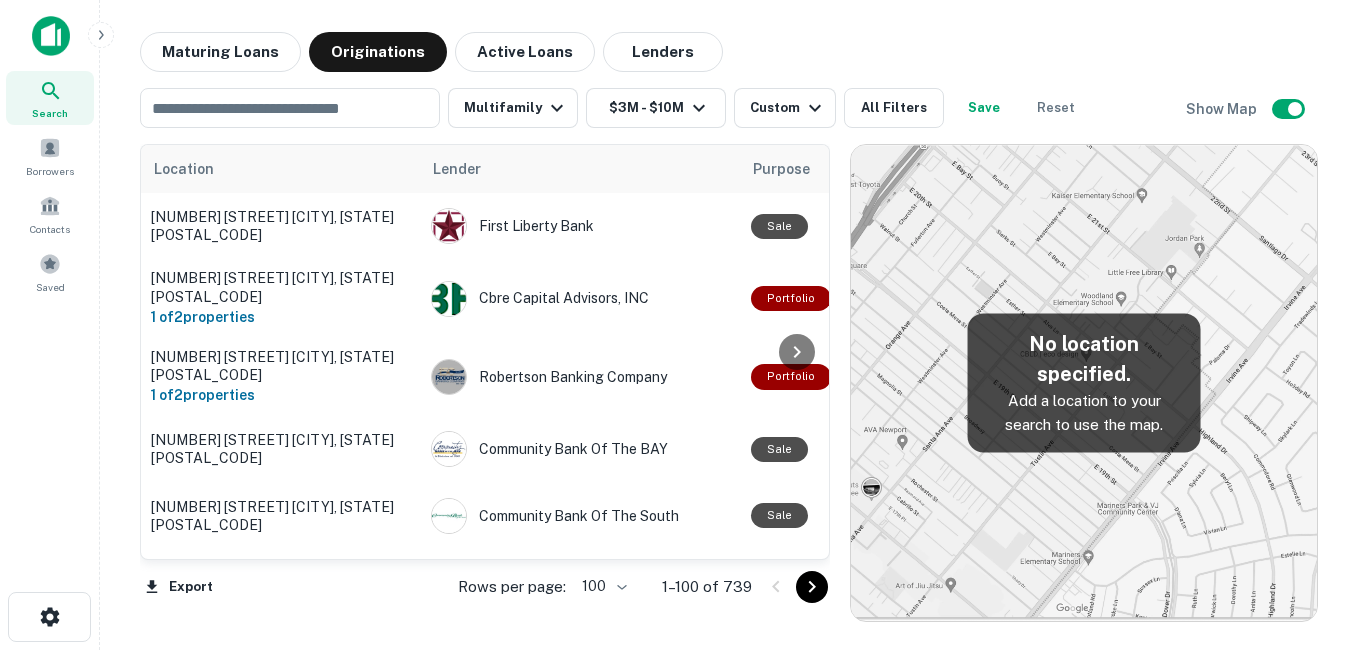 scroll, scrollTop: 0, scrollLeft: 0, axis: both 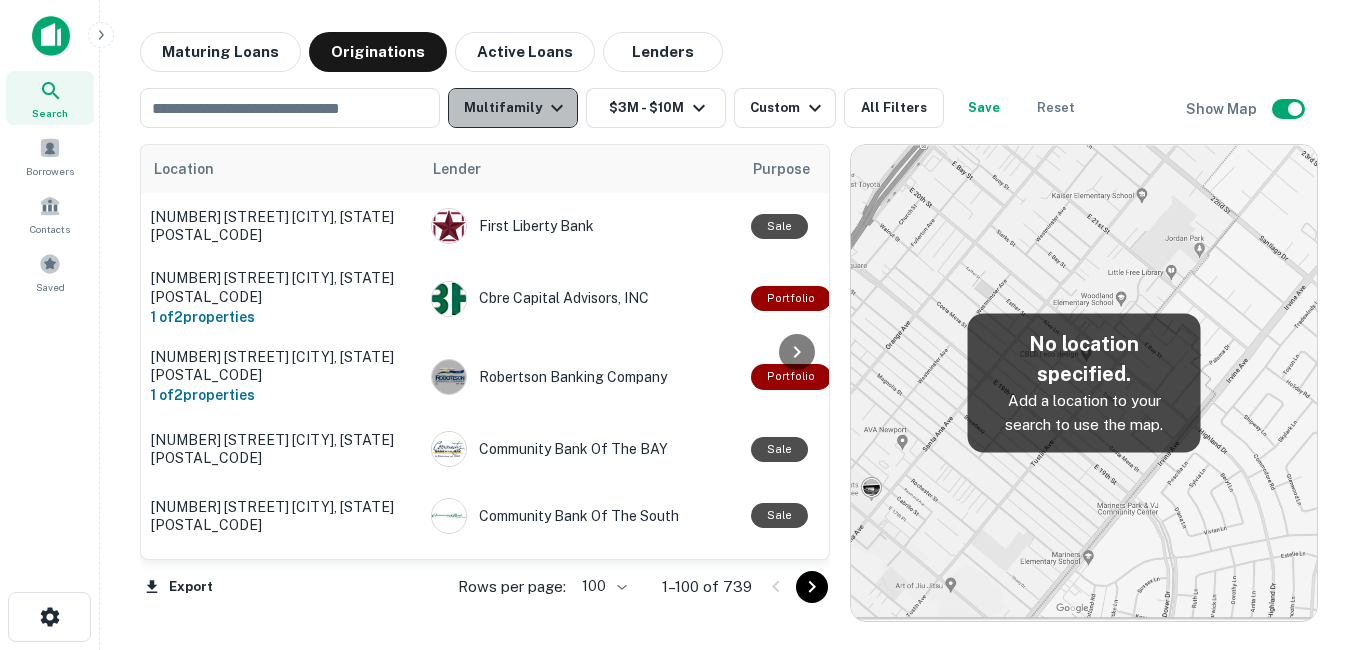 click 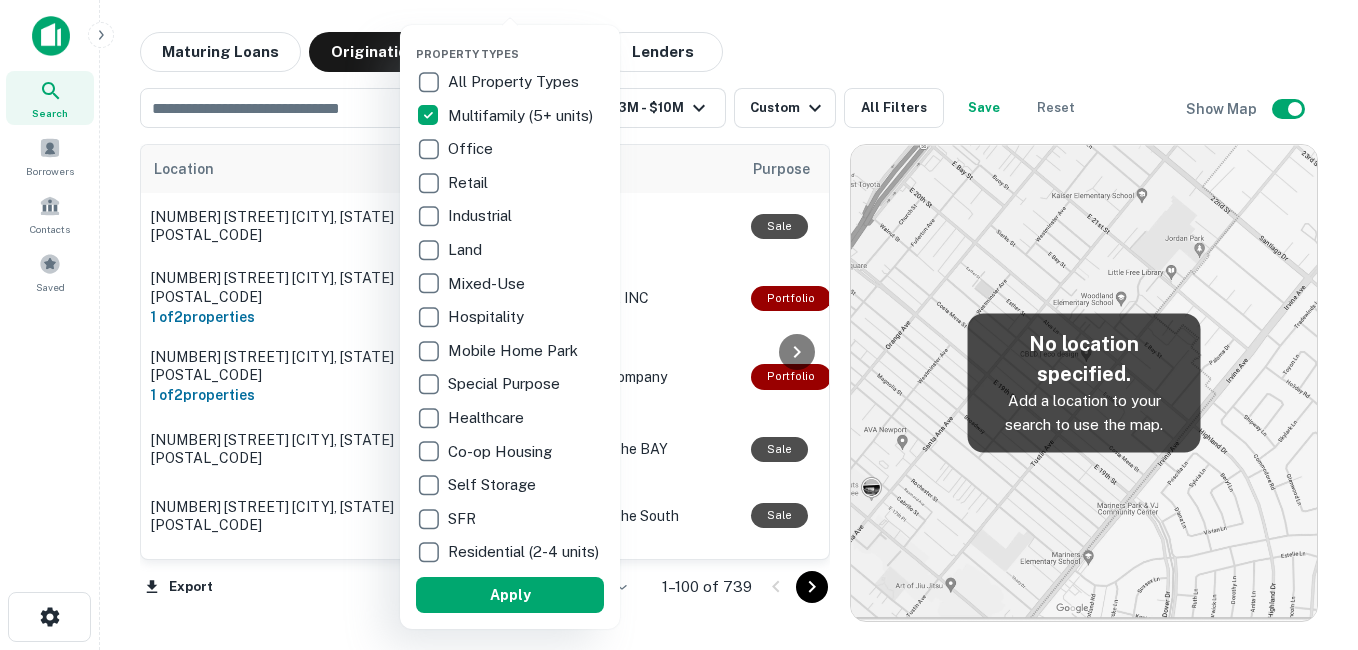 click at bounding box center [679, 325] 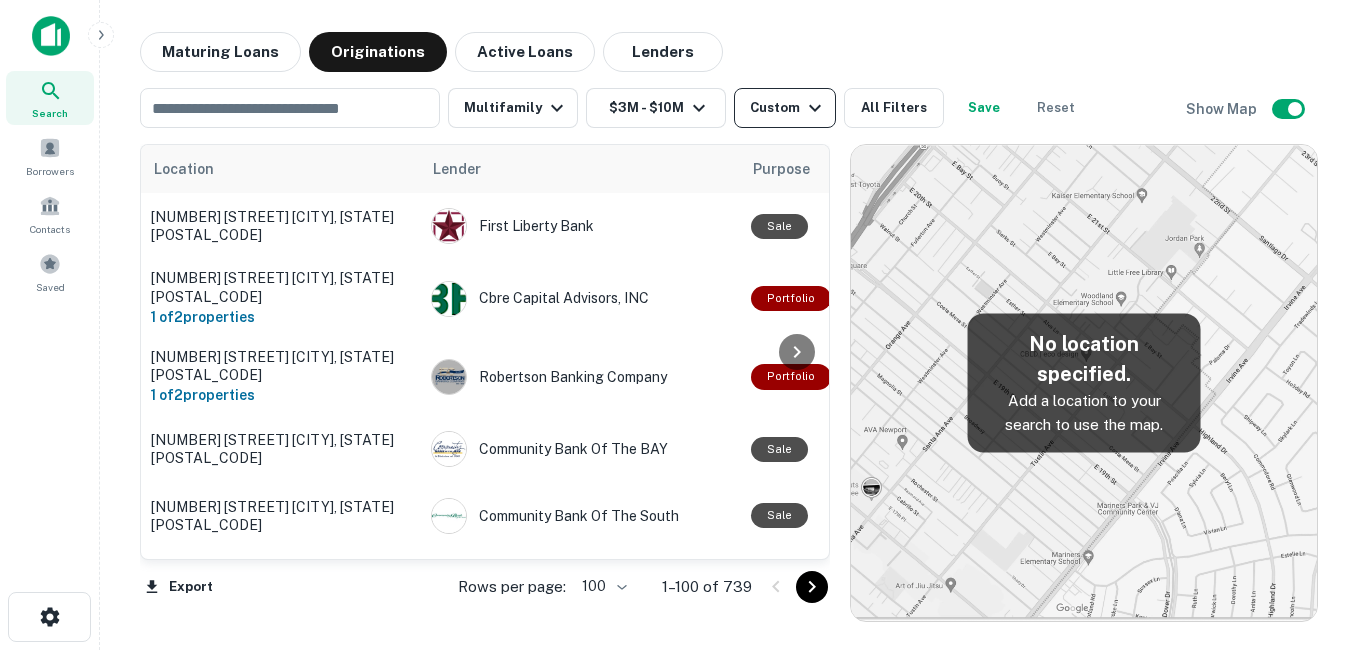 click 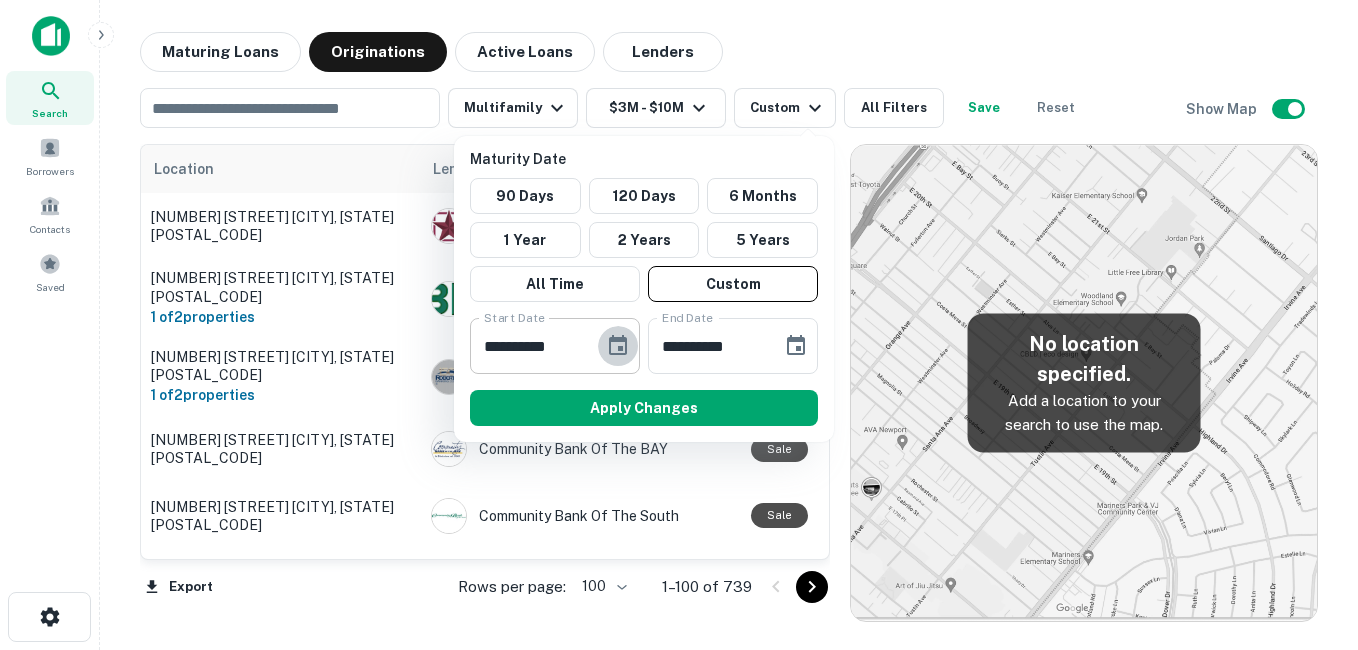 click 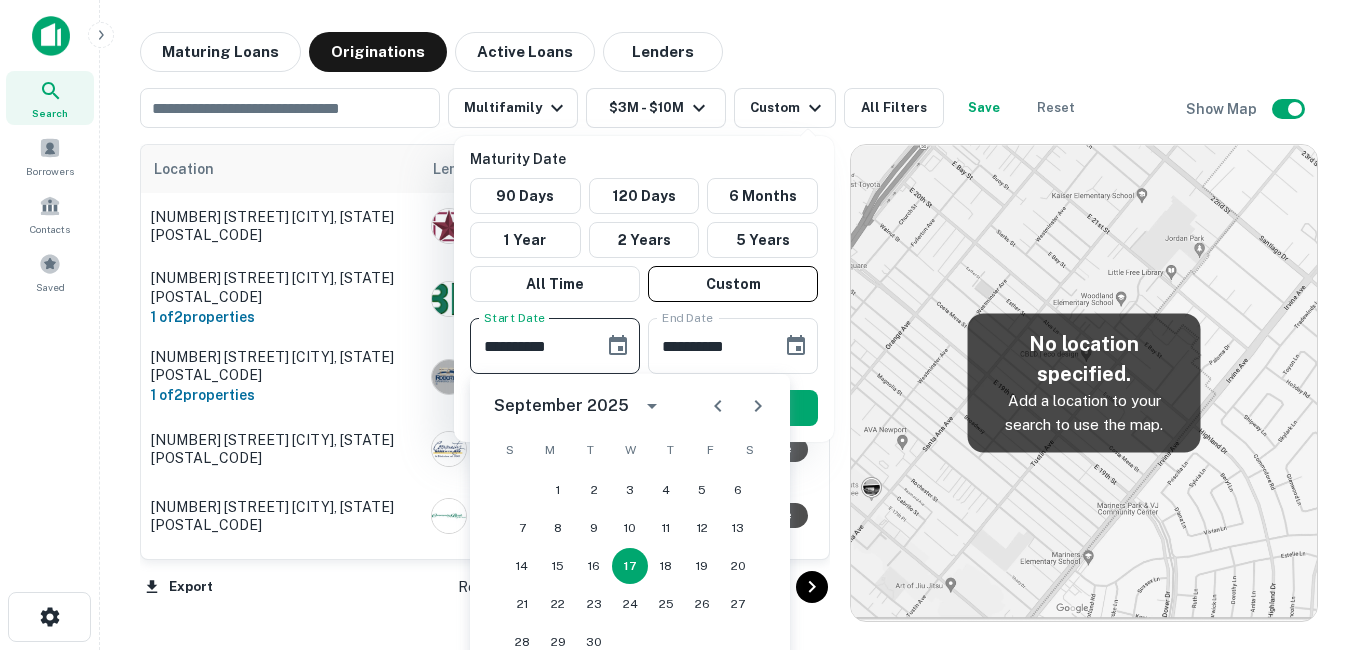 click 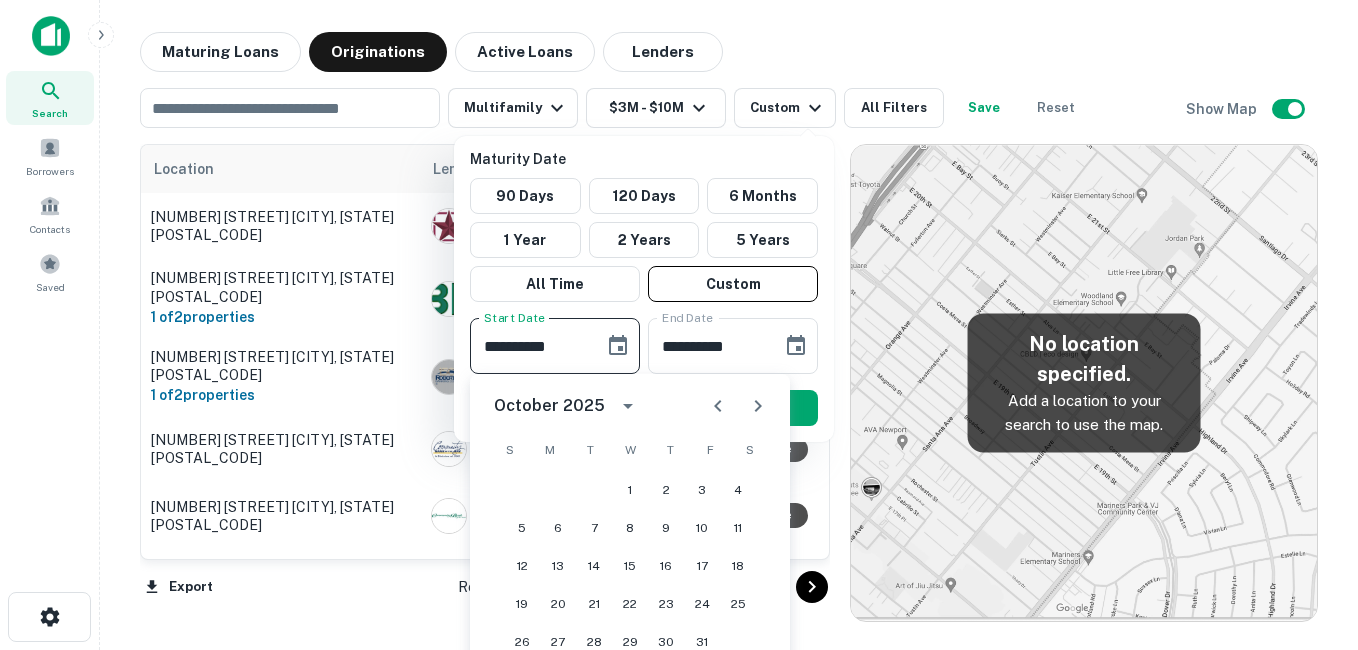 click 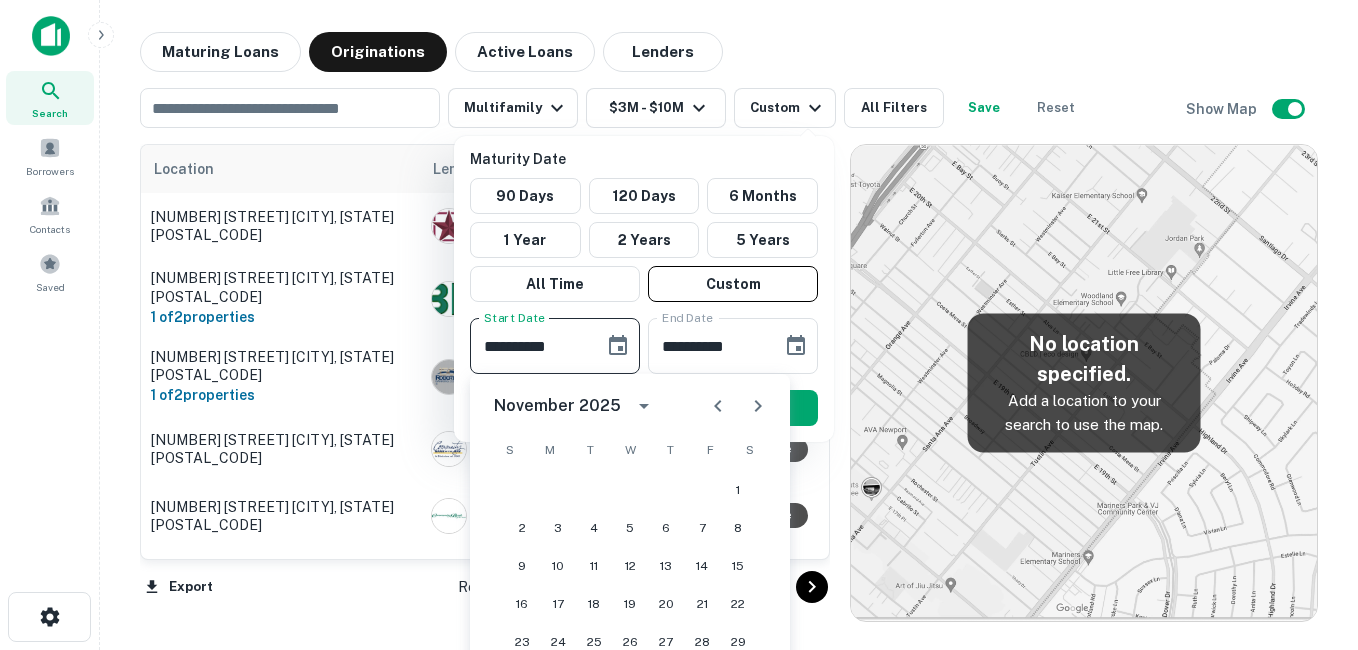 drag, startPoint x: 765, startPoint y: 406, endPoint x: 641, endPoint y: 404, distance: 124.01613 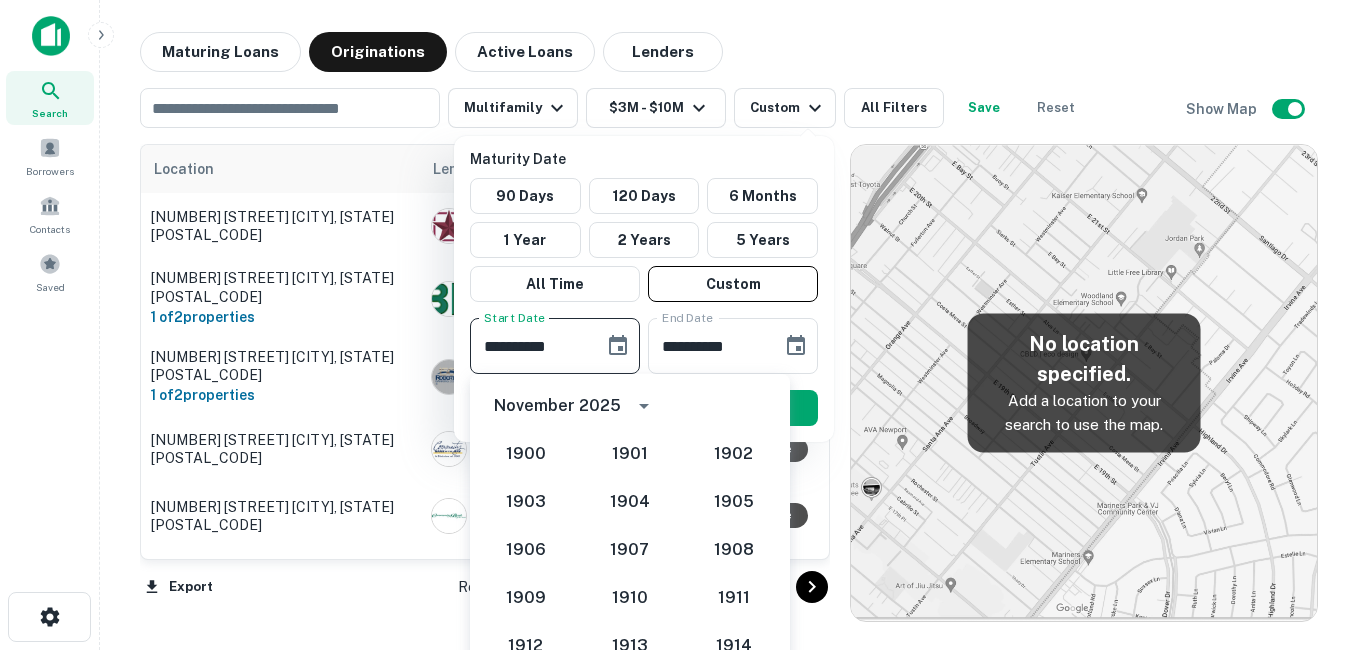 scroll, scrollTop: 1852, scrollLeft: 0, axis: vertical 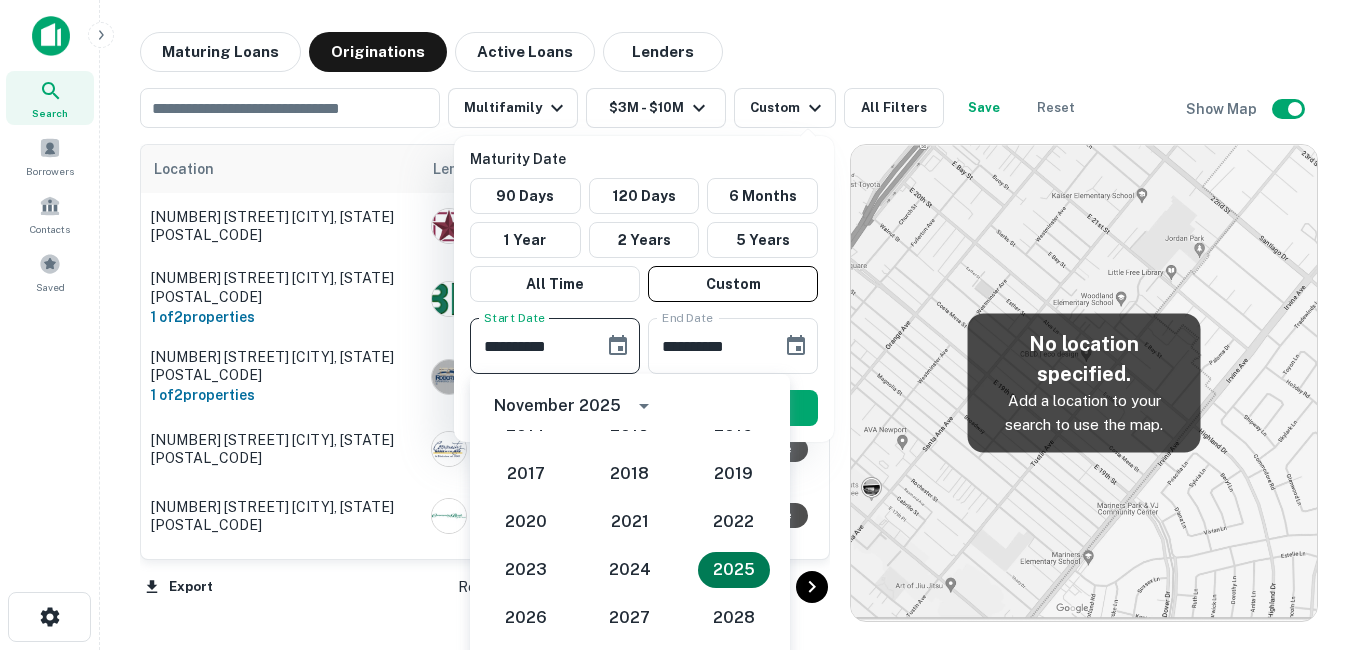 click on "2025" at bounding box center (734, 570) 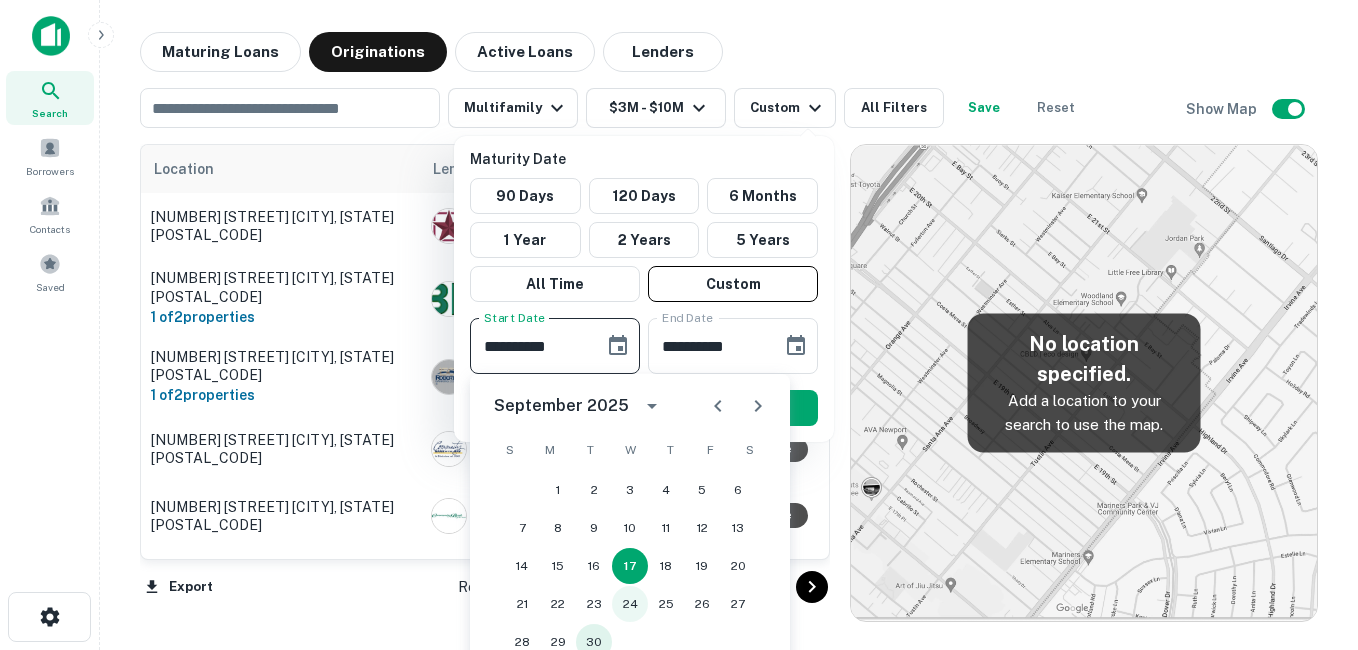 scroll, scrollTop: 10, scrollLeft: 0, axis: vertical 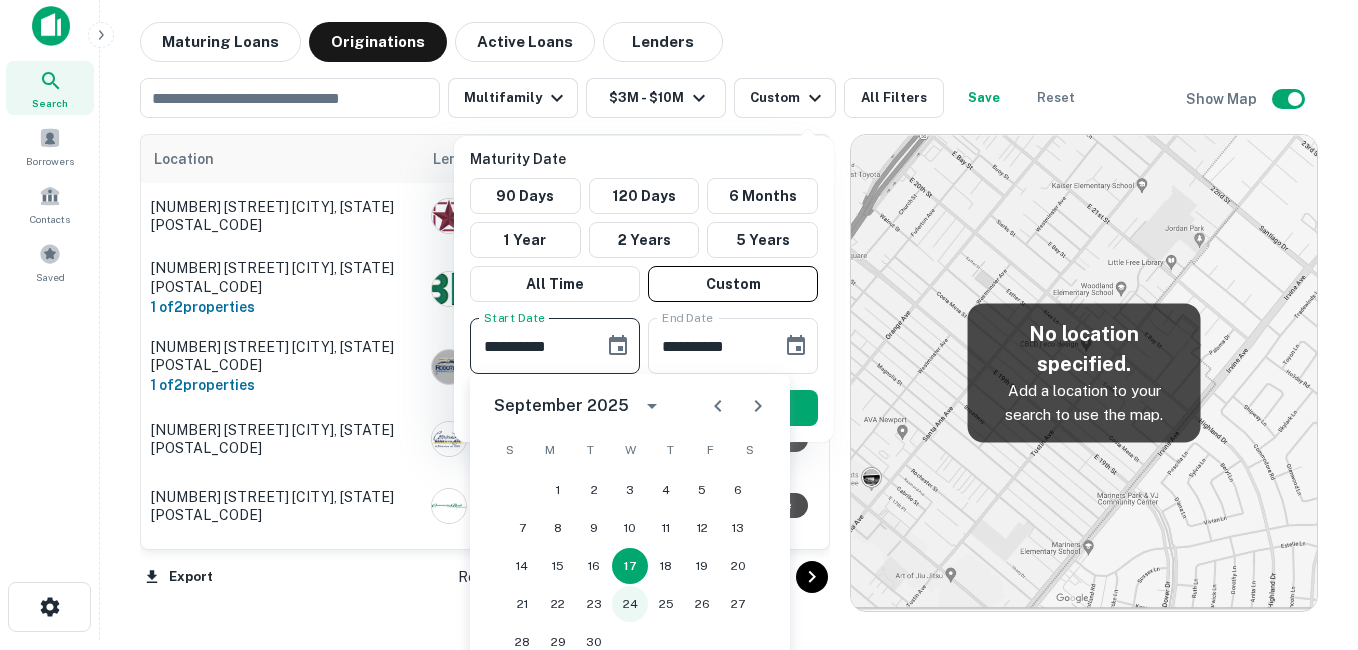 click on "24" at bounding box center (630, 604) 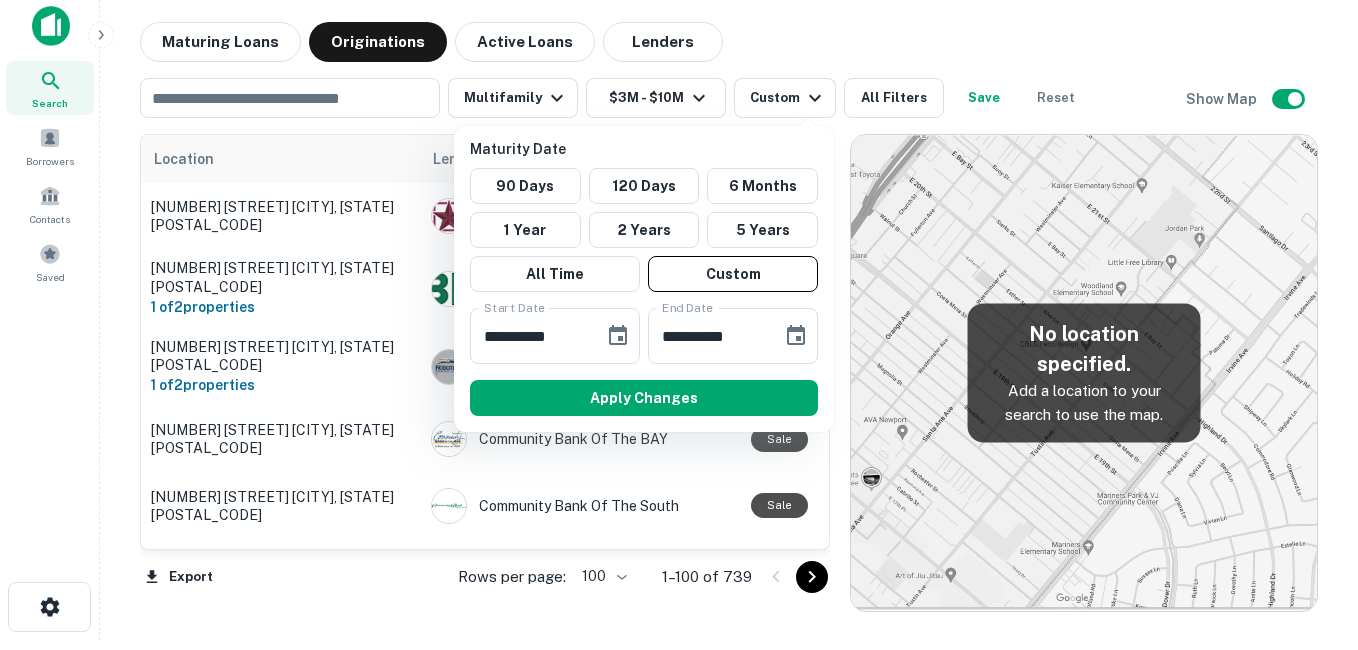 scroll, scrollTop: 0, scrollLeft: 0, axis: both 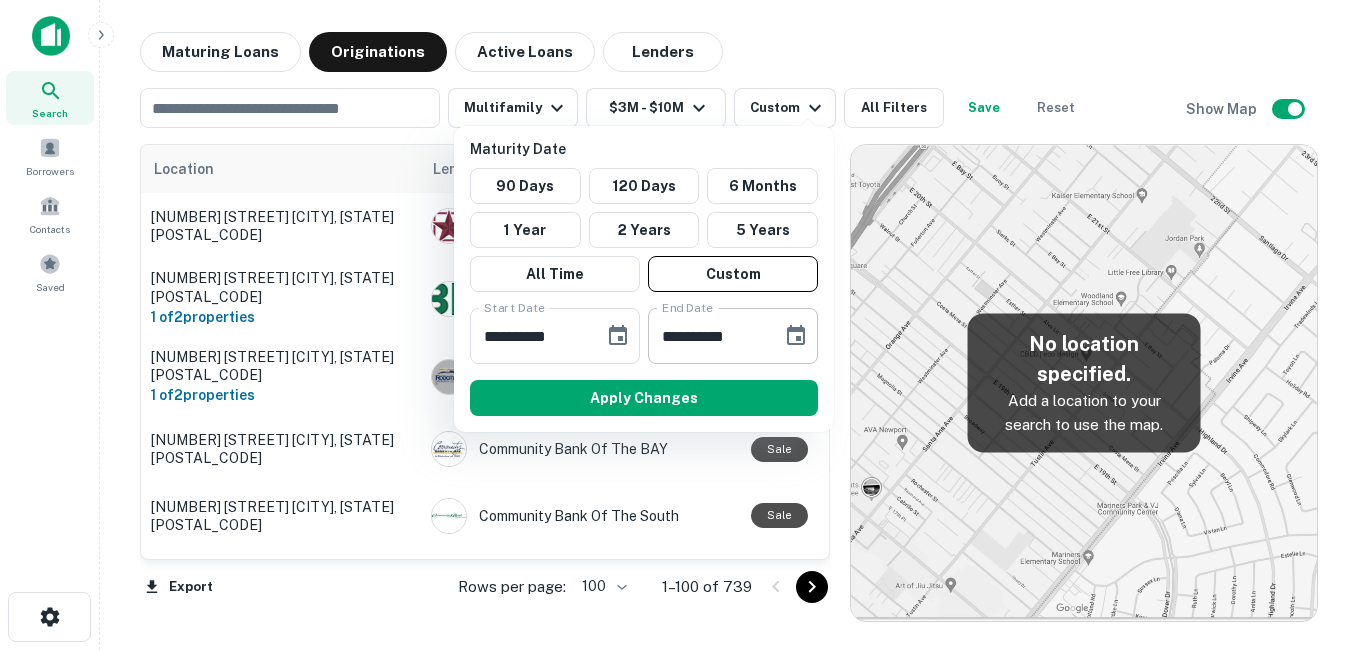 click at bounding box center [796, 336] 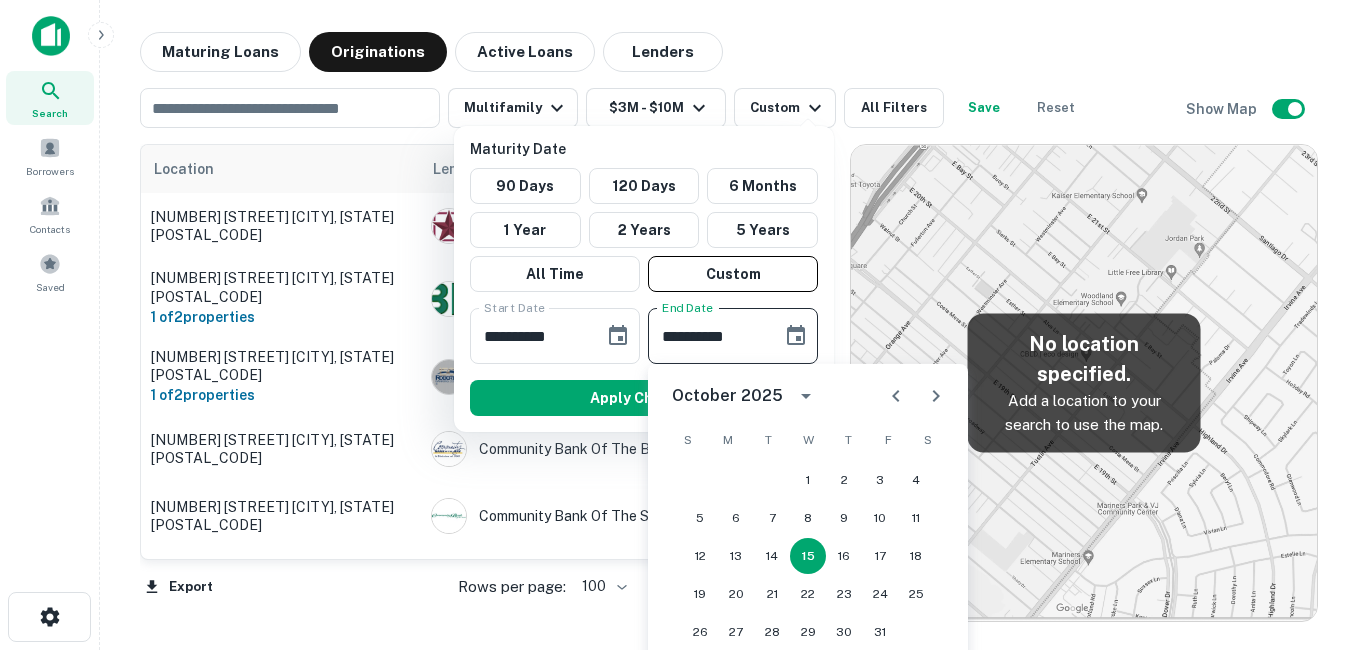 click 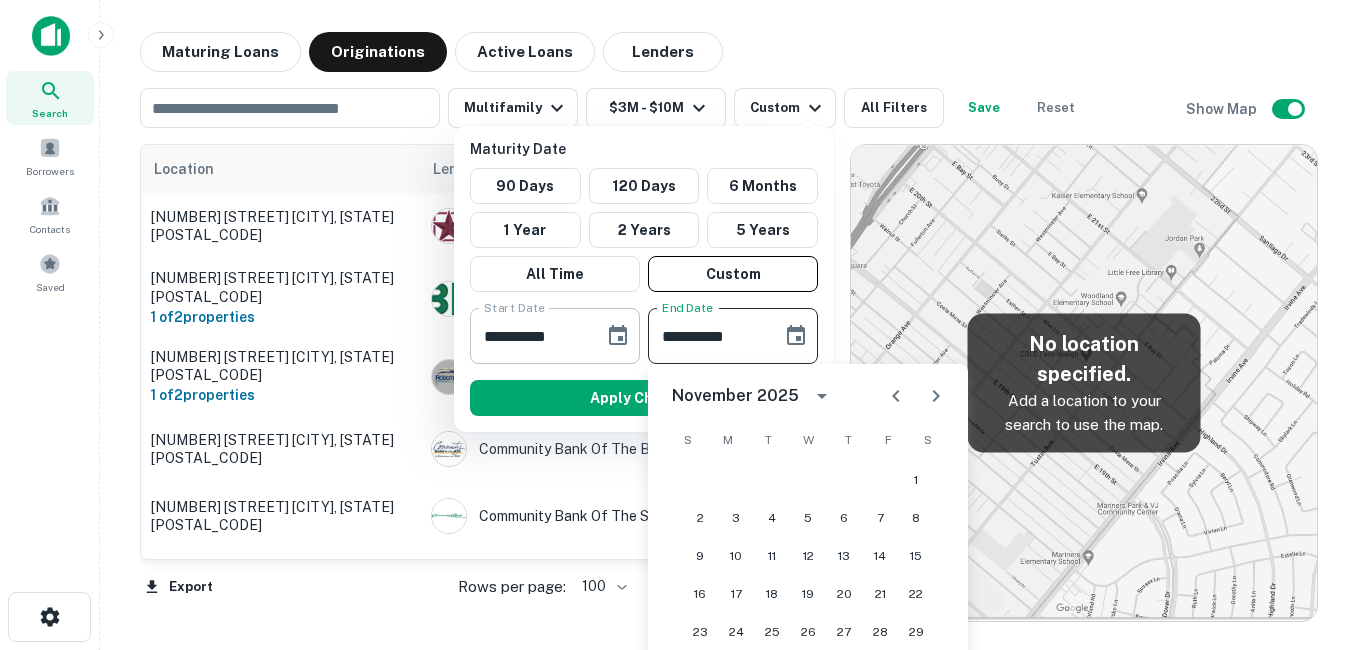 click 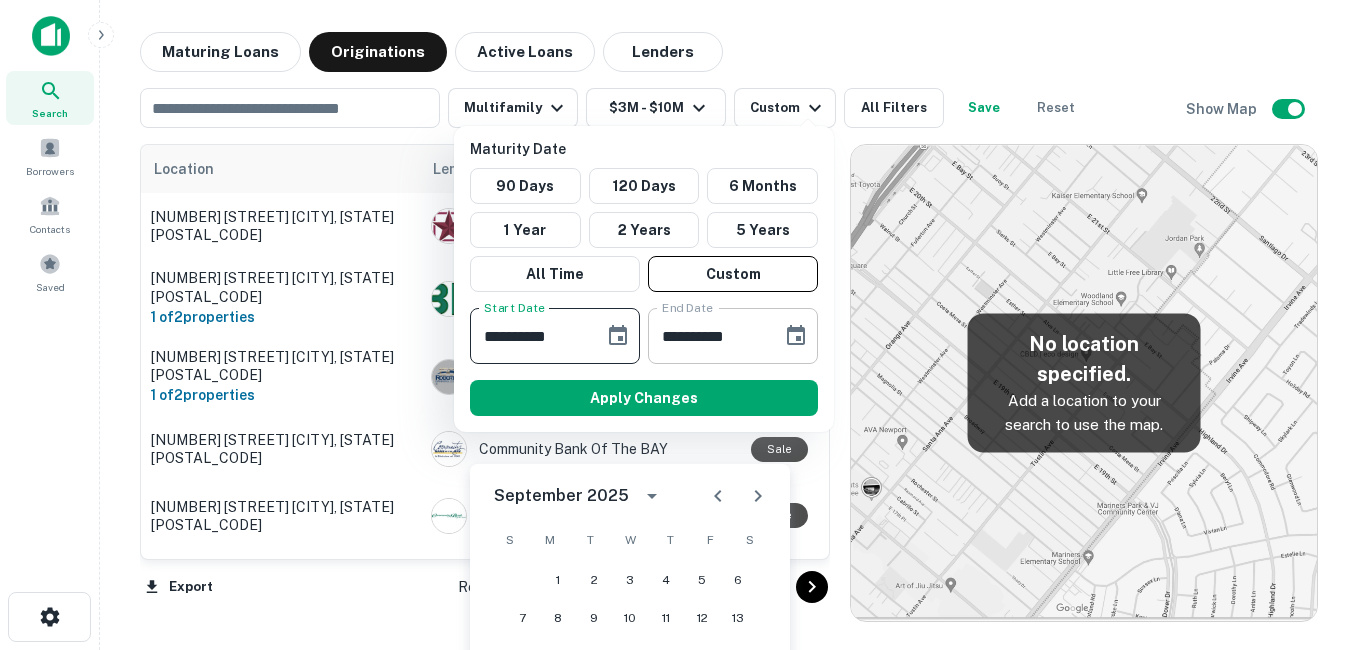 scroll, scrollTop: 100, scrollLeft: 0, axis: vertical 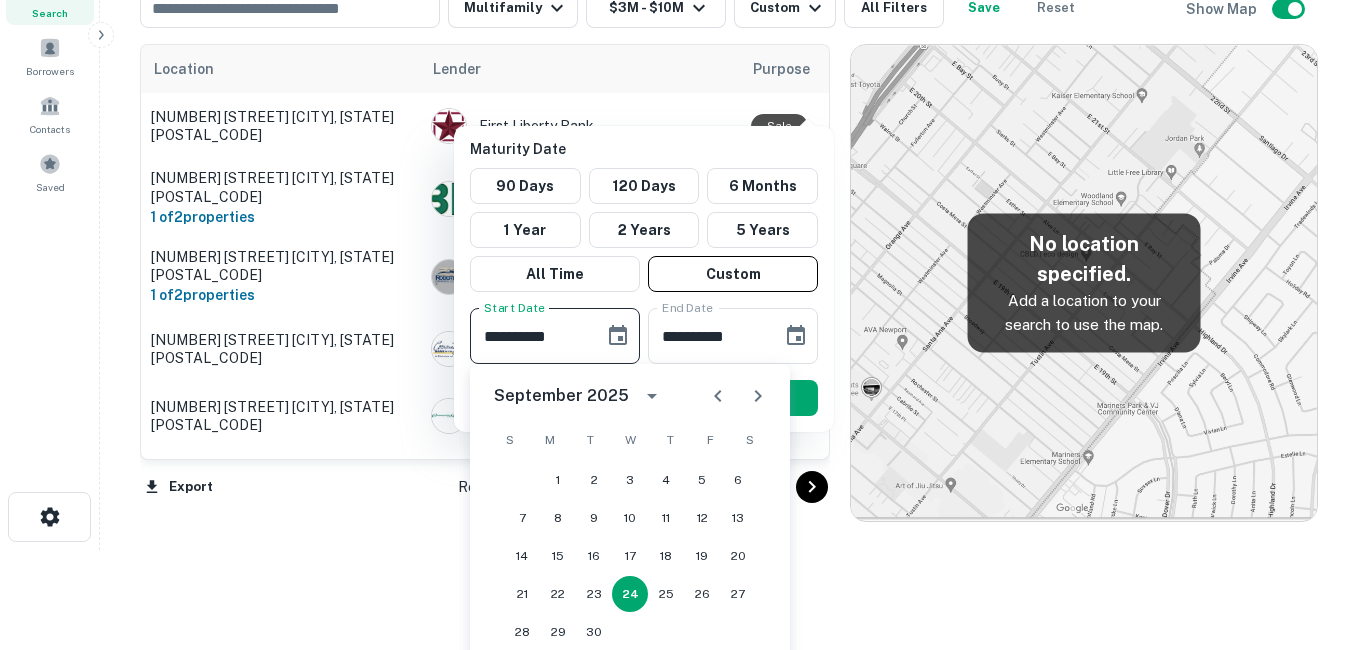 click 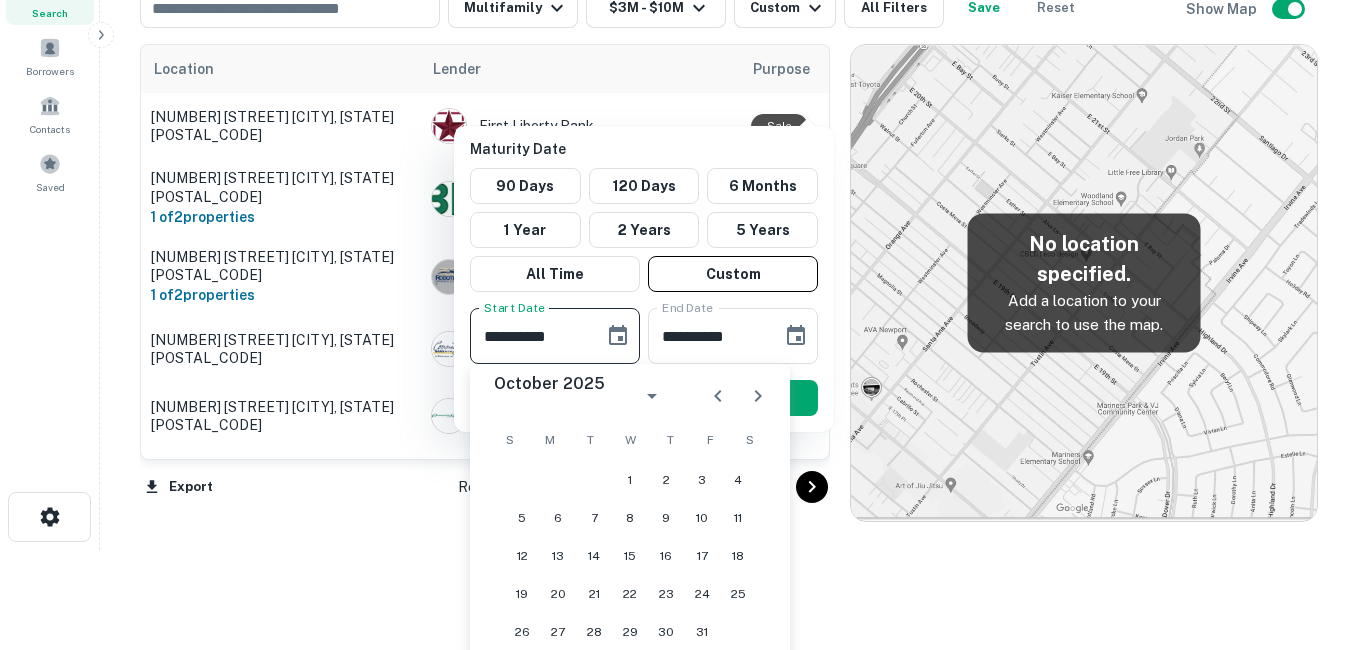 click 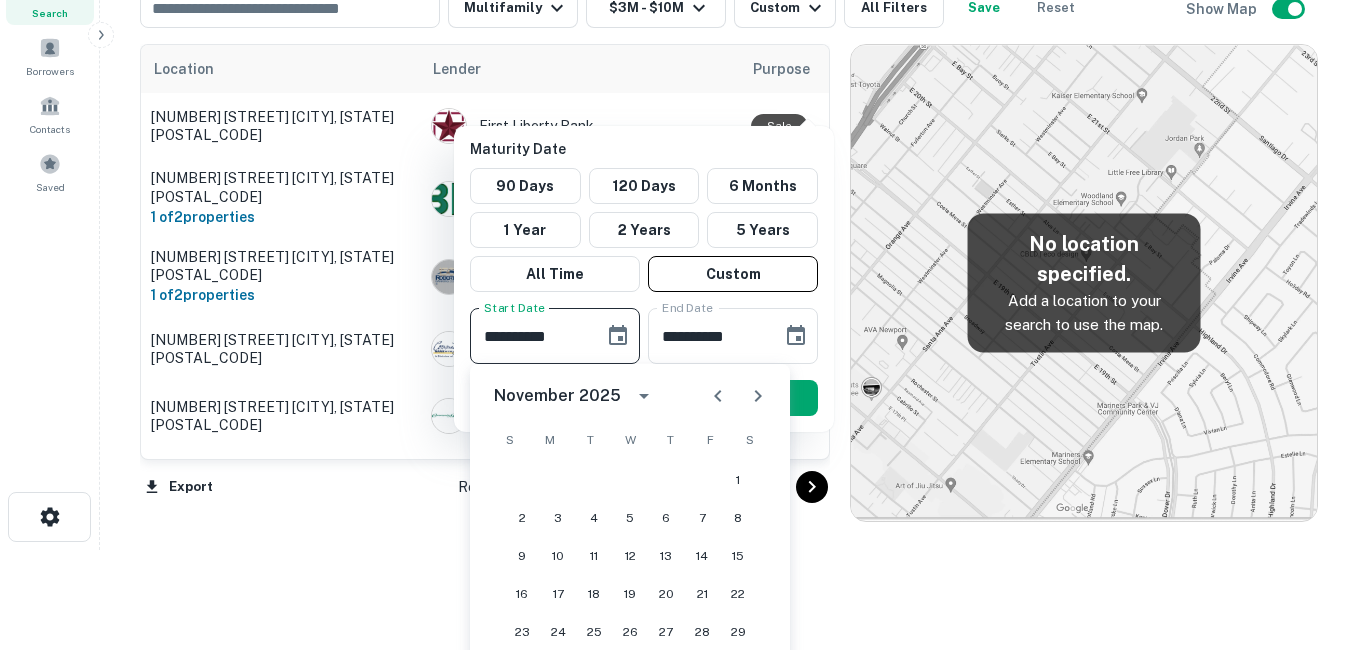 click 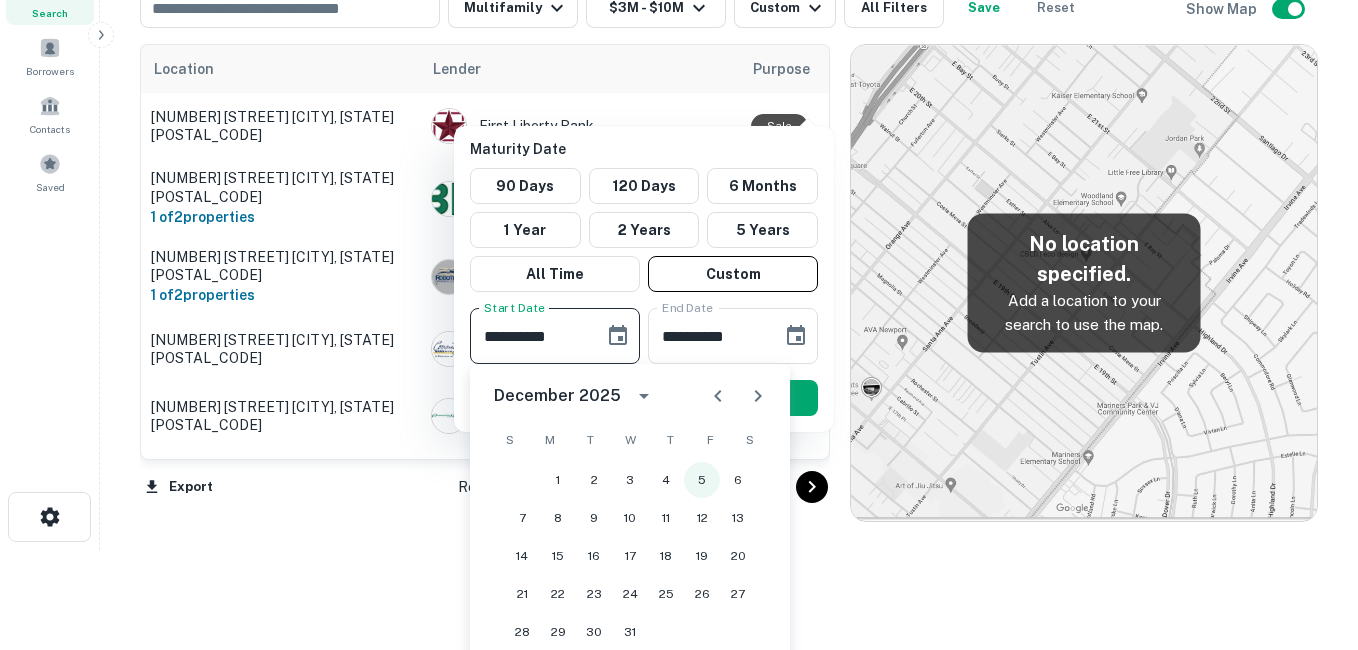 click on "5" at bounding box center [702, 480] 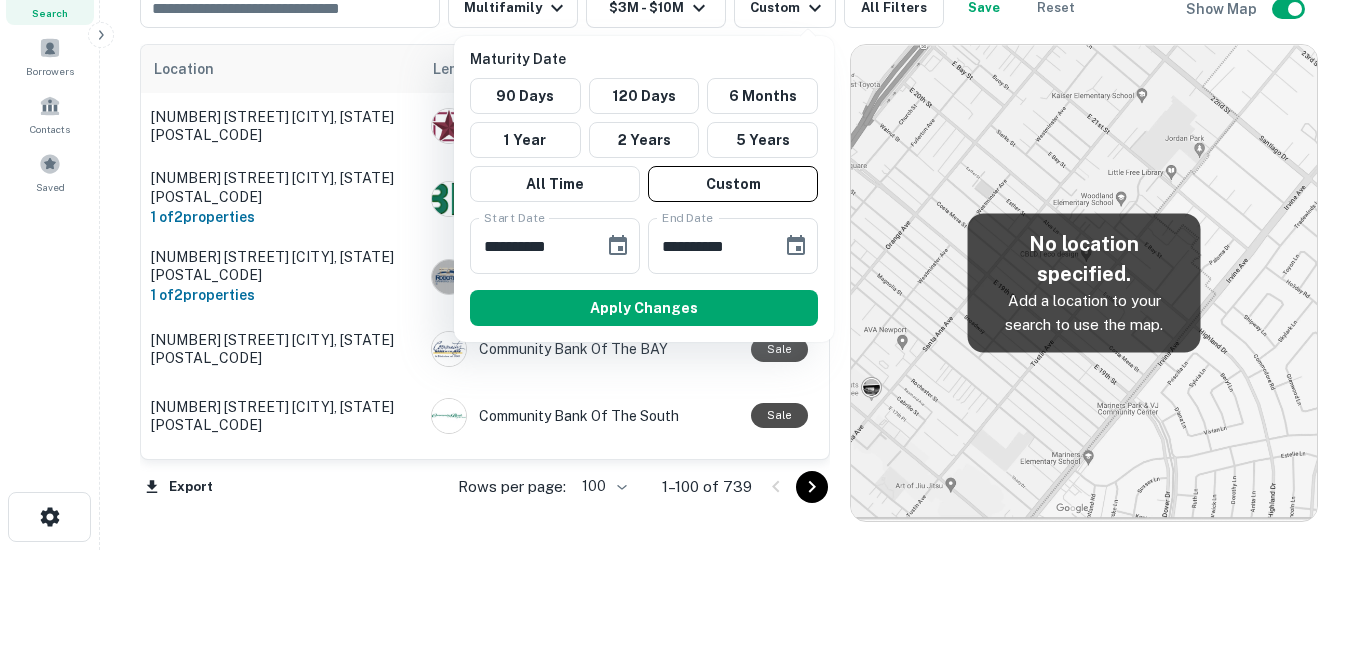 type on "**********" 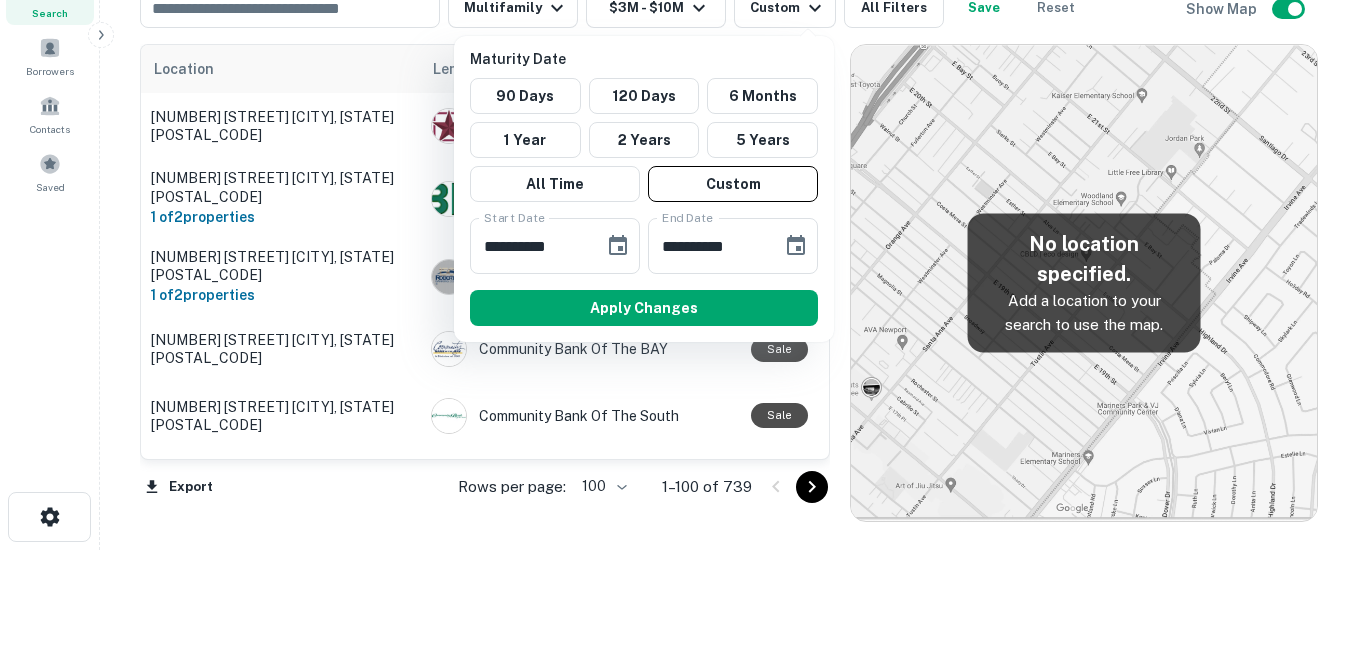 scroll, scrollTop: 0, scrollLeft: 0, axis: both 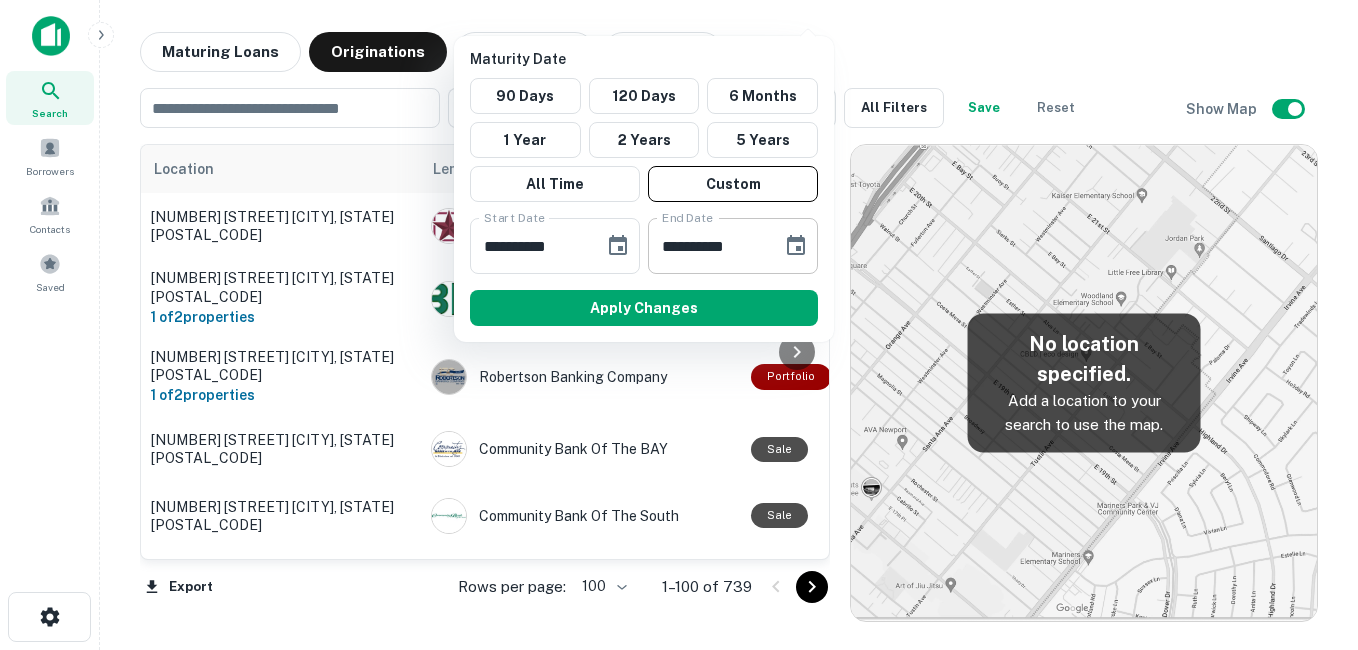 click 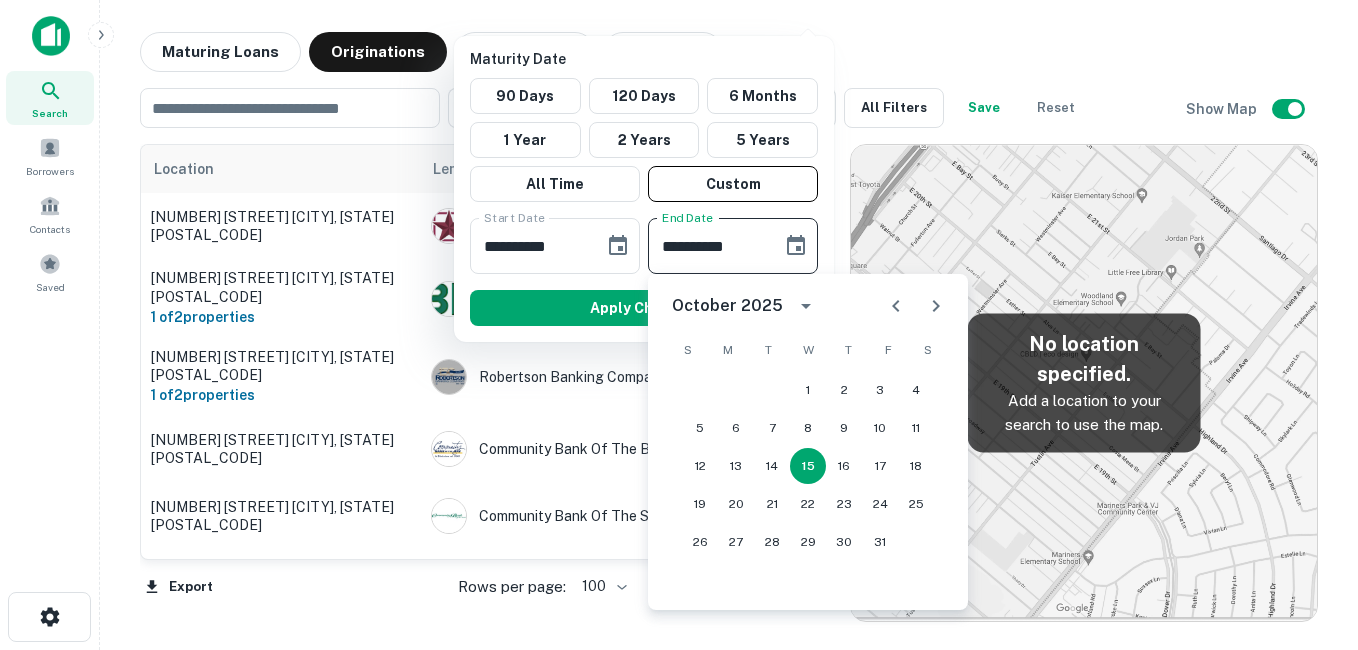 click 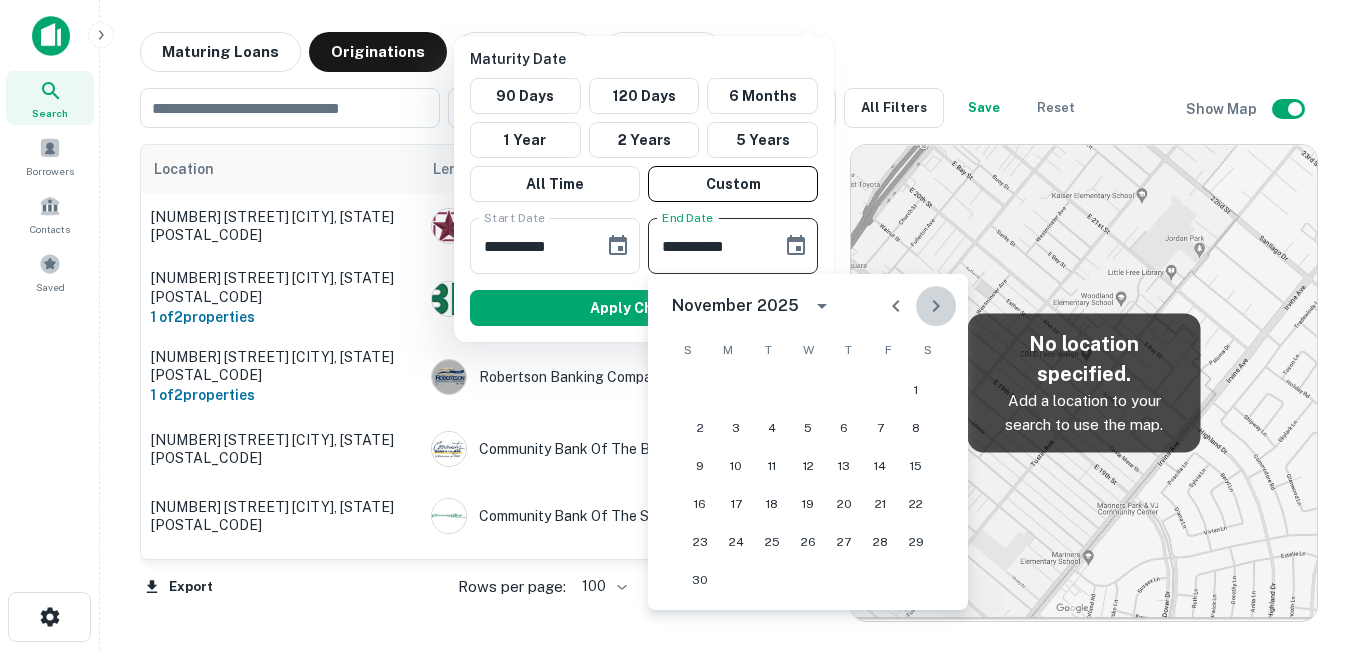 click 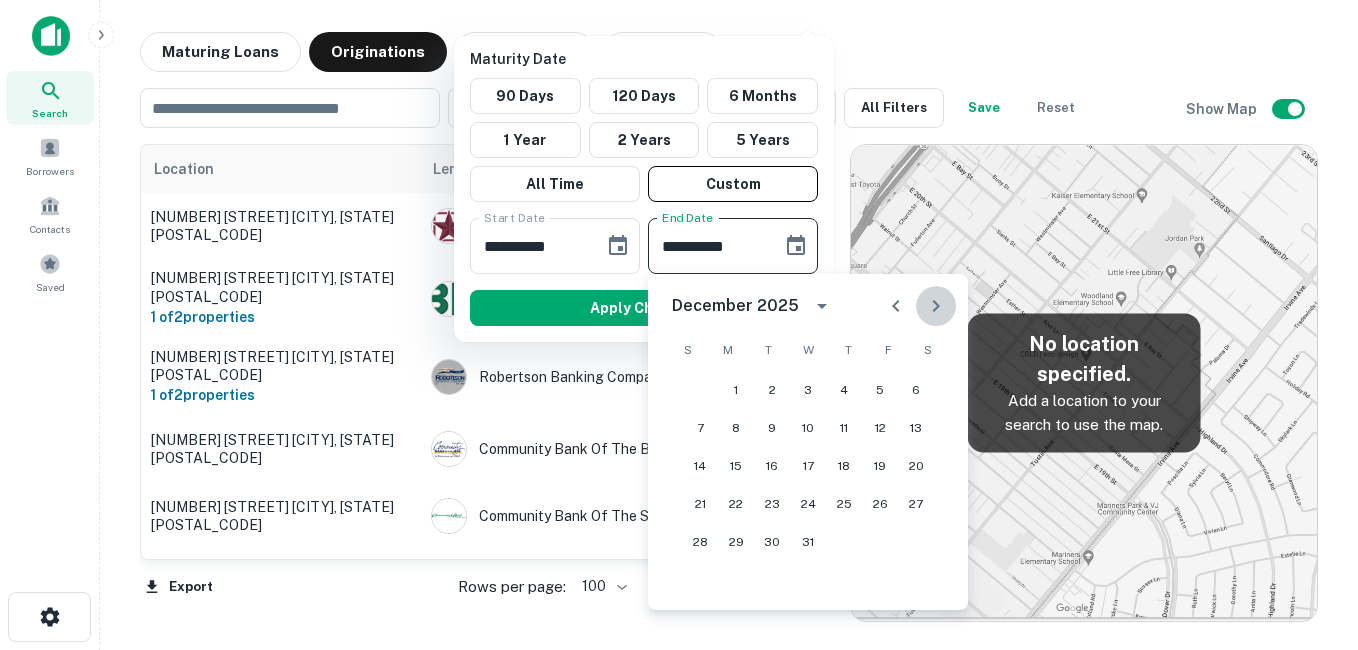 click 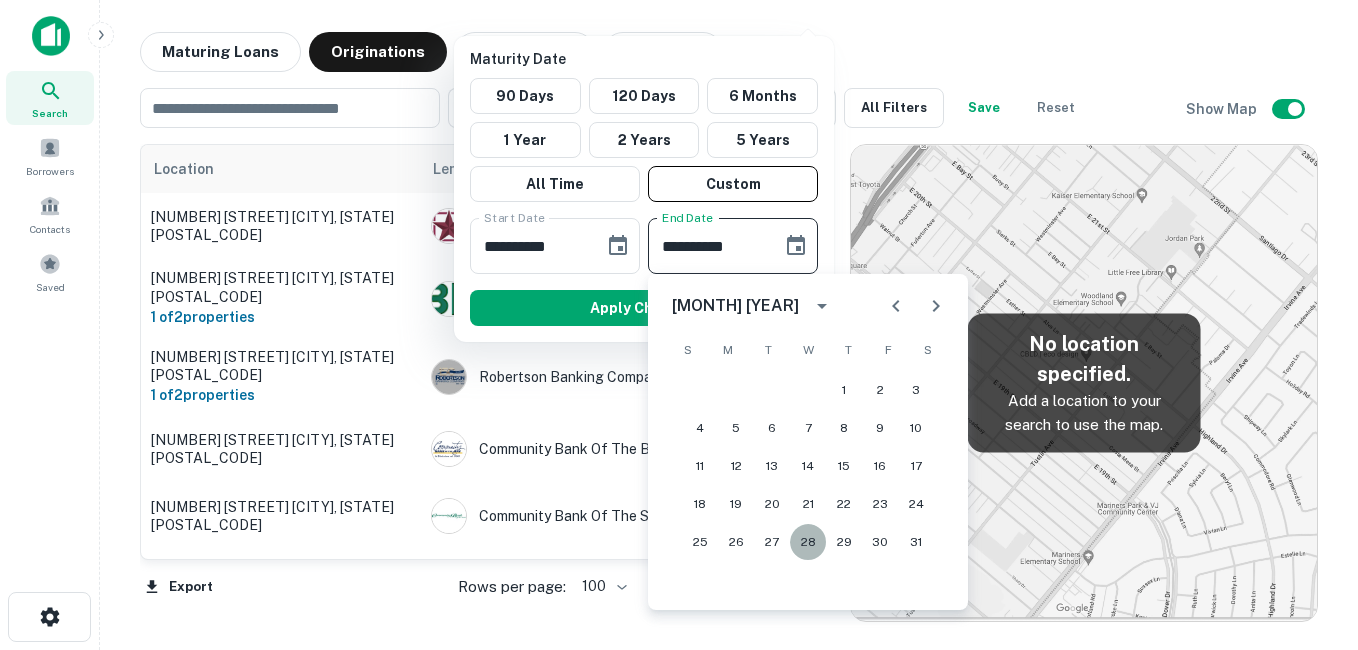 click on "28" at bounding box center [808, 542] 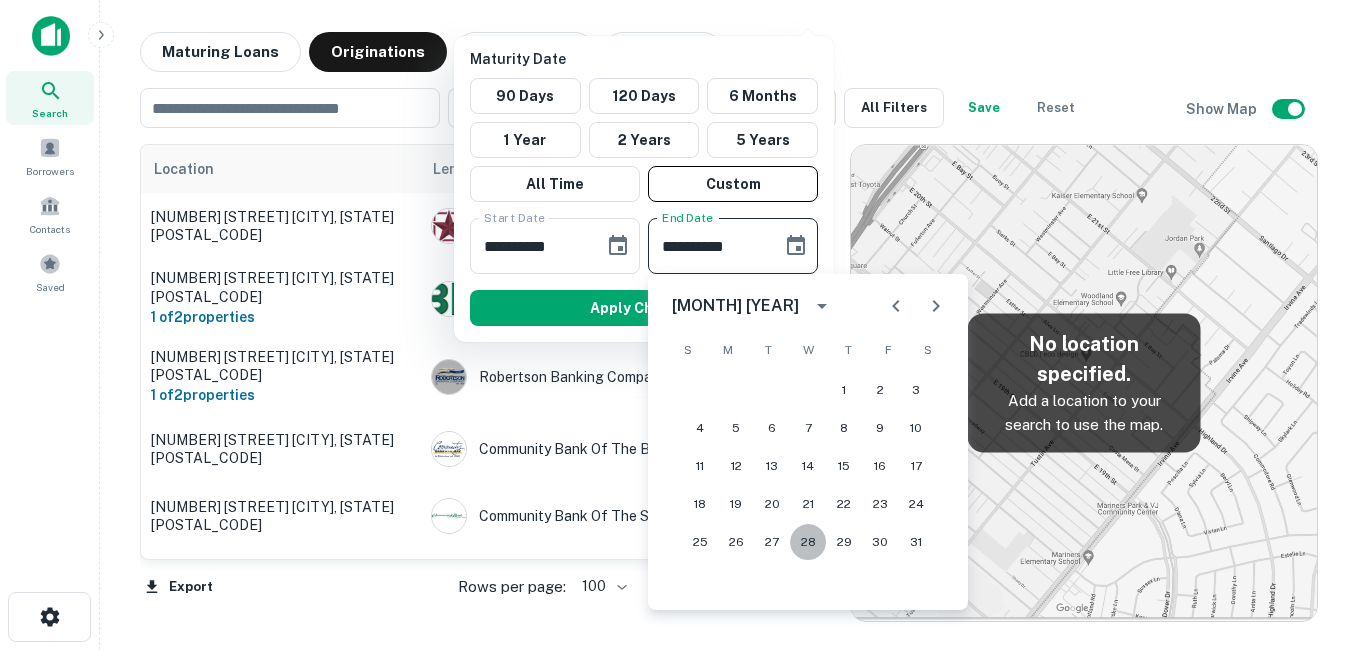 type on "**********" 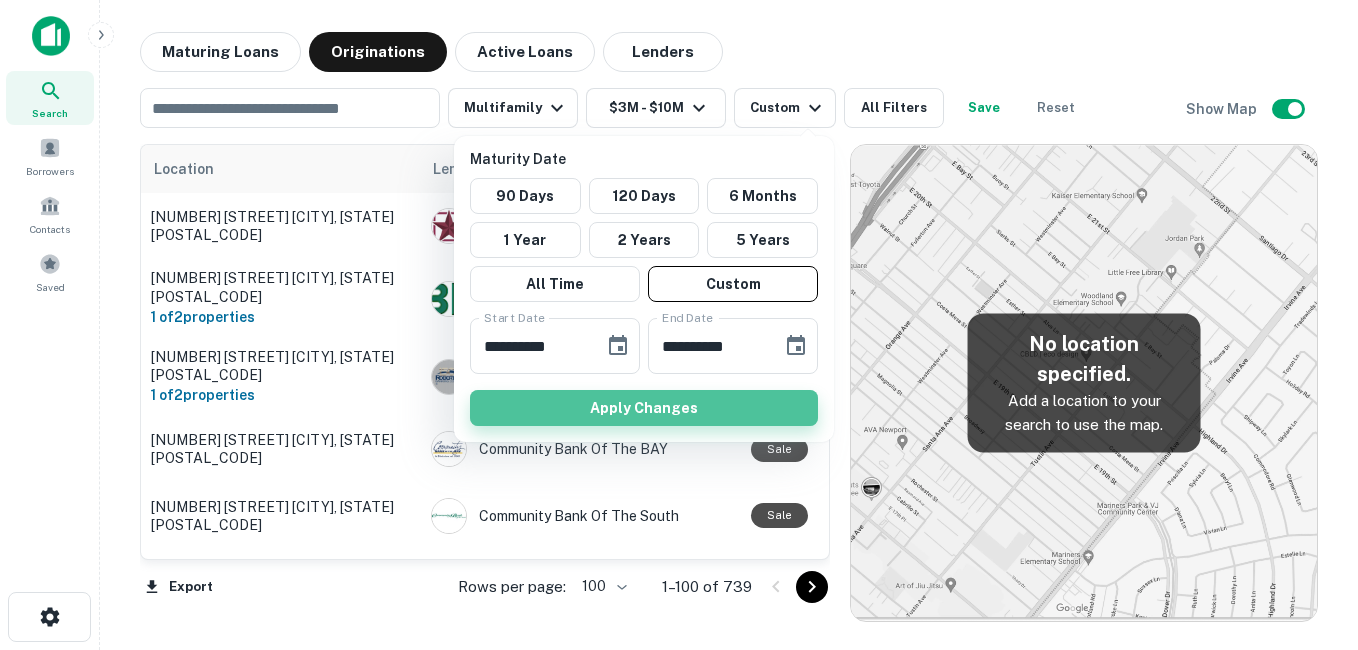 click on "Apply Changes" at bounding box center [644, 408] 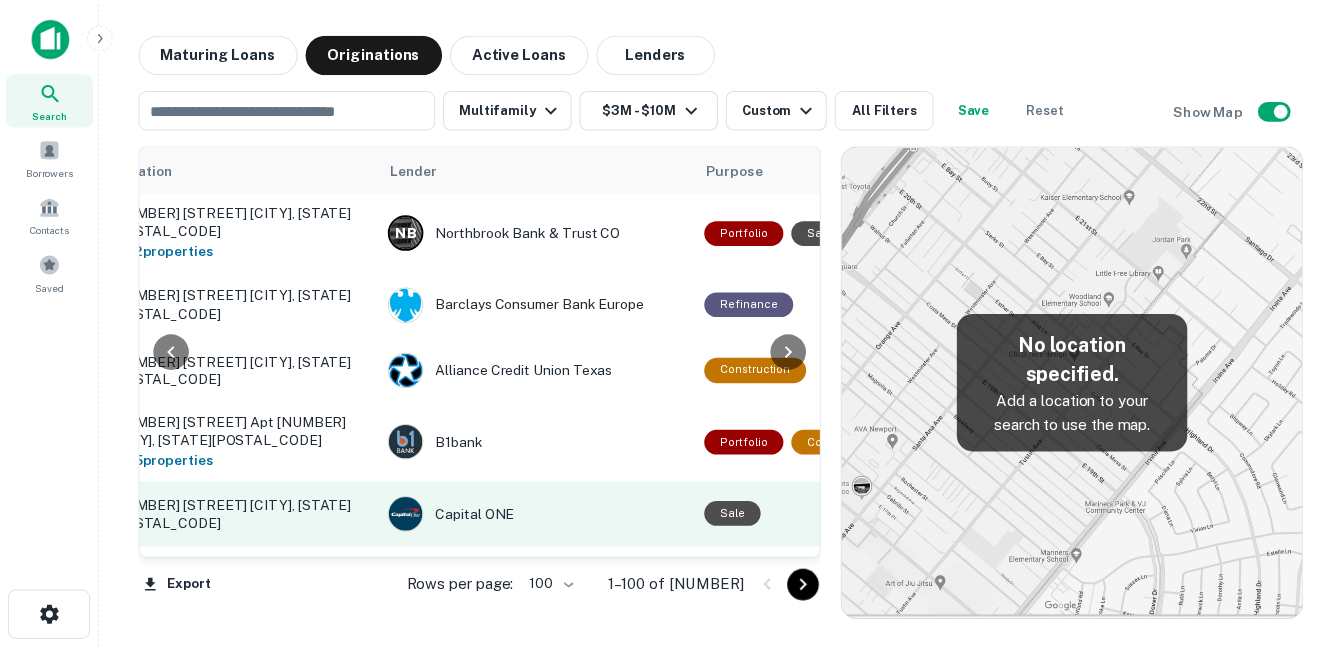 scroll, scrollTop: 0, scrollLeft: 14, axis: horizontal 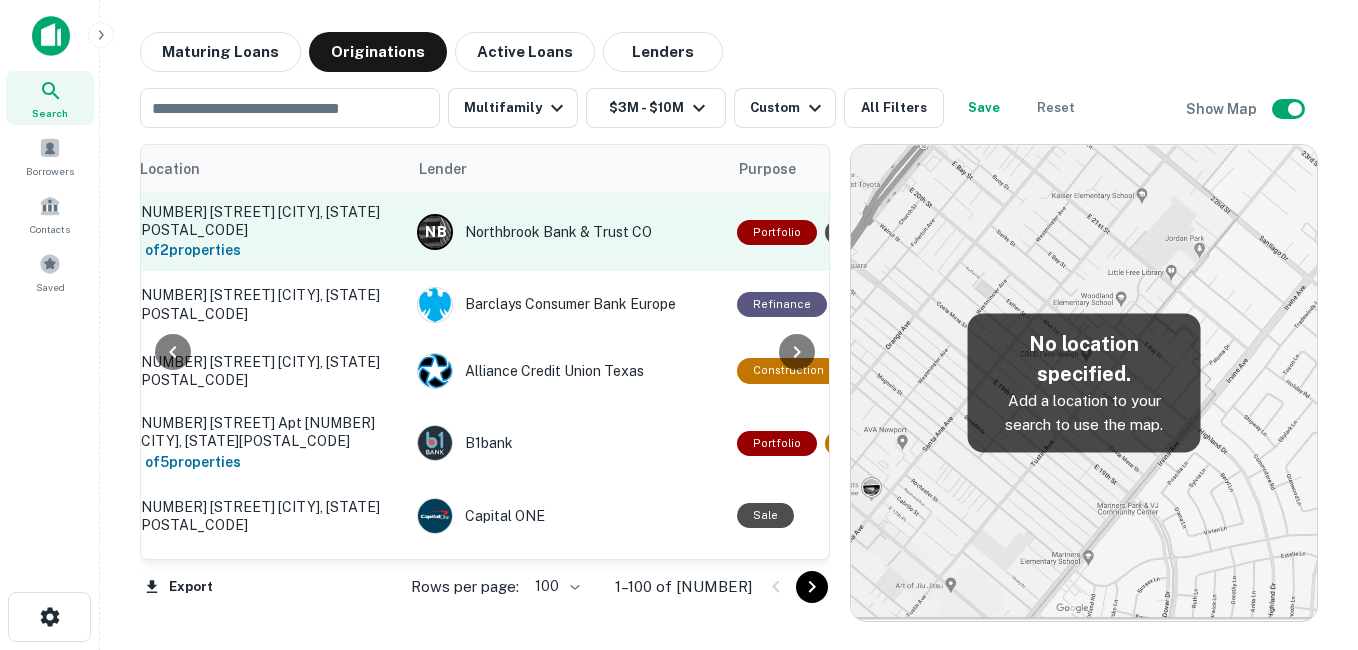 click on "[NUMBER] [STREET] [CITY], [STATE][POSTAL_CODE]" at bounding box center [267, 221] 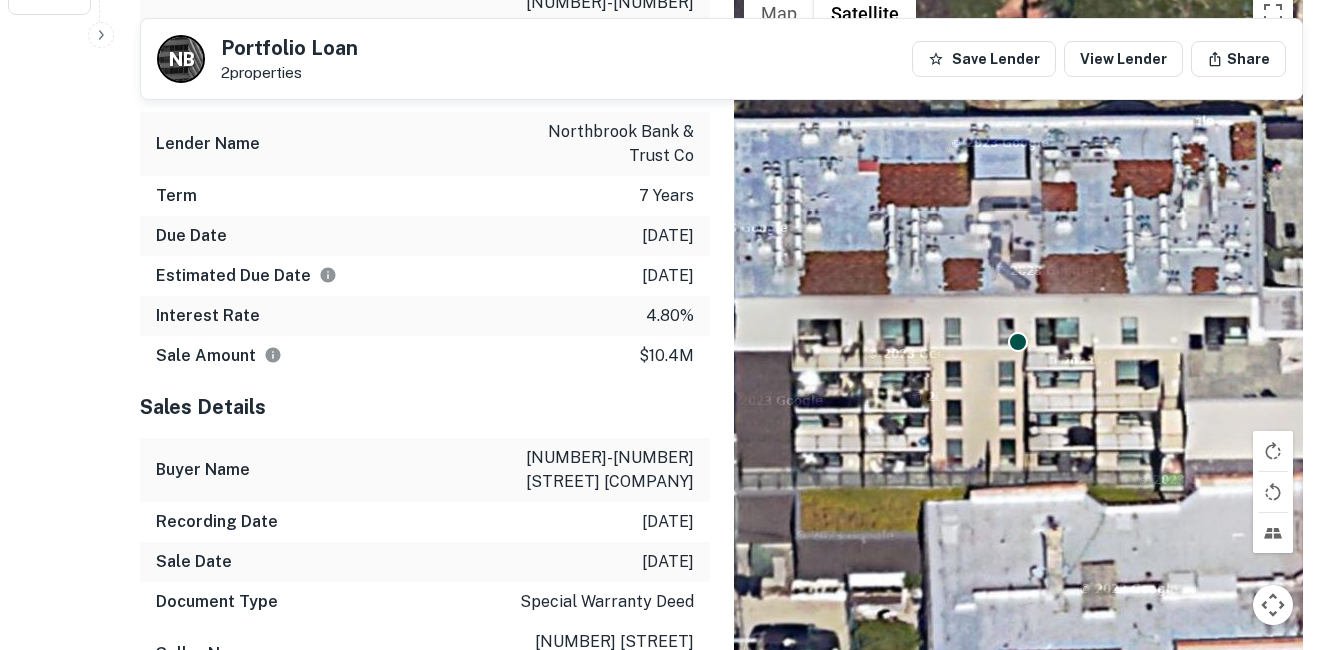 scroll, scrollTop: 900, scrollLeft: 0, axis: vertical 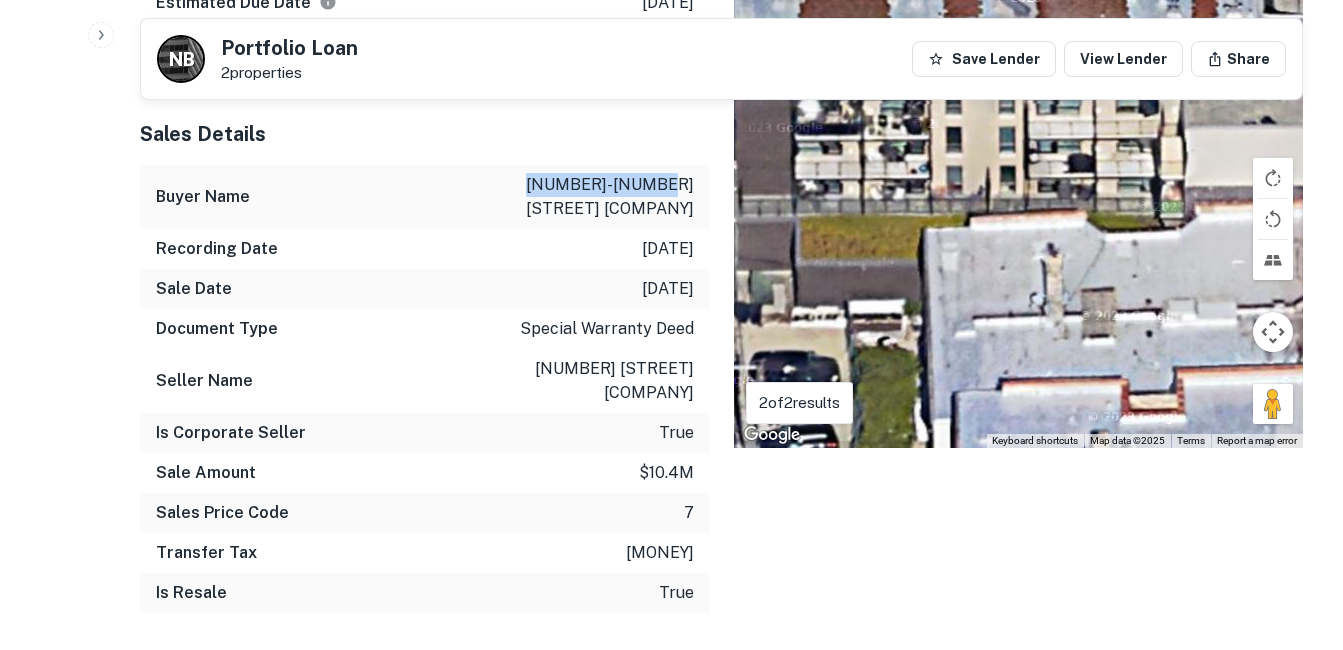 drag, startPoint x: 557, startPoint y: 183, endPoint x: 692, endPoint y: 192, distance: 135.29967 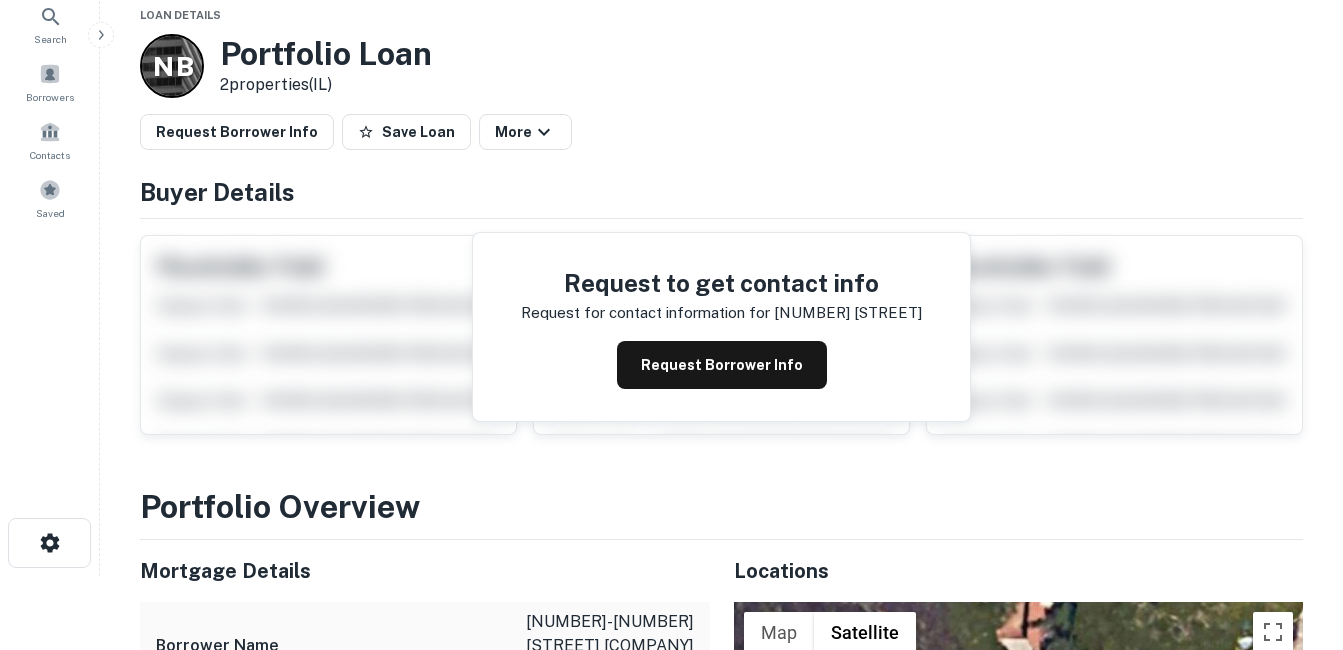 scroll, scrollTop: 0, scrollLeft: 0, axis: both 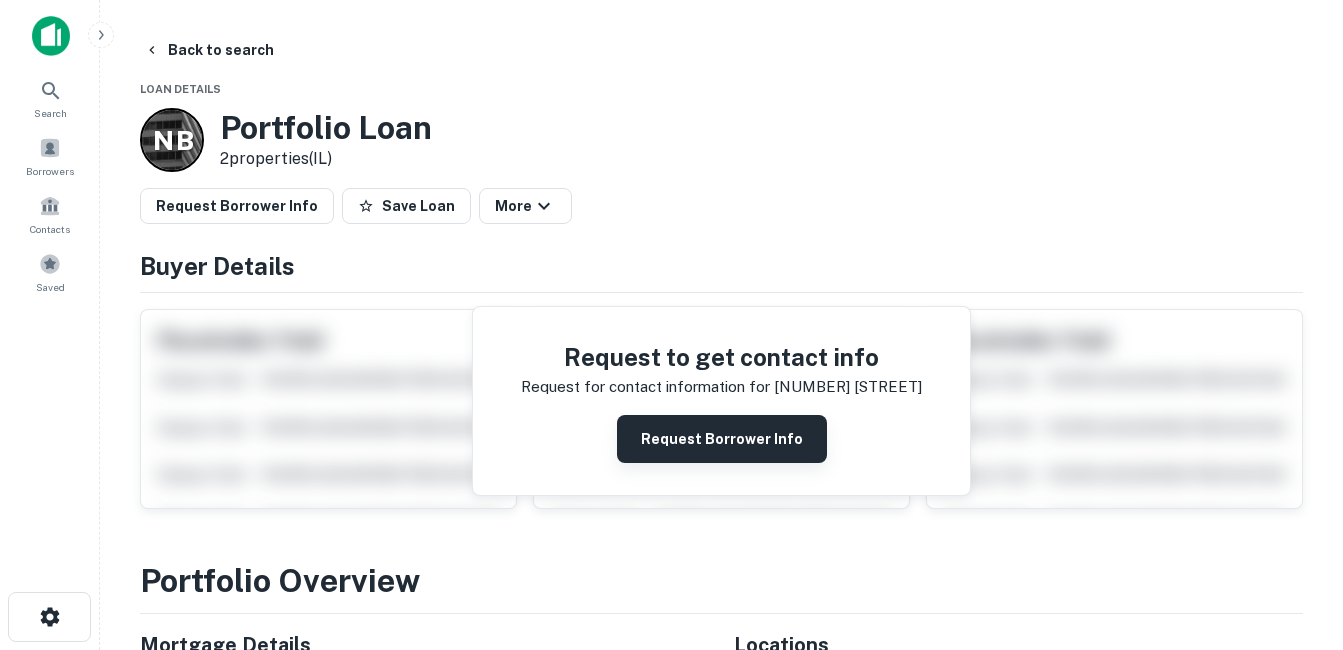 click on "Request Borrower Info" at bounding box center (722, 439) 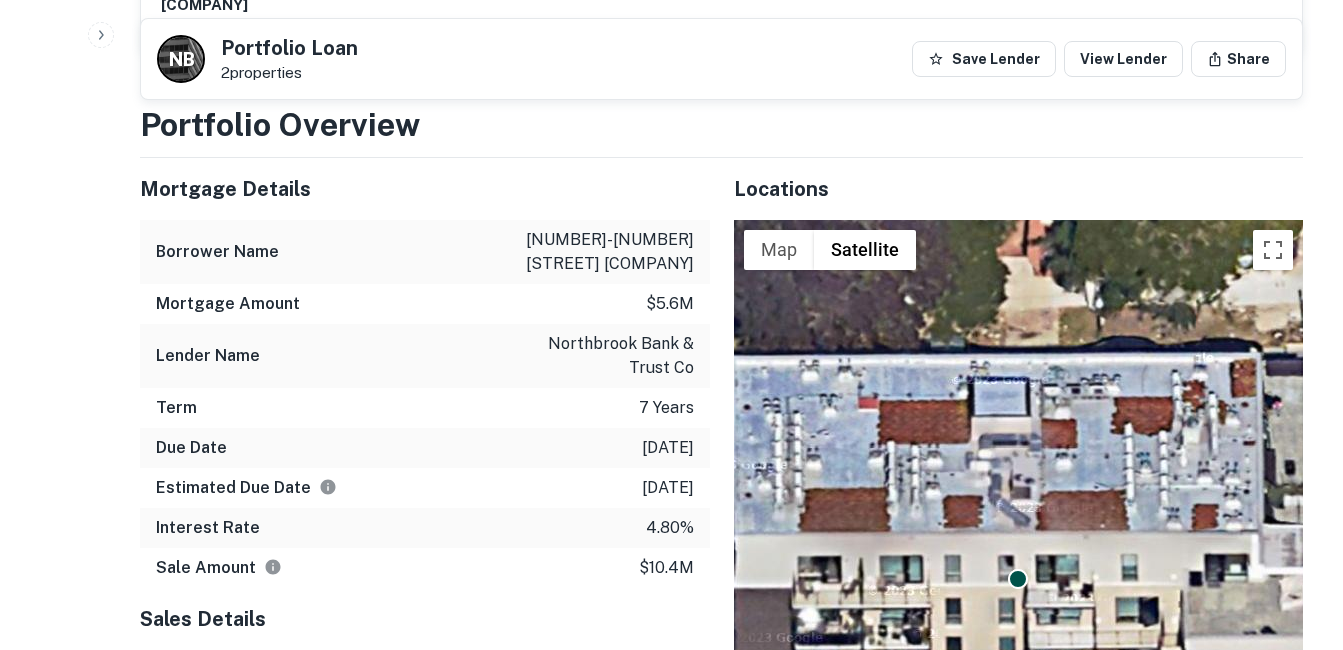 scroll, scrollTop: 1100, scrollLeft: 0, axis: vertical 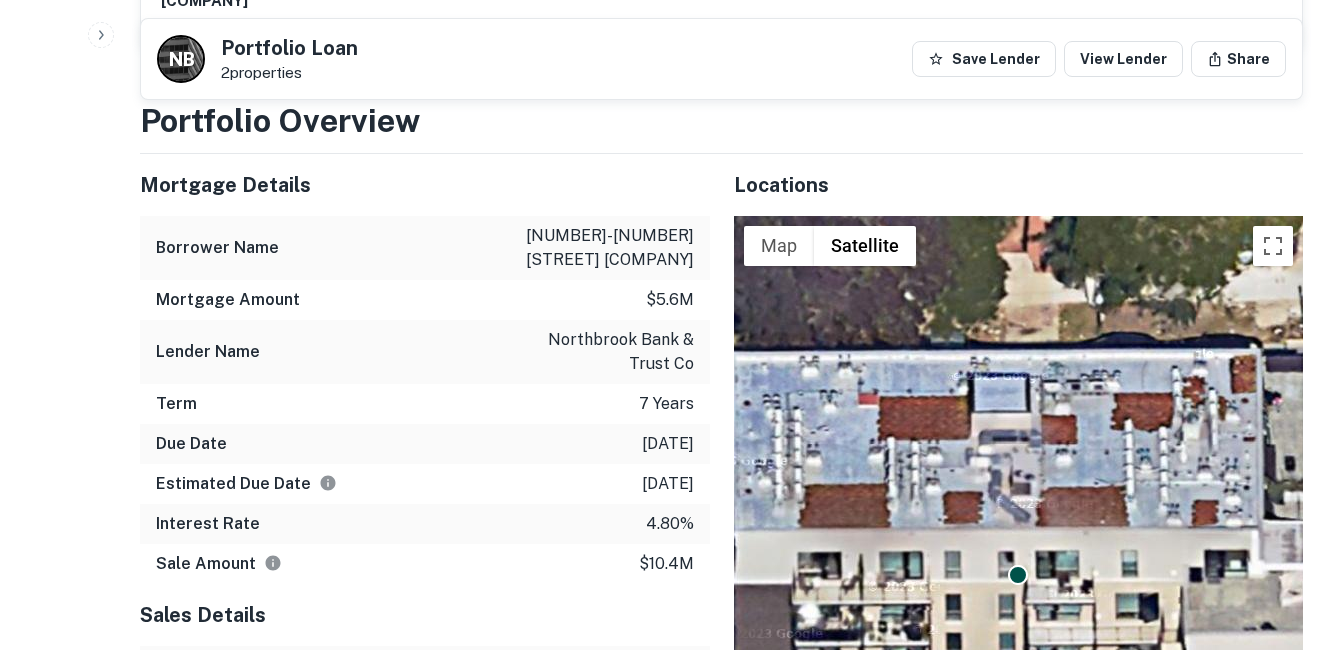 click on "[NUMBER]-[NUMBER] [STREET] [COMPANY]" at bounding box center [604, 248] 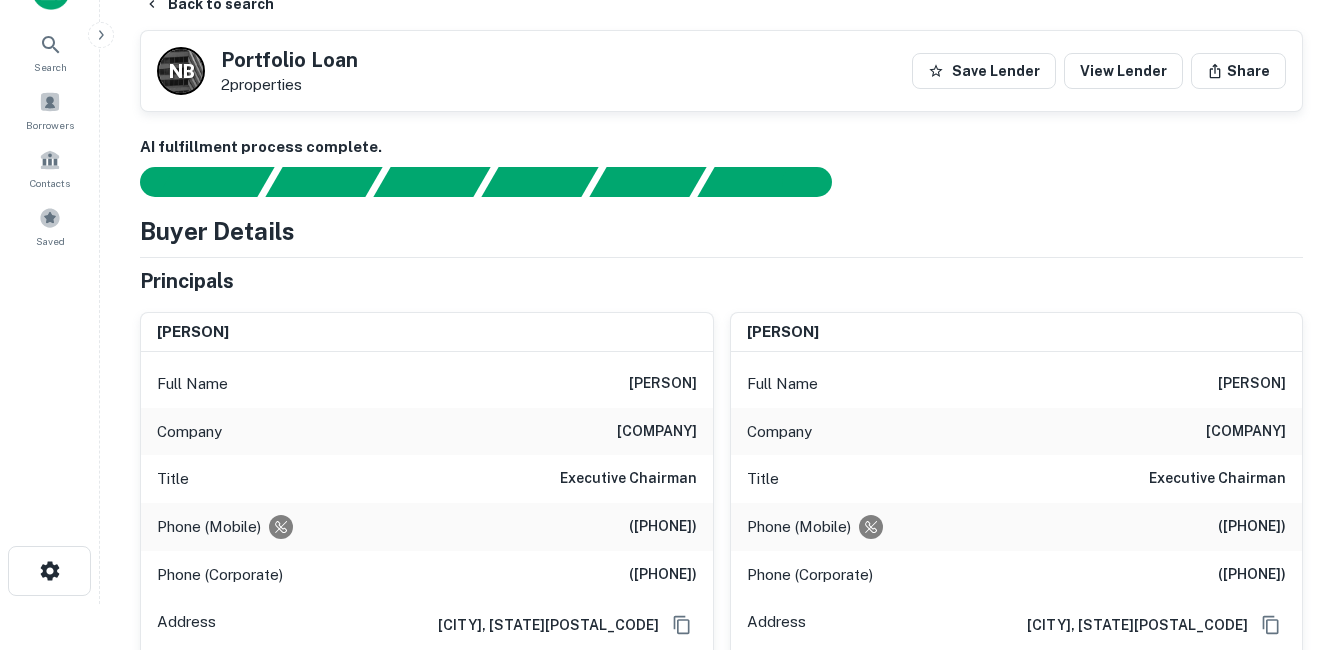 scroll, scrollTop: 0, scrollLeft: 0, axis: both 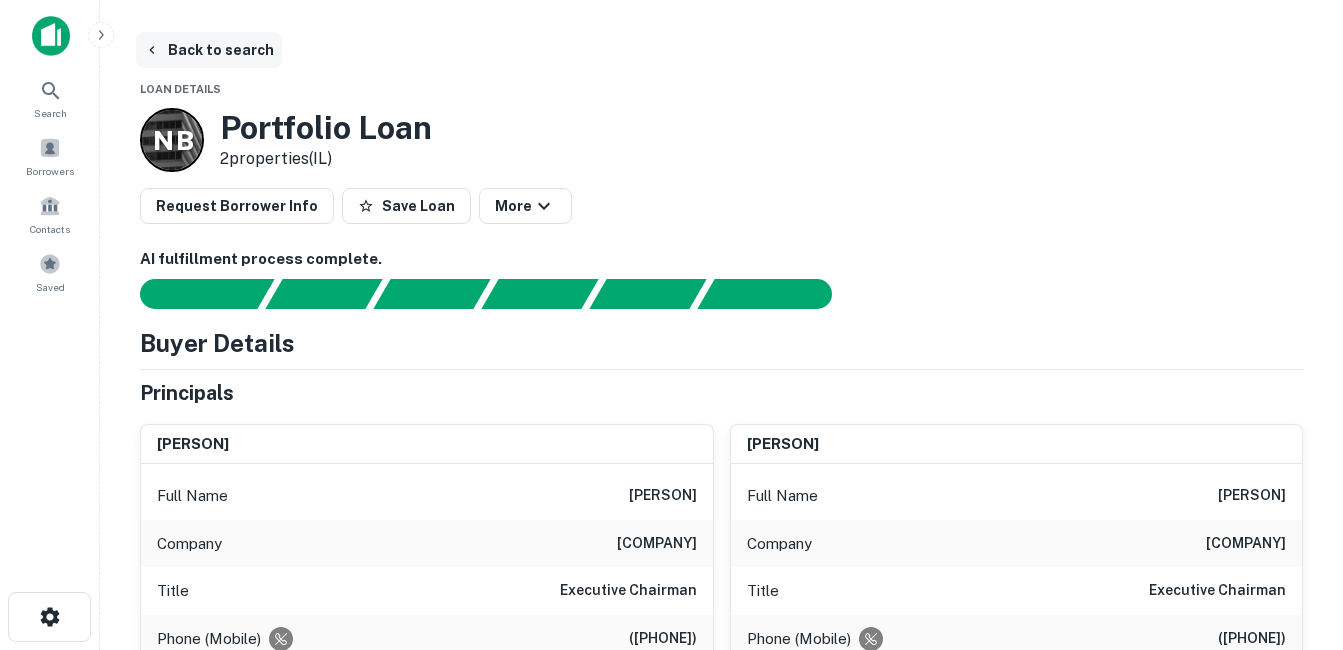click on "Back to search" at bounding box center [209, 50] 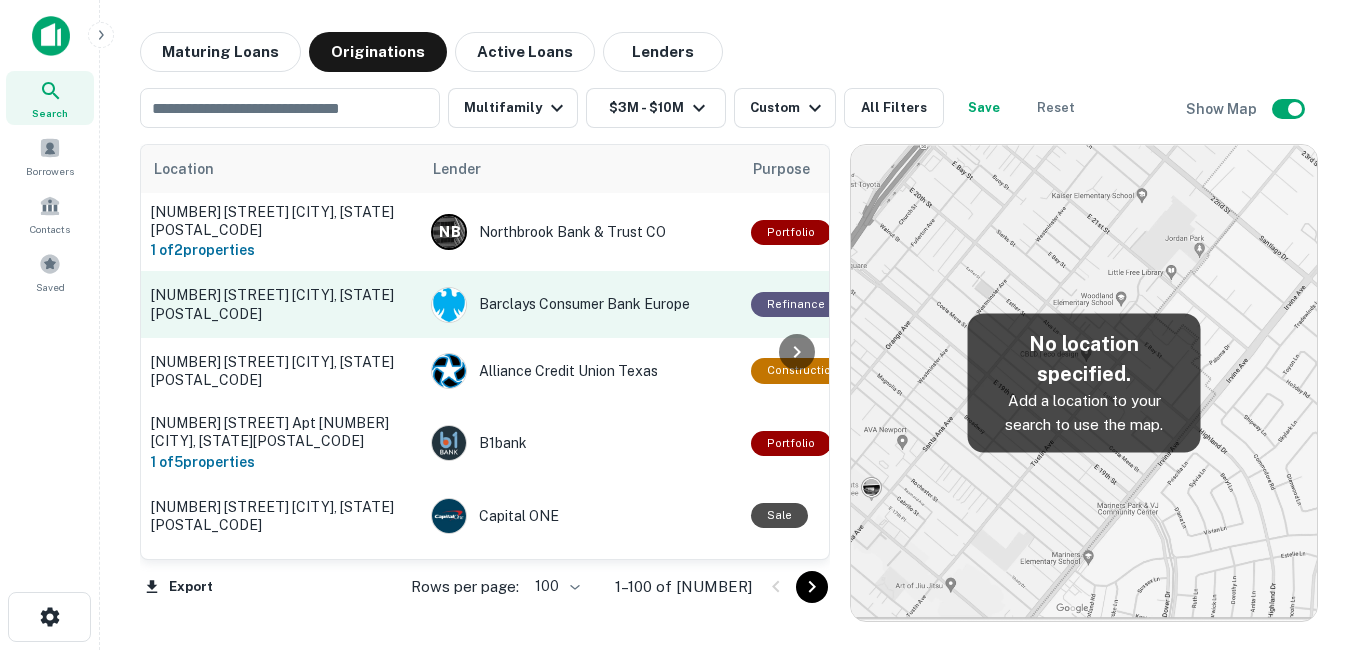 click on "[NUMBER] [STREET] [CITY], [STATE][POSTAL_CODE]" at bounding box center [281, 304] 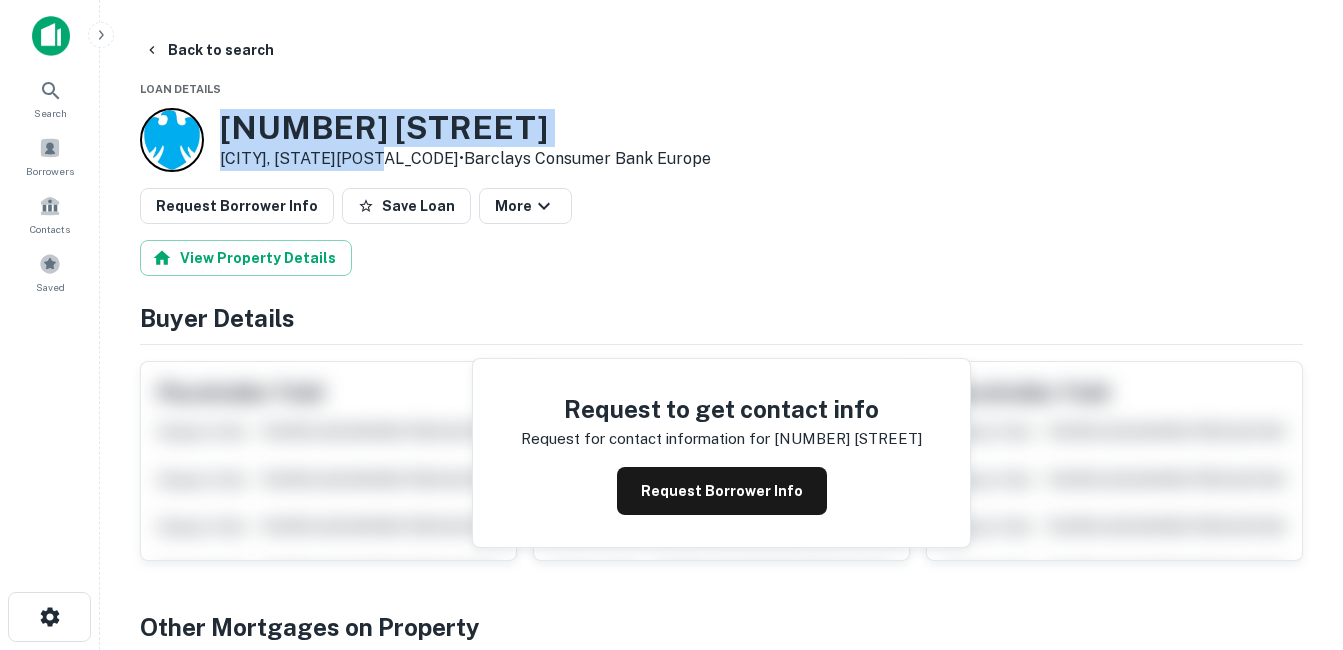 drag, startPoint x: 247, startPoint y: 130, endPoint x: 394, endPoint y: 165, distance: 151.10924 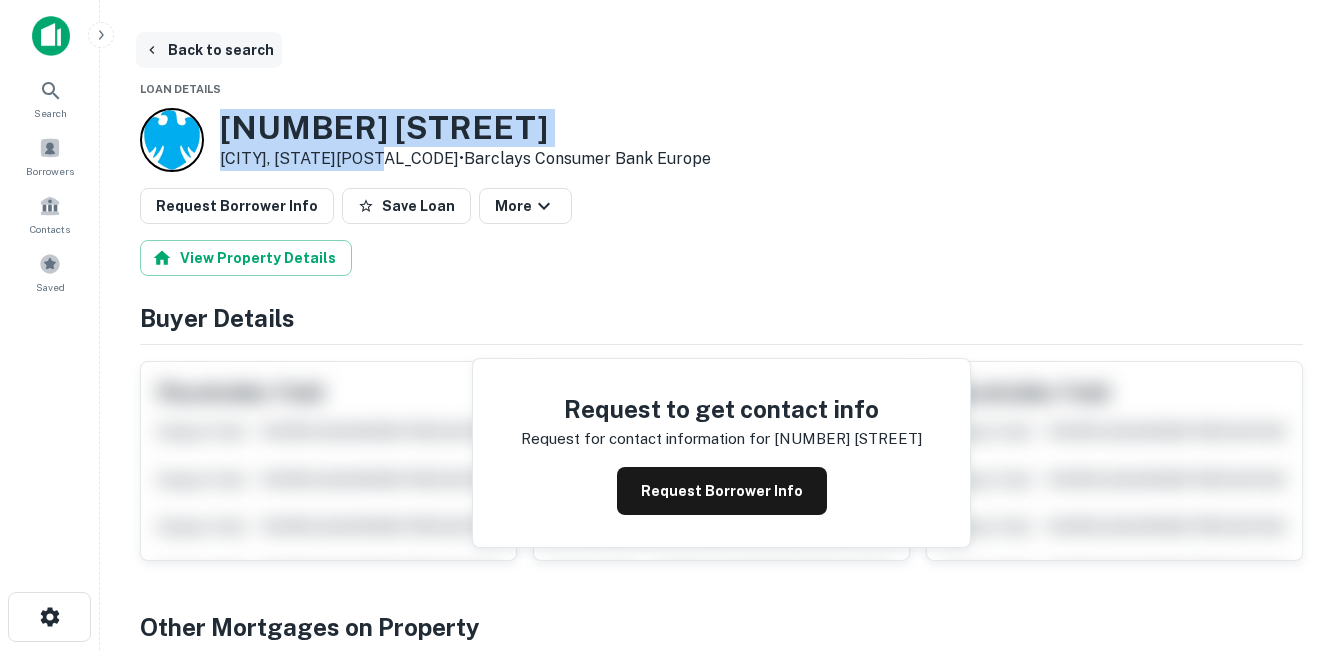 click on "Back to search" at bounding box center [209, 50] 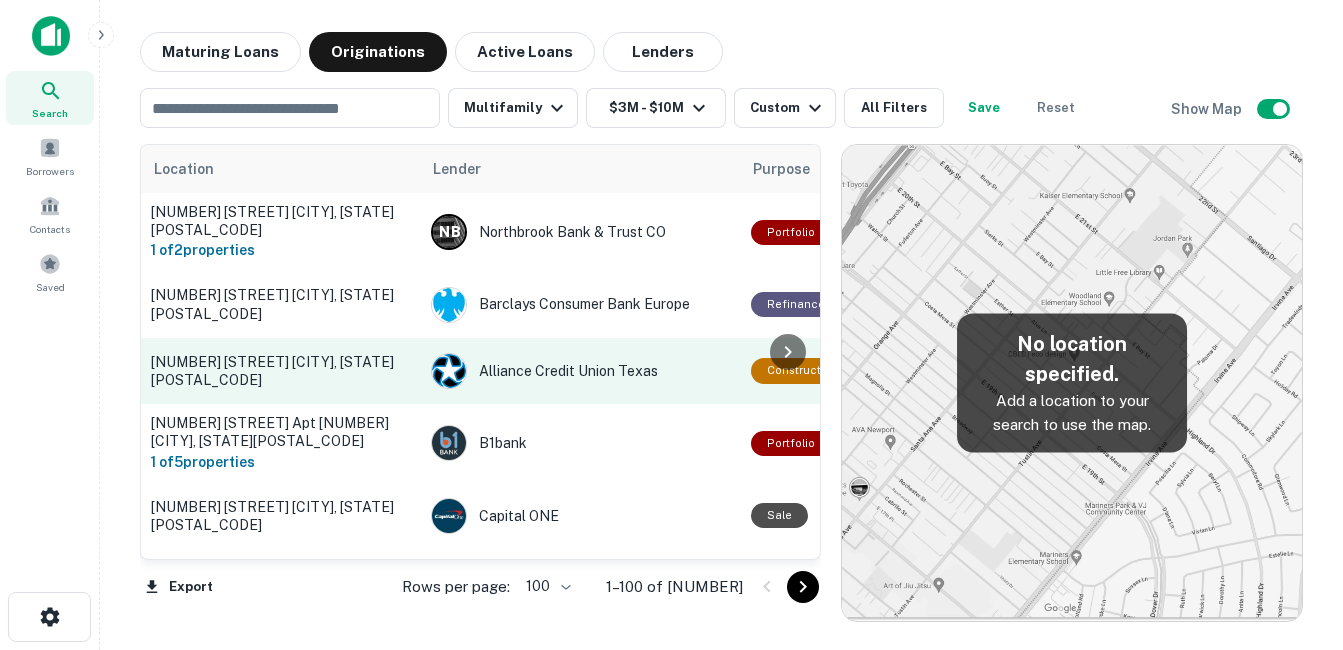 click on "[NUMBER] [STREET] [CITY], [STATE][POSTAL_CODE]" at bounding box center (281, 371) 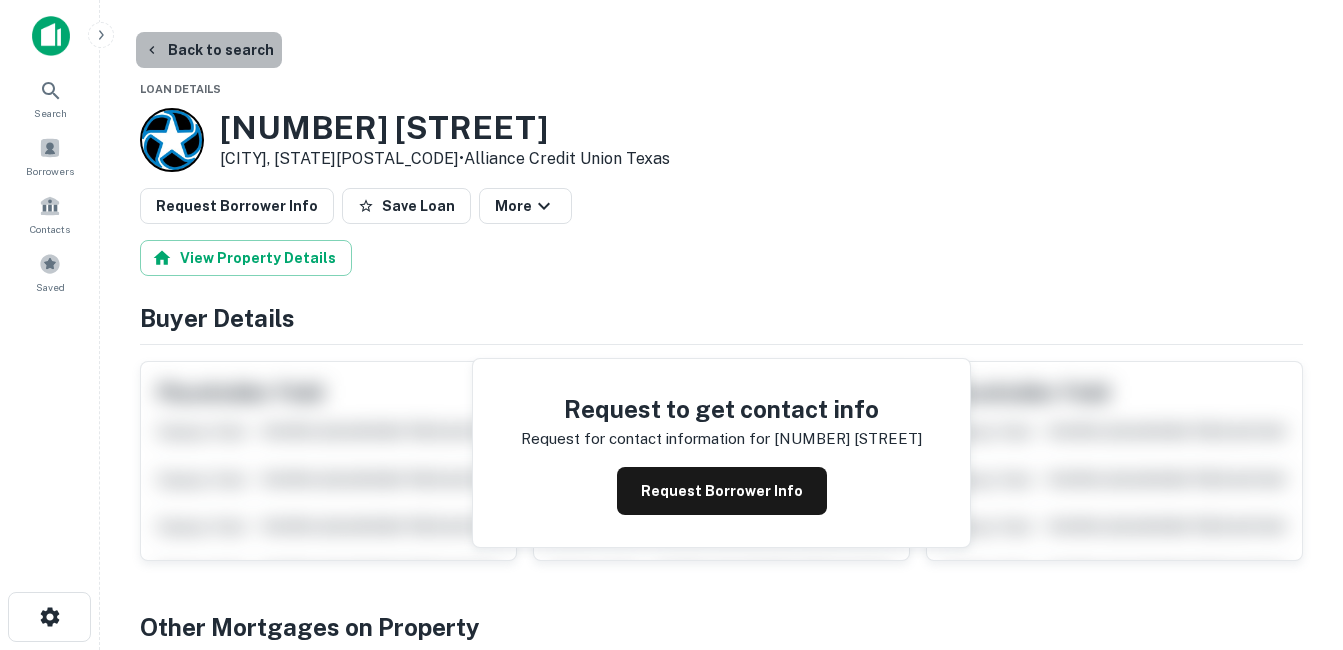 click on "Back to search" at bounding box center (209, 50) 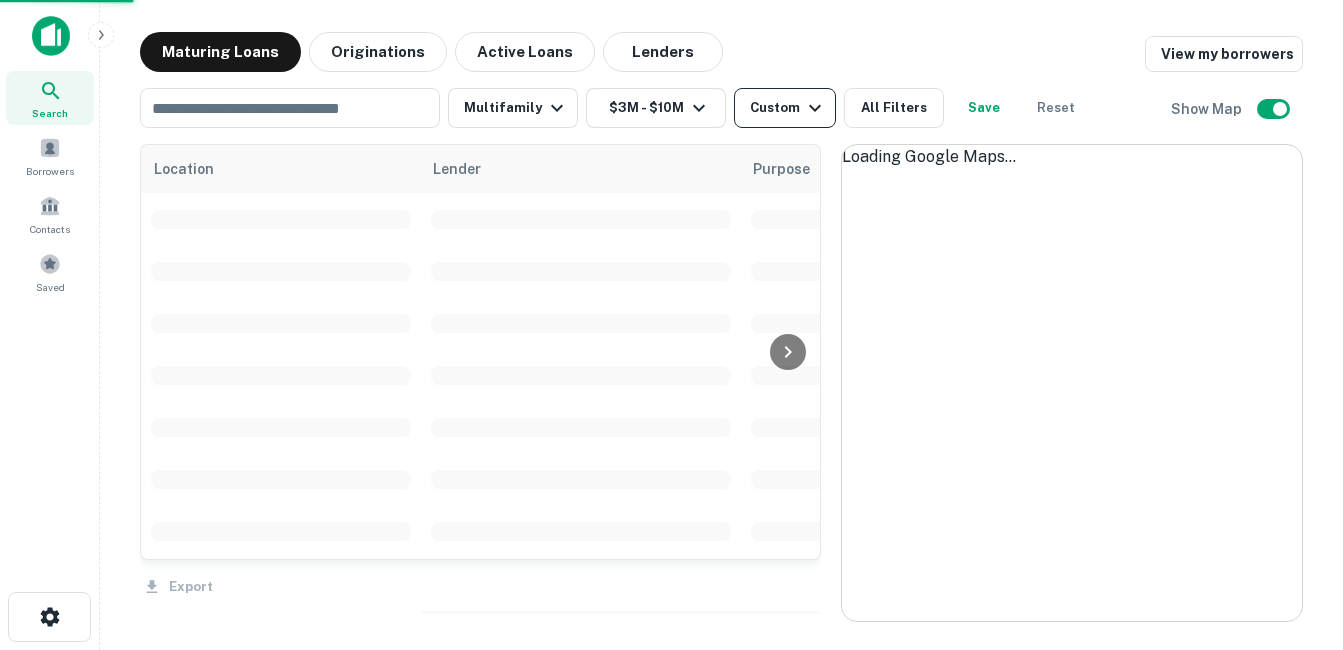 click on "Custom" at bounding box center [788, 108] 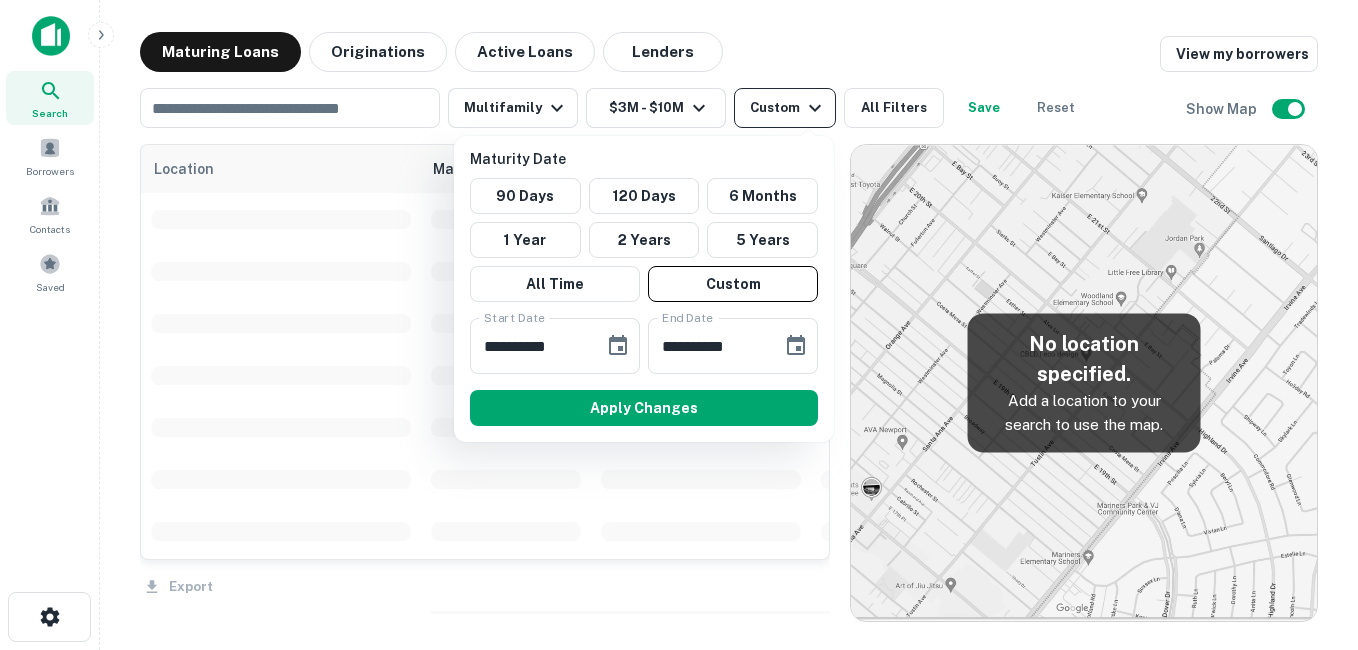 click at bounding box center [679, 325] 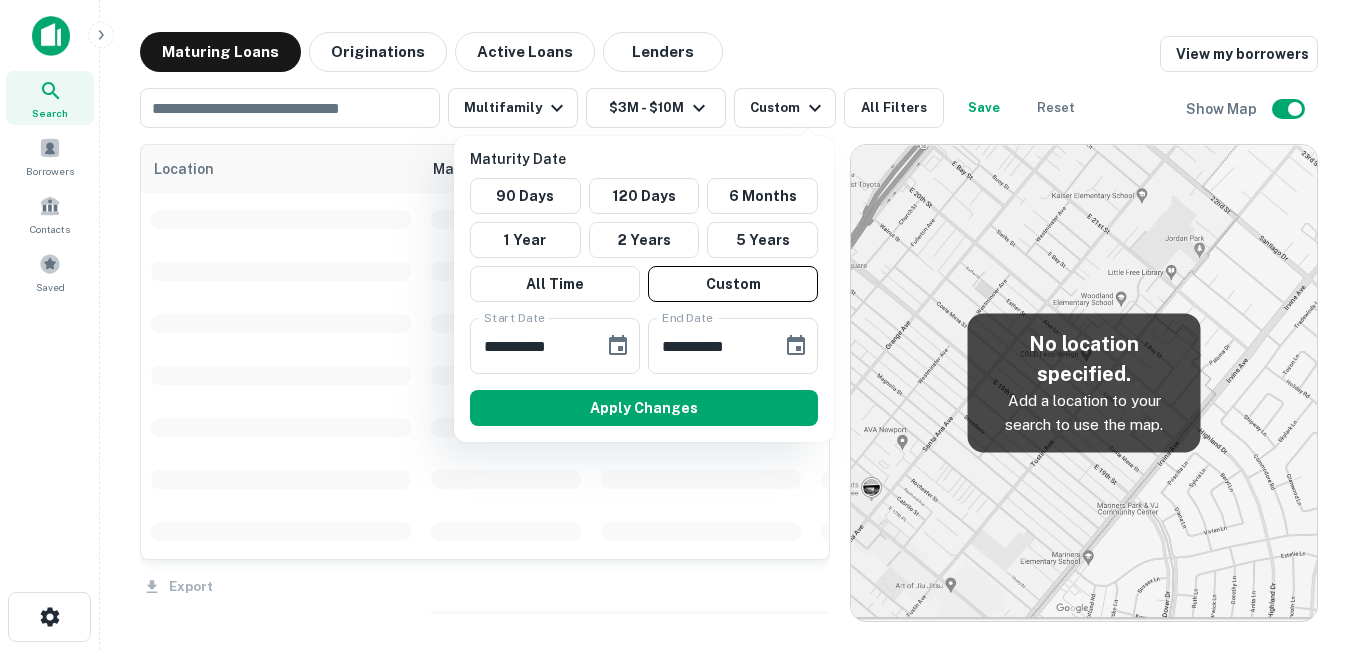 click at bounding box center (679, 325) 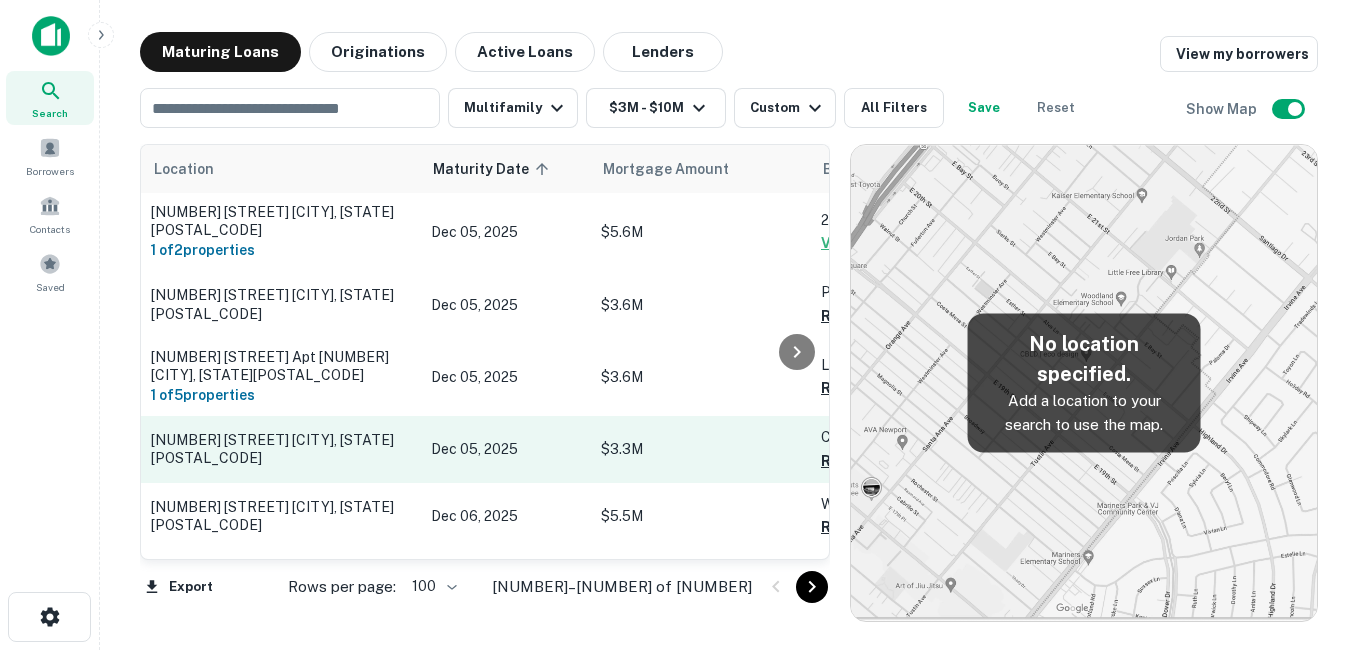 click on "[NUMBER] [STREET] [CITY], [STATE][POSTAL_CODE]" at bounding box center [281, 449] 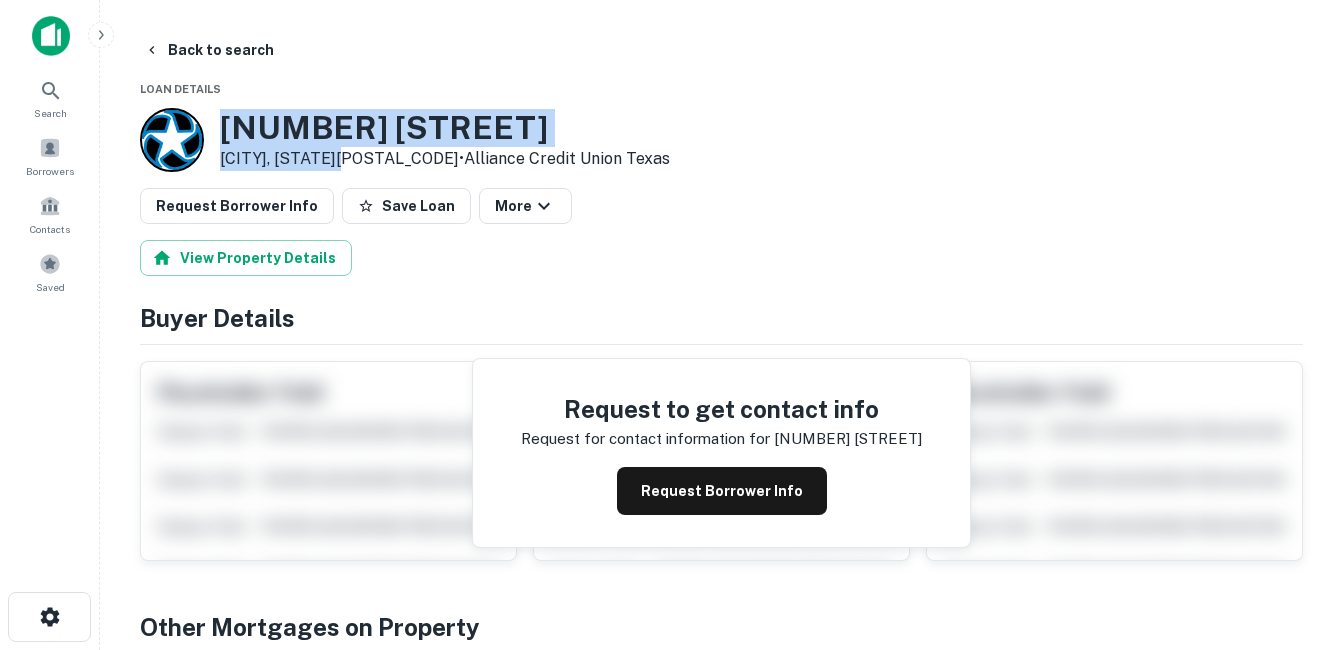 drag, startPoint x: 222, startPoint y: 126, endPoint x: 360, endPoint y: 163, distance: 142.87407 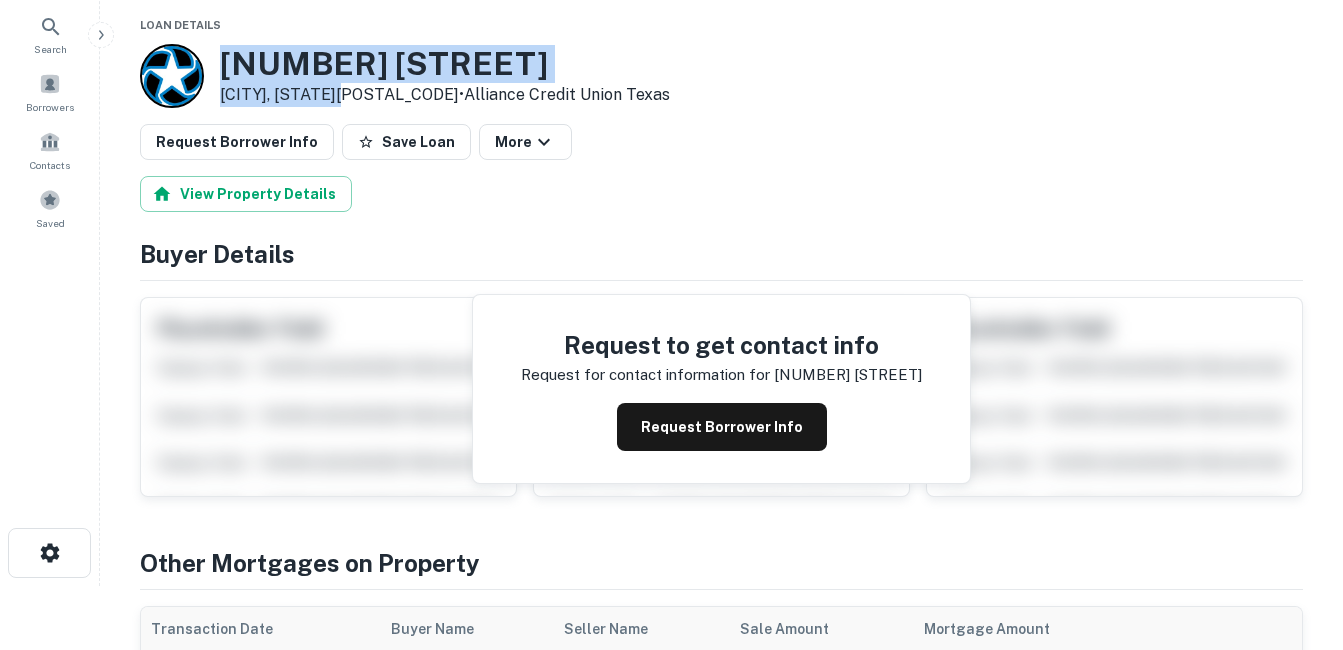 scroll, scrollTop: 100, scrollLeft: 0, axis: vertical 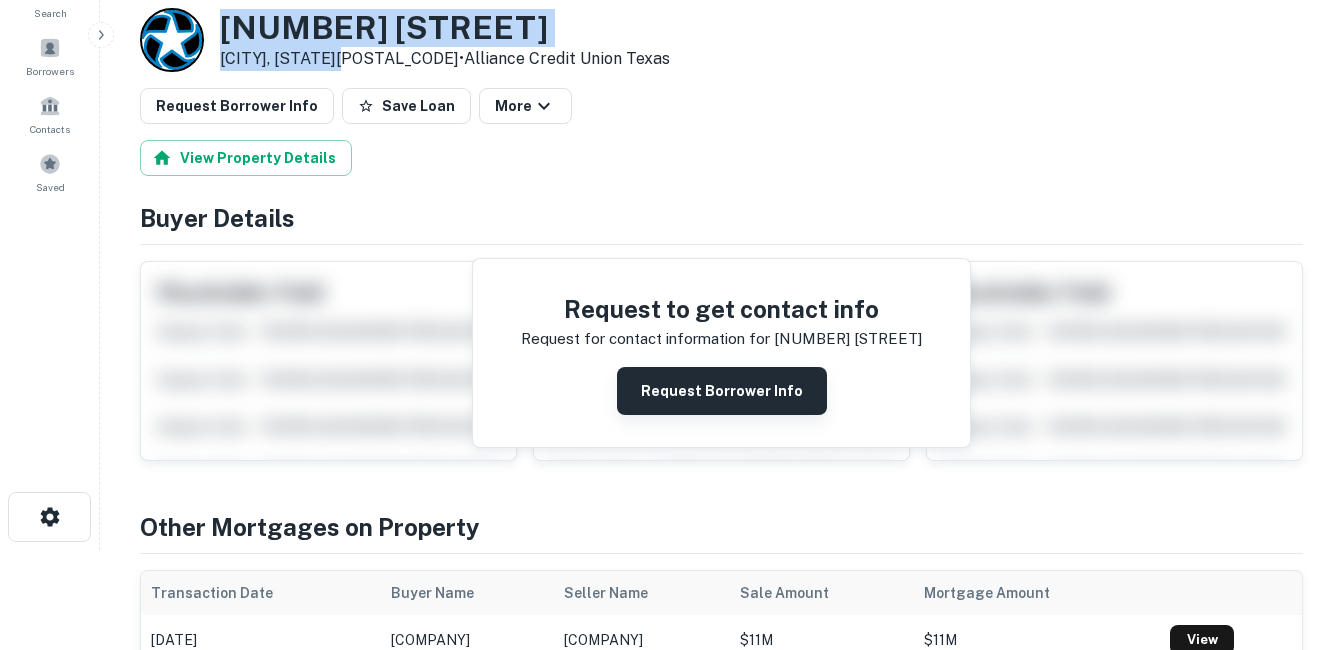 click on "Request Borrower Info" at bounding box center [722, 391] 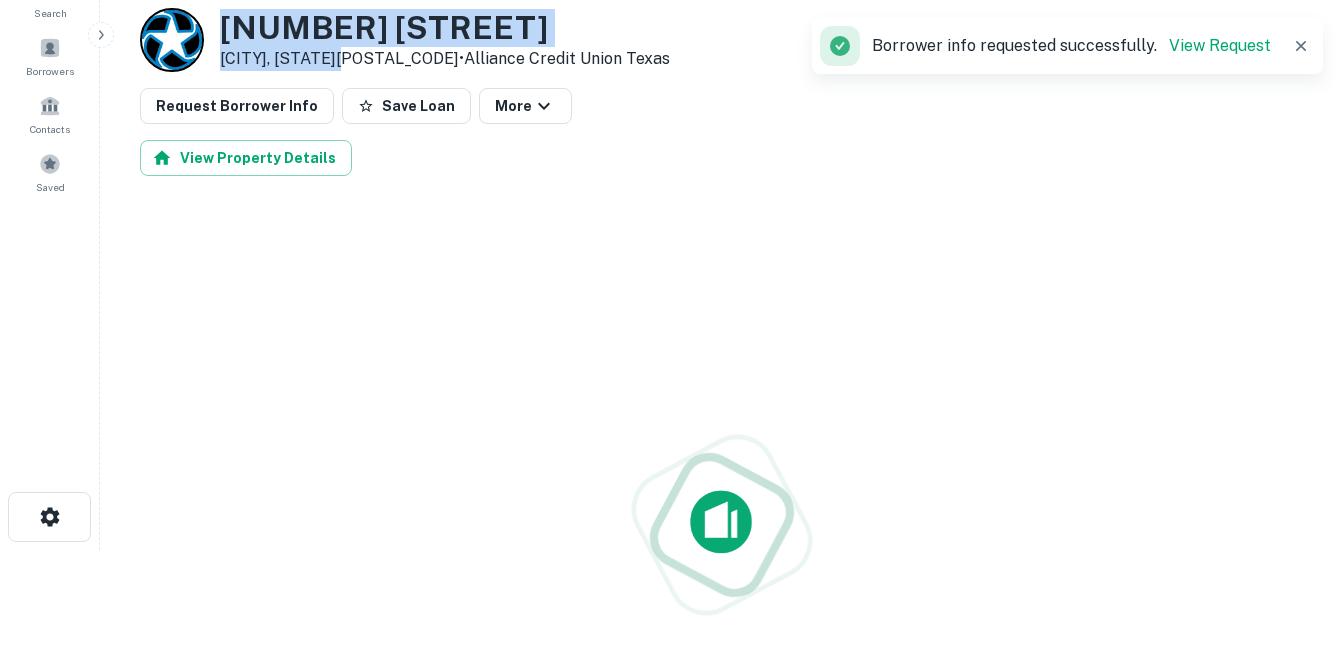 click on "[NUMBER] [STREET]" at bounding box center (445, 28) 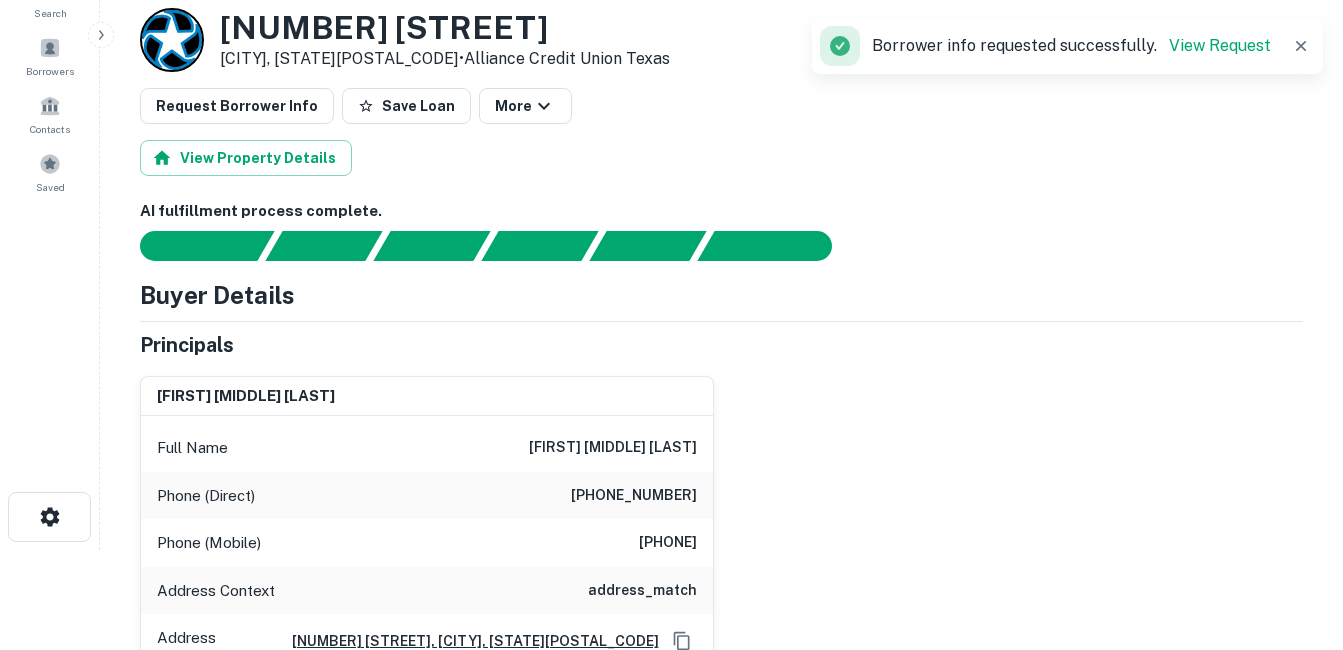 scroll, scrollTop: 200, scrollLeft: 0, axis: vertical 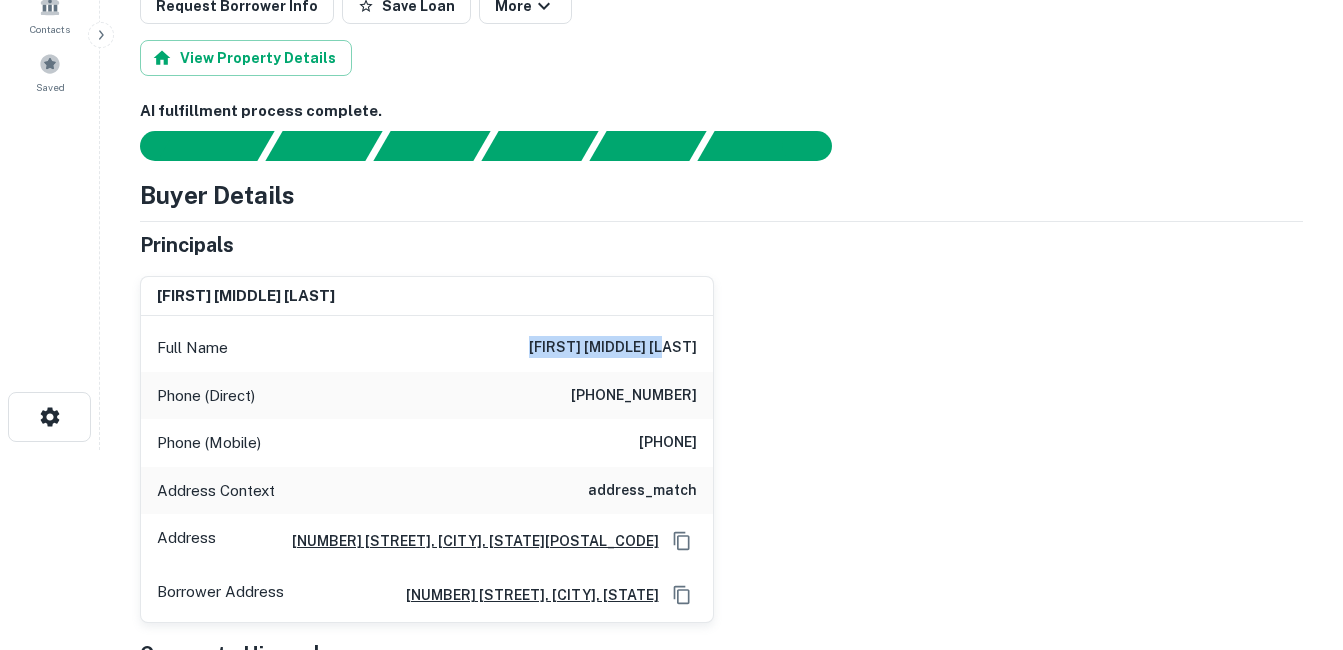 drag, startPoint x: 568, startPoint y: 355, endPoint x: 727, endPoint y: 353, distance: 159.01257 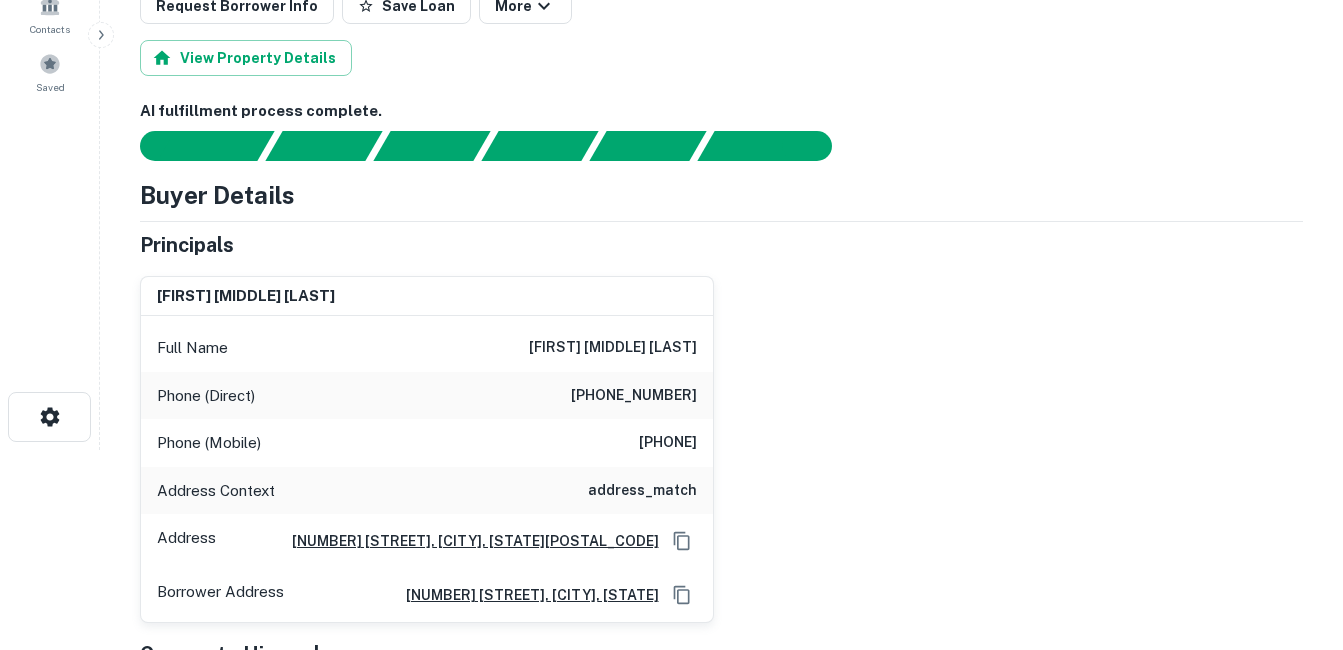 drag, startPoint x: 727, startPoint y: 353, endPoint x: 595, endPoint y: 391, distance: 137.36084 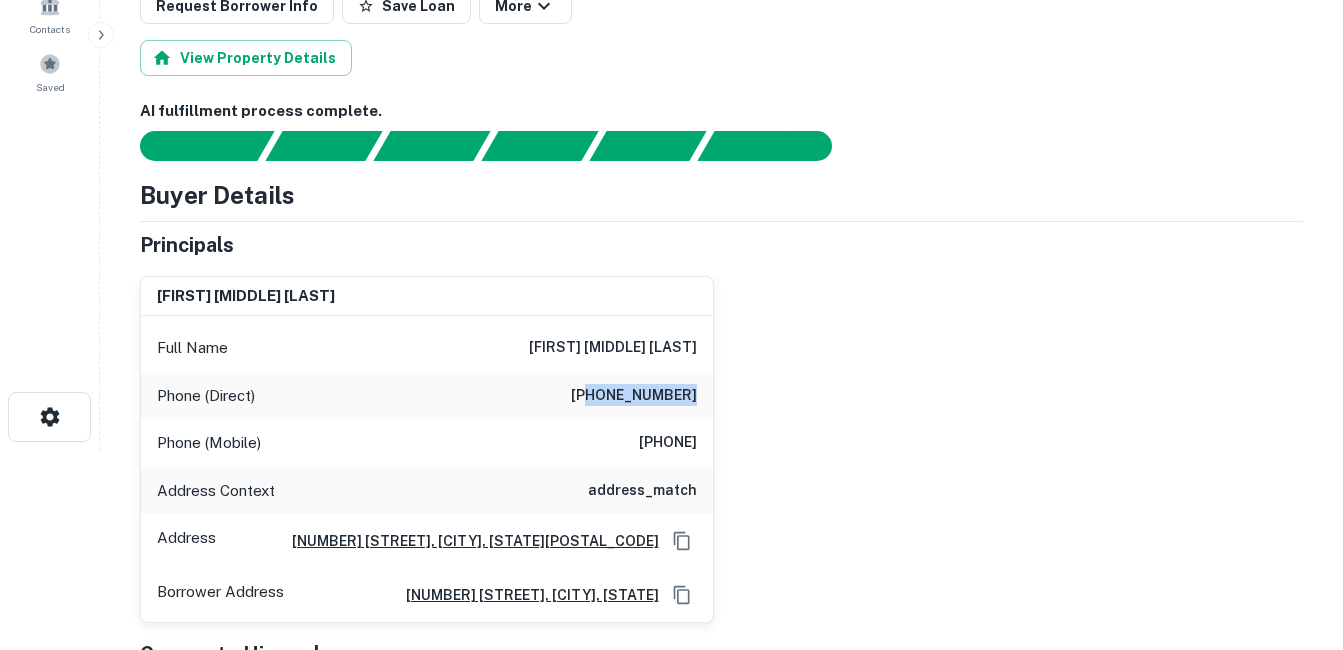 drag, startPoint x: 775, startPoint y: 389, endPoint x: 888, endPoint y: 392, distance: 113.03982 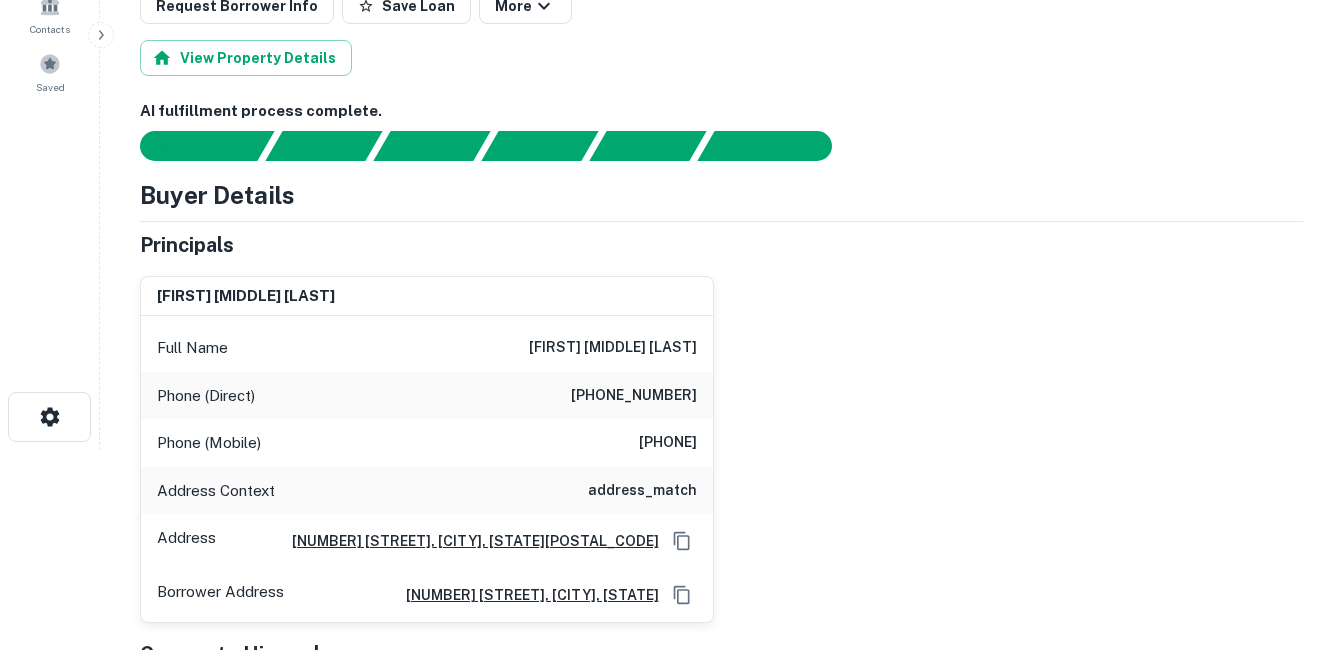 drag, startPoint x: 888, startPoint y: 392, endPoint x: 586, endPoint y: 436, distance: 305.18848 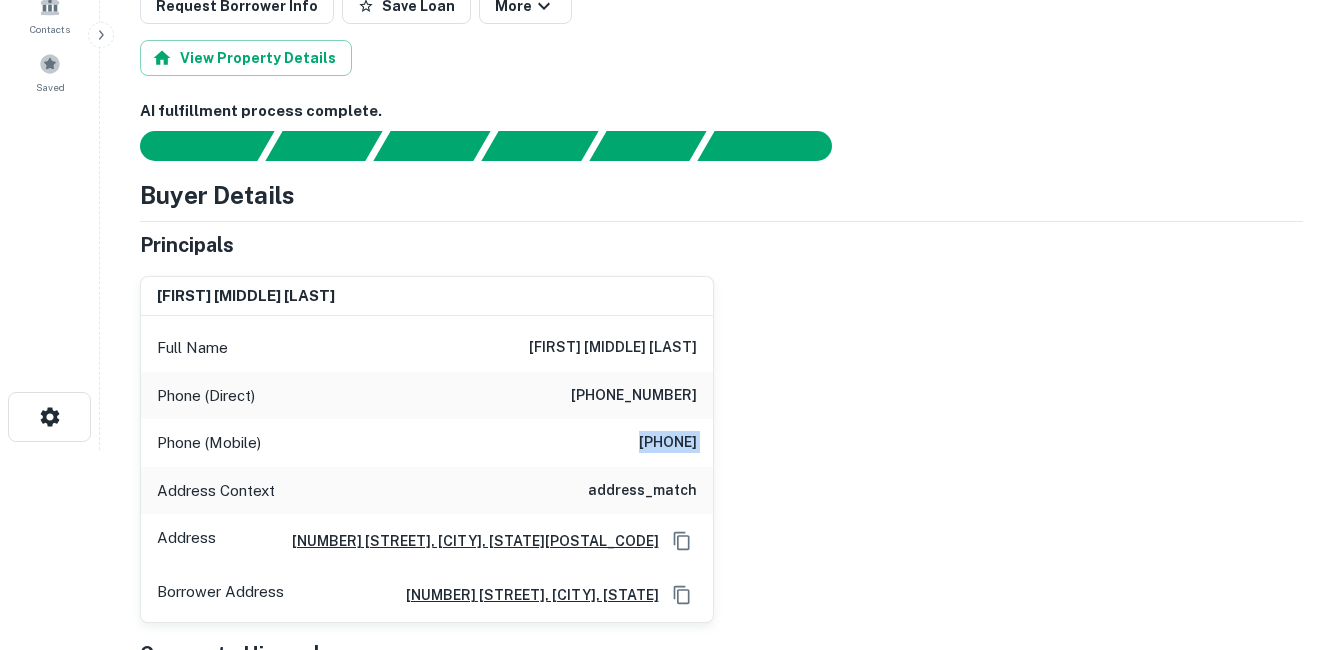 drag, startPoint x: 586, startPoint y: 436, endPoint x: 736, endPoint y: 442, distance: 150.11995 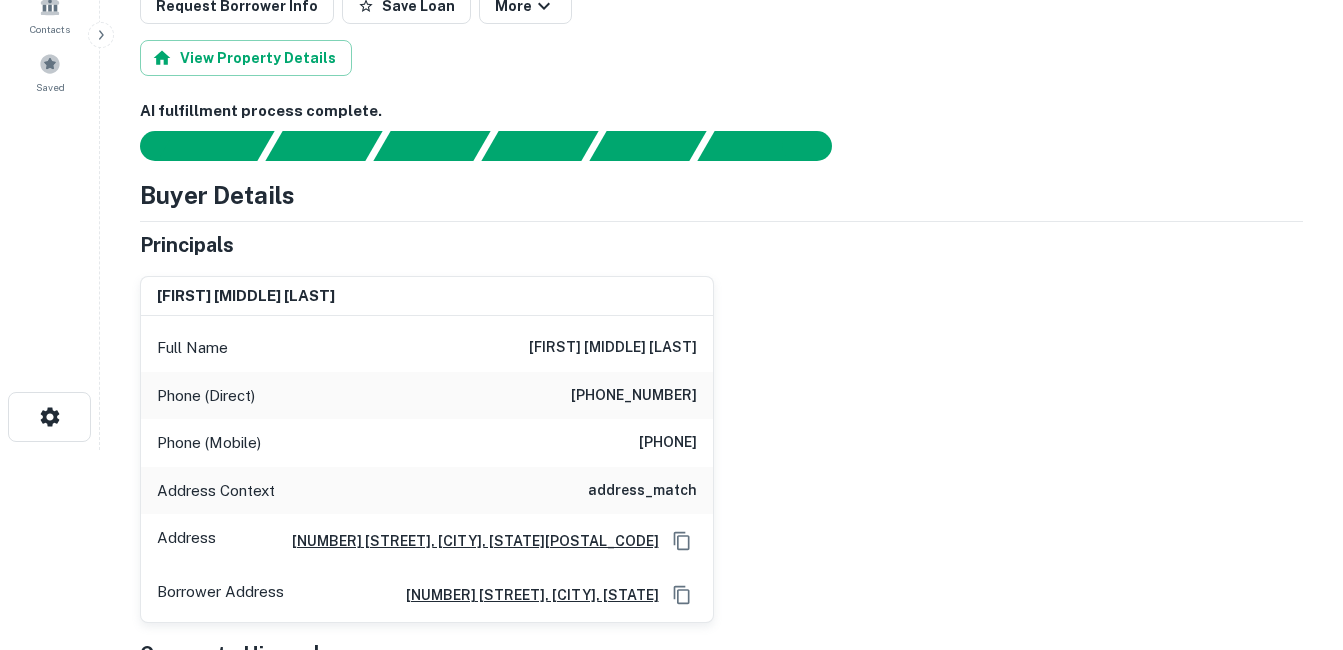 drag, startPoint x: 736, startPoint y: 442, endPoint x: 662, endPoint y: 483, distance: 84.59905 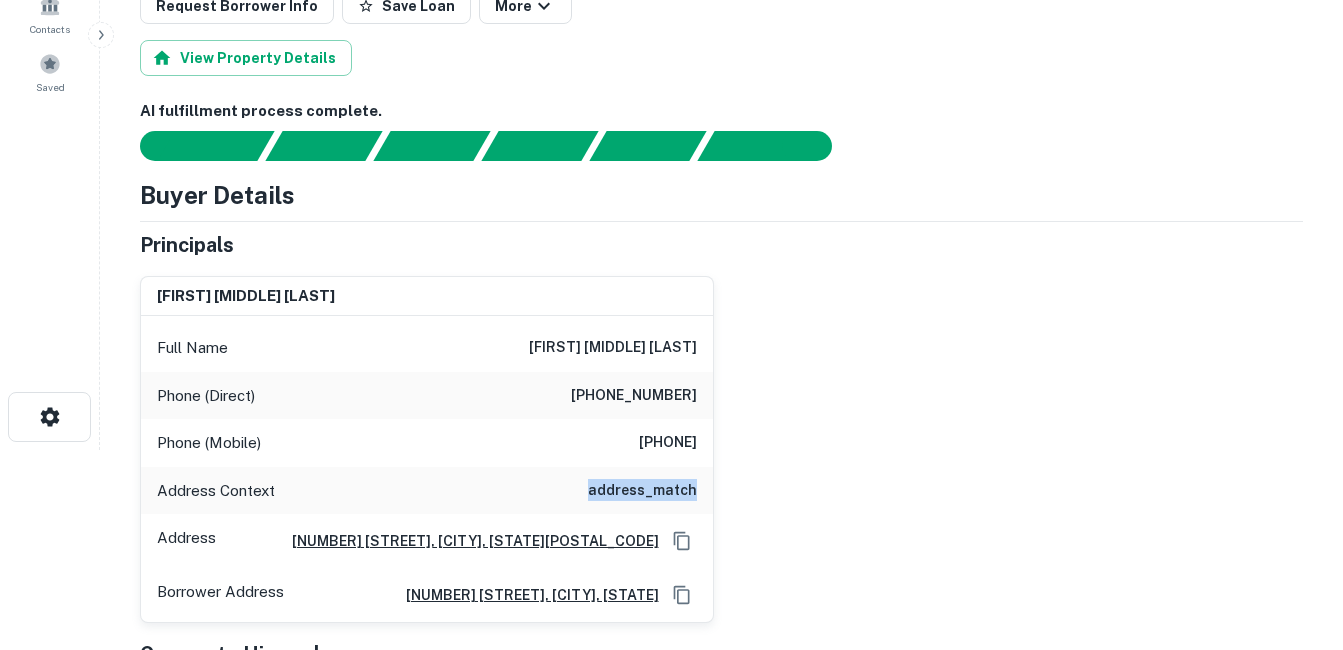 click on "address_match" at bounding box center (642, 491) 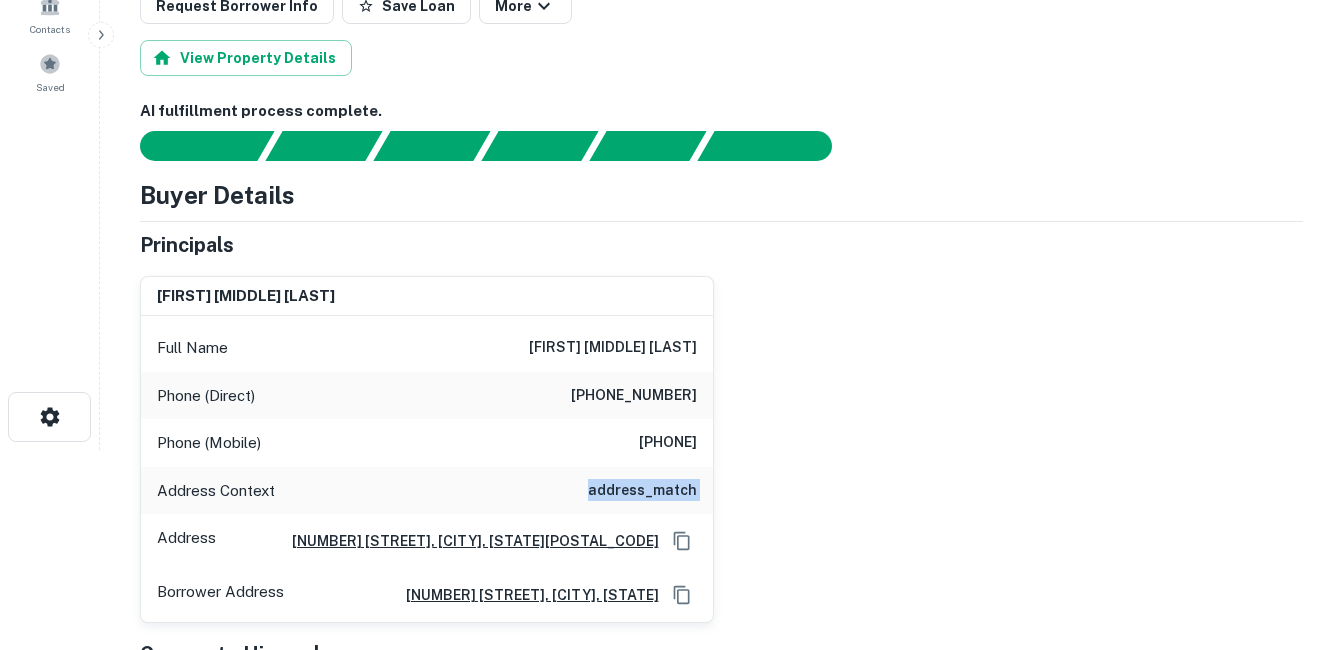 click on "address_match" at bounding box center [642, 491] 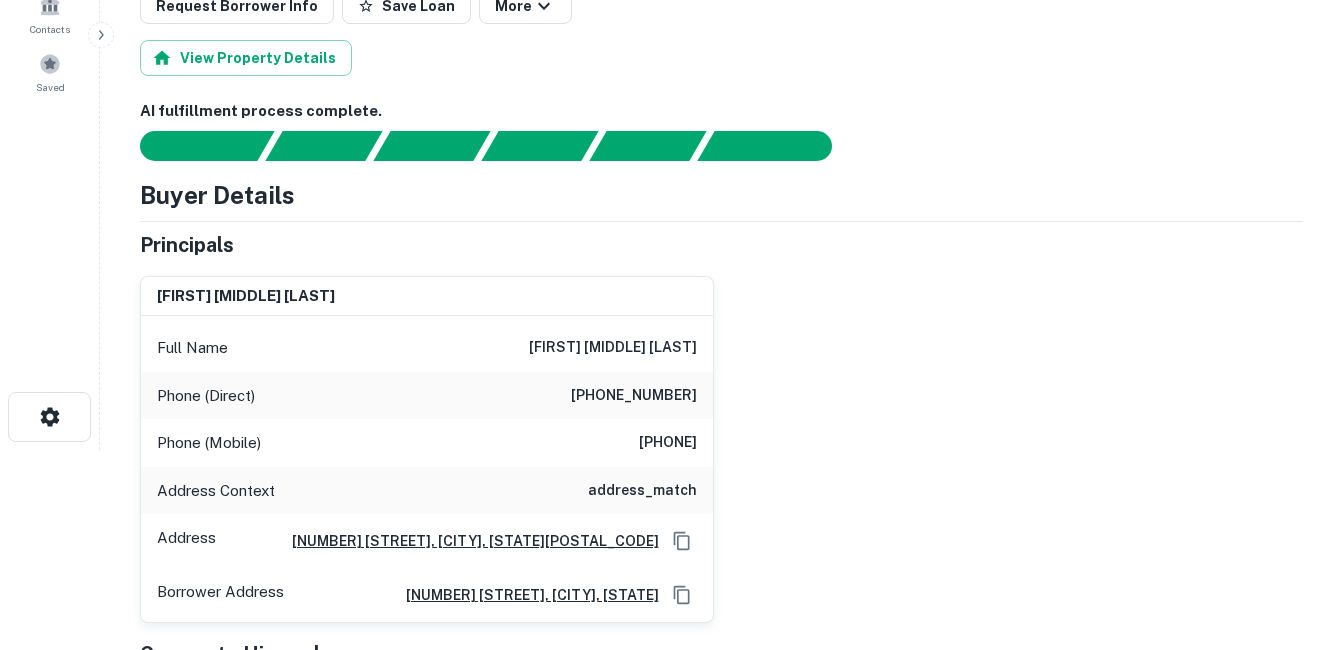 drag, startPoint x: 662, startPoint y: 483, endPoint x: 650, endPoint y: 453, distance: 32.31099 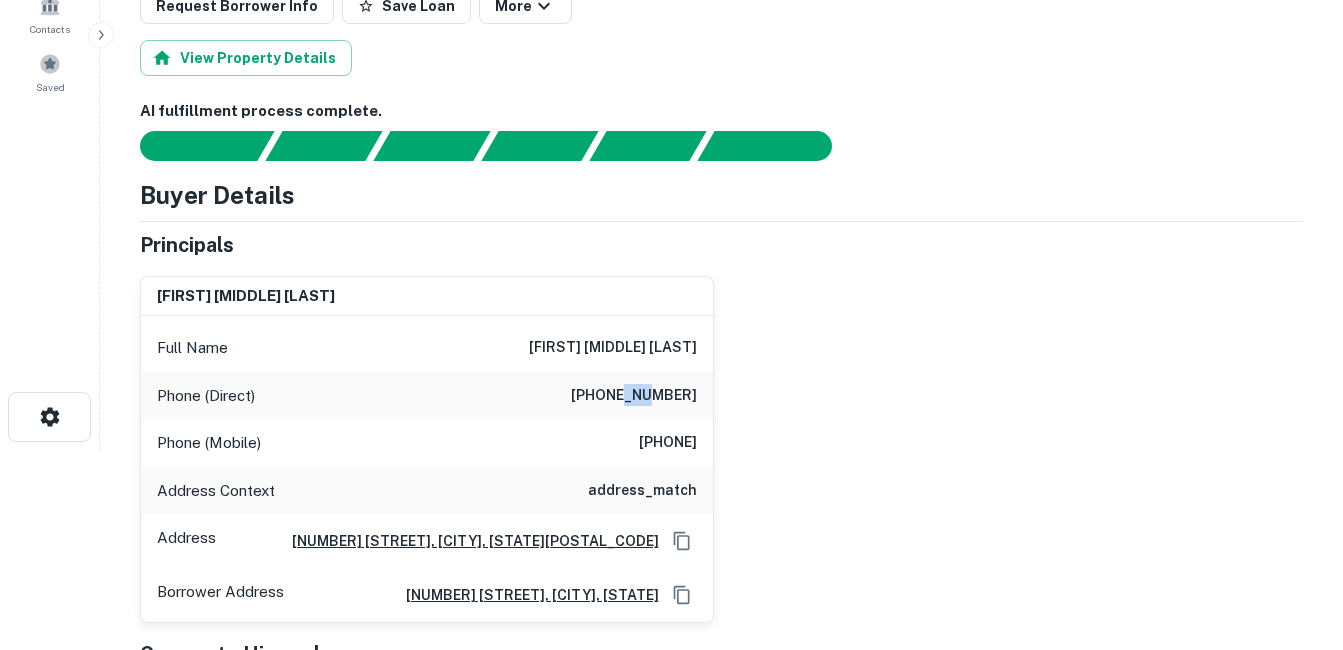 click on "[PHONE_NUMBER]" at bounding box center [634, 396] 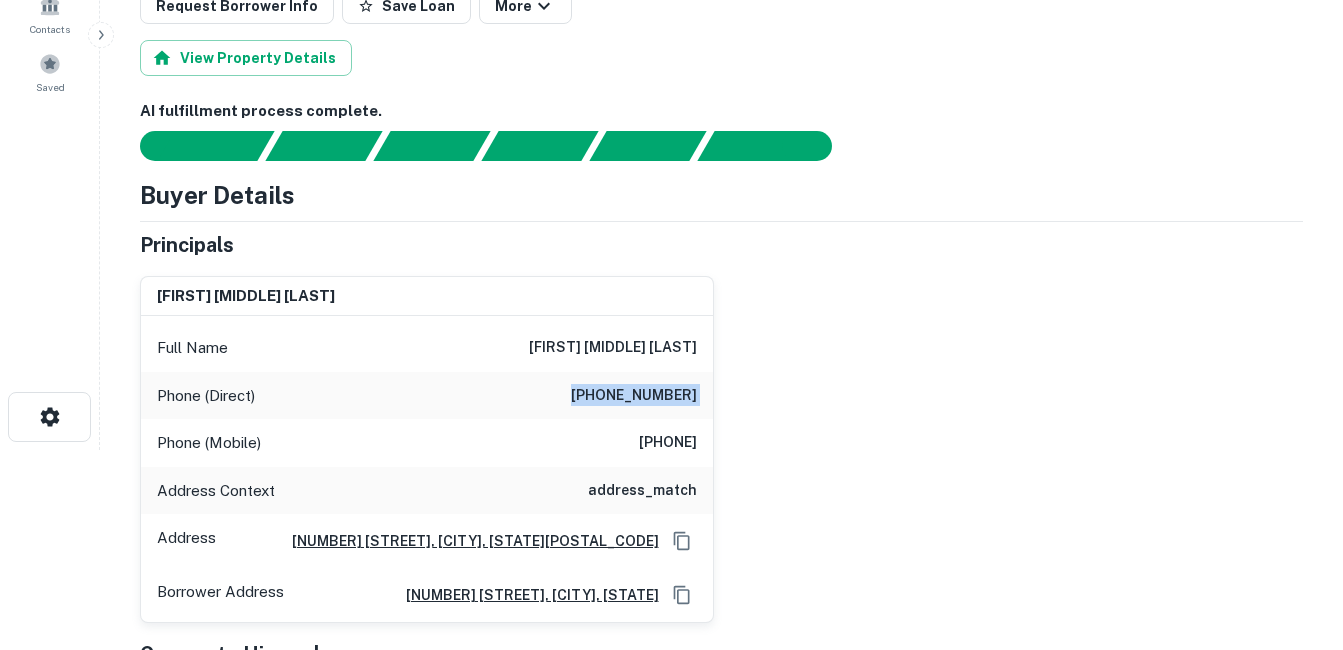 click on "[PHONE_NUMBER]" at bounding box center (634, 396) 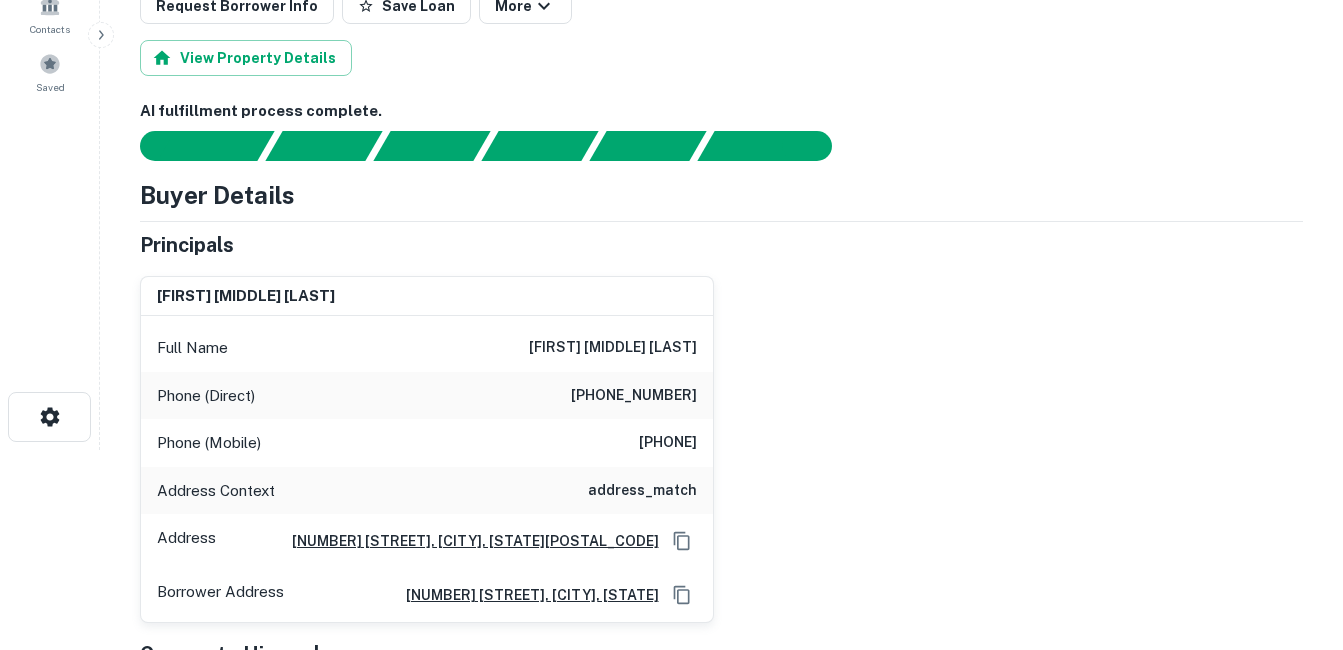 drag, startPoint x: 645, startPoint y: 403, endPoint x: 645, endPoint y: 436, distance: 33 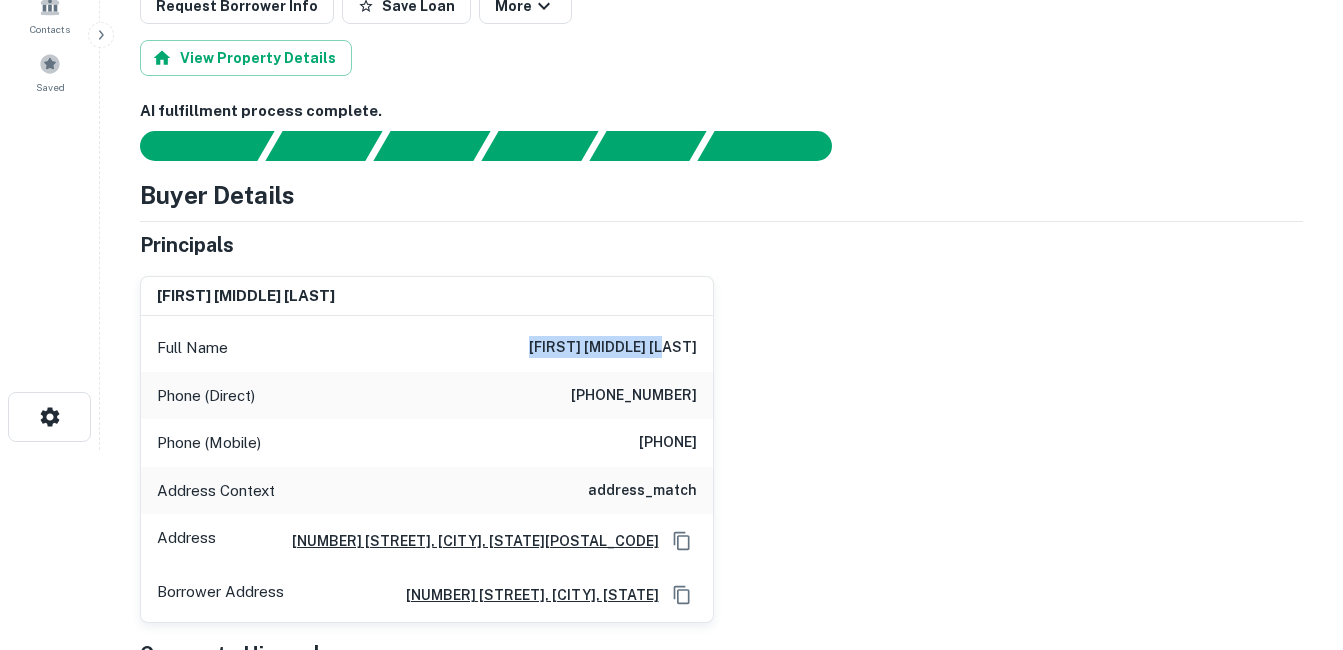 drag, startPoint x: 549, startPoint y: 354, endPoint x: 737, endPoint y: 339, distance: 188.59746 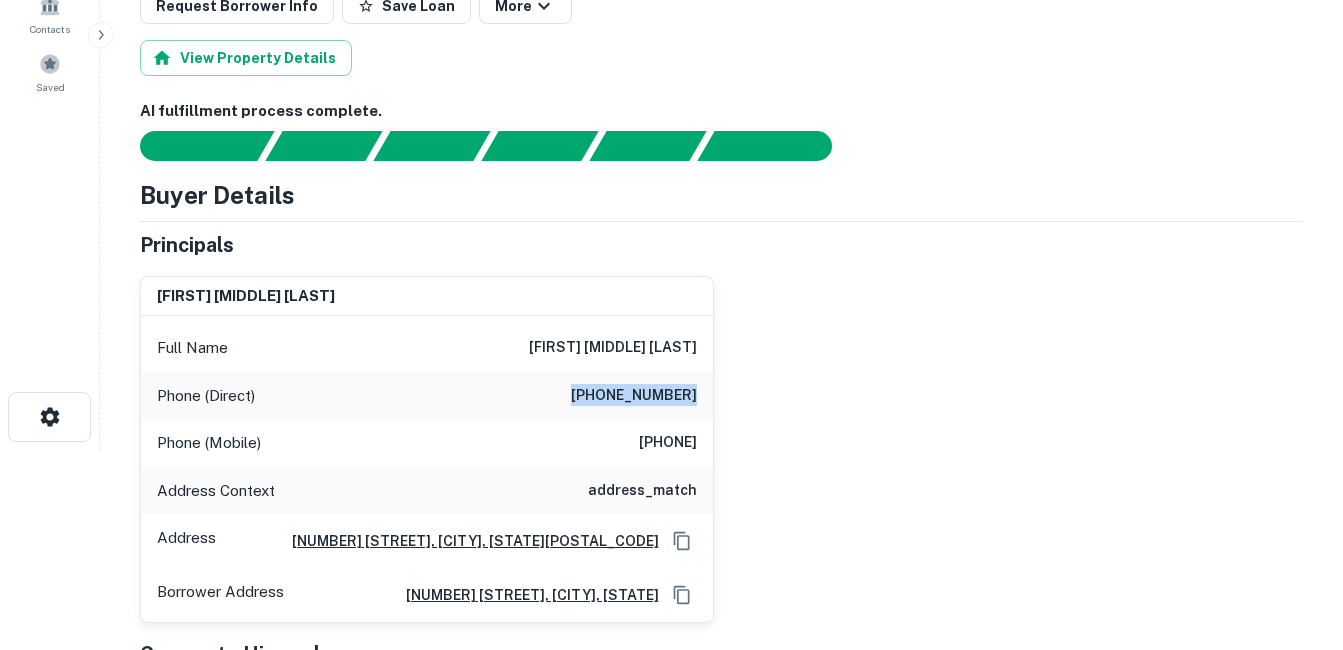 drag, startPoint x: 737, startPoint y: 339, endPoint x: 482, endPoint y: 399, distance: 261.96375 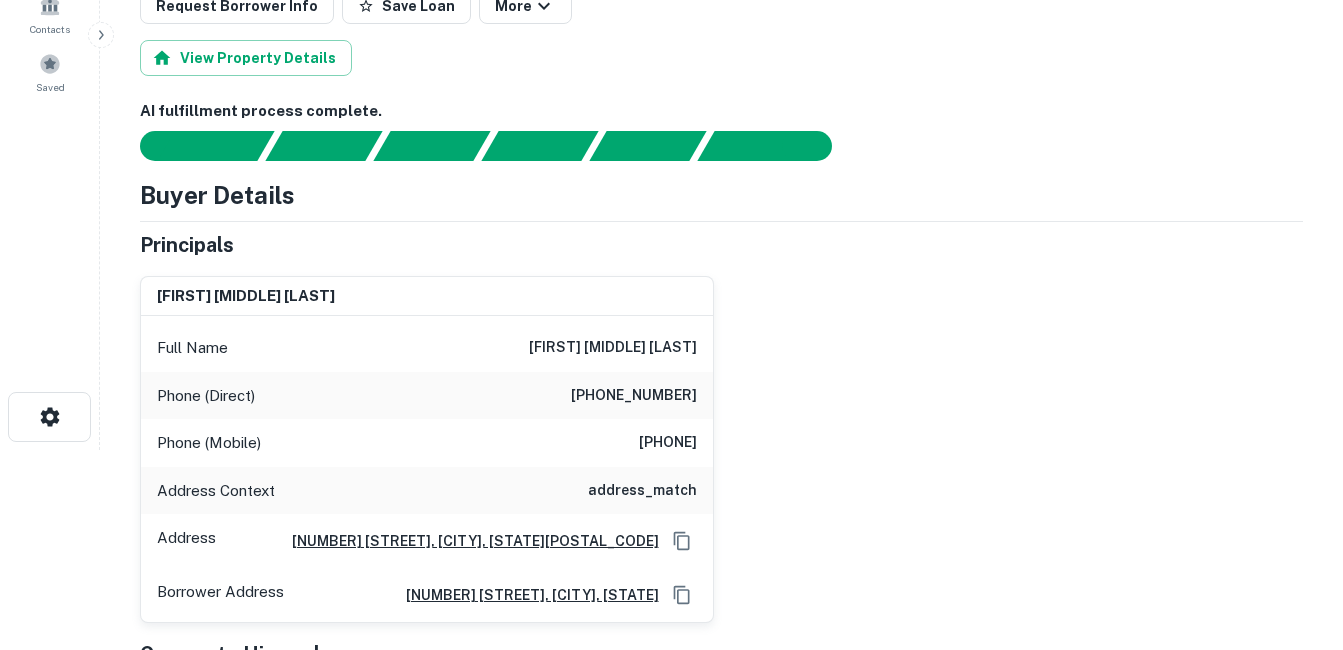 drag, startPoint x: 482, startPoint y: 399, endPoint x: 563, endPoint y: 453, distance: 97.349884 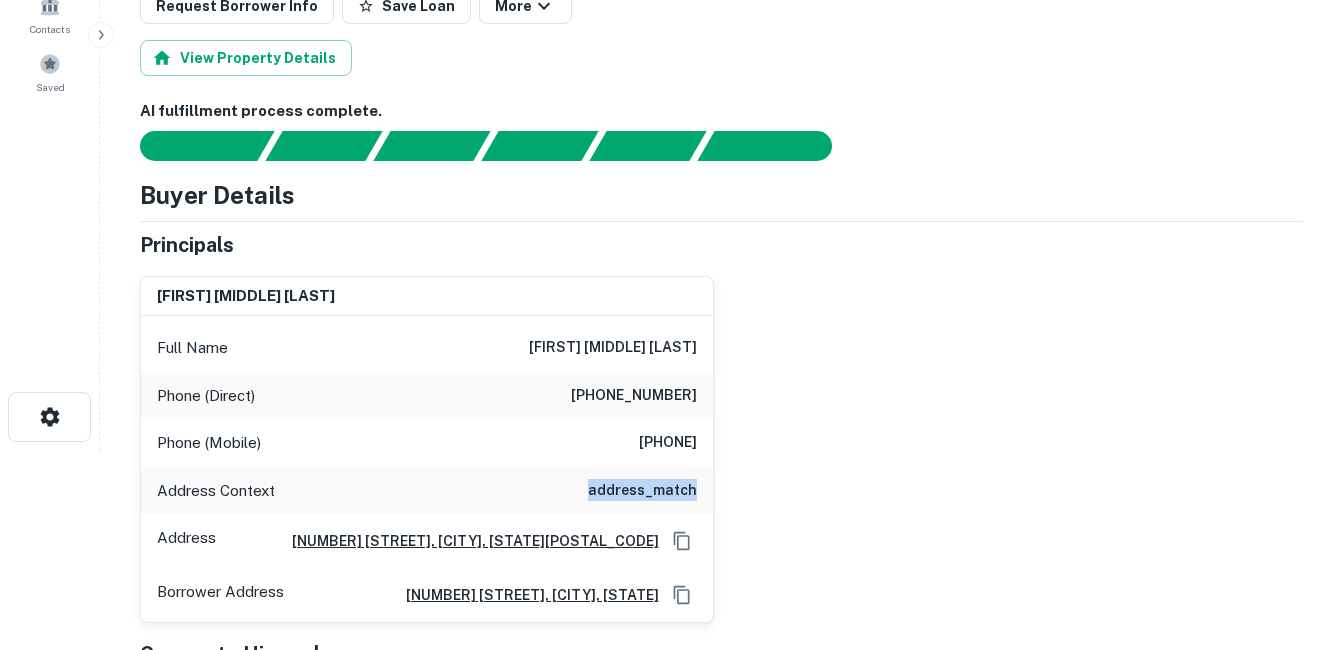 drag, startPoint x: 777, startPoint y: 445, endPoint x: 560, endPoint y: 490, distance: 221.61679 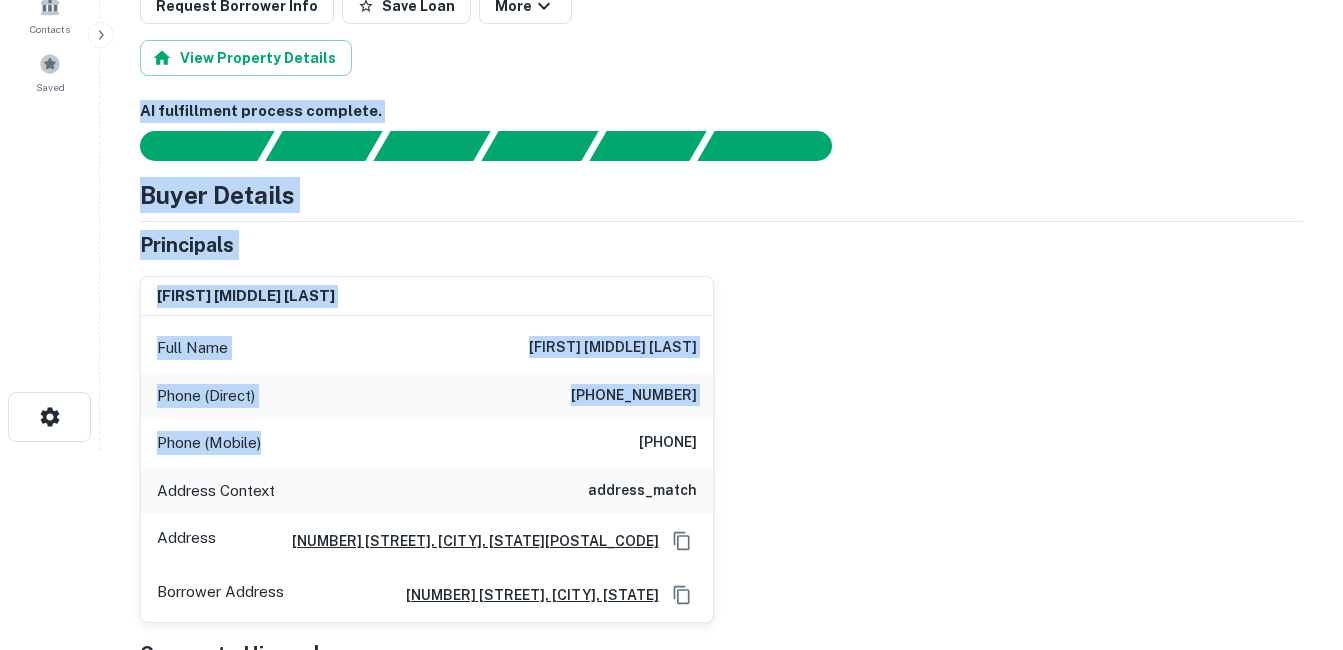 drag, startPoint x: 97, startPoint y: 488, endPoint x: 331, endPoint y: 464, distance: 235.22755 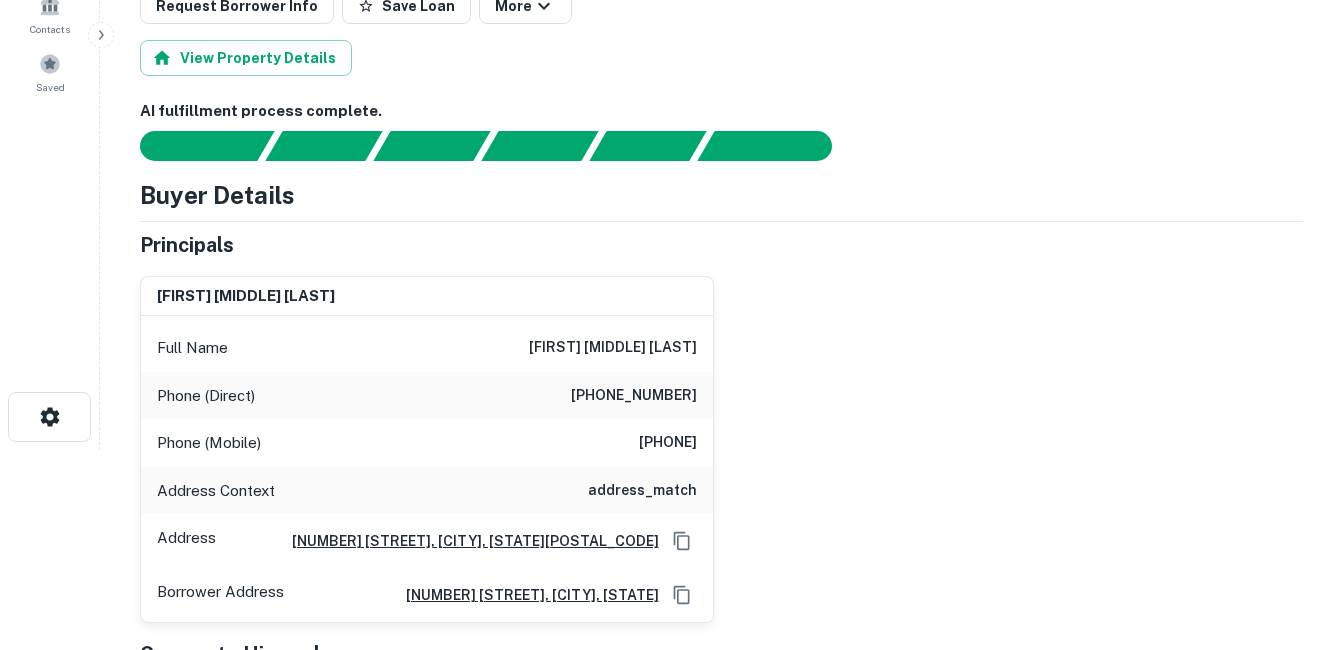 drag, startPoint x: 331, startPoint y: 464, endPoint x: 292, endPoint y: 475, distance: 40.5216 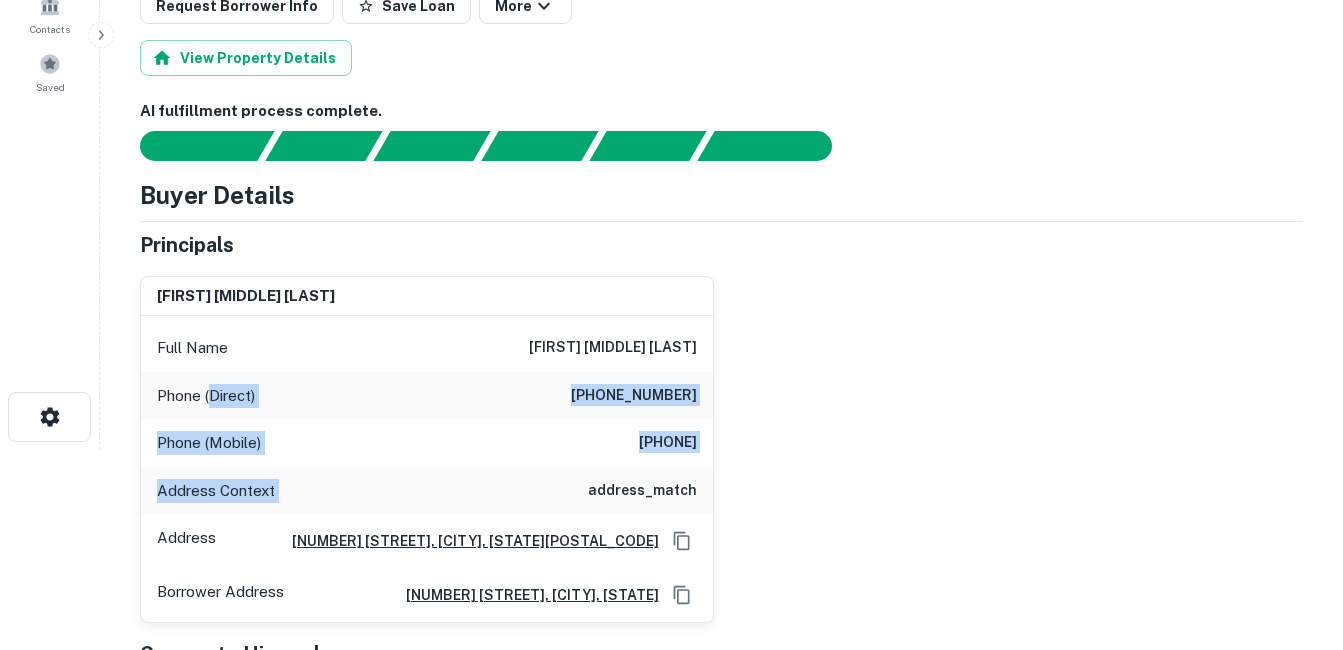 drag, startPoint x: 240, startPoint y: 434, endPoint x: 212, endPoint y: 405, distance: 40.311287 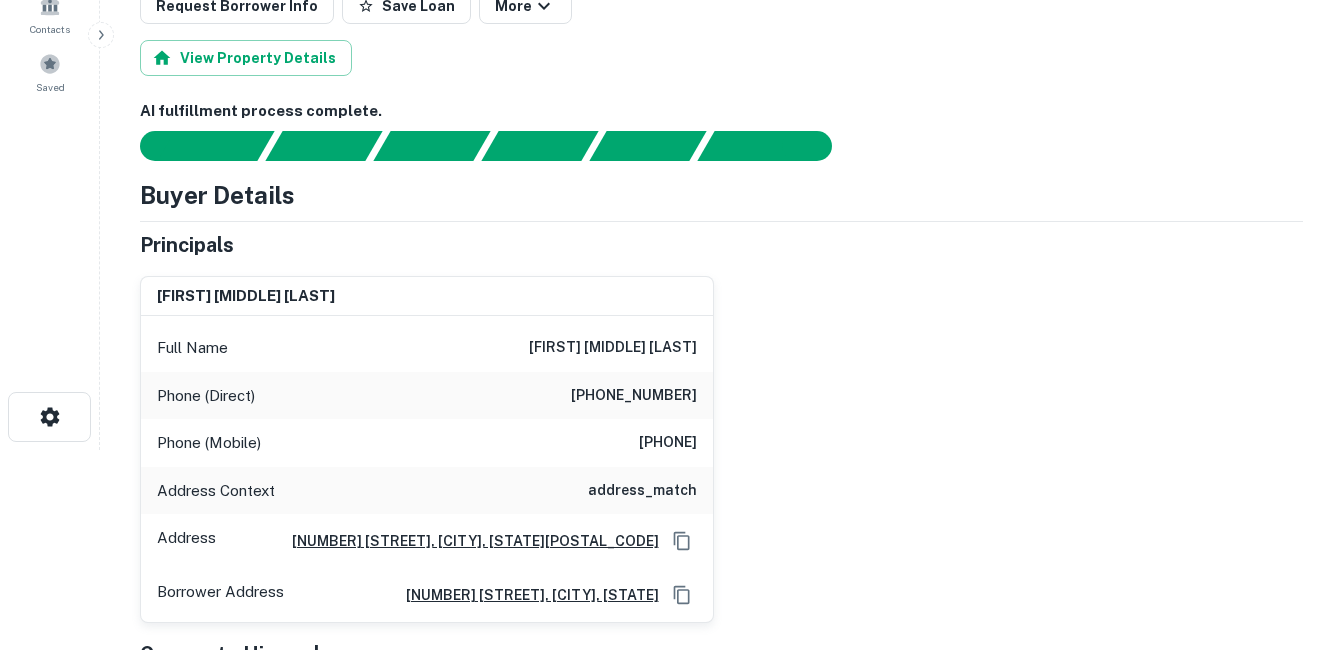 drag, startPoint x: 212, startPoint y: 405, endPoint x: 163, endPoint y: 348, distance: 75.16648 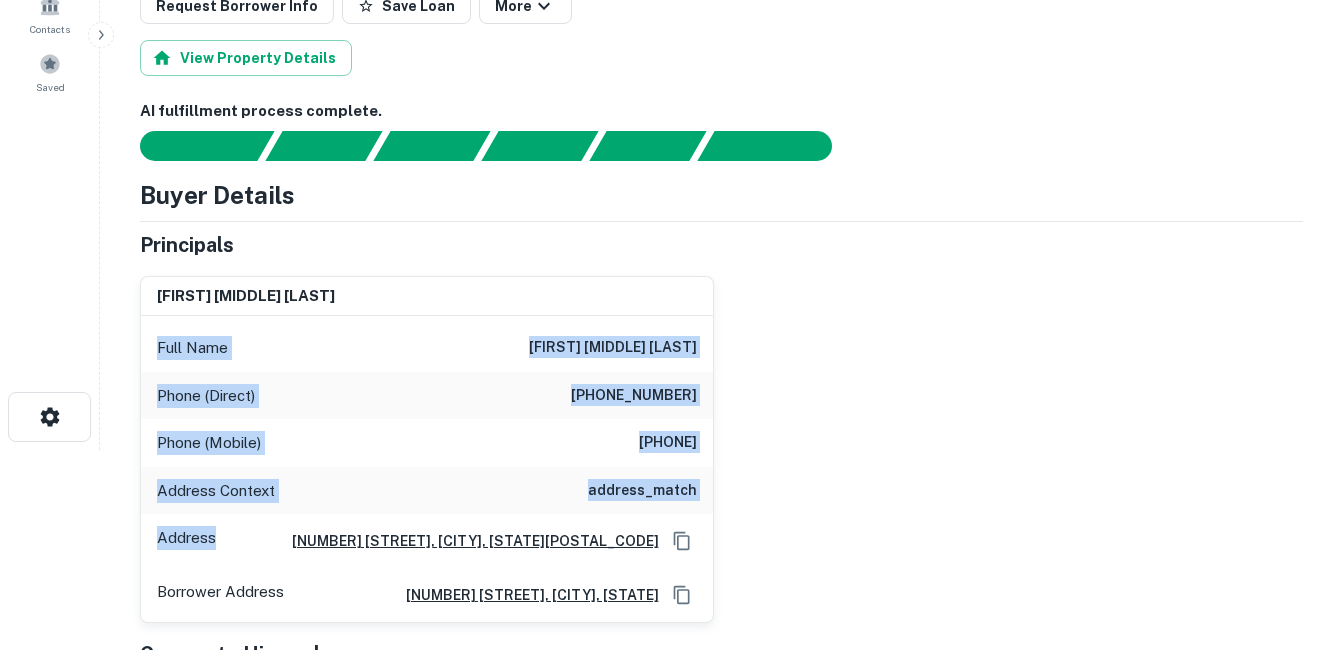 drag, startPoint x: 156, startPoint y: 347, endPoint x: 274, endPoint y: 520, distance: 209.41107 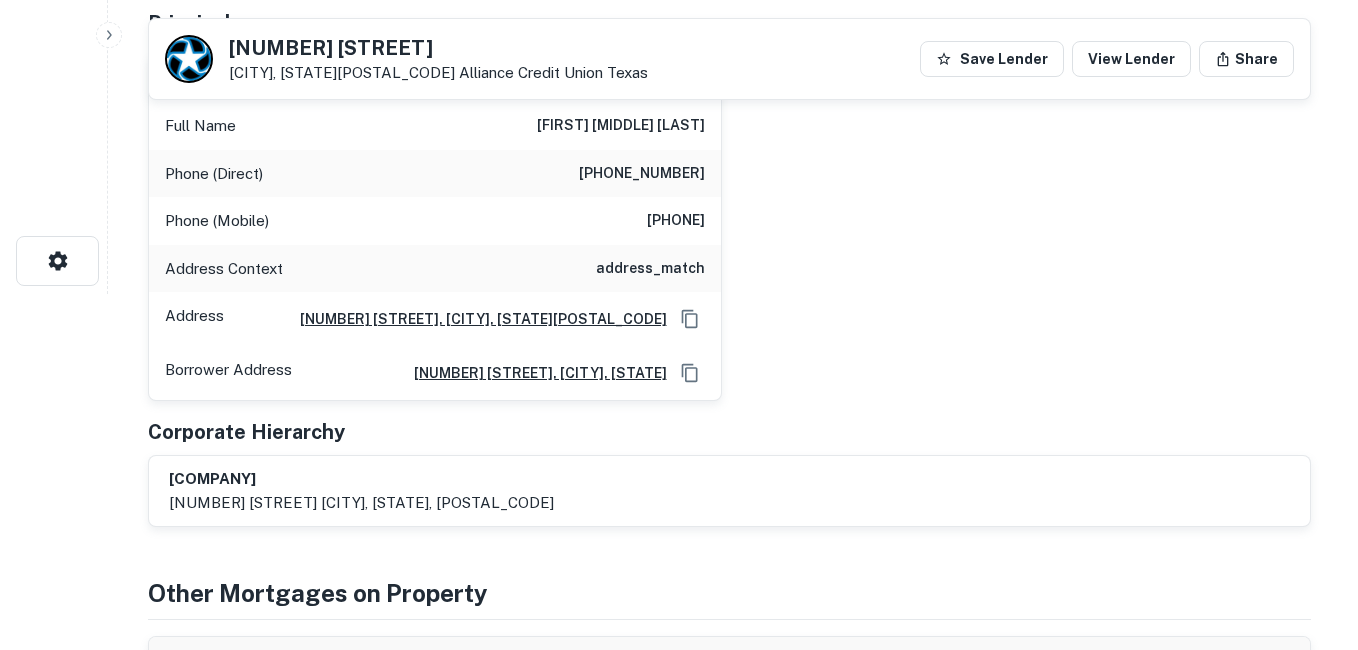 scroll, scrollTop: 0, scrollLeft: 0, axis: both 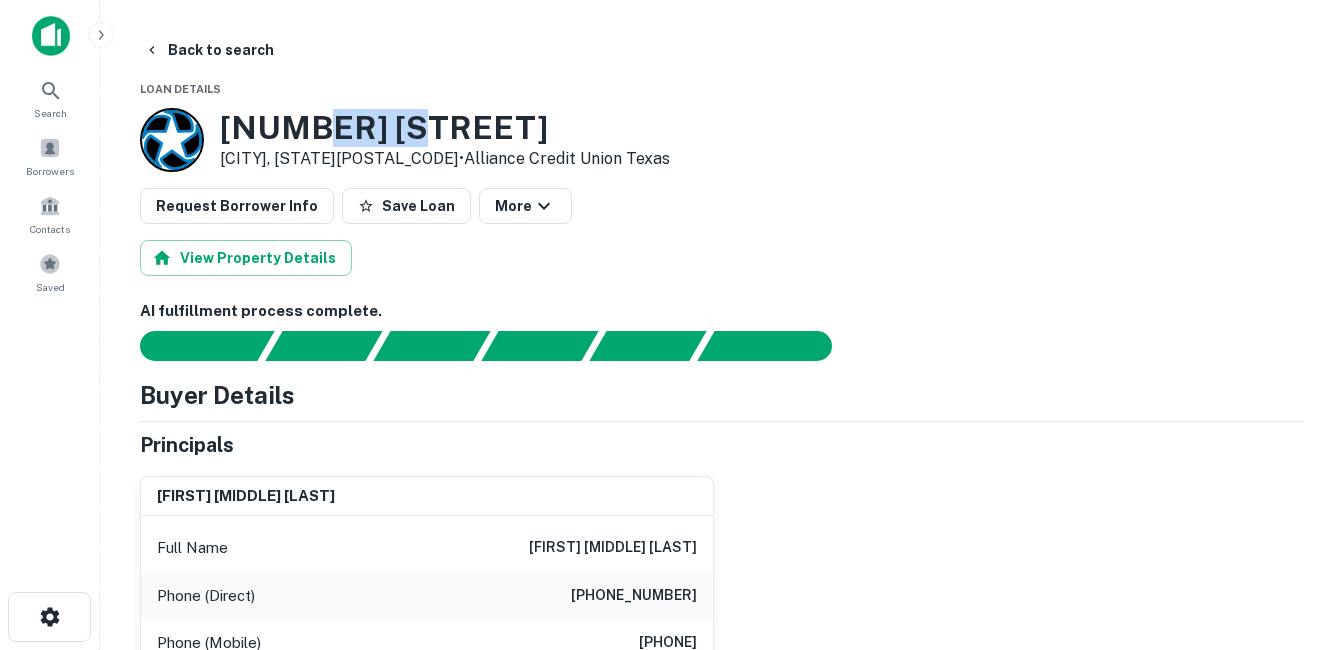 drag, startPoint x: 339, startPoint y: 125, endPoint x: 389, endPoint y: 126, distance: 50.01 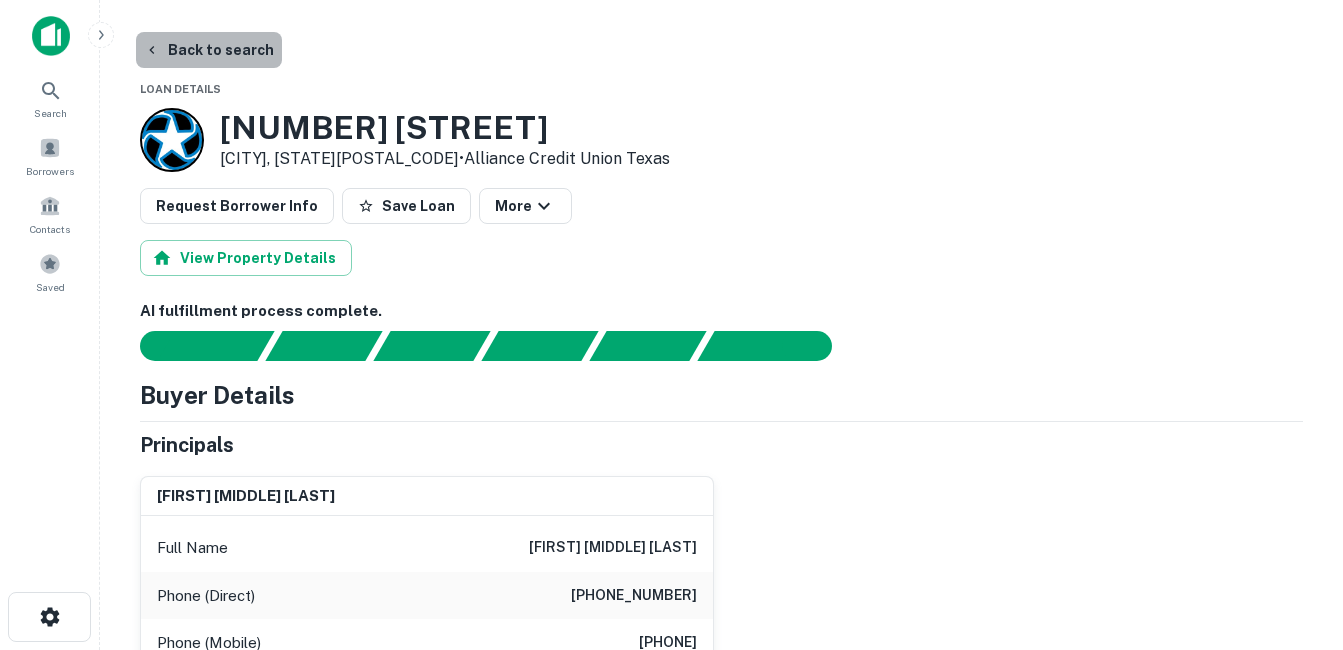 click on "Back to search" at bounding box center [209, 50] 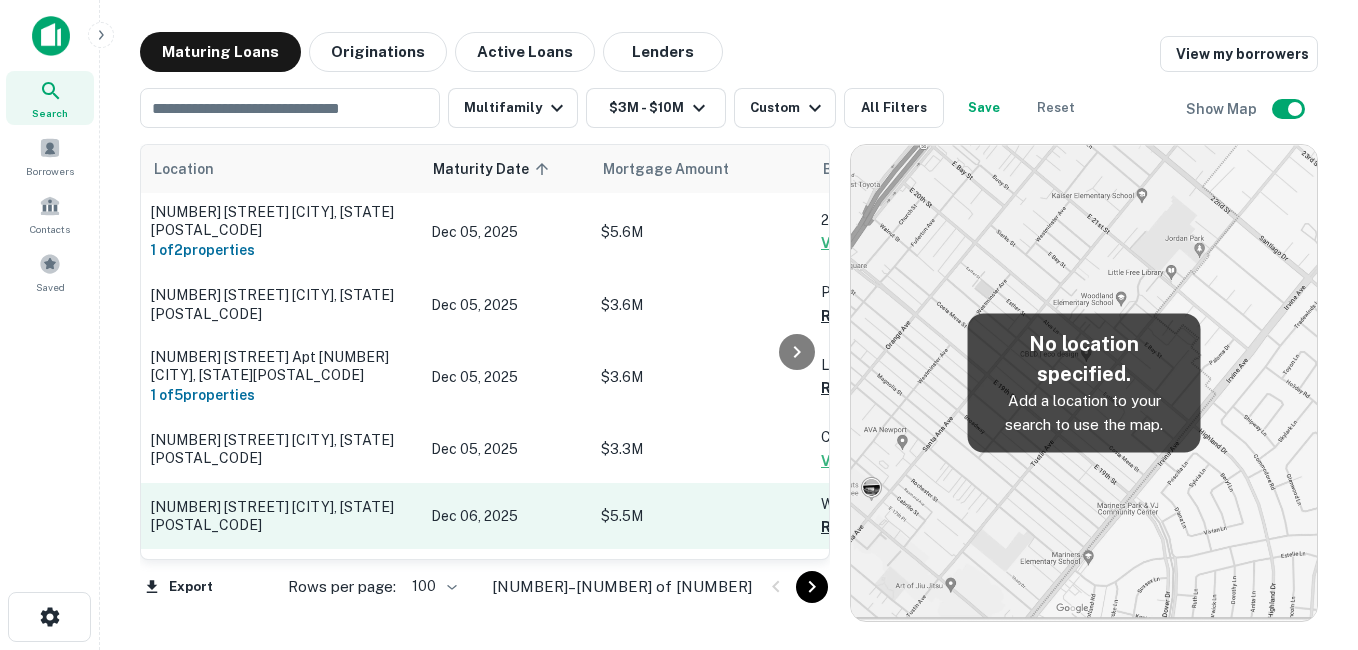 click on "Dec 06, 2025" at bounding box center (506, 516) 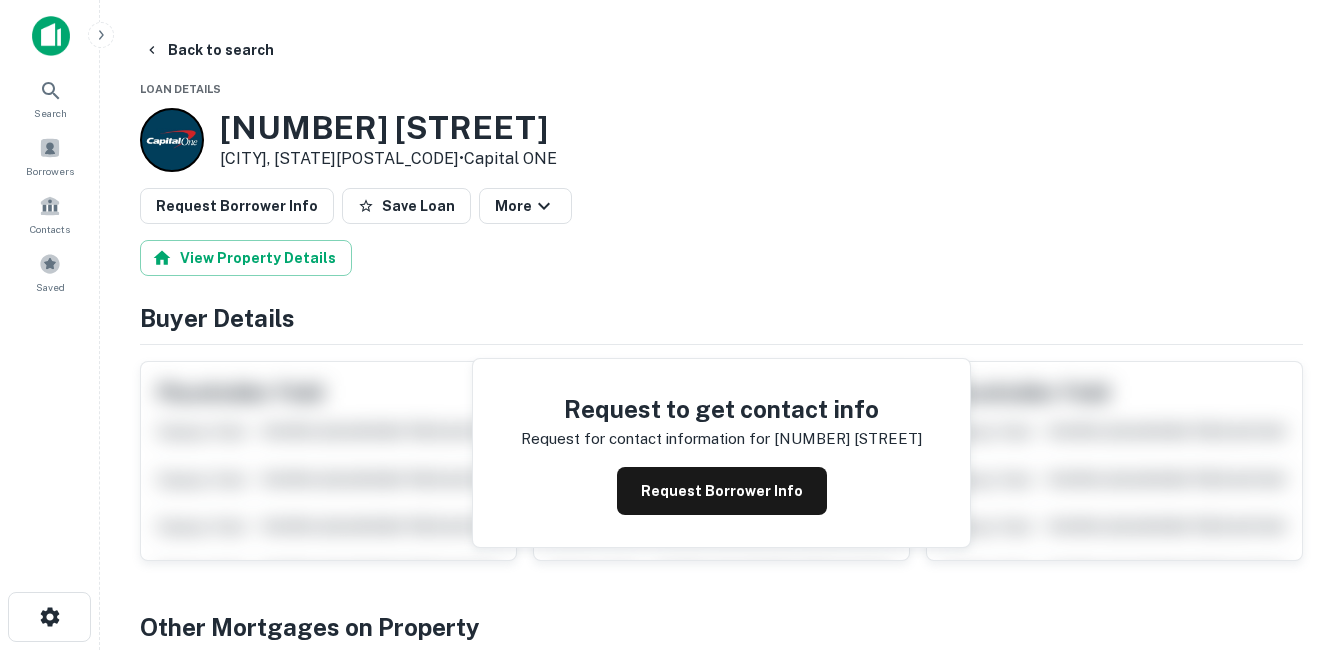 drag, startPoint x: 426, startPoint y: 506, endPoint x: 236, endPoint y: 125, distance: 425.7476 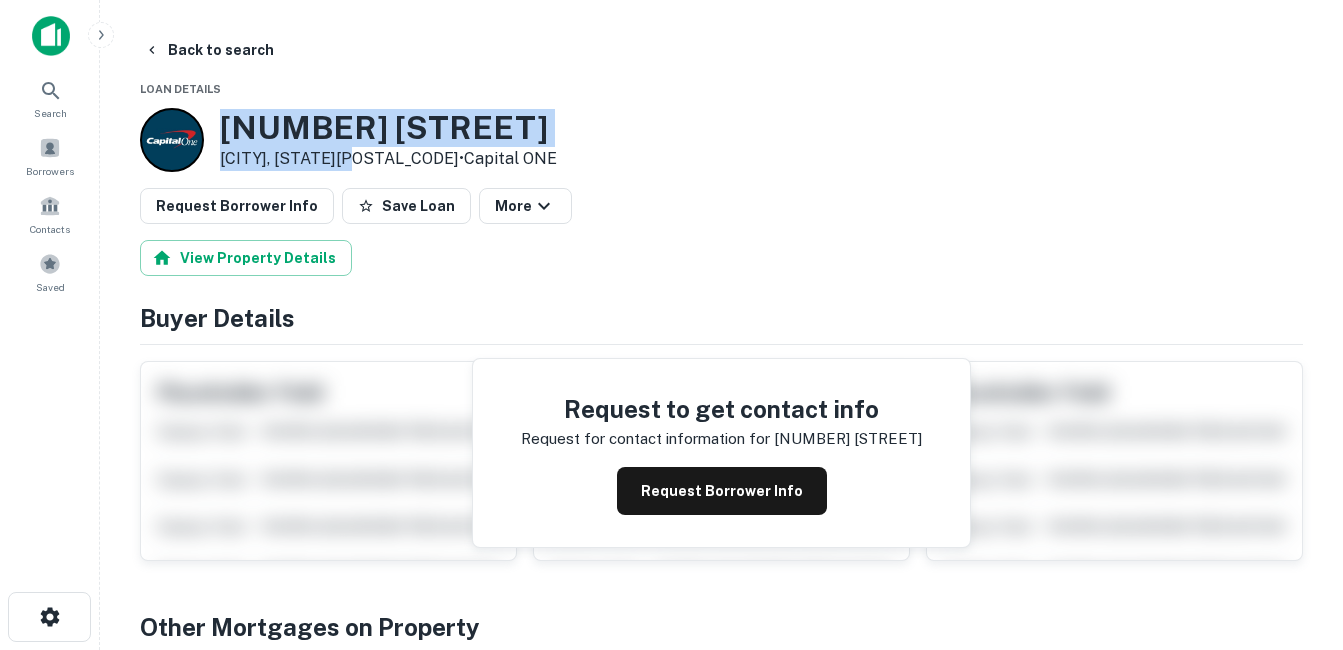 drag, startPoint x: 220, startPoint y: 121, endPoint x: 356, endPoint y: 156, distance: 140.43147 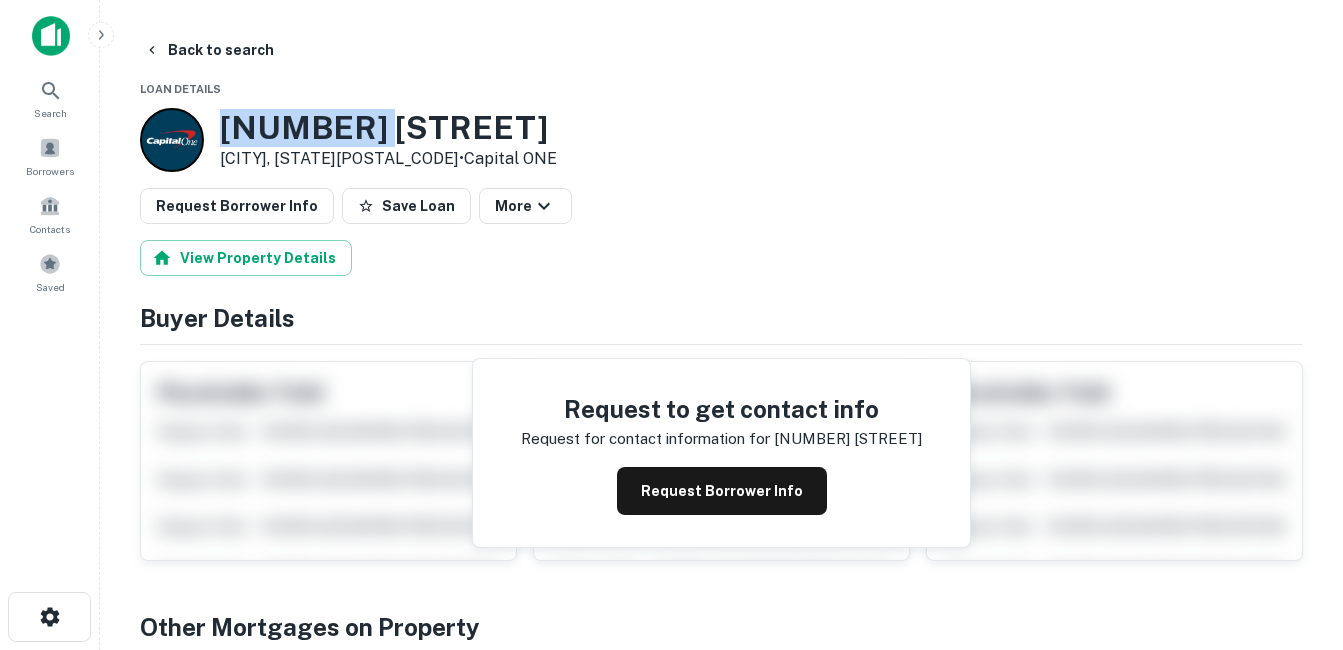 drag, startPoint x: 388, startPoint y: 101, endPoint x: 298, endPoint y: 105, distance: 90.088844 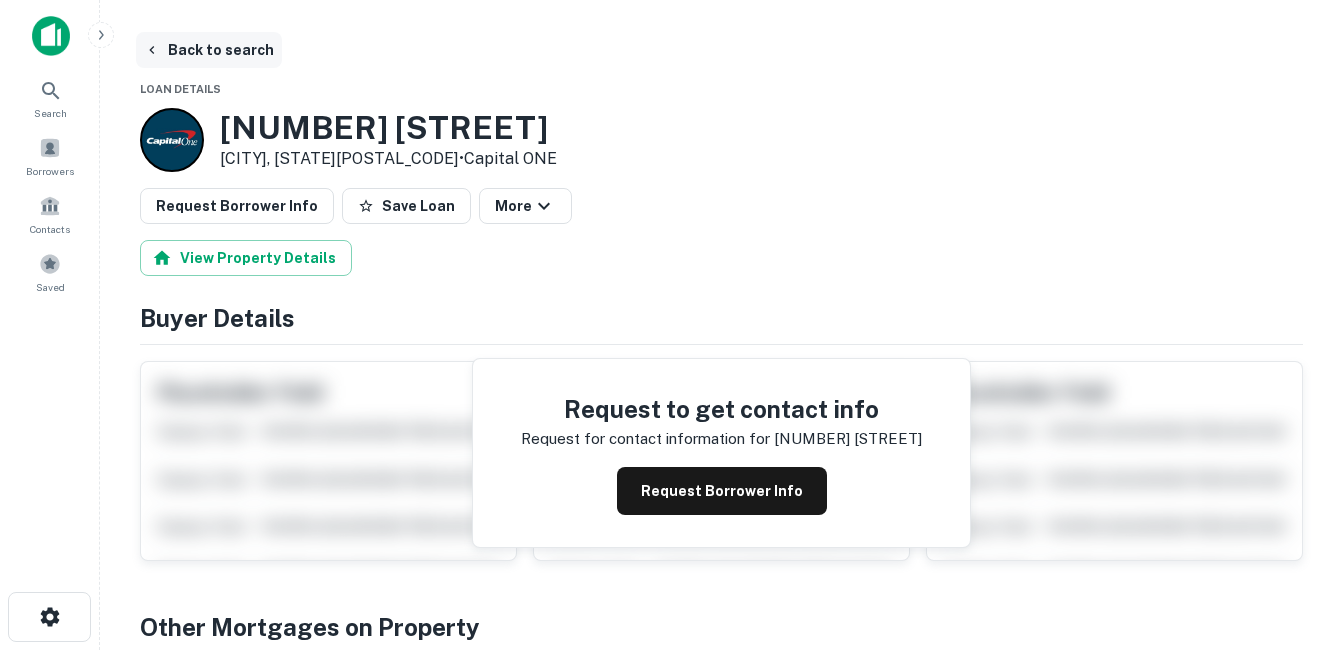 click on "Back to search" at bounding box center [209, 50] 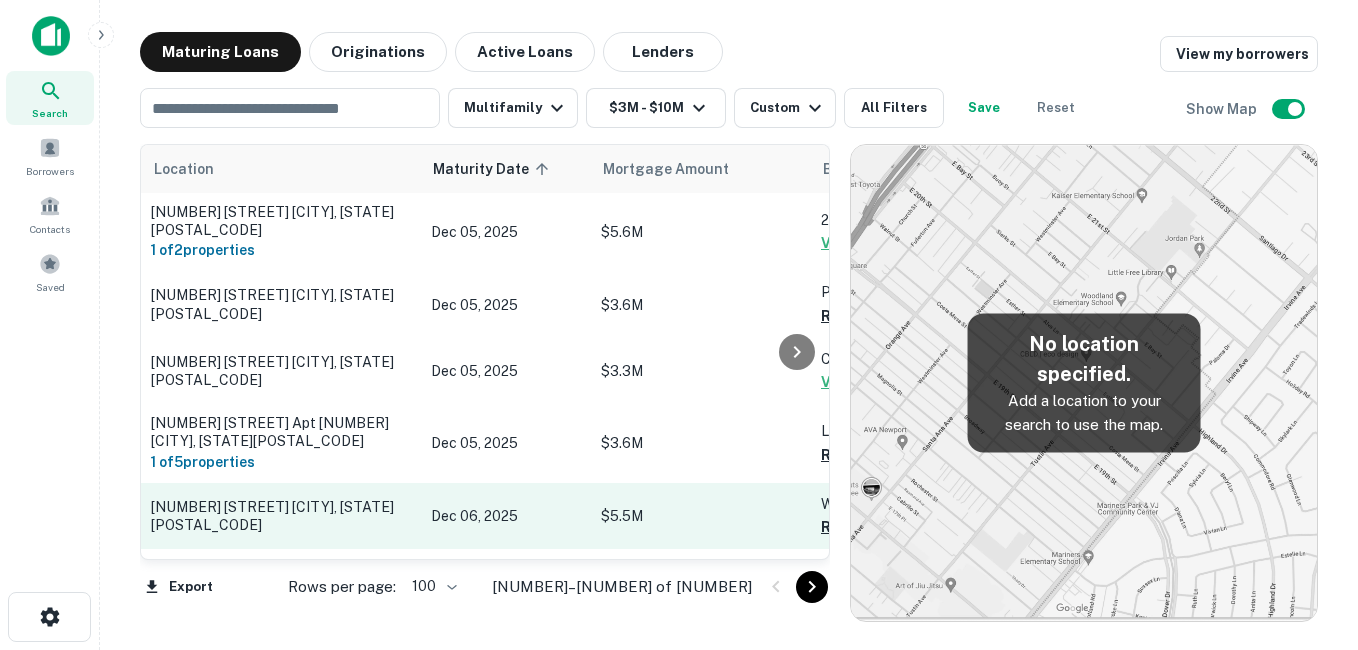 click on "[NUMBER] [STREET] [CITY], [STATE][POSTAL_CODE]" at bounding box center [281, 516] 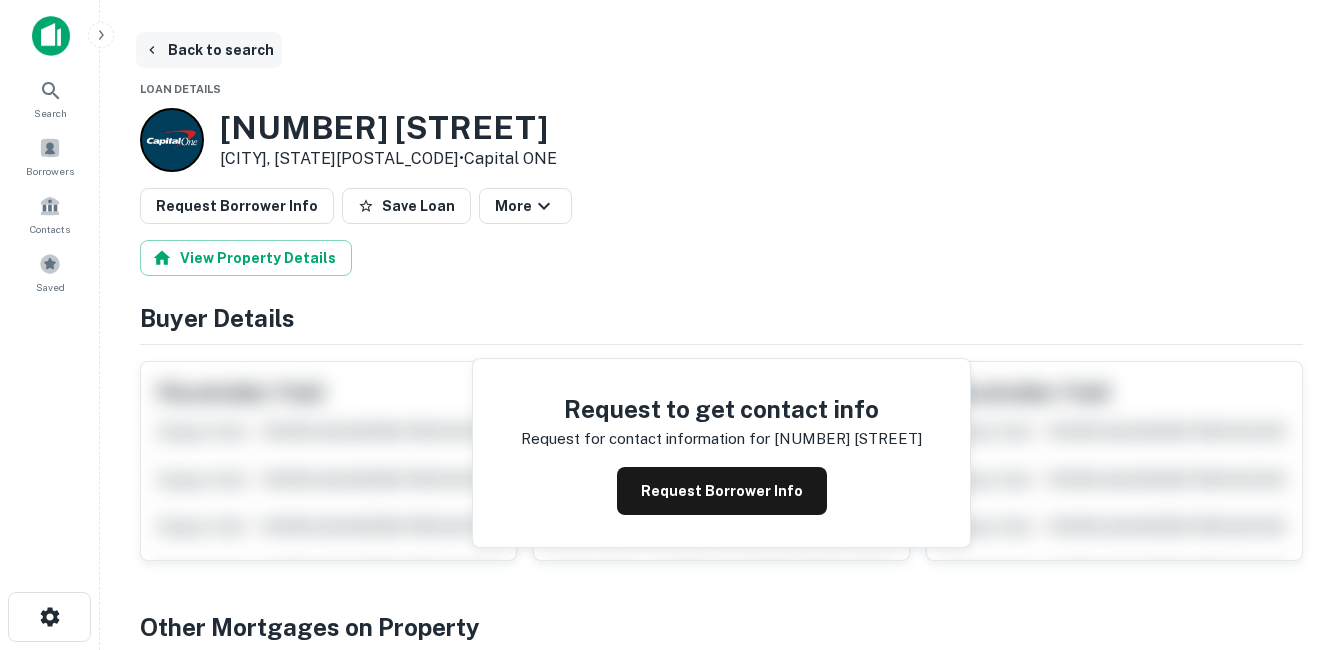 click on "Back to search" at bounding box center [209, 50] 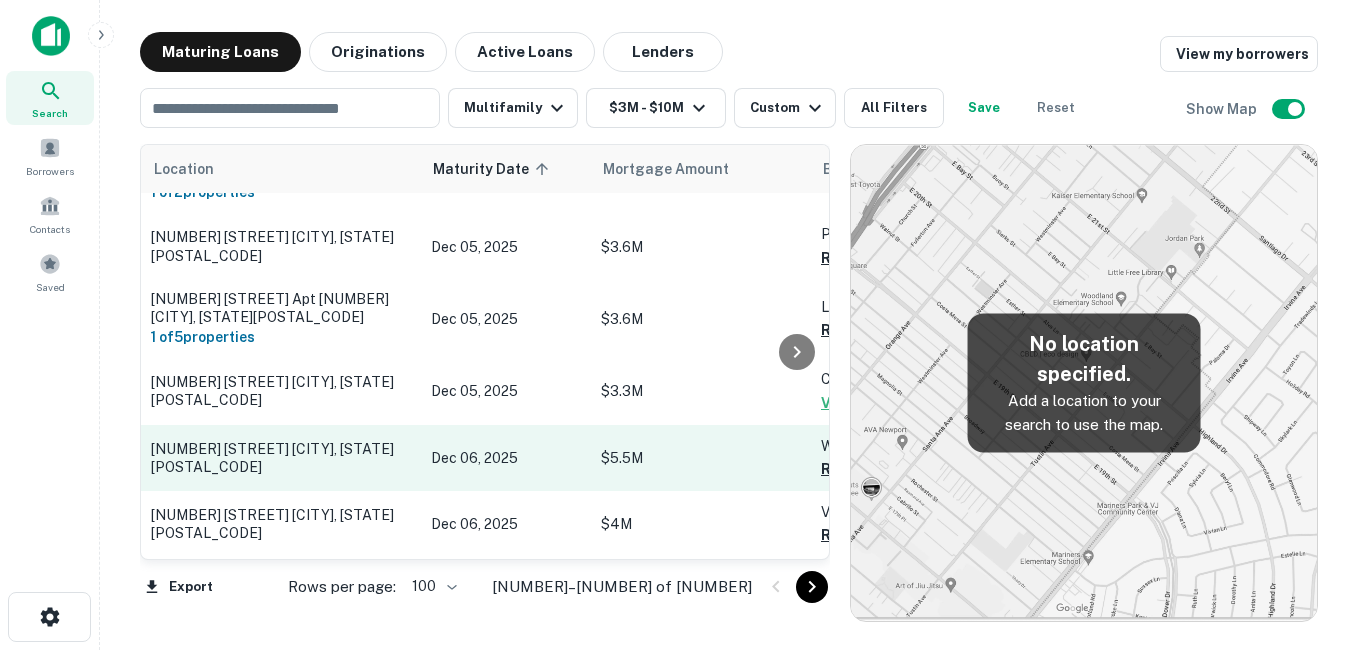 scroll, scrollTop: 100, scrollLeft: 0, axis: vertical 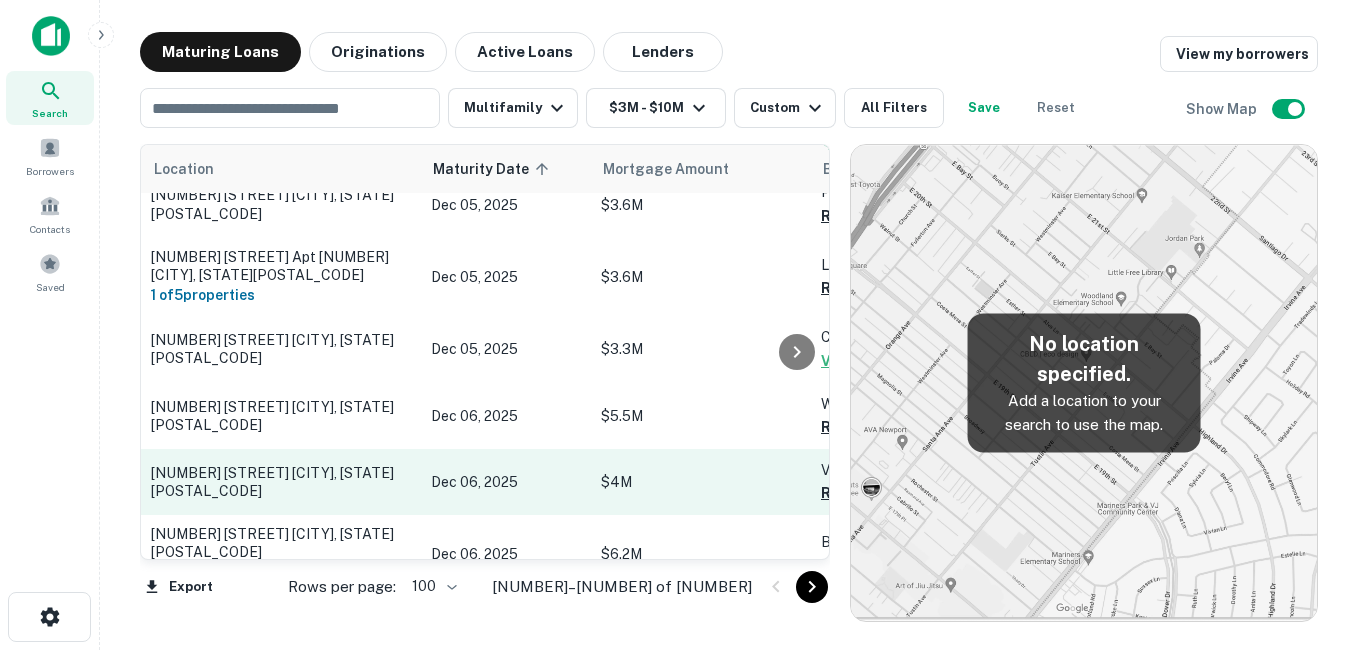 click on "[NUMBER] [STREET] [CITY], [STATE][POSTAL_CODE]" at bounding box center (281, 482) 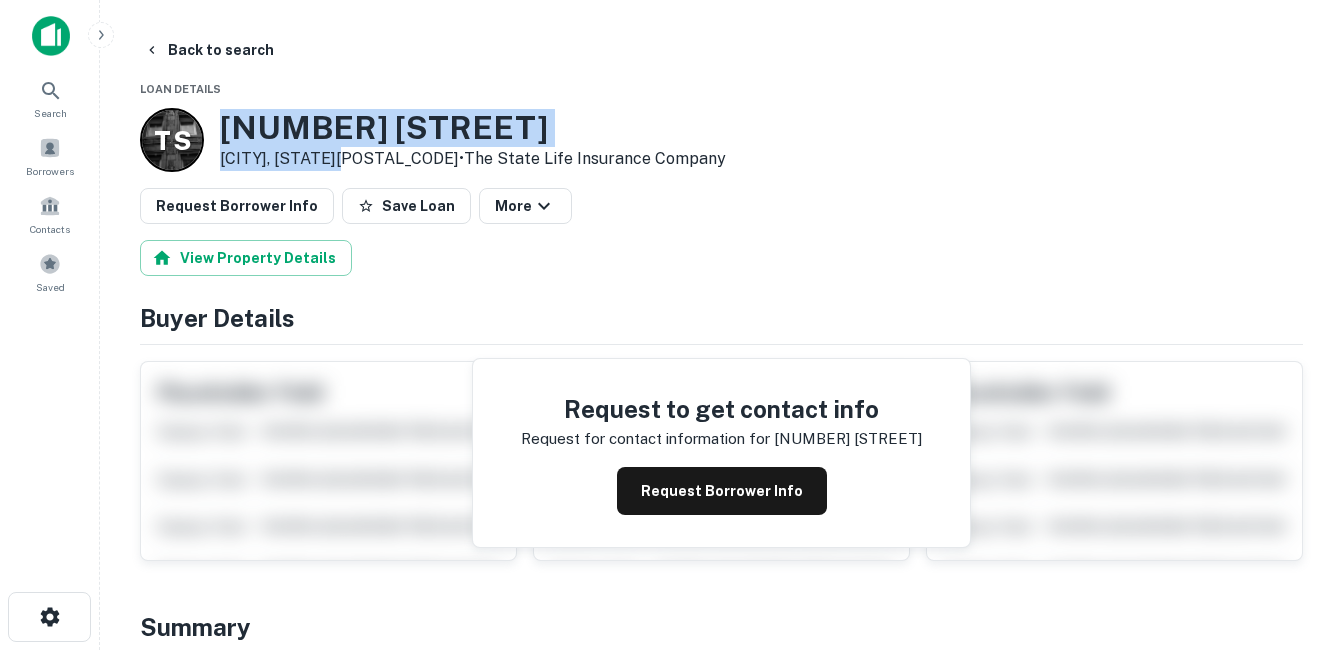 drag, startPoint x: 391, startPoint y: 151, endPoint x: 363, endPoint y: 163, distance: 30.463093 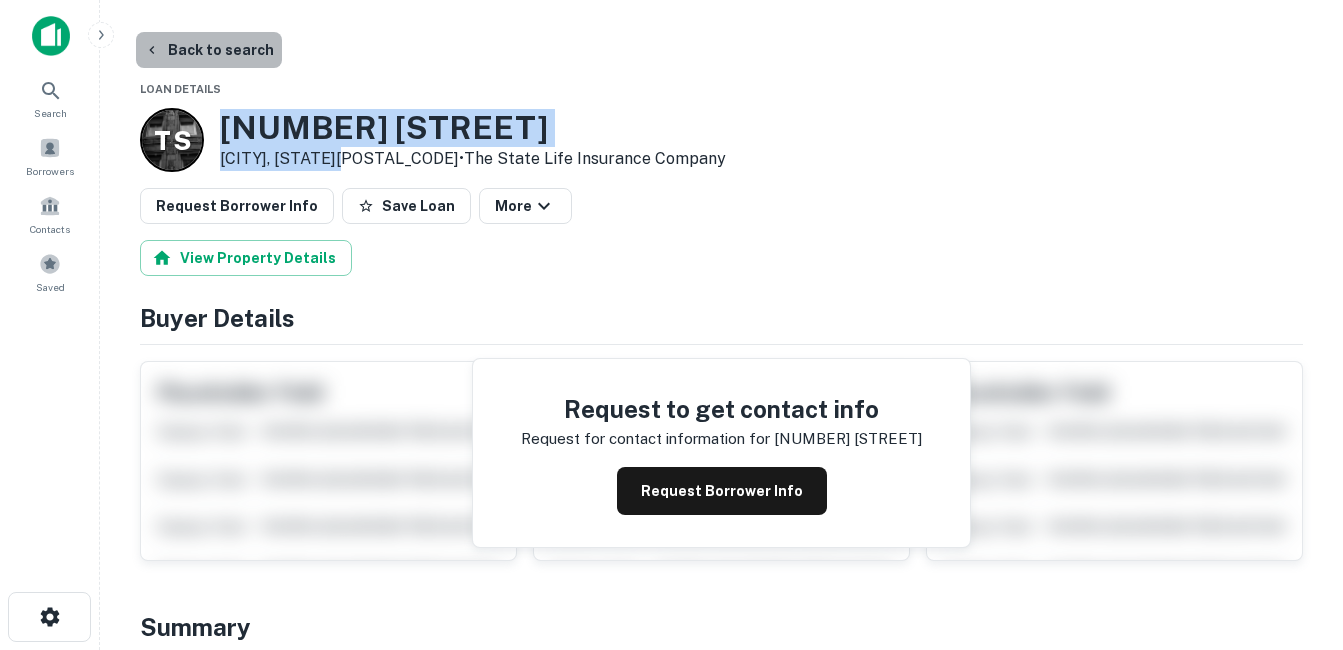 click on "Back to search" at bounding box center [209, 50] 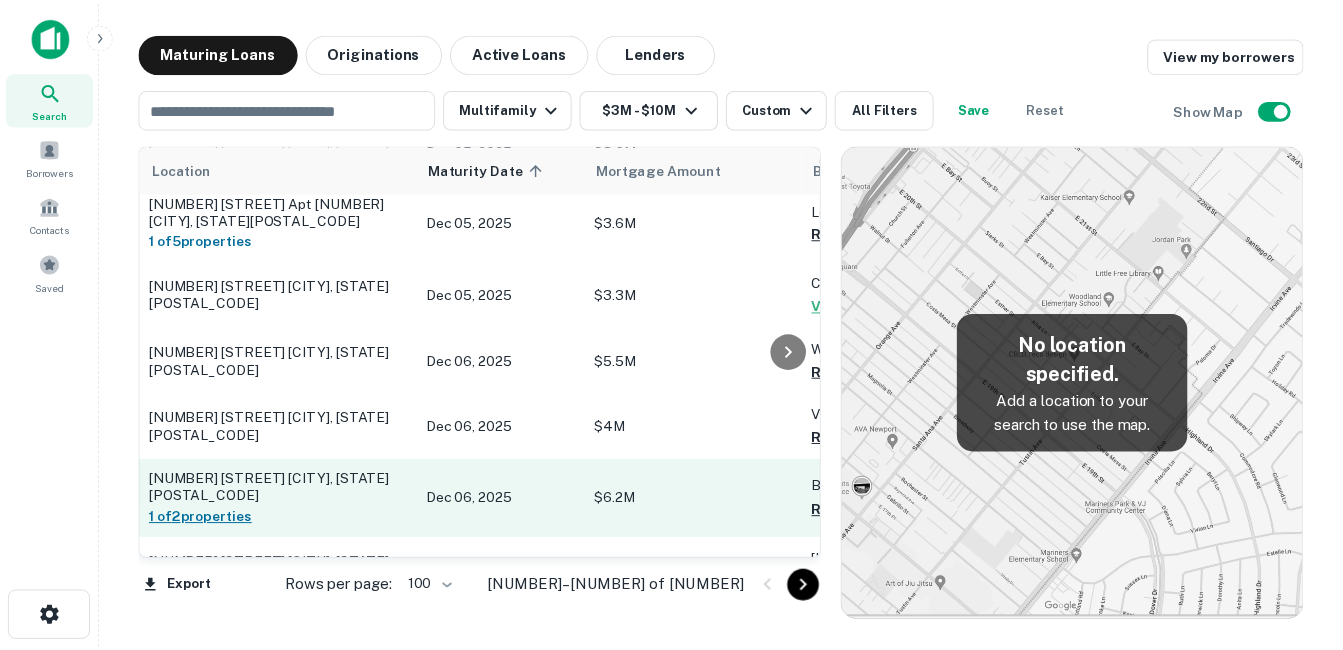 scroll, scrollTop: 200, scrollLeft: 0, axis: vertical 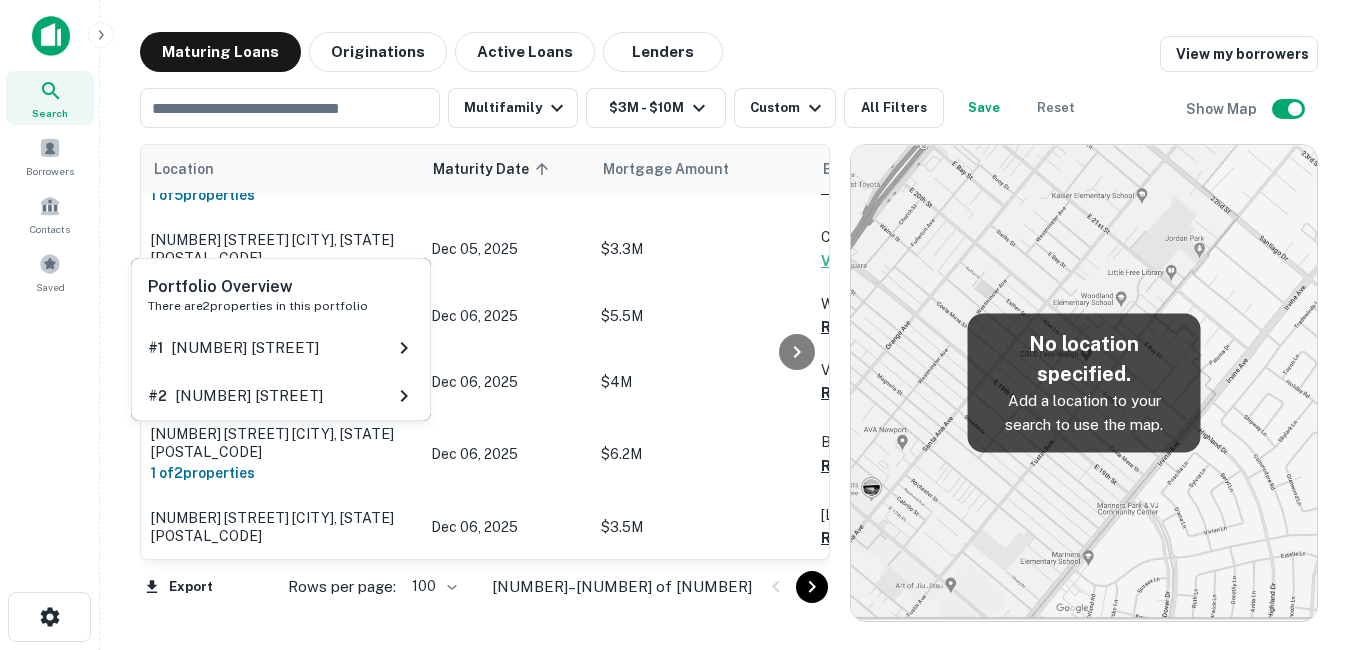 click on "Portfolio Overview There are  [NUMBER]  properties in this portfolio # [NUMBER] [NUMBER] [STREET] # [NUMBER] [NUMBER] [STREET]" at bounding box center [281, 345] 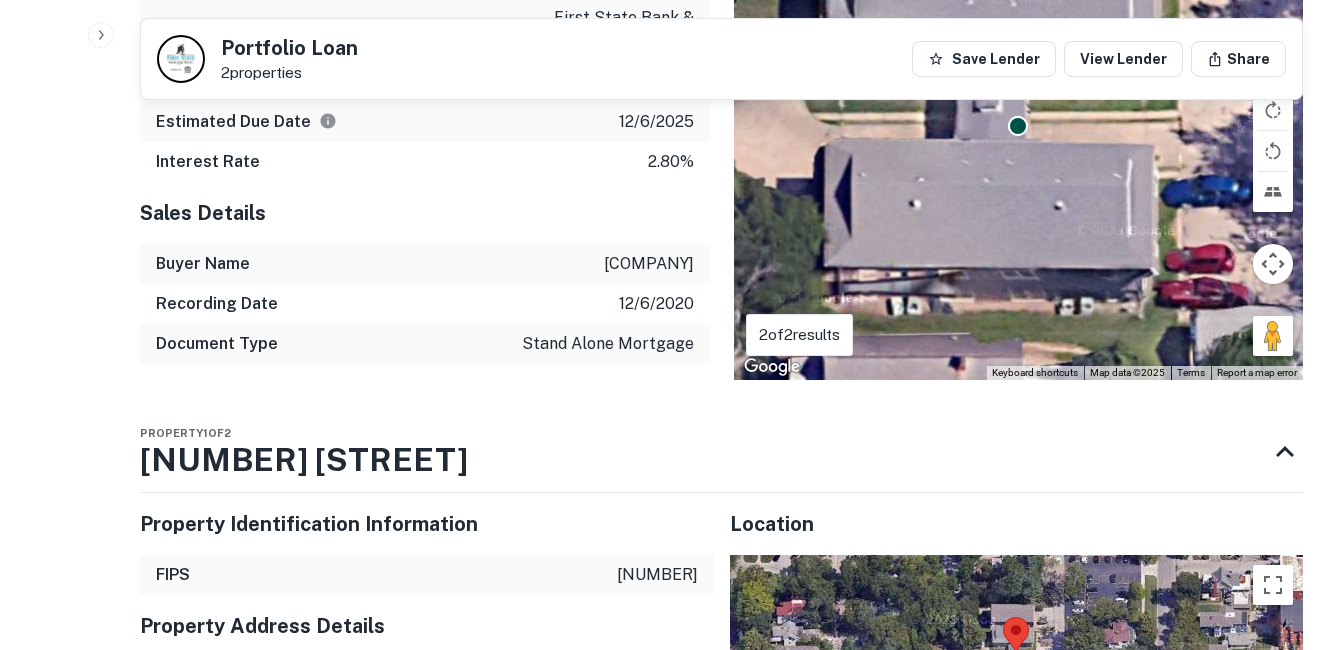 scroll, scrollTop: 1000, scrollLeft: 0, axis: vertical 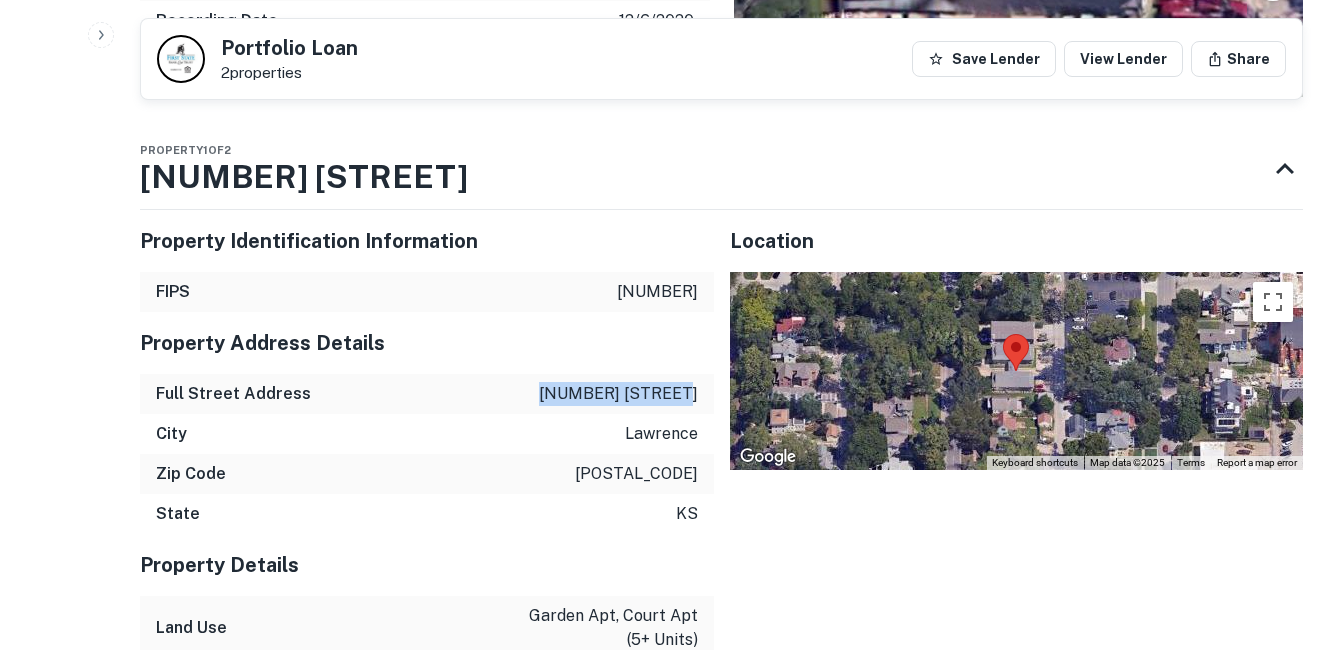 drag, startPoint x: 558, startPoint y: 362, endPoint x: 704, endPoint y: 369, distance: 146.16771 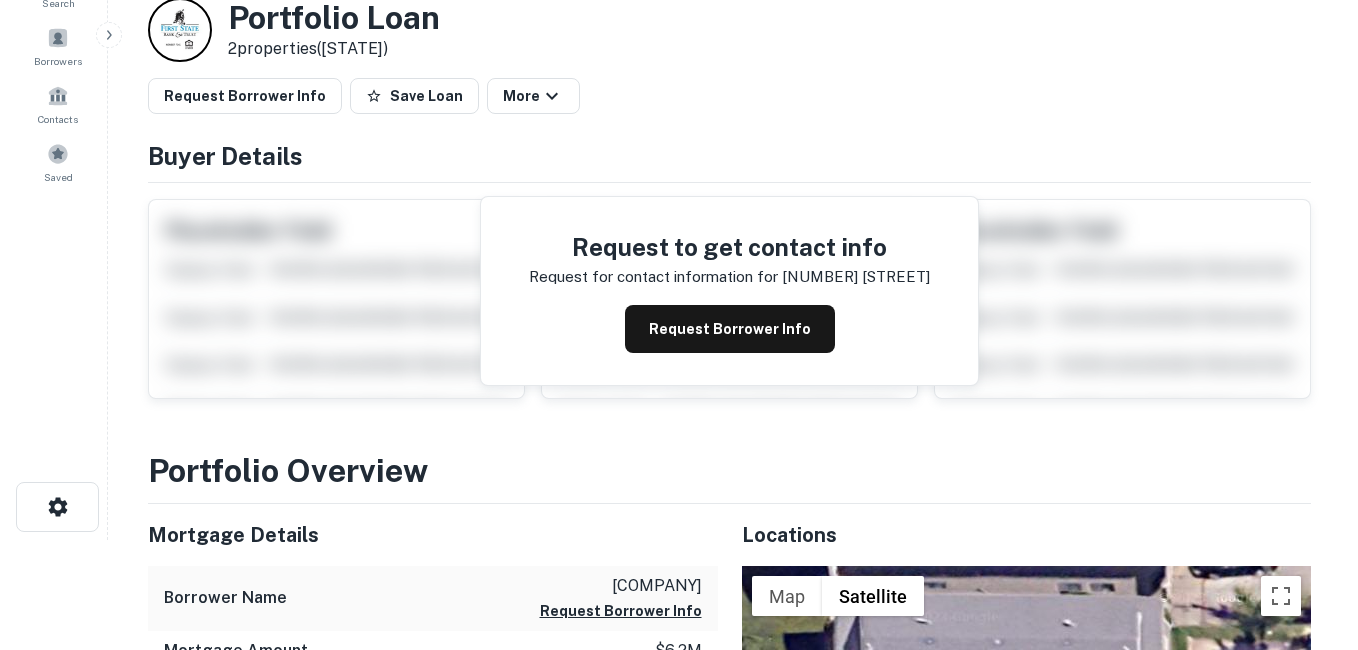 scroll, scrollTop: 0, scrollLeft: 0, axis: both 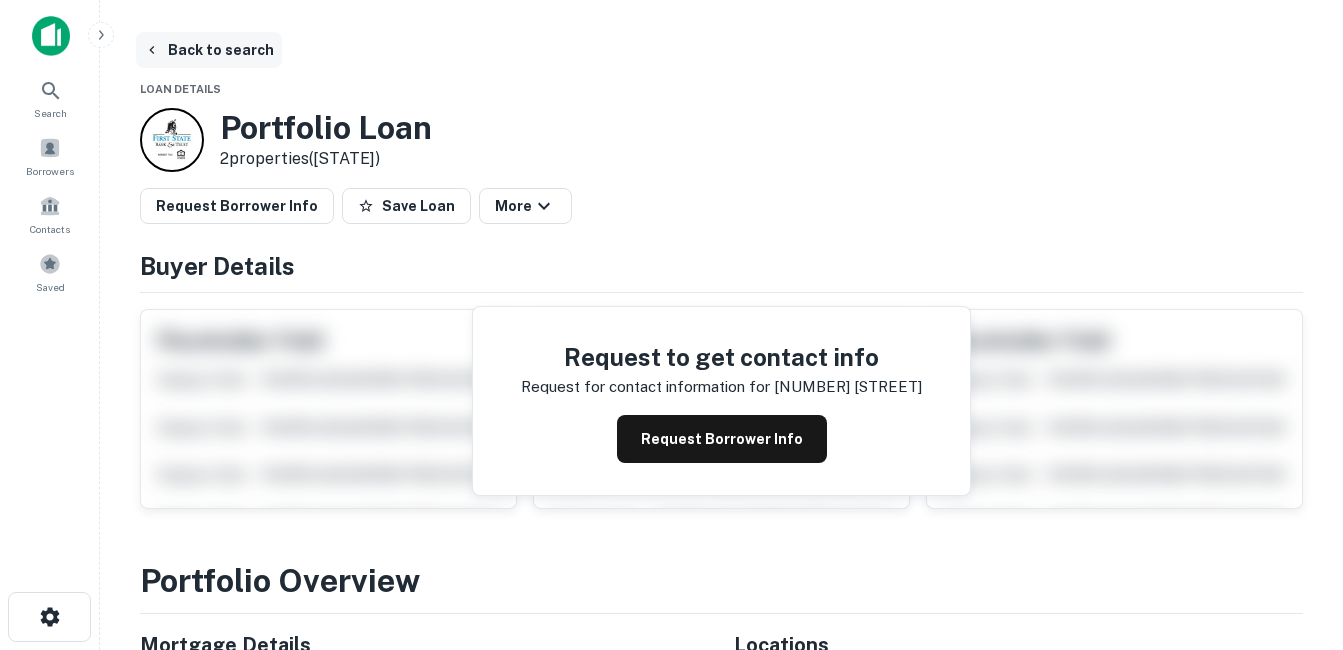 click on "Back to search" at bounding box center (209, 50) 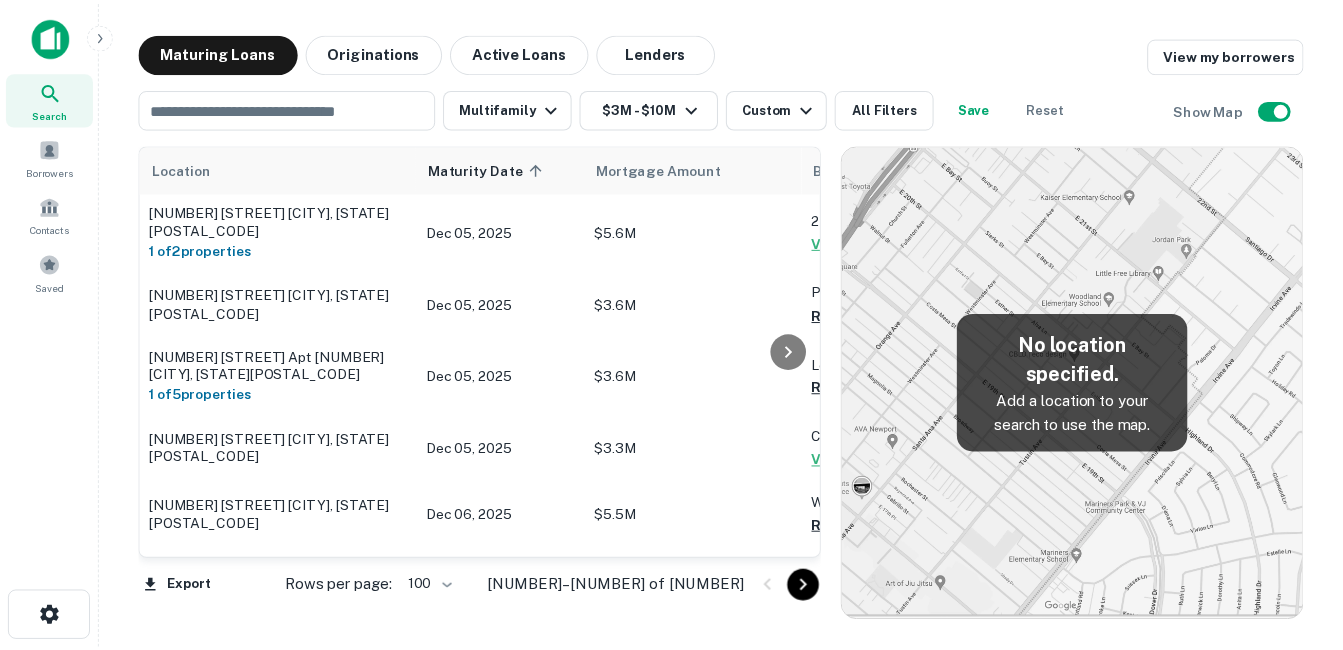 scroll, scrollTop: 200, scrollLeft: 0, axis: vertical 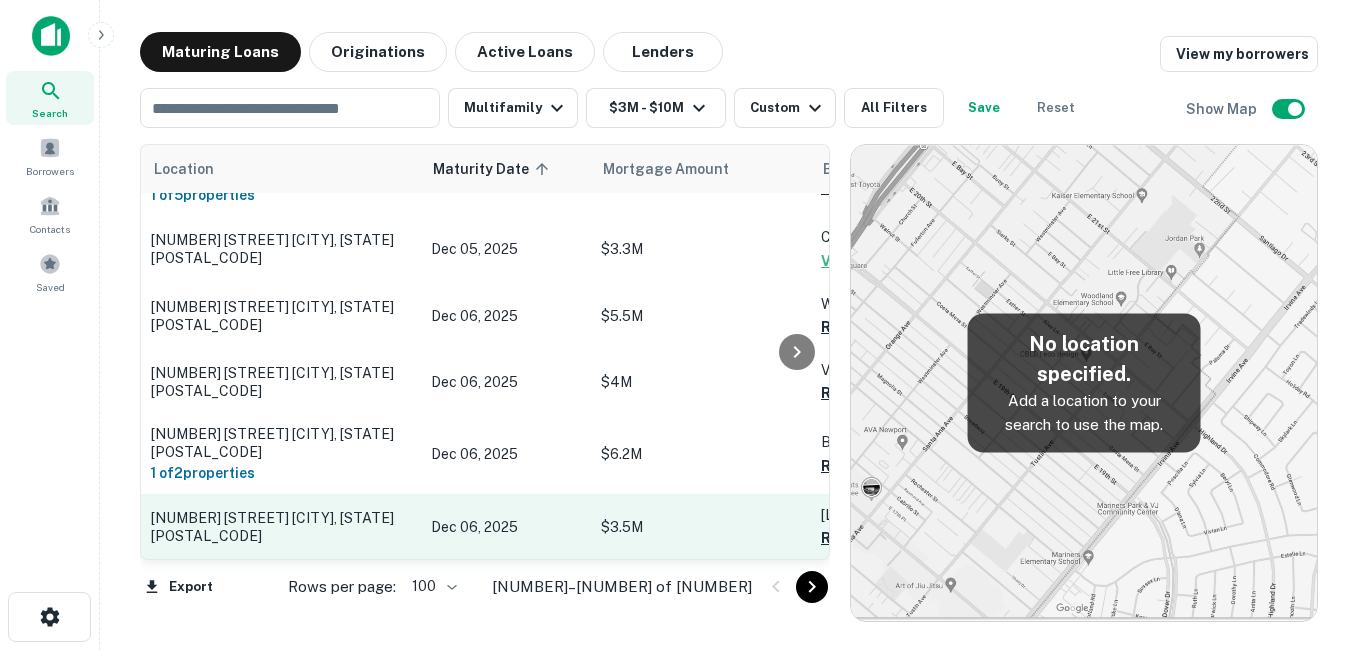 click on "Dec 06, 2025" at bounding box center [506, 527] 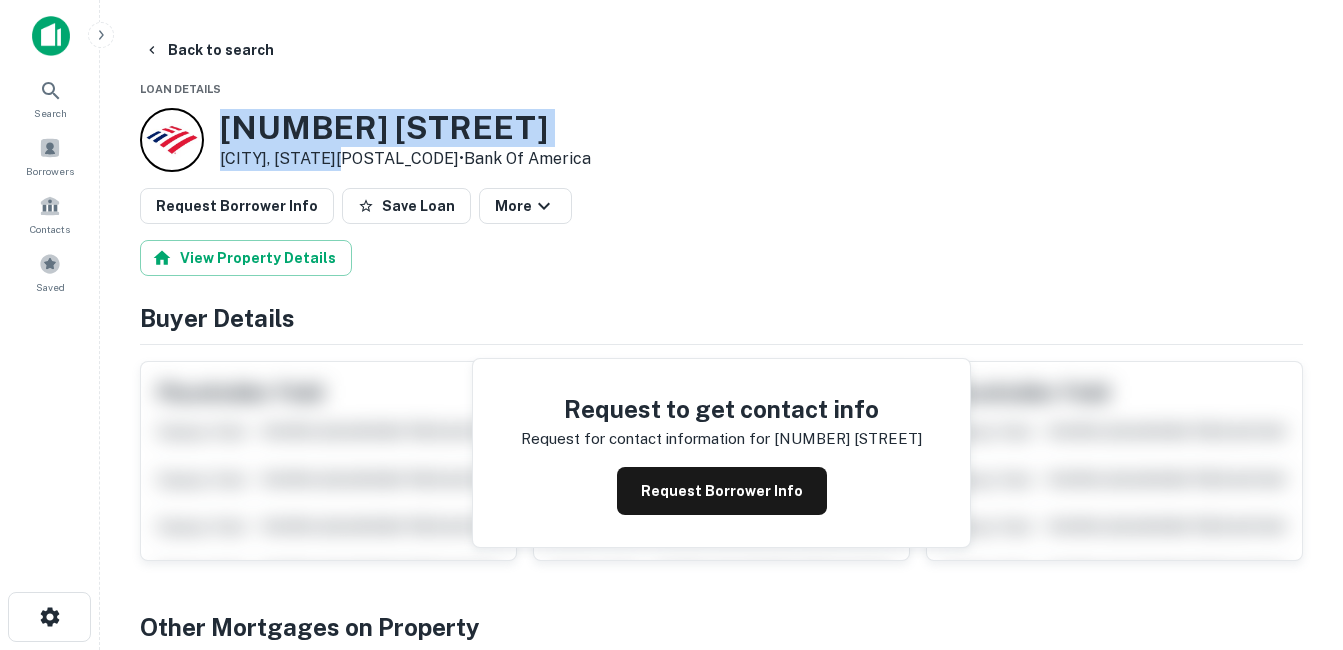 drag, startPoint x: 240, startPoint y: 134, endPoint x: 361, endPoint y: 159, distance: 123.55566 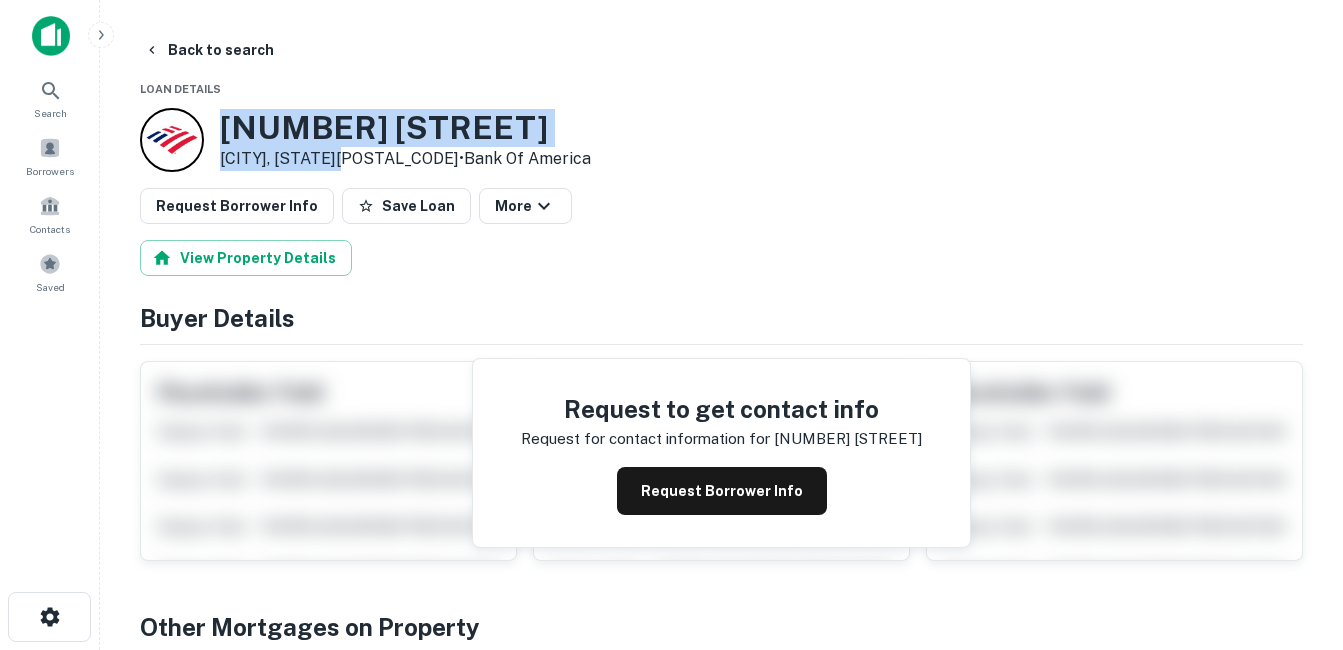 click on "[NUMBER] [STREET]" at bounding box center [405, 128] 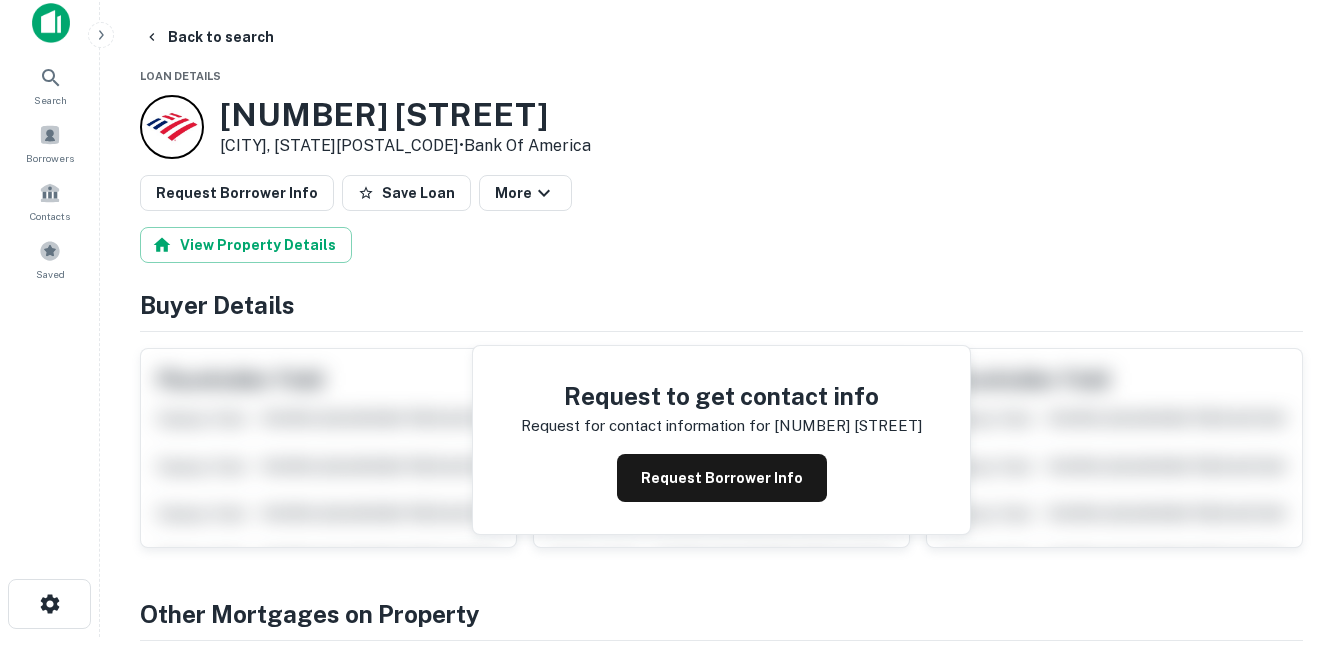 scroll, scrollTop: 0, scrollLeft: 0, axis: both 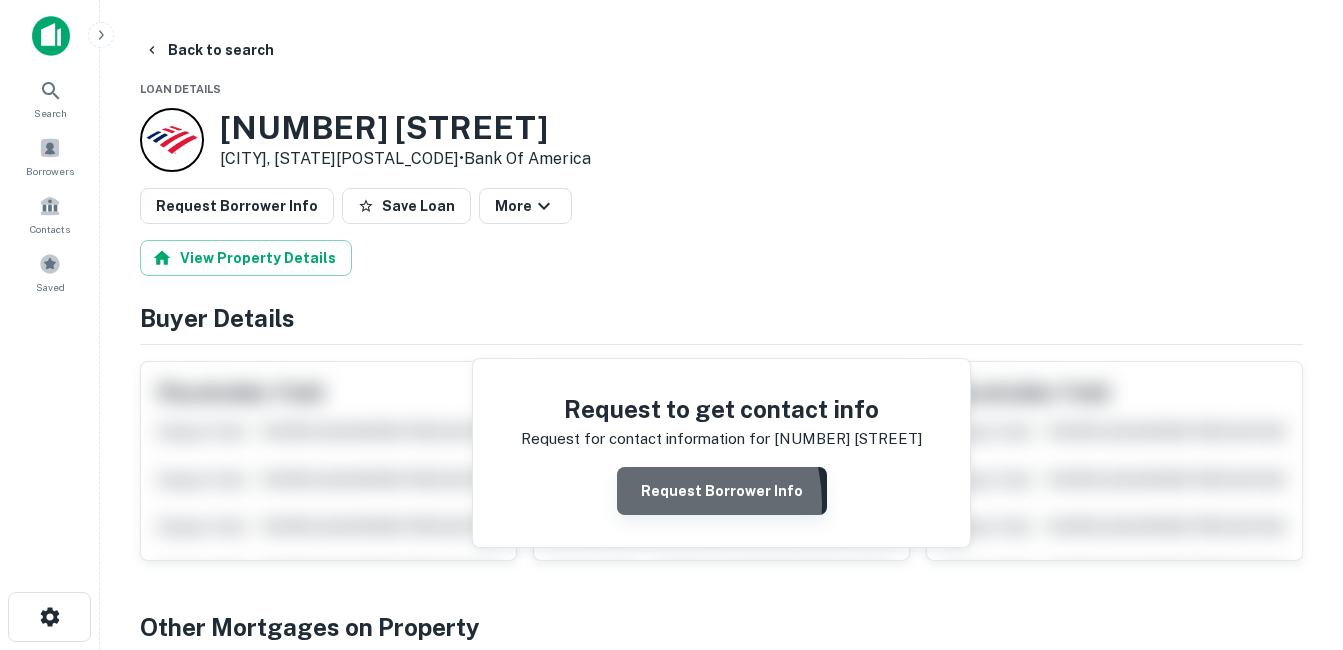 click on "Request Borrower Info" at bounding box center [722, 491] 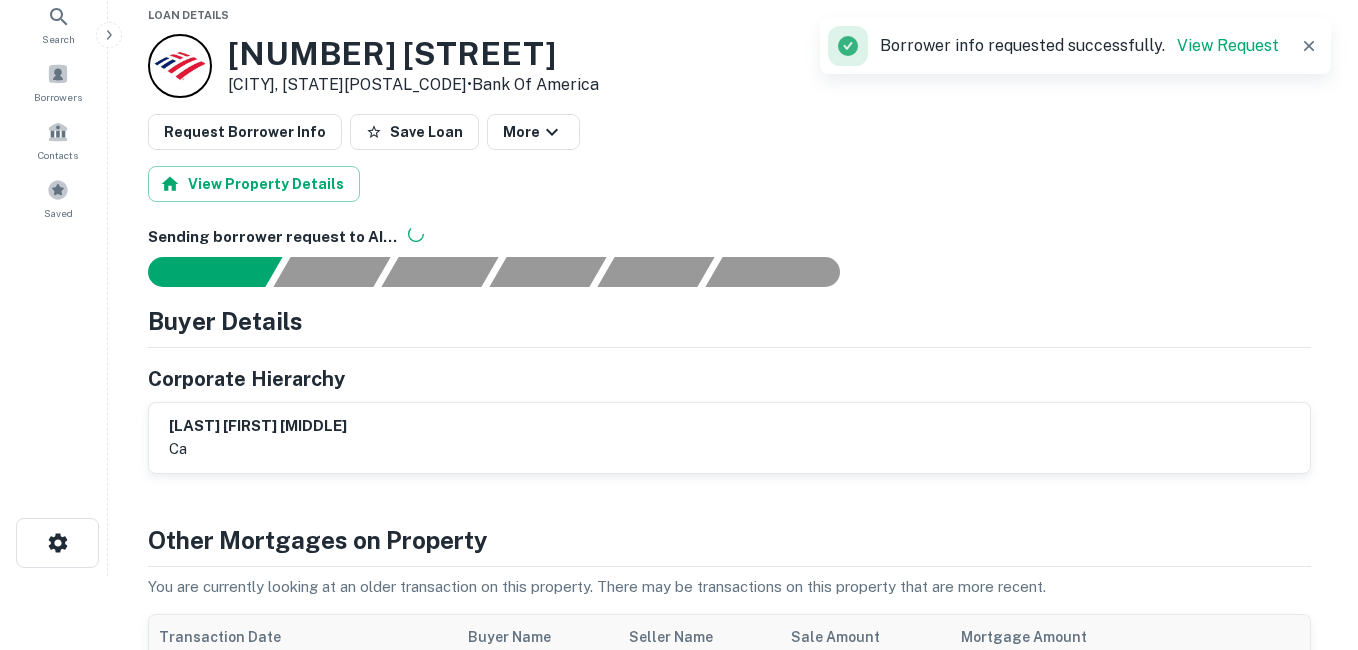 scroll, scrollTop: 0, scrollLeft: 0, axis: both 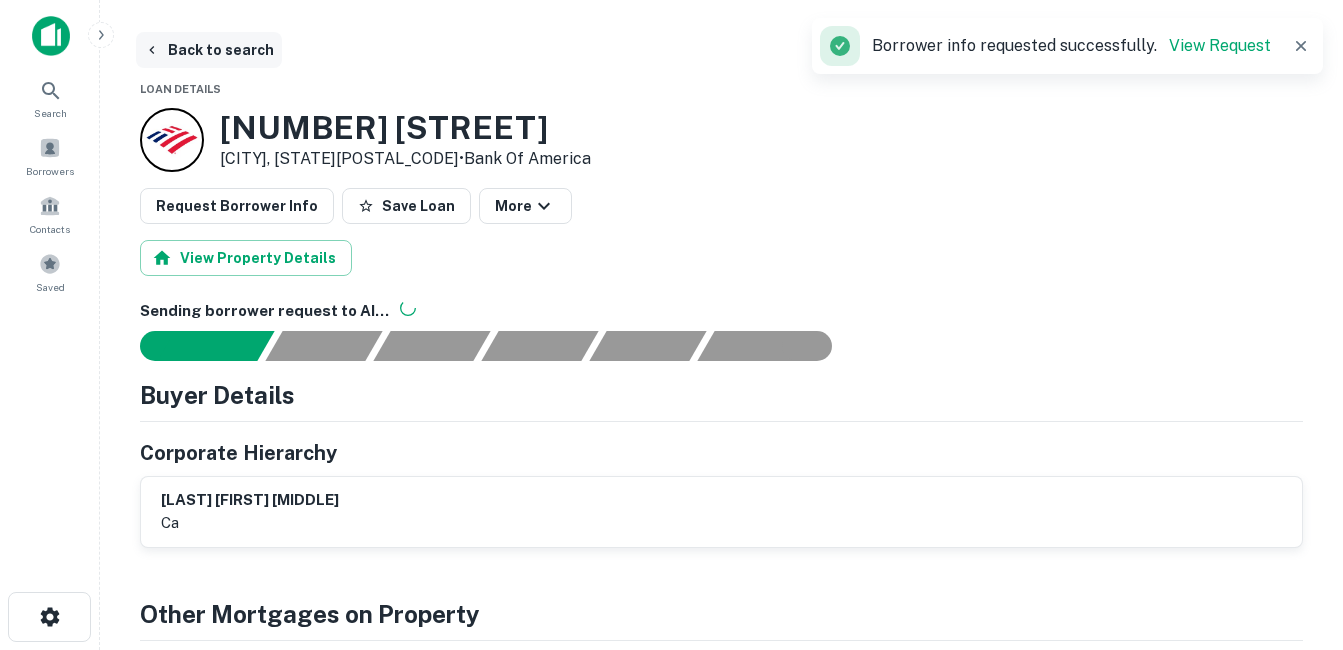 click on "Back to search" at bounding box center (209, 50) 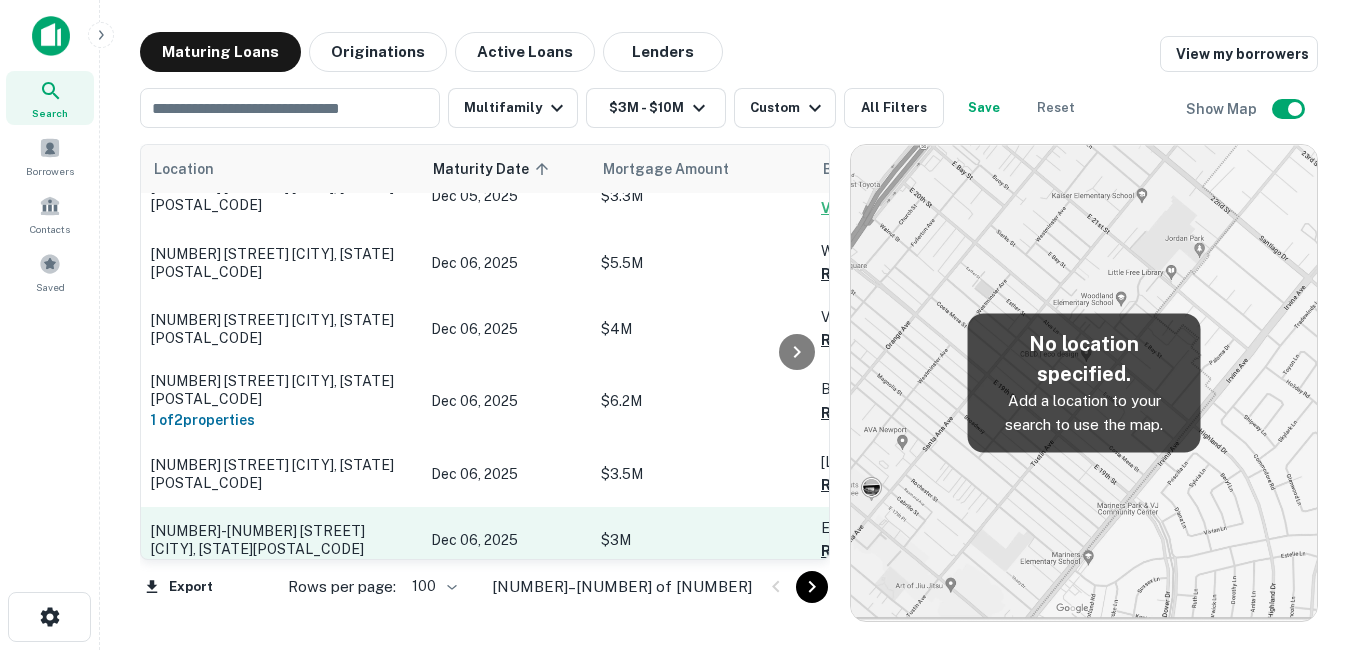 scroll, scrollTop: 300, scrollLeft: 0, axis: vertical 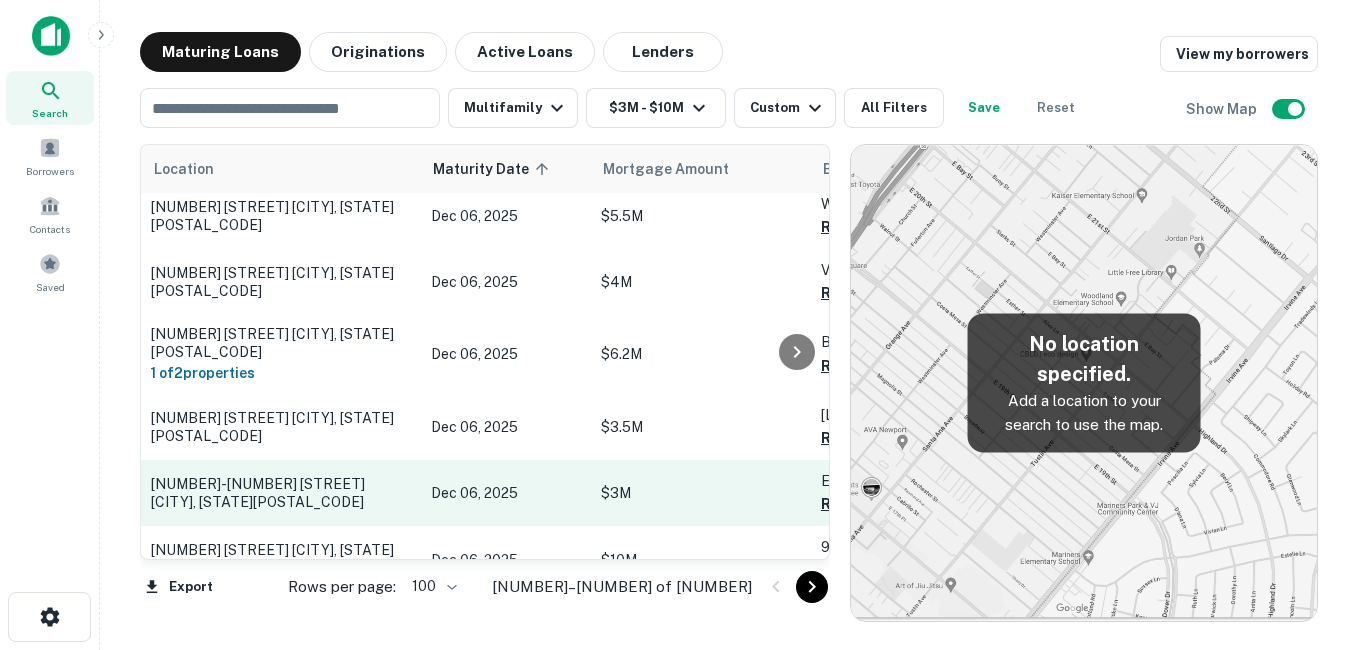 click on "[NUMBER]-[NUMBER] [STREET] [CITY], [STATE][POSTAL_CODE]" at bounding box center (281, 493) 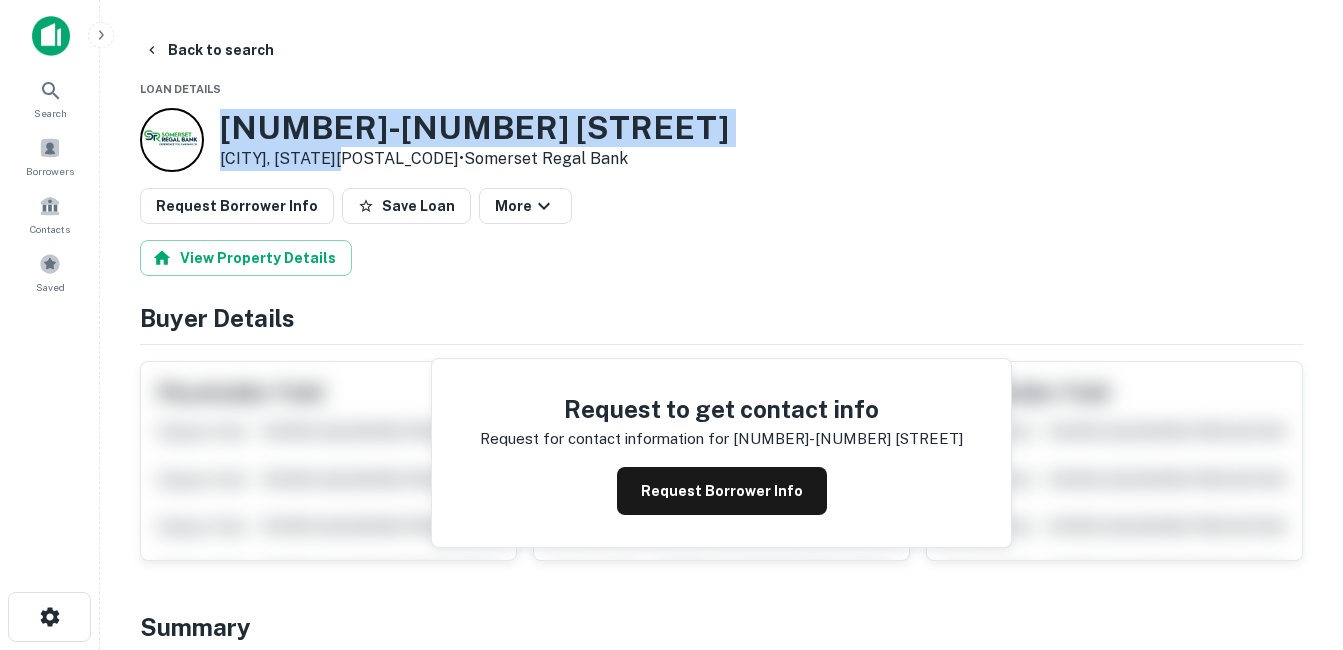 drag, startPoint x: 223, startPoint y: 128, endPoint x: 357, endPoint y: 151, distance: 135.95955 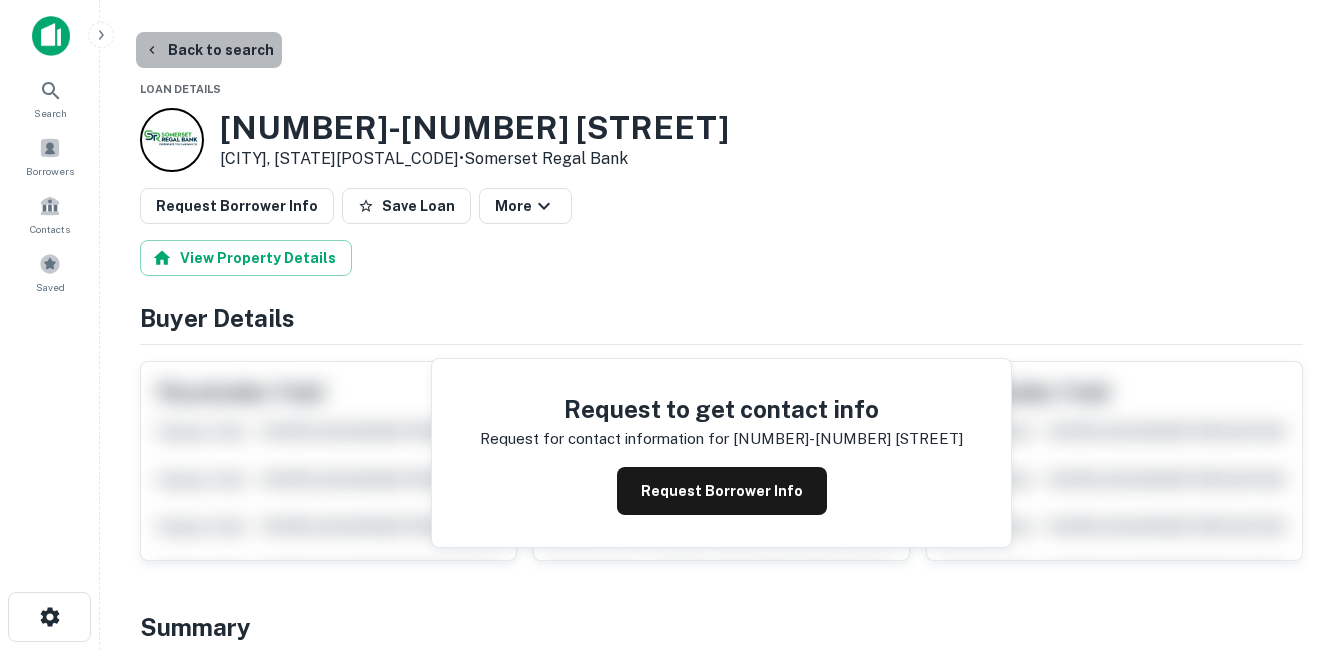 click on "Back to search" at bounding box center [209, 50] 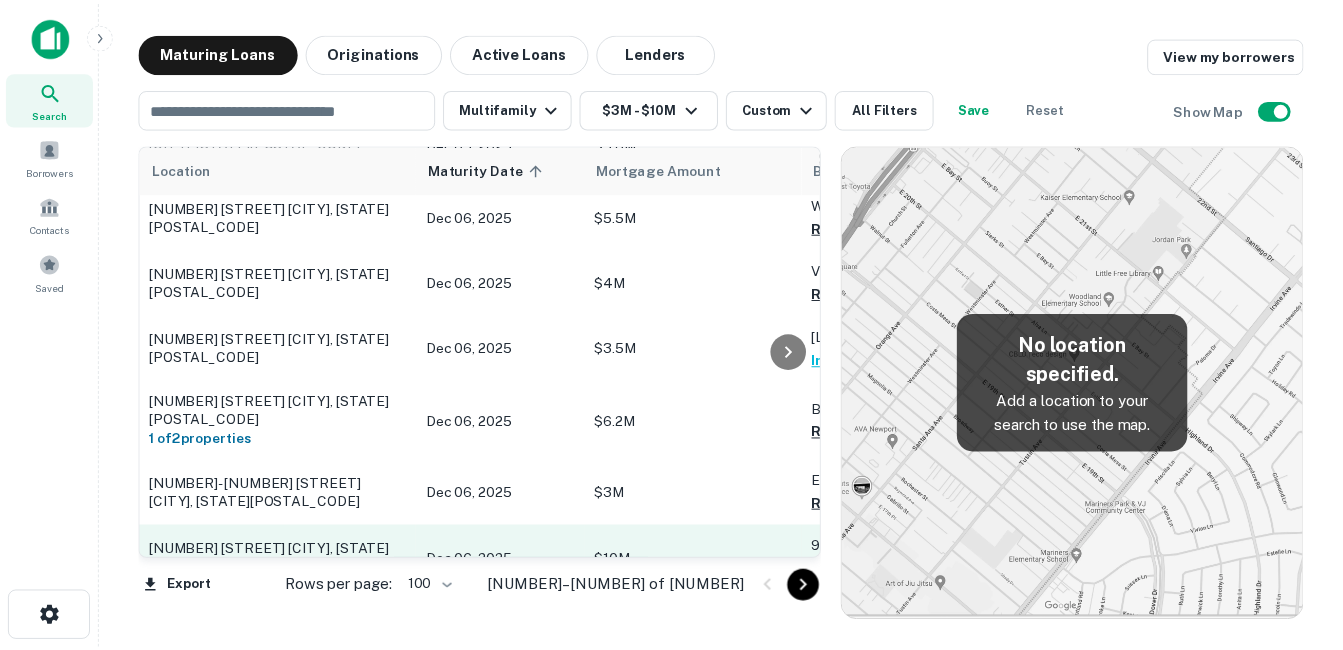 scroll, scrollTop: 400, scrollLeft: 0, axis: vertical 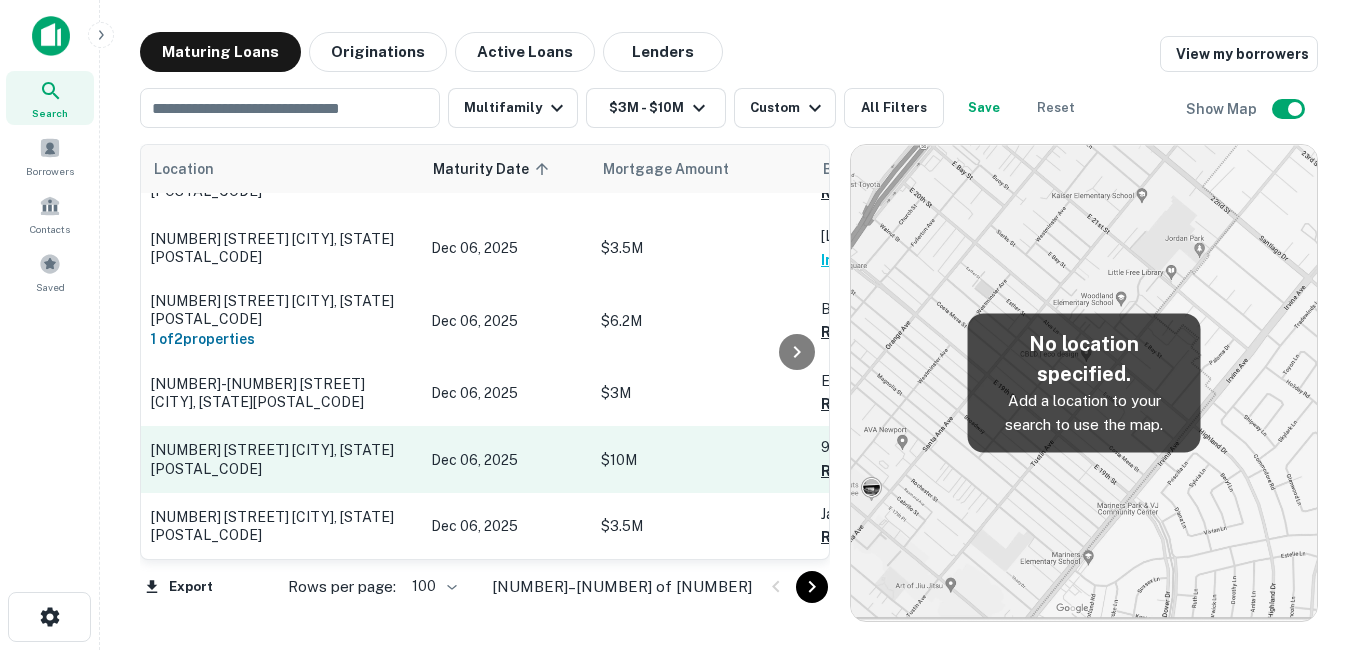 click on "[NUMBER] [STREET] [CITY], [STATE][POSTAL_CODE]" at bounding box center (281, 459) 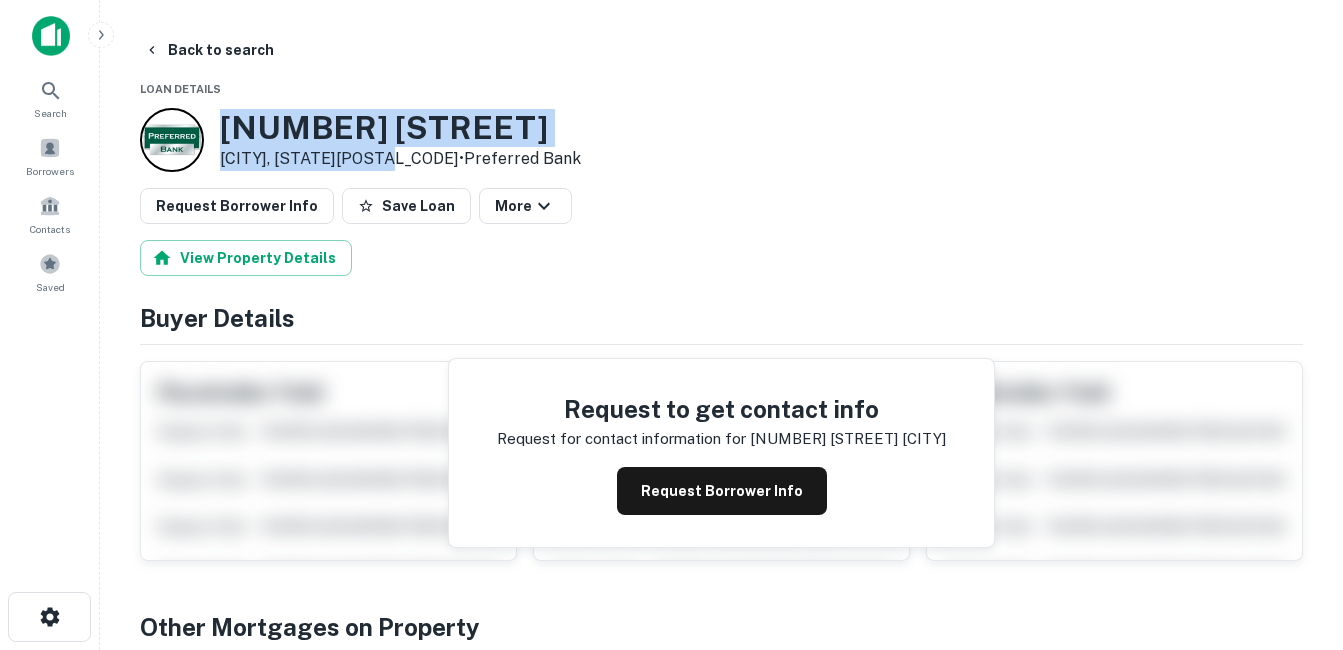 drag, startPoint x: 228, startPoint y: 123, endPoint x: 393, endPoint y: 160, distance: 169.09761 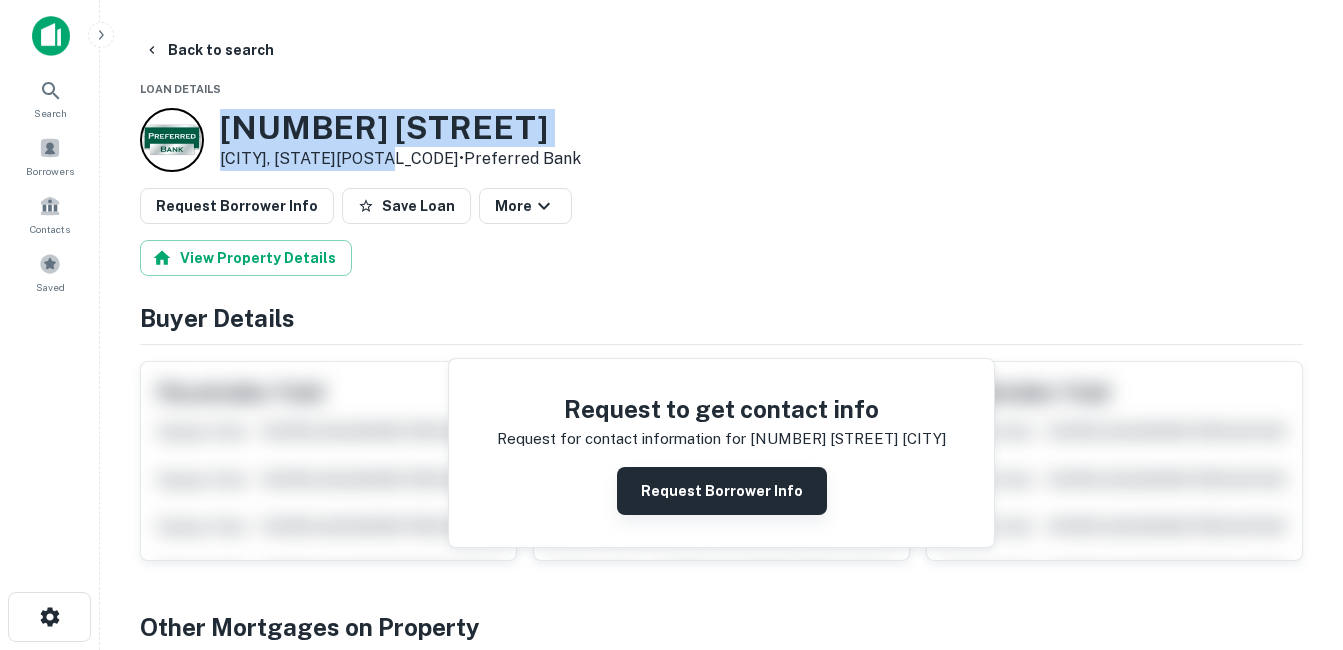 click on "Request Borrower Info" at bounding box center [722, 491] 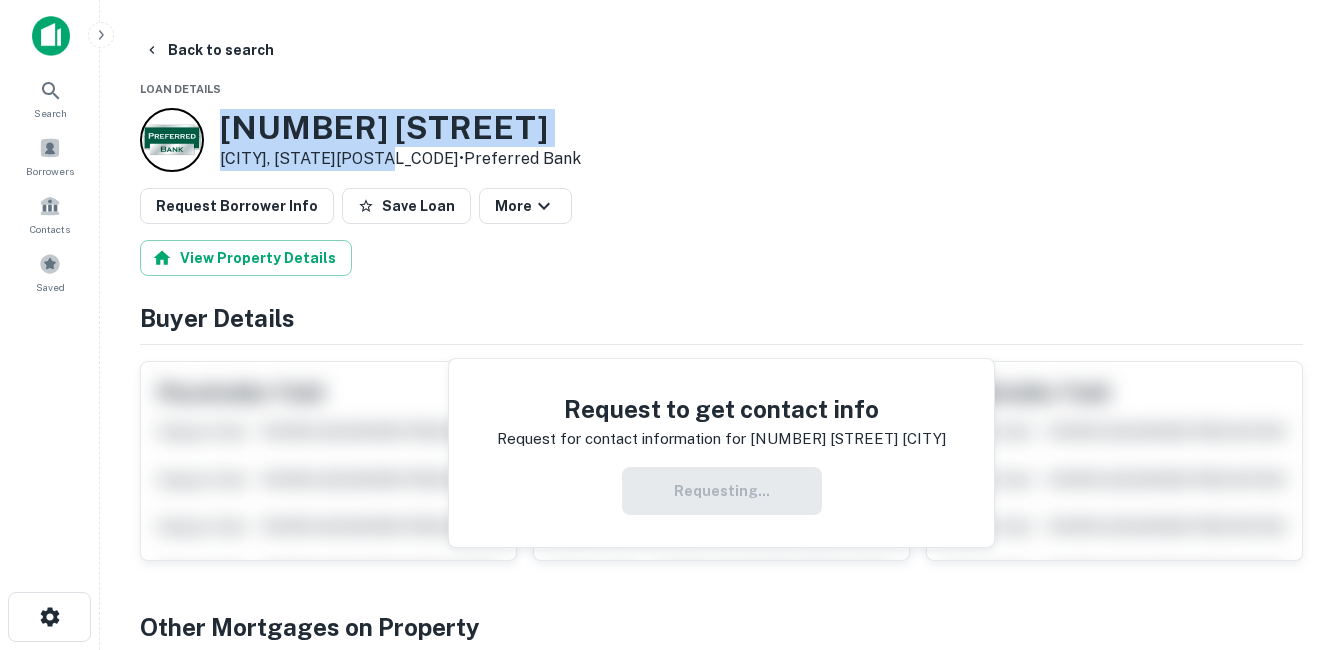 click on "[NUMBER] [STREET]" at bounding box center (400, 128) 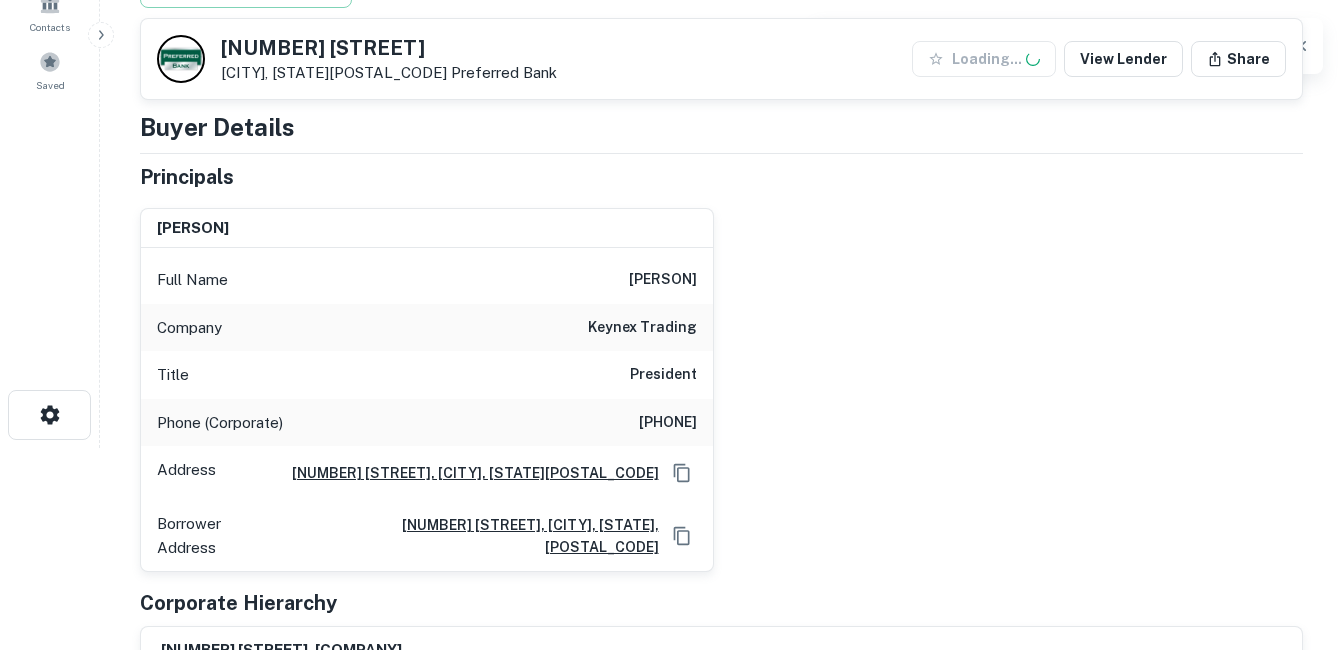 scroll, scrollTop: 300, scrollLeft: 0, axis: vertical 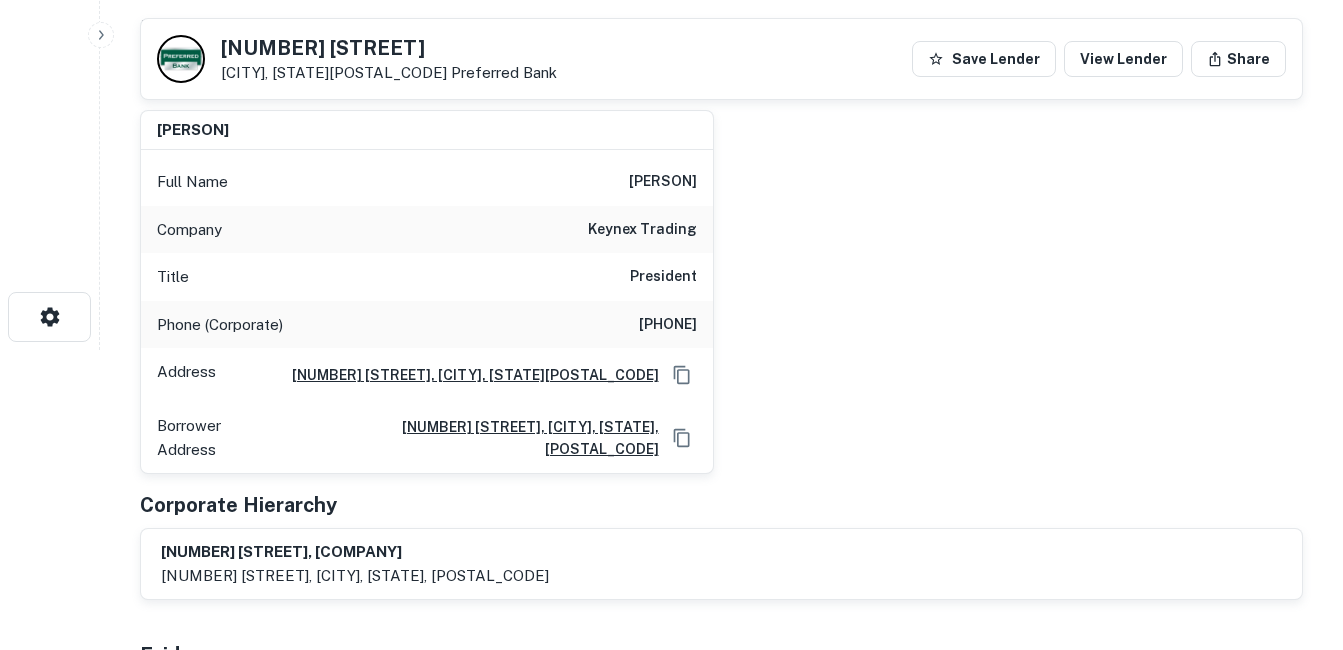 click on "keynex trading" at bounding box center [642, 230] 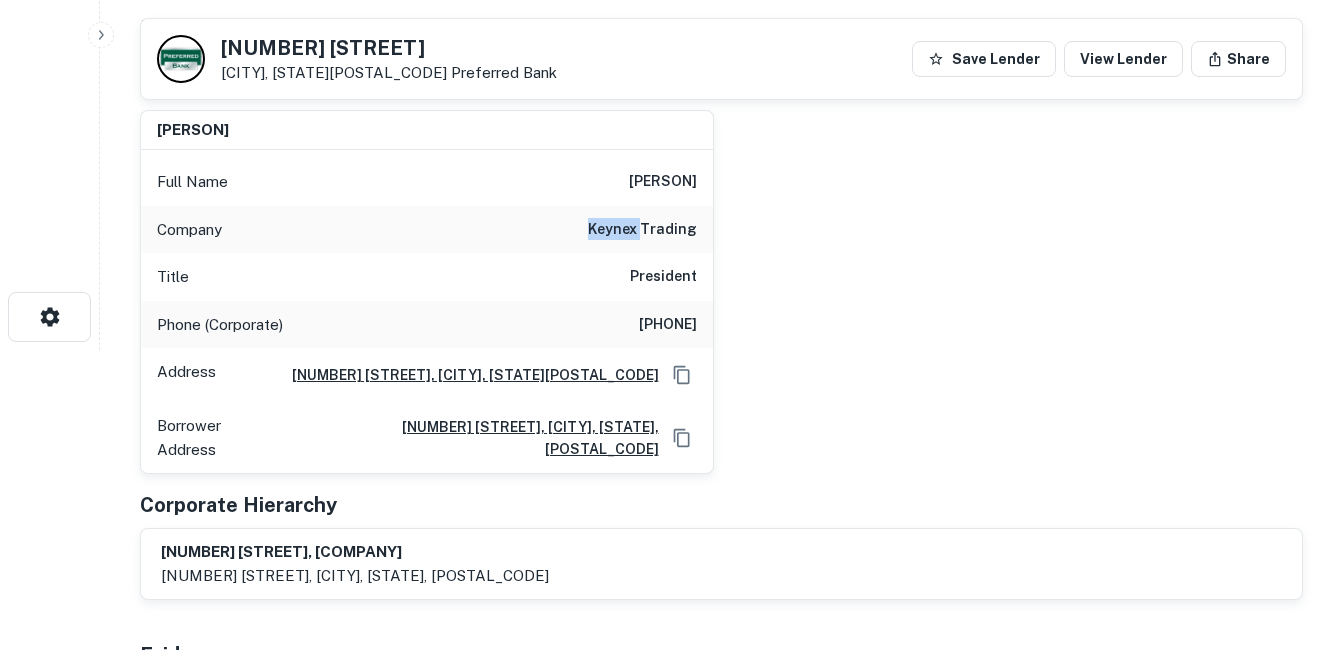click on "keynex trading" at bounding box center [642, 230] 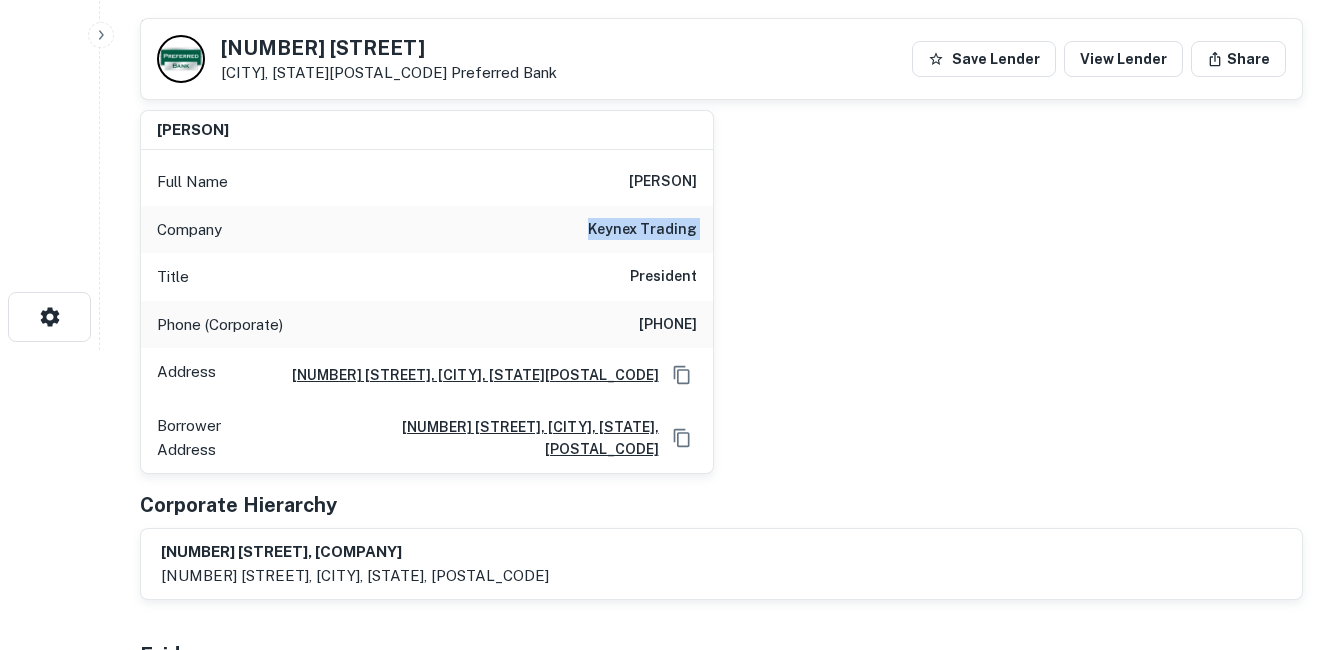 click on "keynex trading" at bounding box center [642, 230] 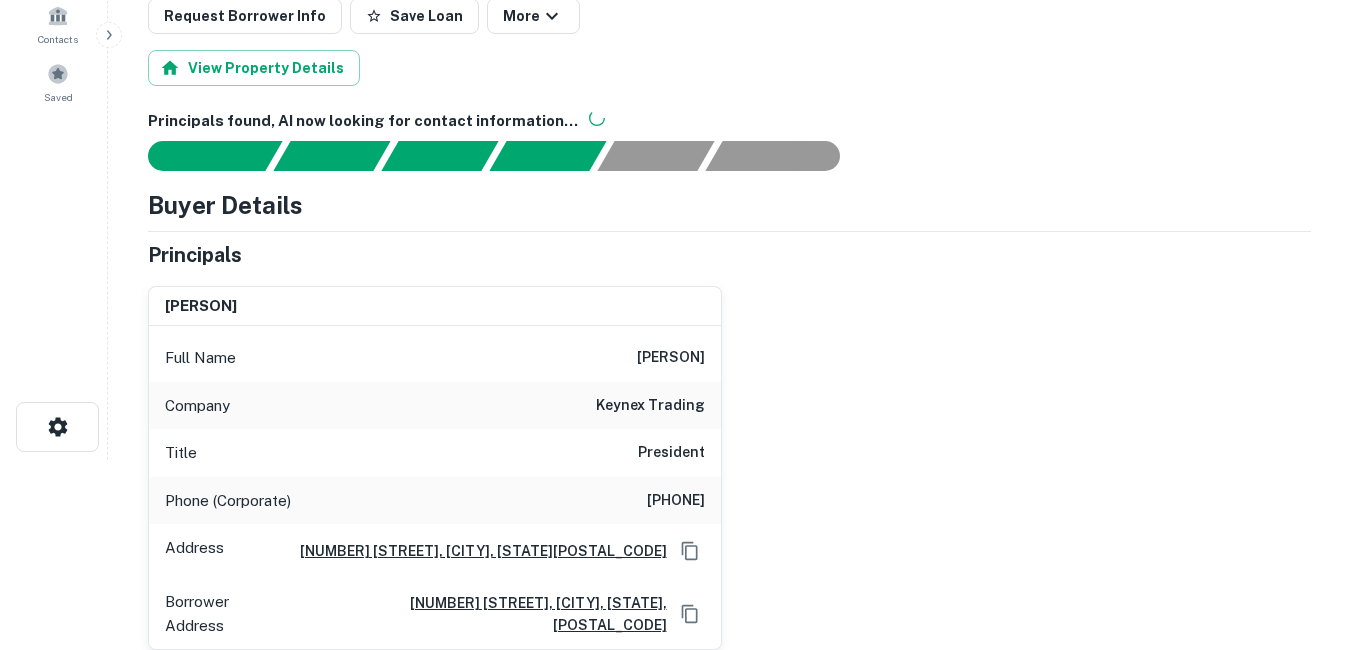 scroll, scrollTop: 0, scrollLeft: 0, axis: both 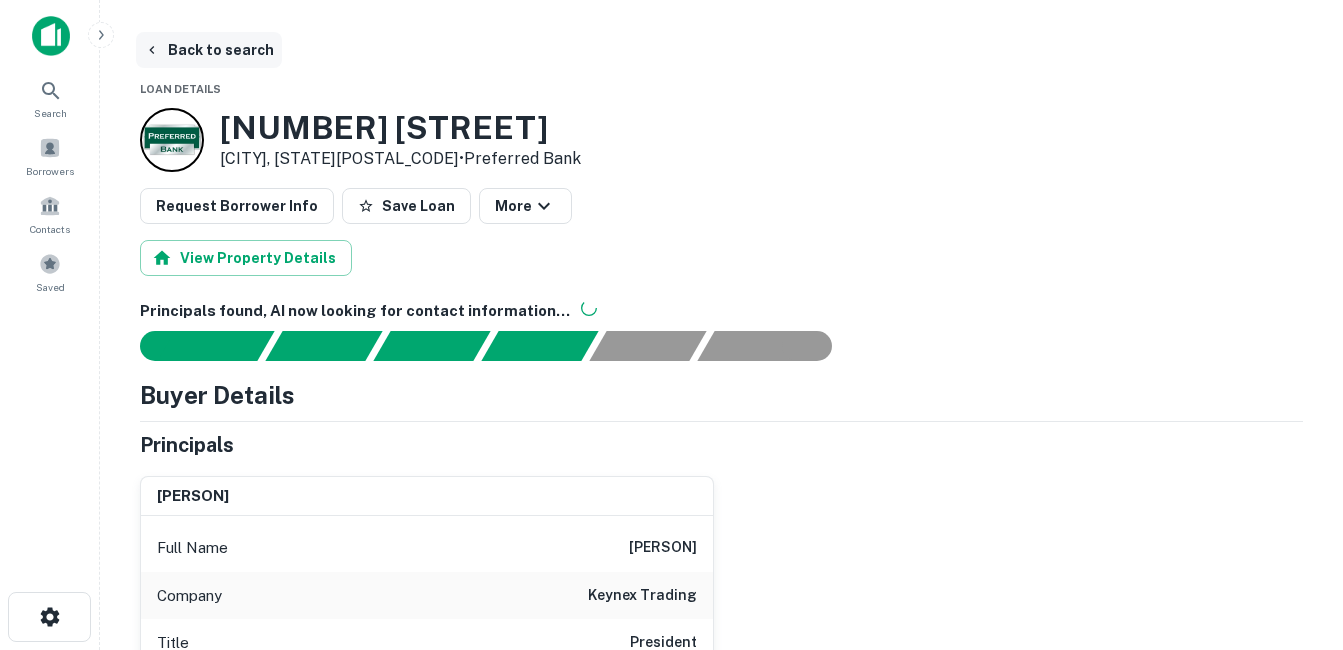 click on "Back to search" at bounding box center [209, 50] 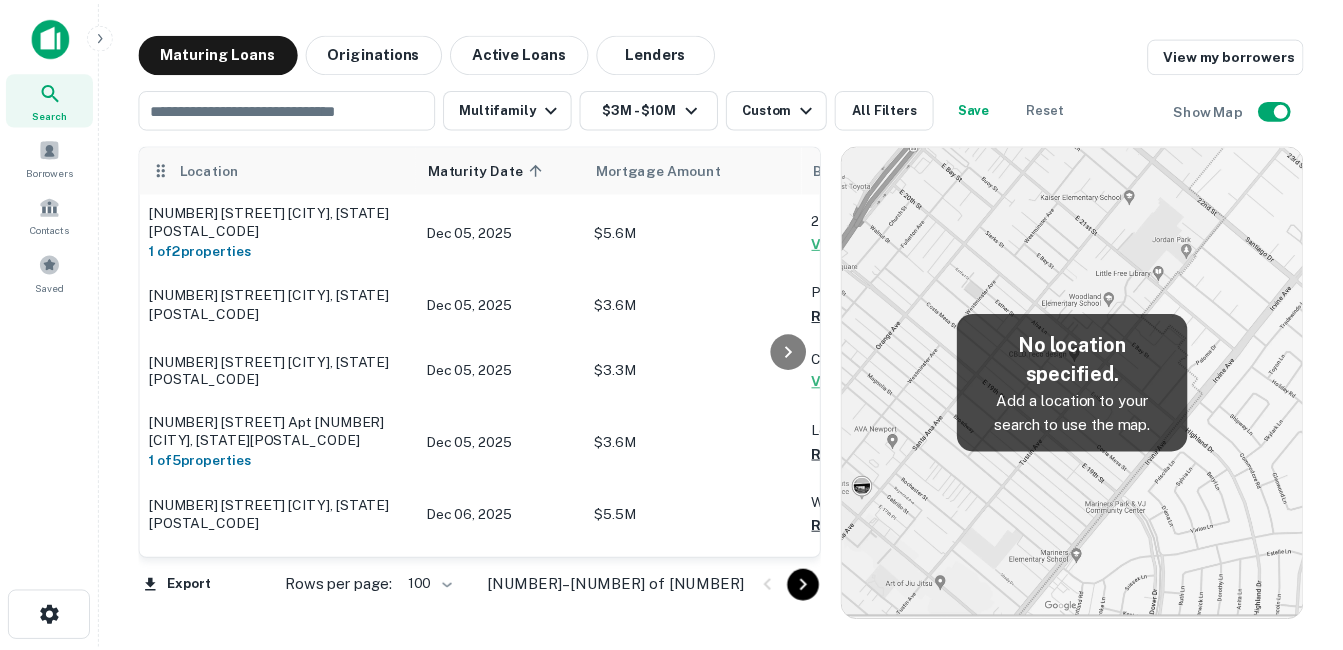scroll, scrollTop: 400, scrollLeft: 0, axis: vertical 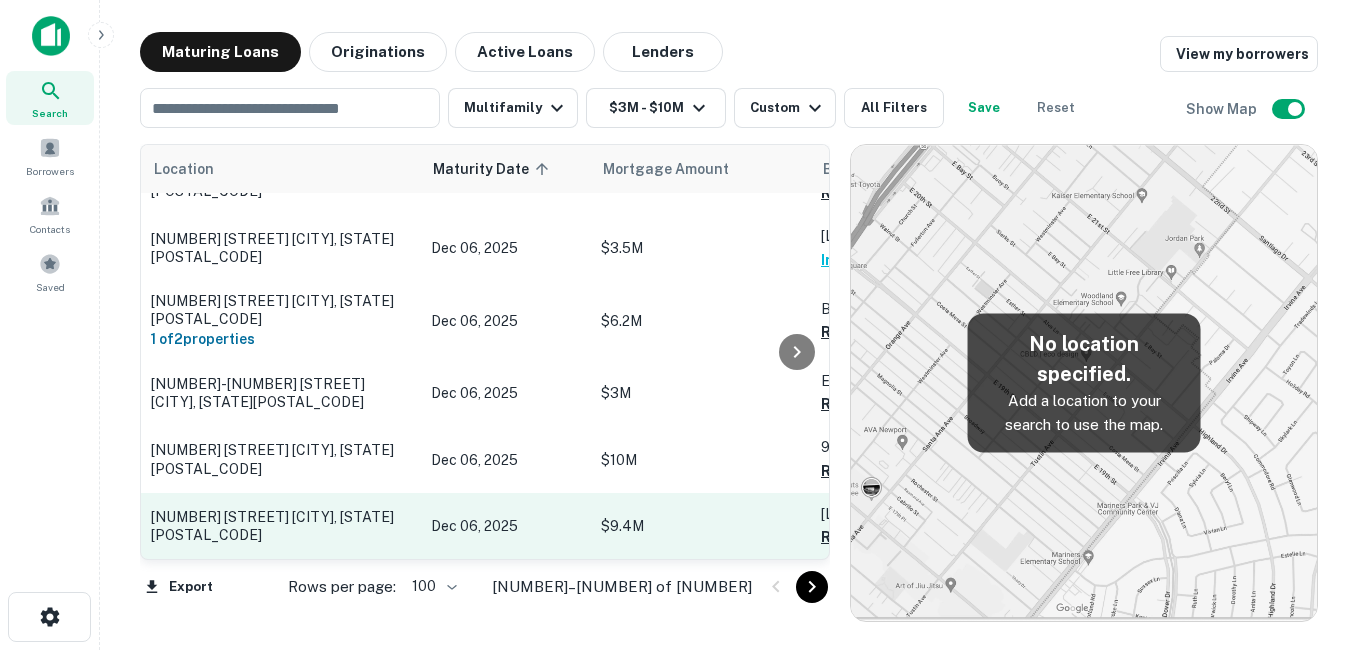 click on "[NUMBER] [STREET] [CITY], [STATE][POSTAL_CODE]" at bounding box center [281, 526] 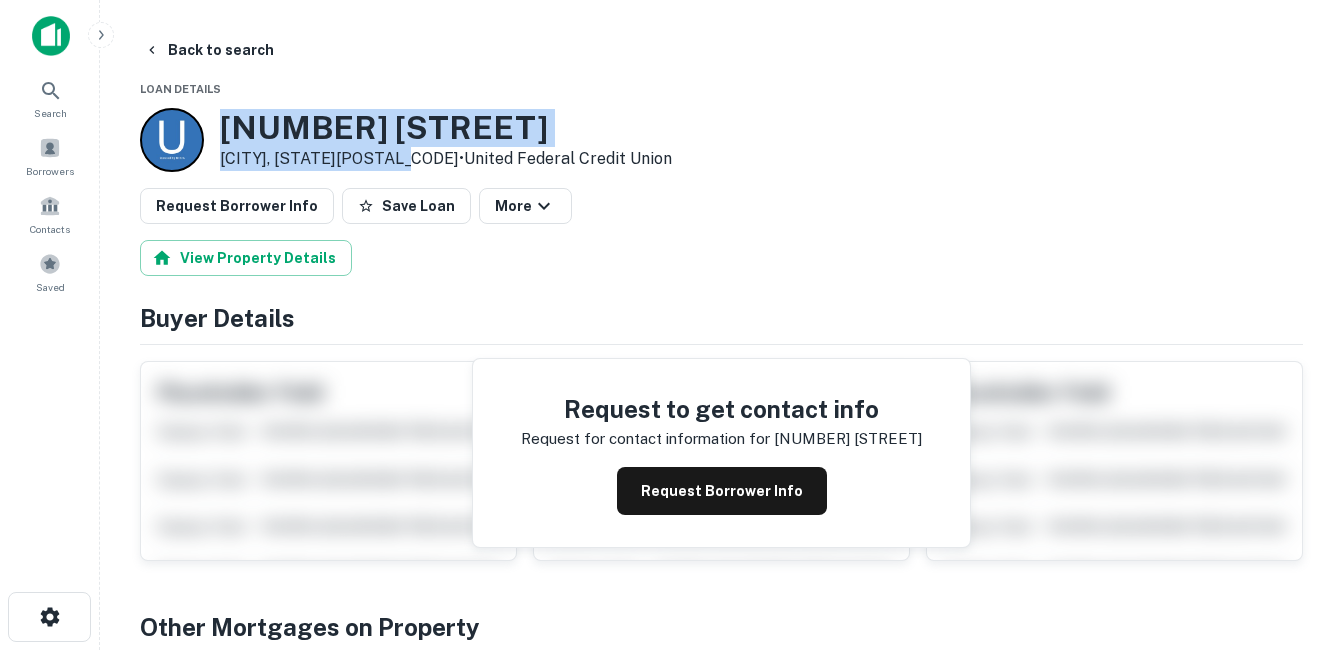 drag, startPoint x: 225, startPoint y: 126, endPoint x: 410, endPoint y: 165, distance: 189.06613 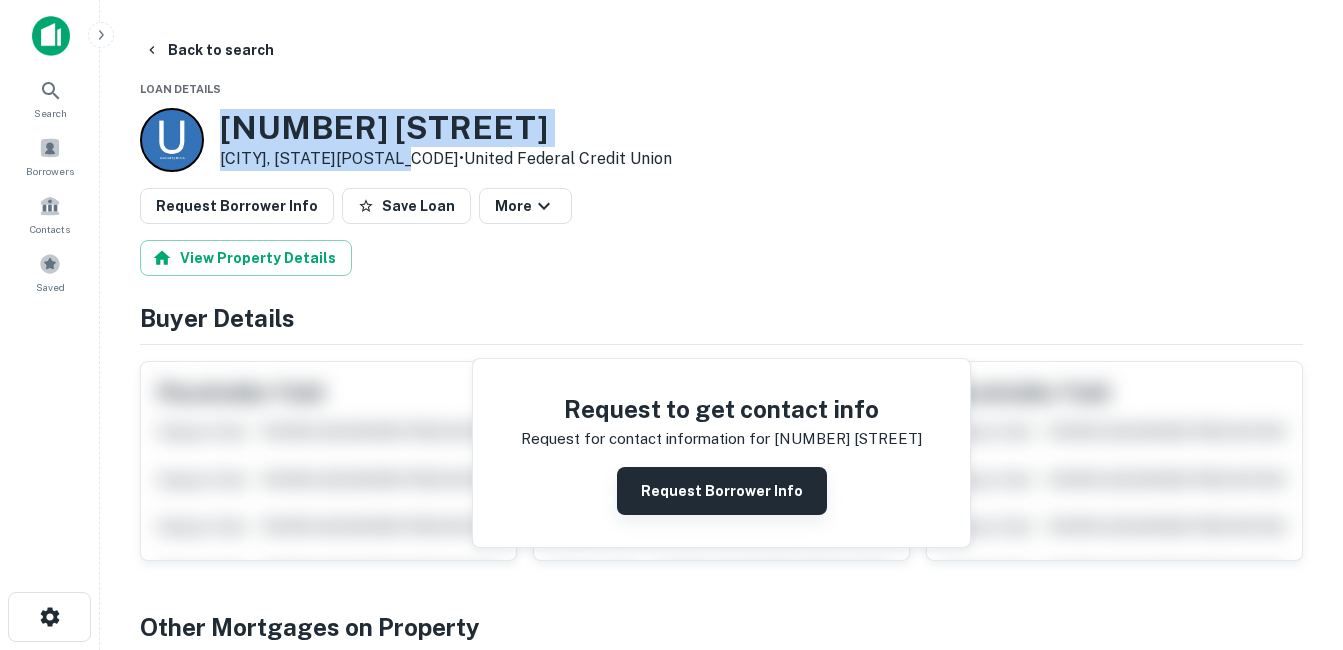 click on "Request Borrower Info" at bounding box center [722, 491] 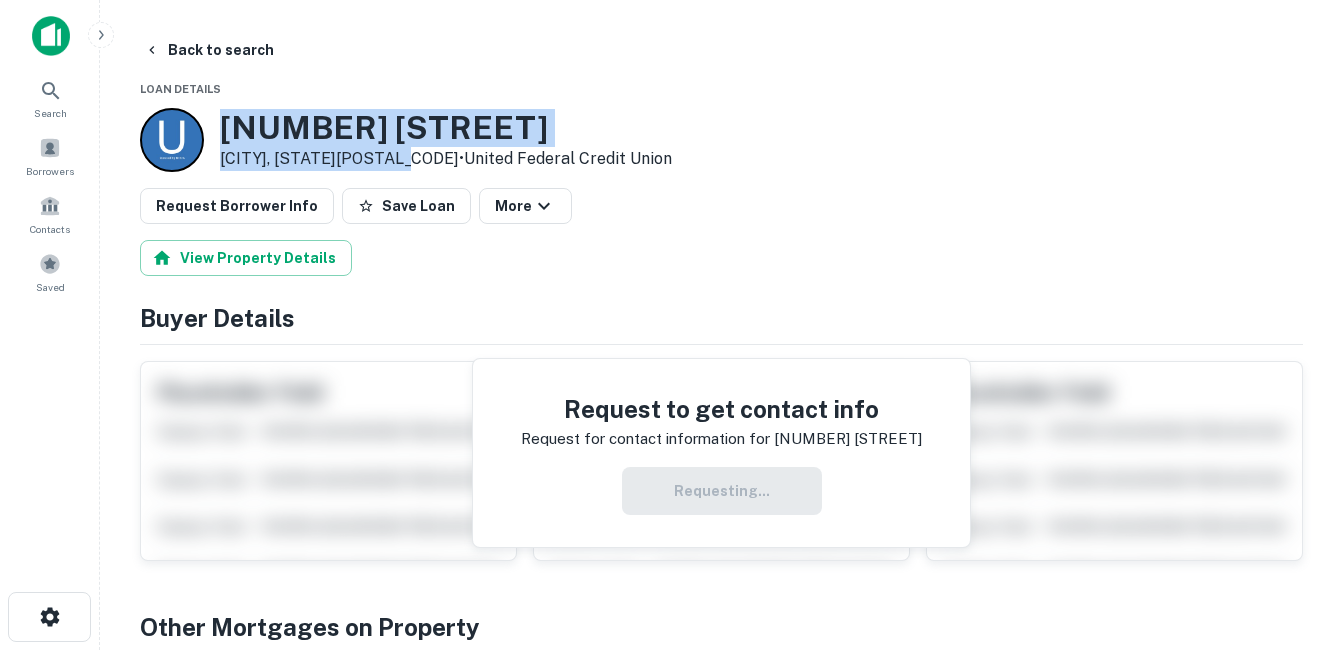 drag, startPoint x: 454, startPoint y: 120, endPoint x: 480, endPoint y: 172, distance: 58.137768 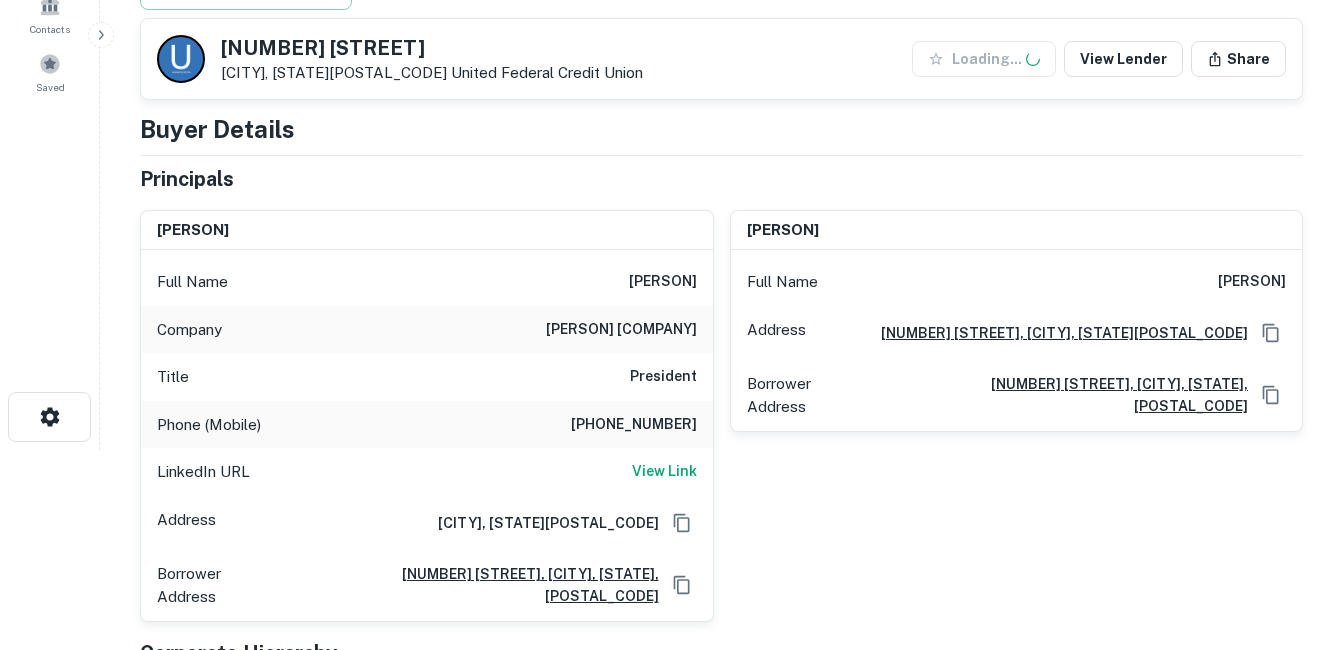 scroll, scrollTop: 300, scrollLeft: 0, axis: vertical 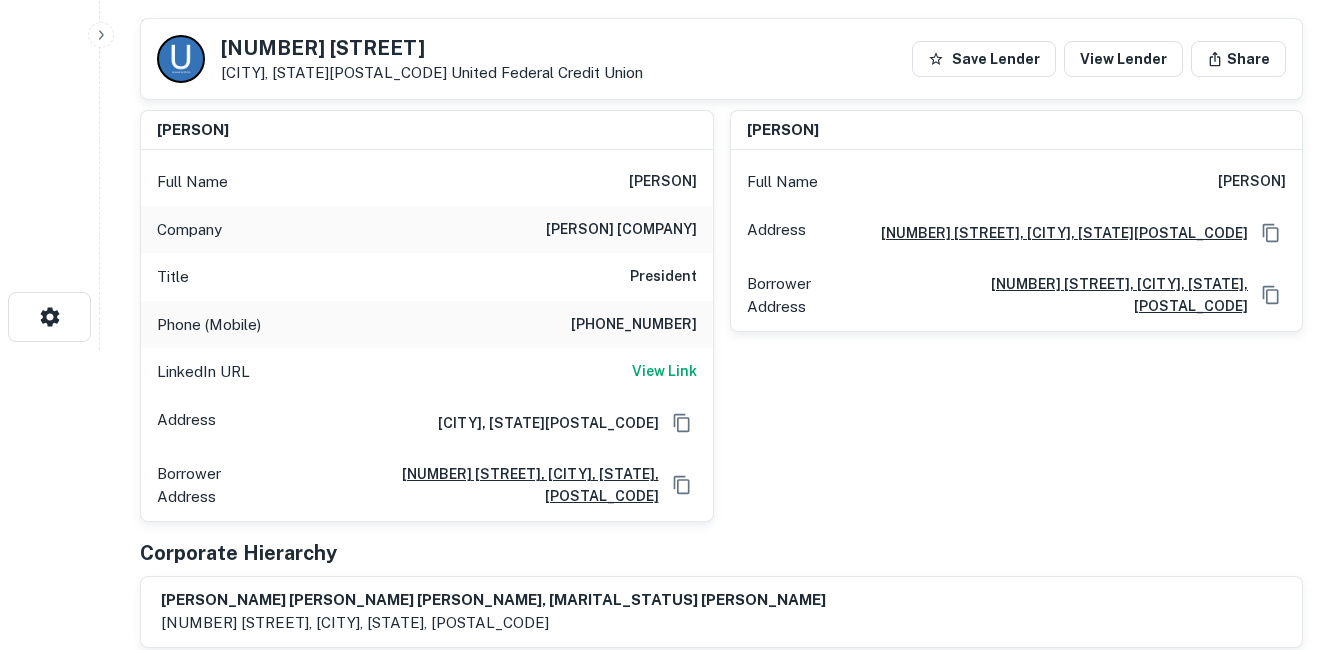 click on "[PHONE_NUMBER]" at bounding box center [634, 325] 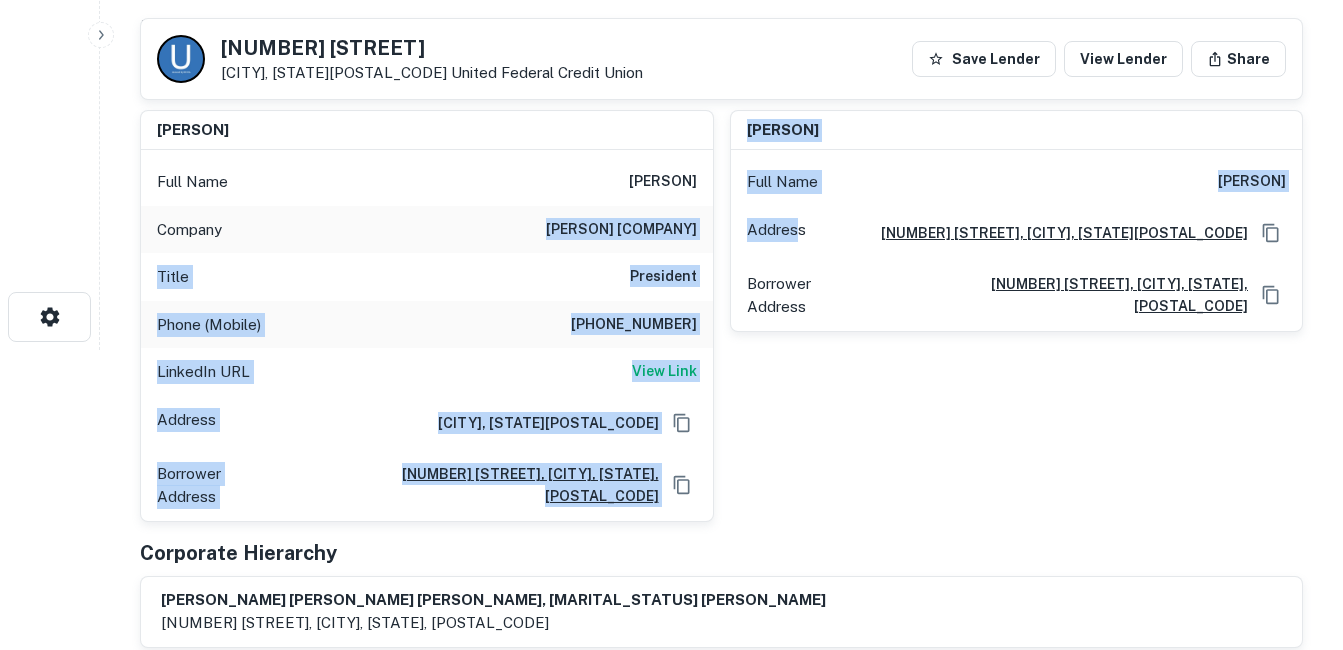 drag, startPoint x: 726, startPoint y: 232, endPoint x: 811, endPoint y: 215, distance: 86.683334 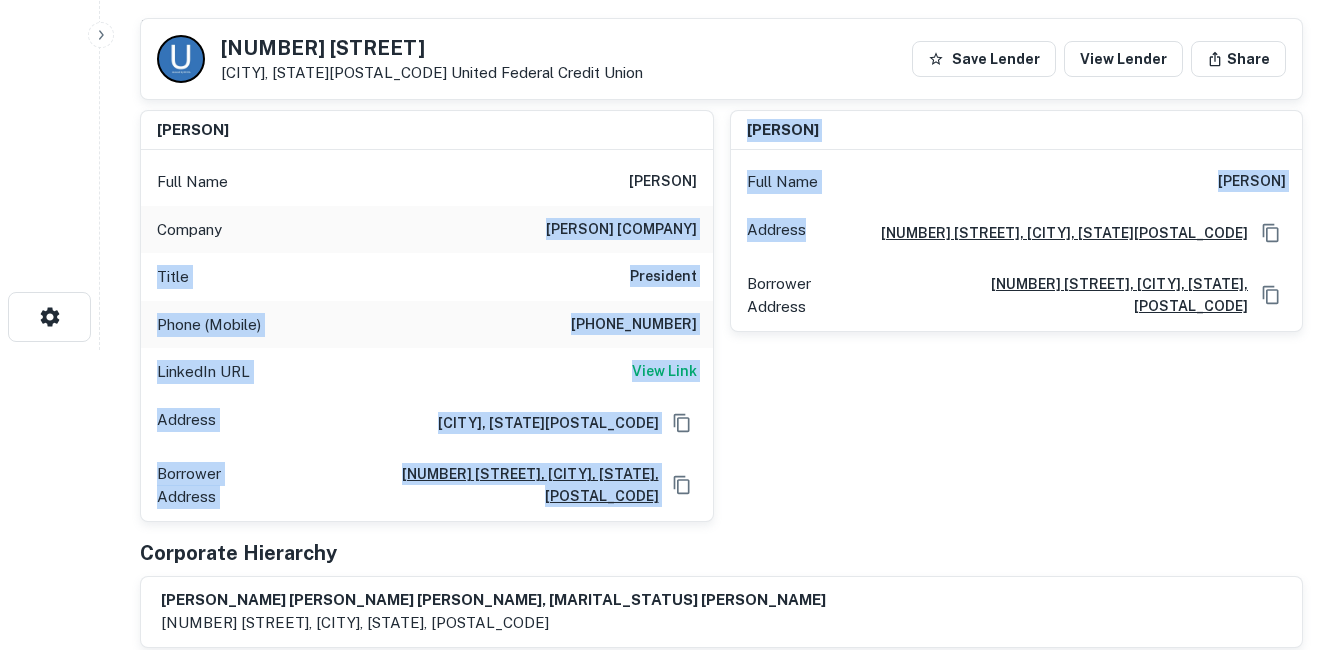 click on "Full Name [PERSON]" at bounding box center (1017, 182) 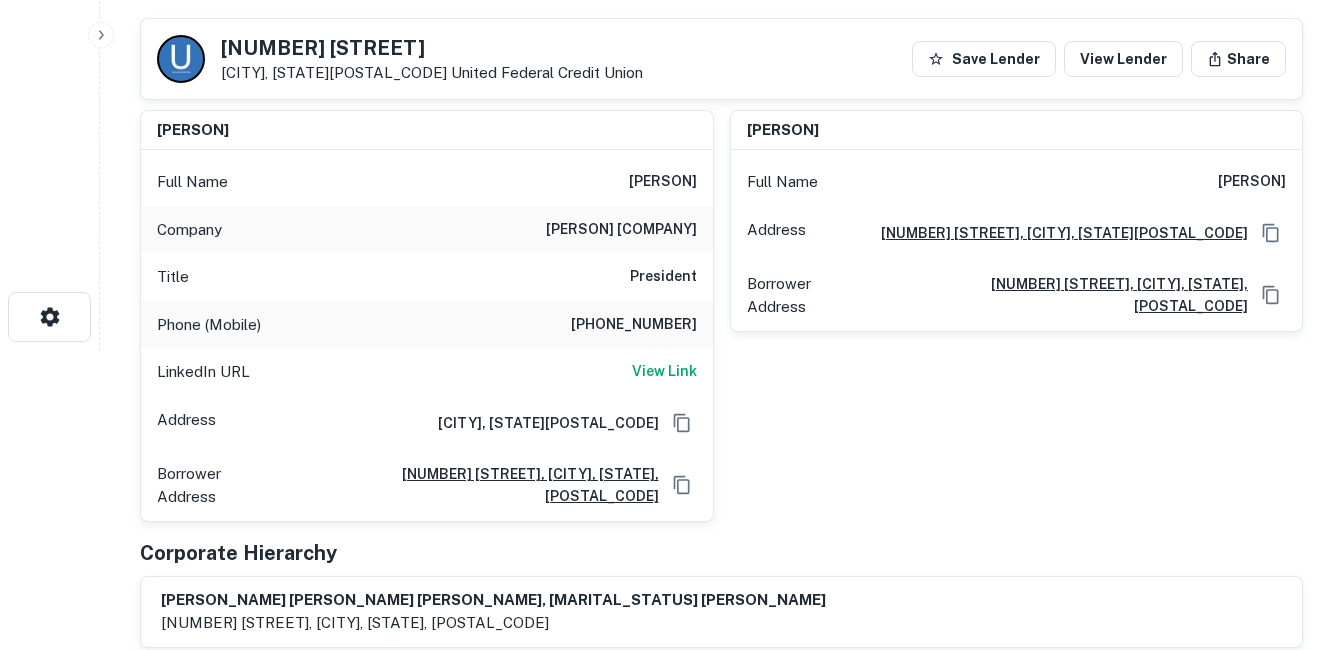 click on "[FULL_NAME] [PERSON_NAME]" at bounding box center [427, 182] 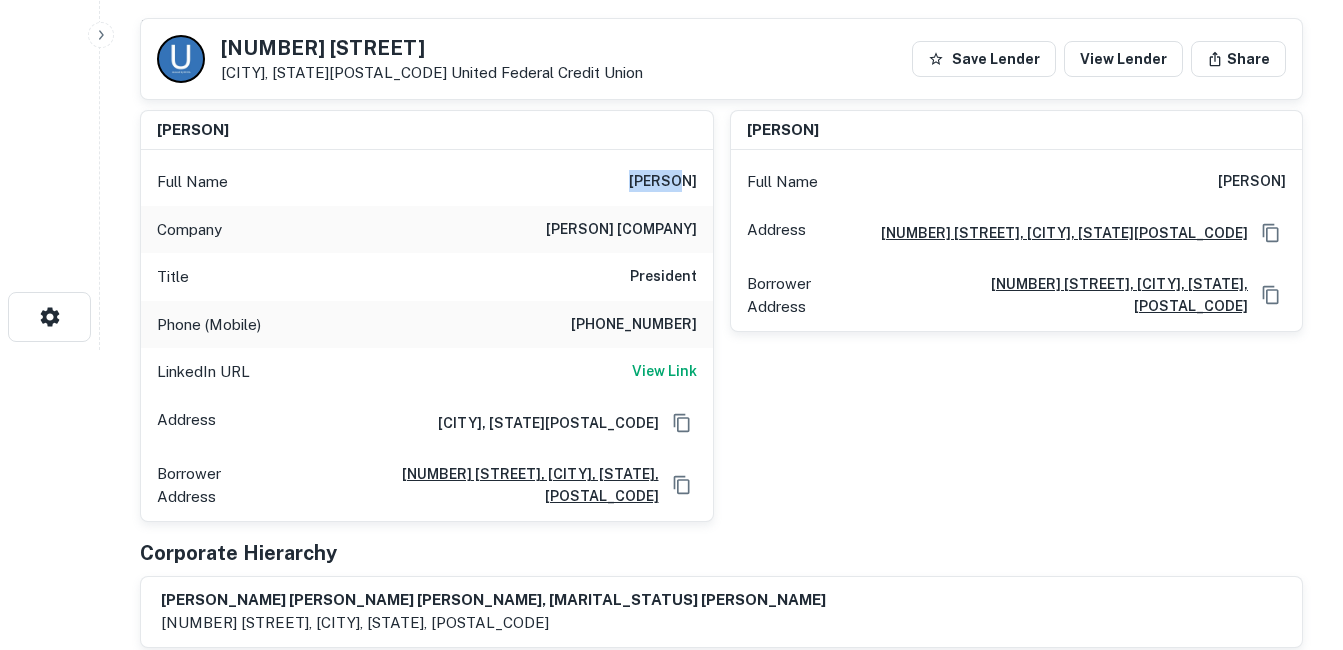 click on "[FULL_NAME] [PERSON_NAME]" at bounding box center (427, 182) 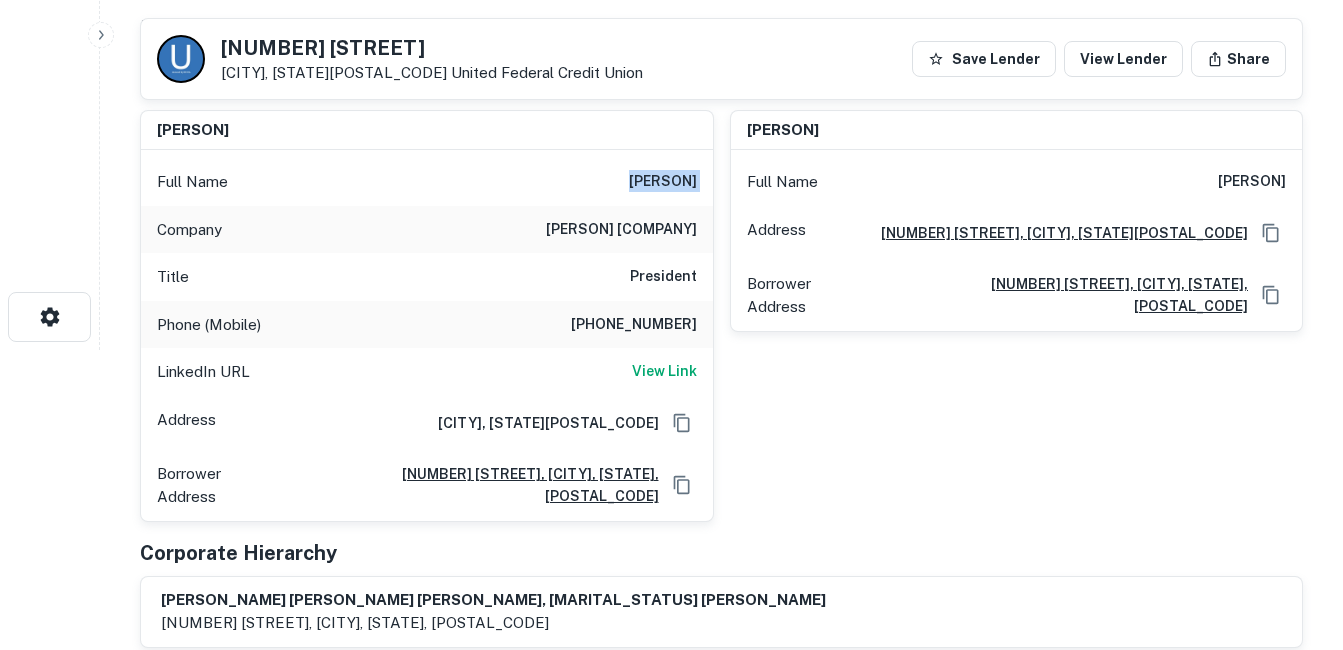 click on "[FULL_NAME] [PERSON_NAME]" at bounding box center (427, 182) 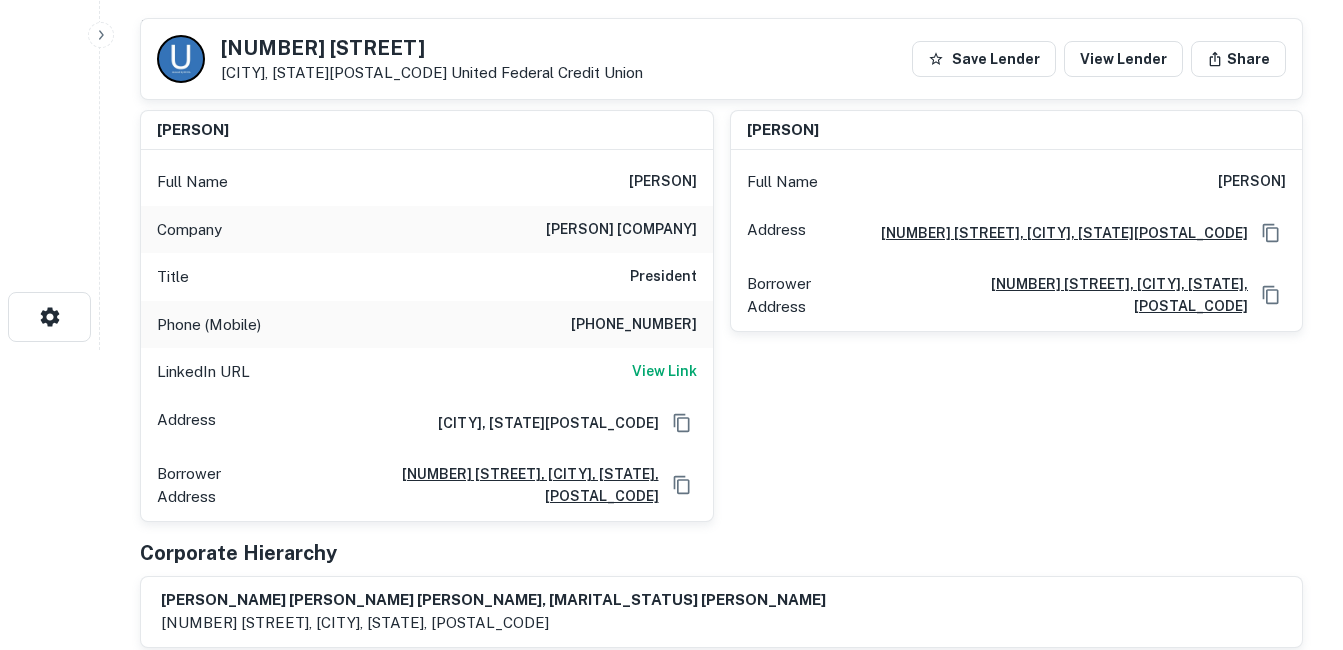 click on "[PERSON] [COMPANY]" at bounding box center (621, 230) 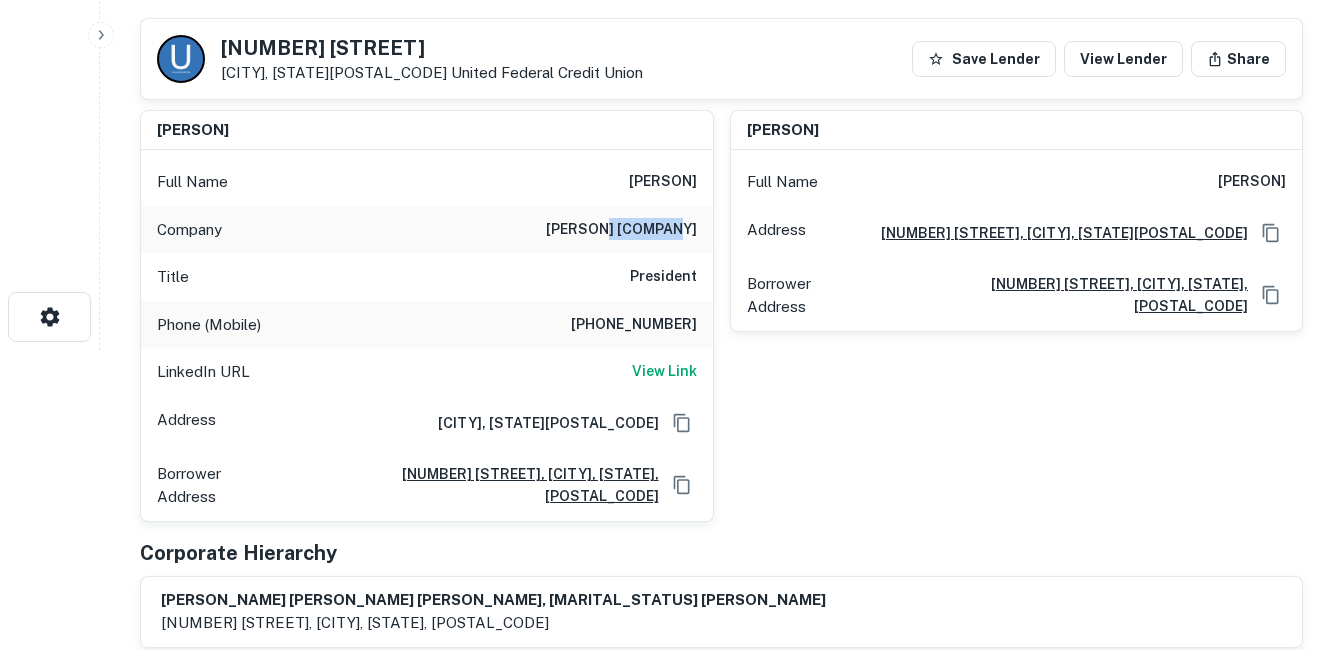 click on "[PERSON] [COMPANY]" at bounding box center (621, 230) 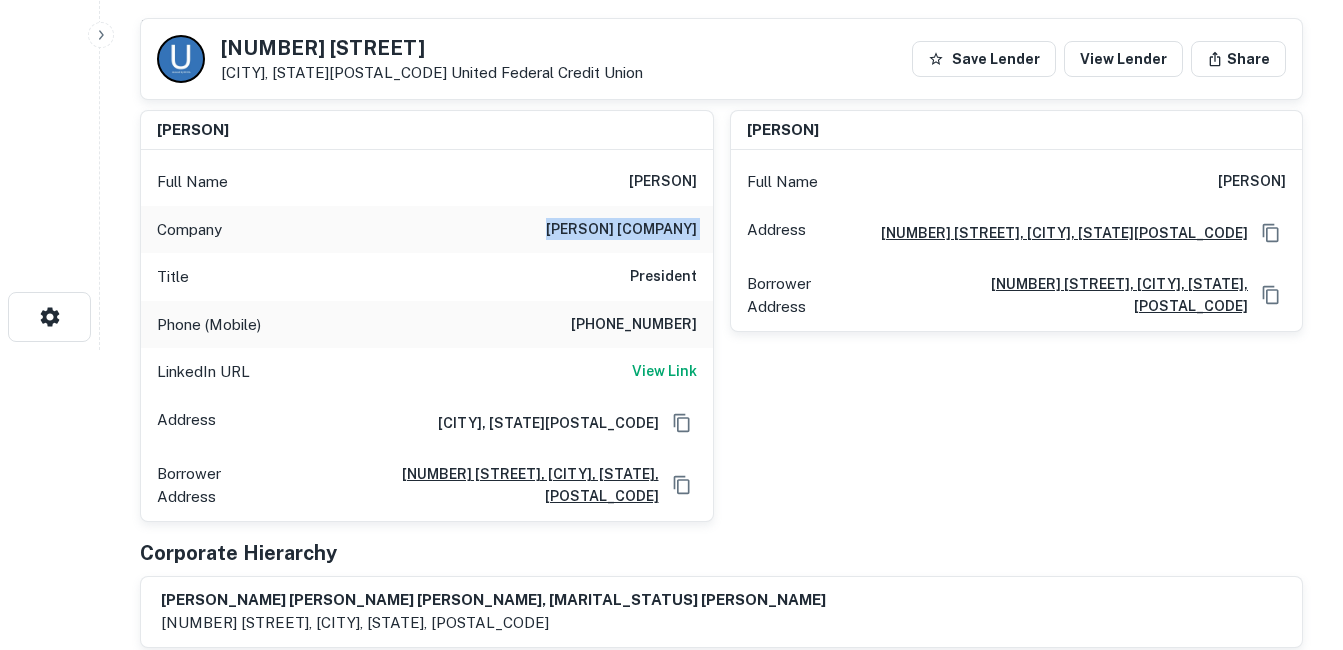 click on "[PERSON] [COMPANY]" at bounding box center (621, 230) 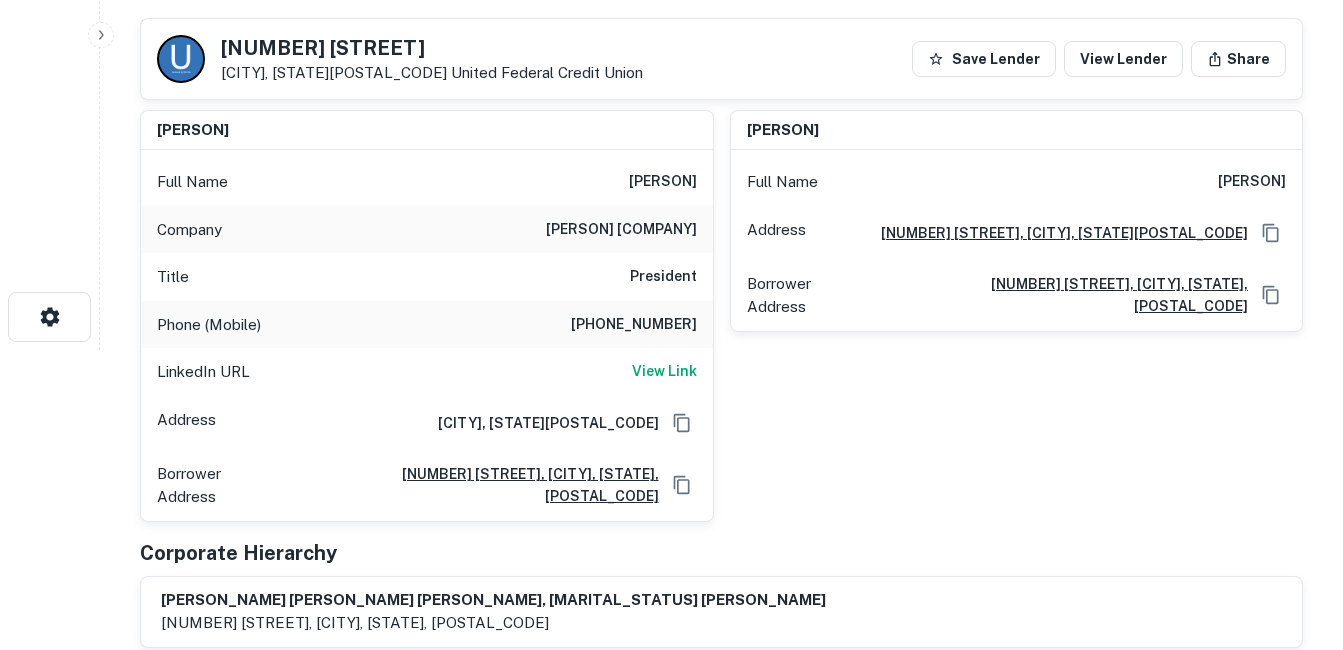 drag, startPoint x: 616, startPoint y: 238, endPoint x: 644, endPoint y: 287, distance: 56.435802 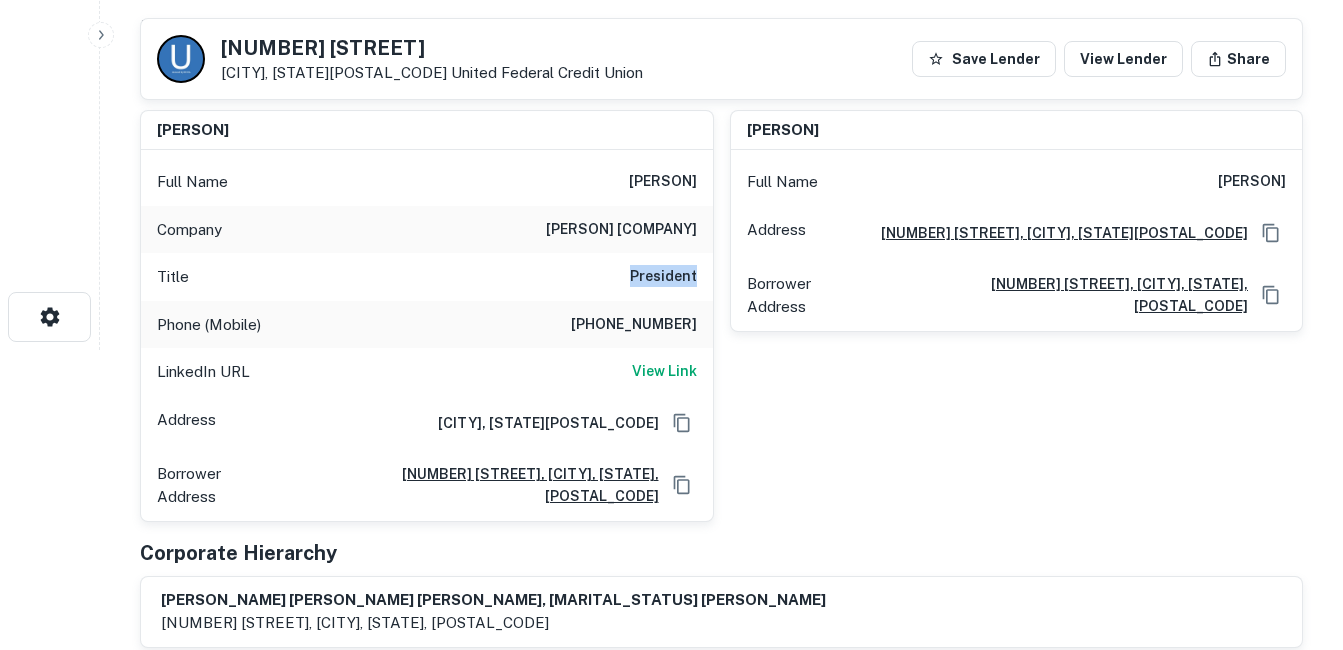 click on "President" at bounding box center [663, 277] 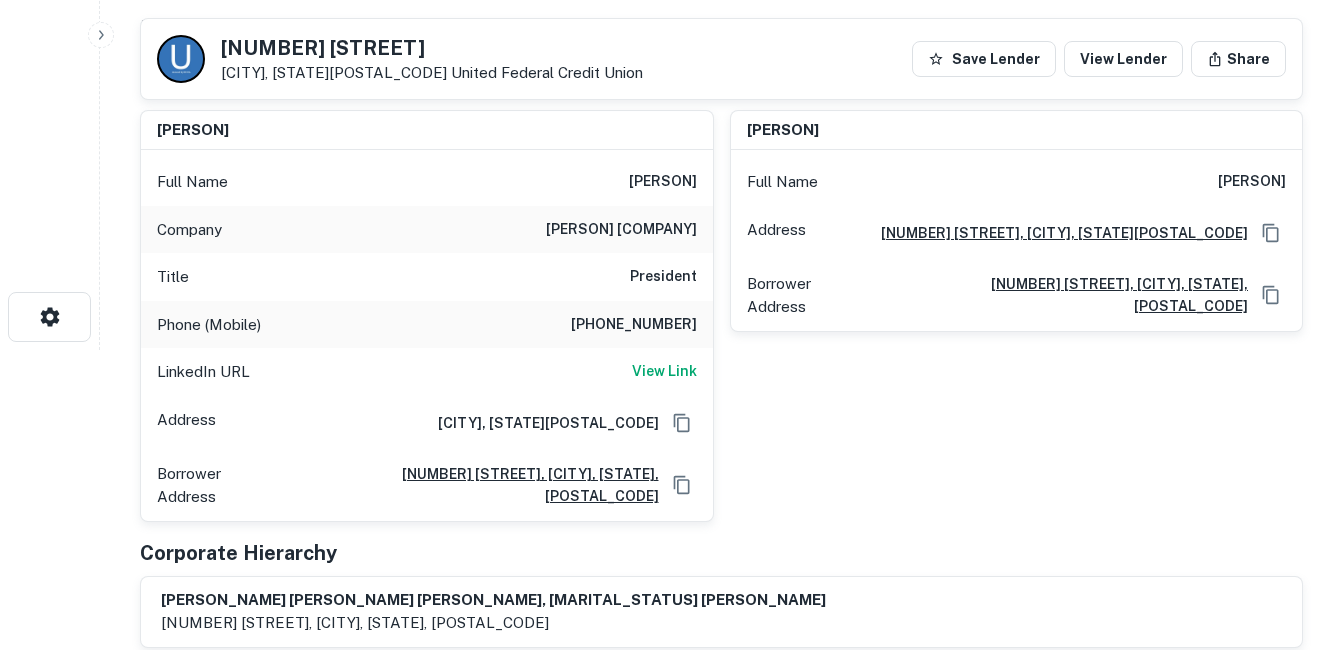 drag, startPoint x: 644, startPoint y: 287, endPoint x: 659, endPoint y: 333, distance: 48.38388 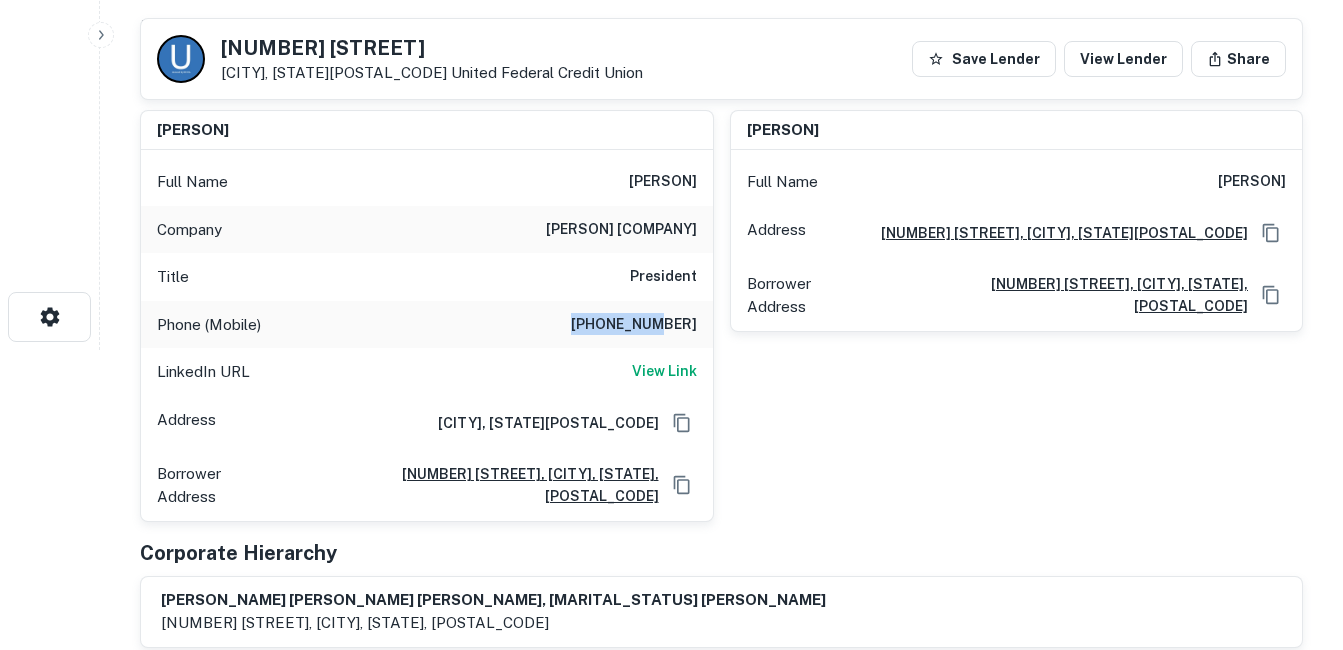 click on "[PHONE_NUMBER]" at bounding box center (634, 325) 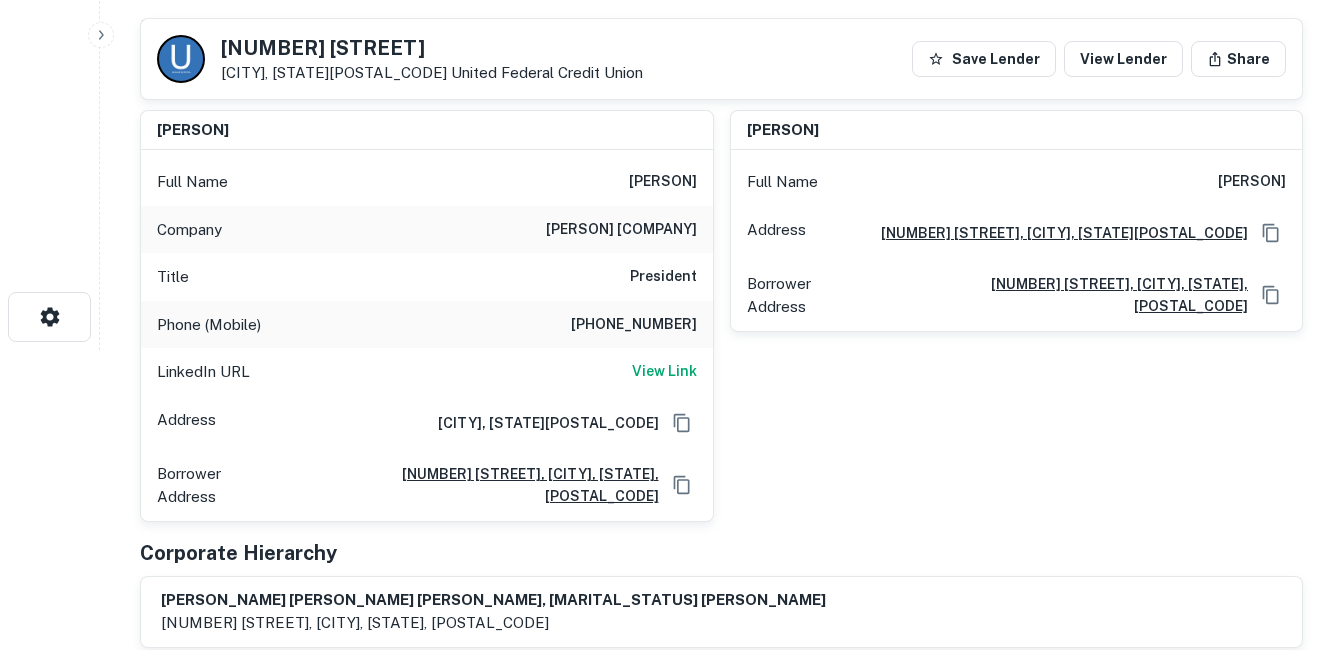 drag, startPoint x: 659, startPoint y: 333, endPoint x: 611, endPoint y: 186, distance: 154.63829 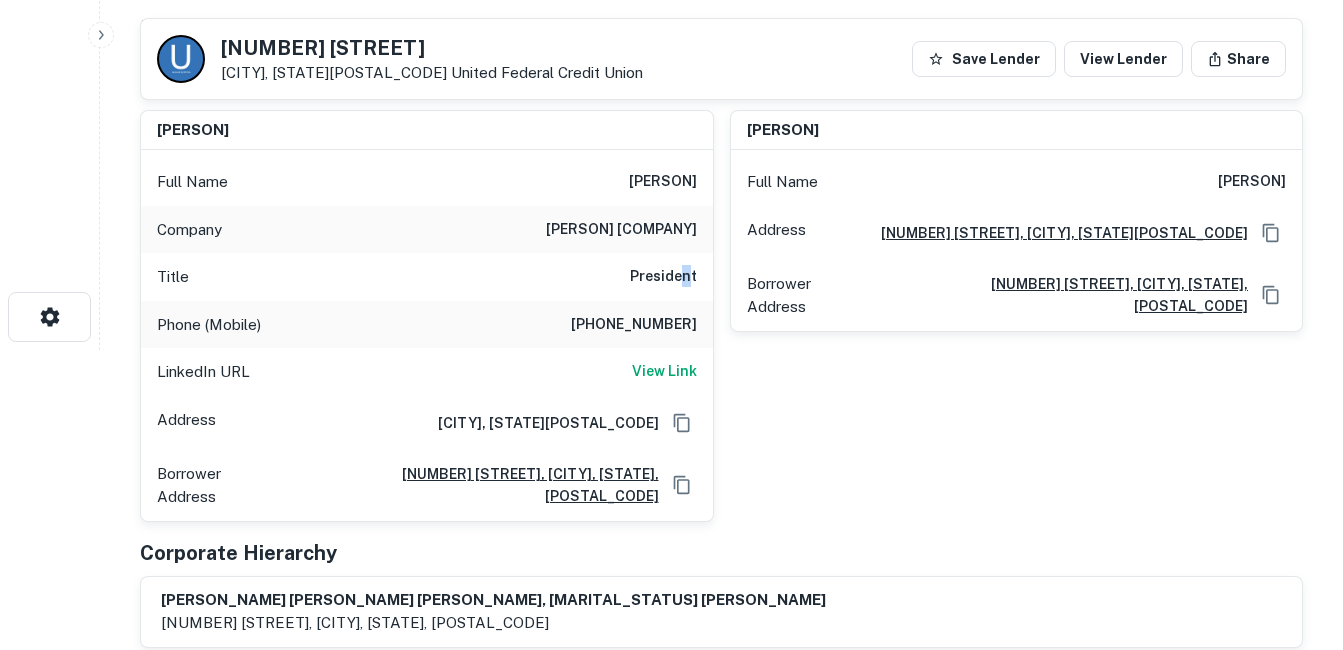 drag, startPoint x: 500, startPoint y: 233, endPoint x: 688, endPoint y: 289, distance: 196.1632 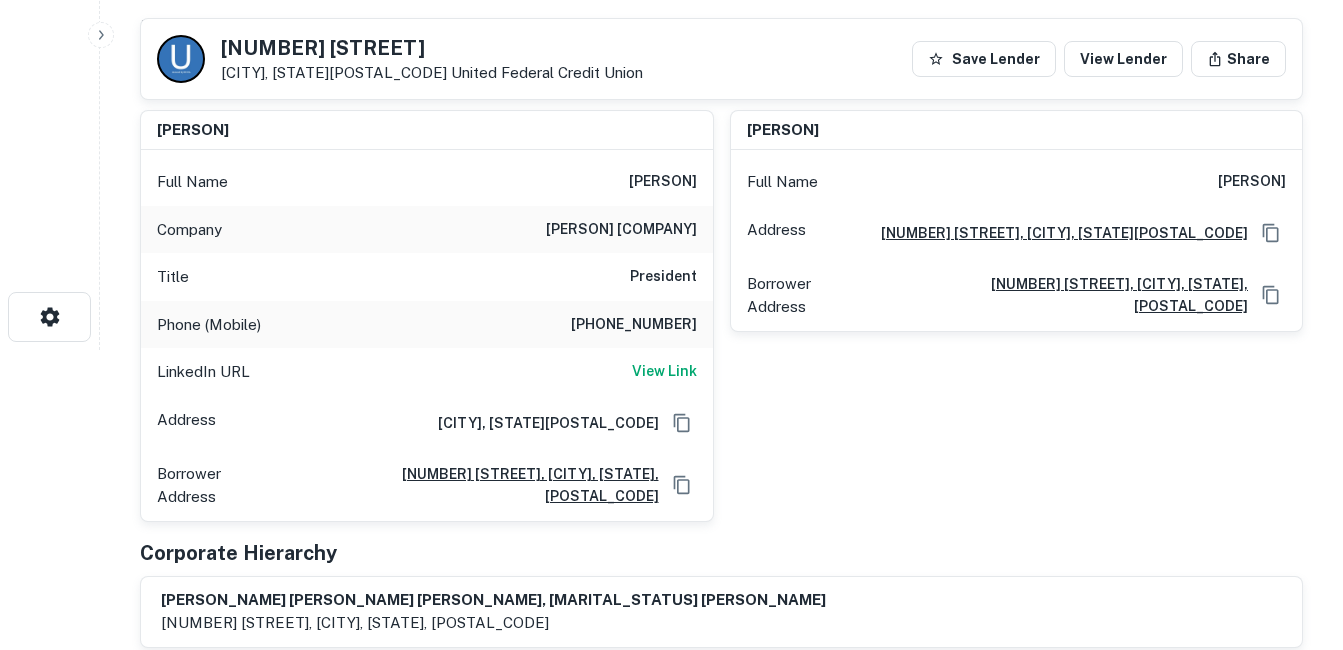 click on "[PHONE_NUMBER]" at bounding box center [634, 325] 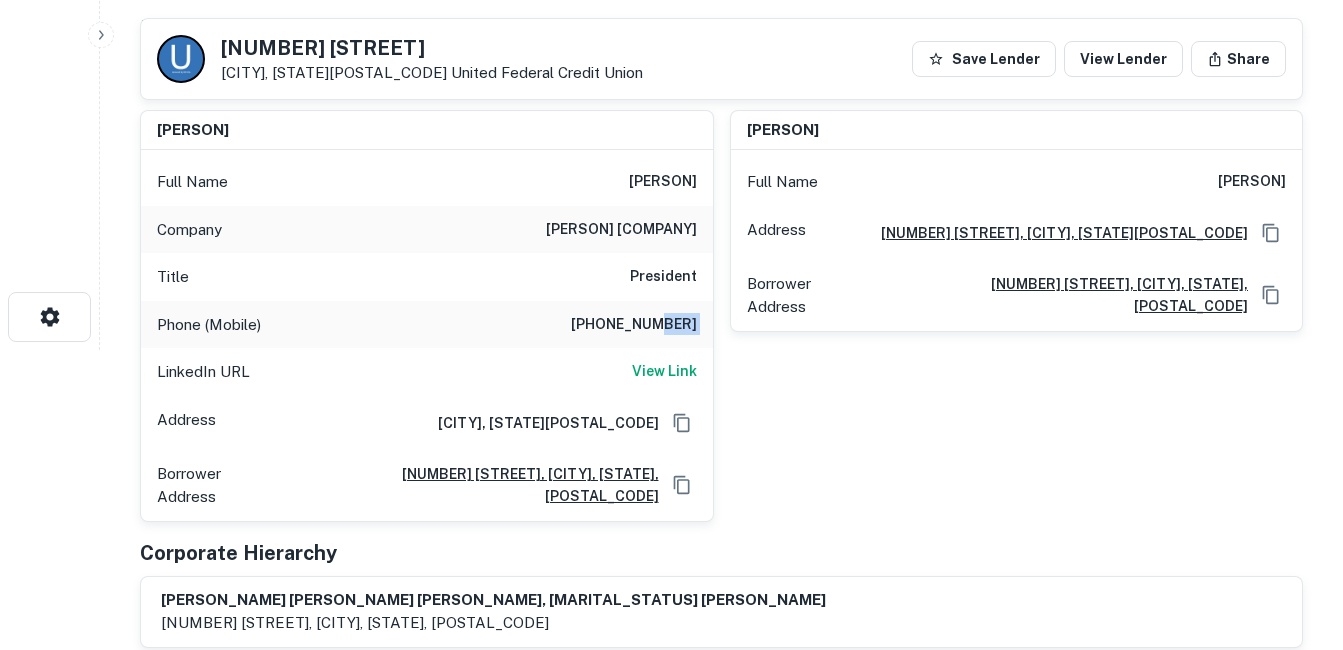 click on "[PHONE_NUMBER]" at bounding box center [634, 325] 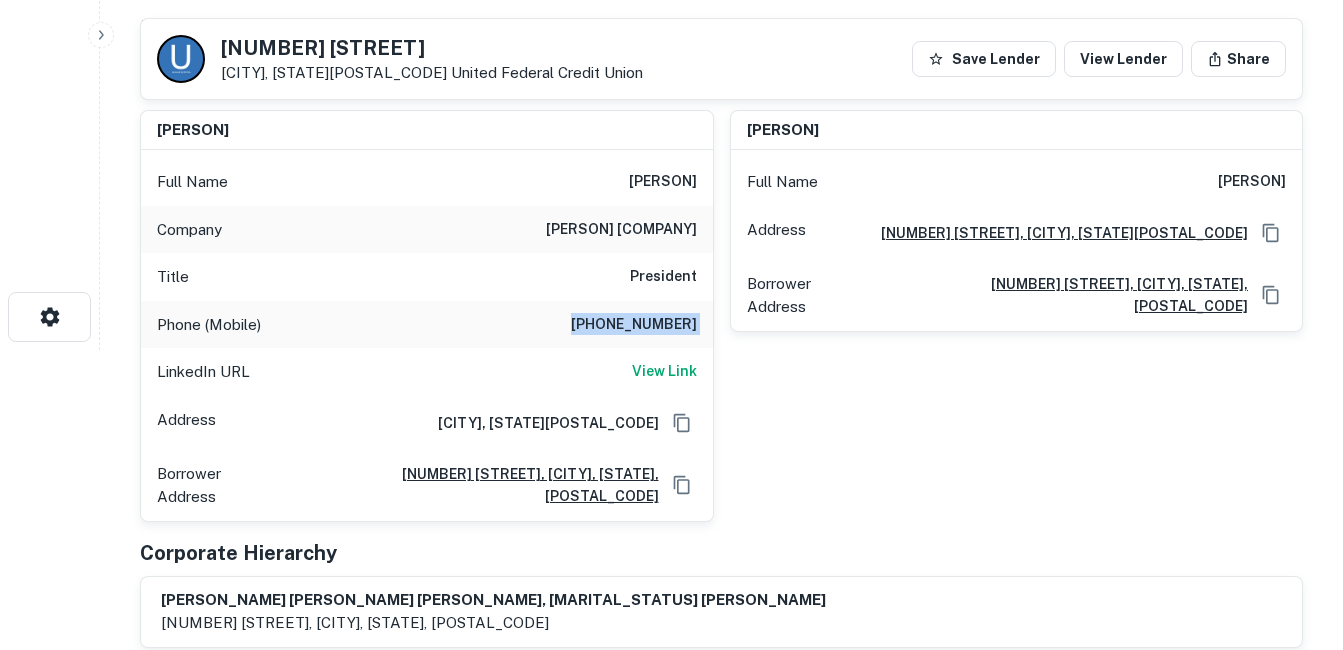 click on "[PHONE_NUMBER]" at bounding box center (634, 325) 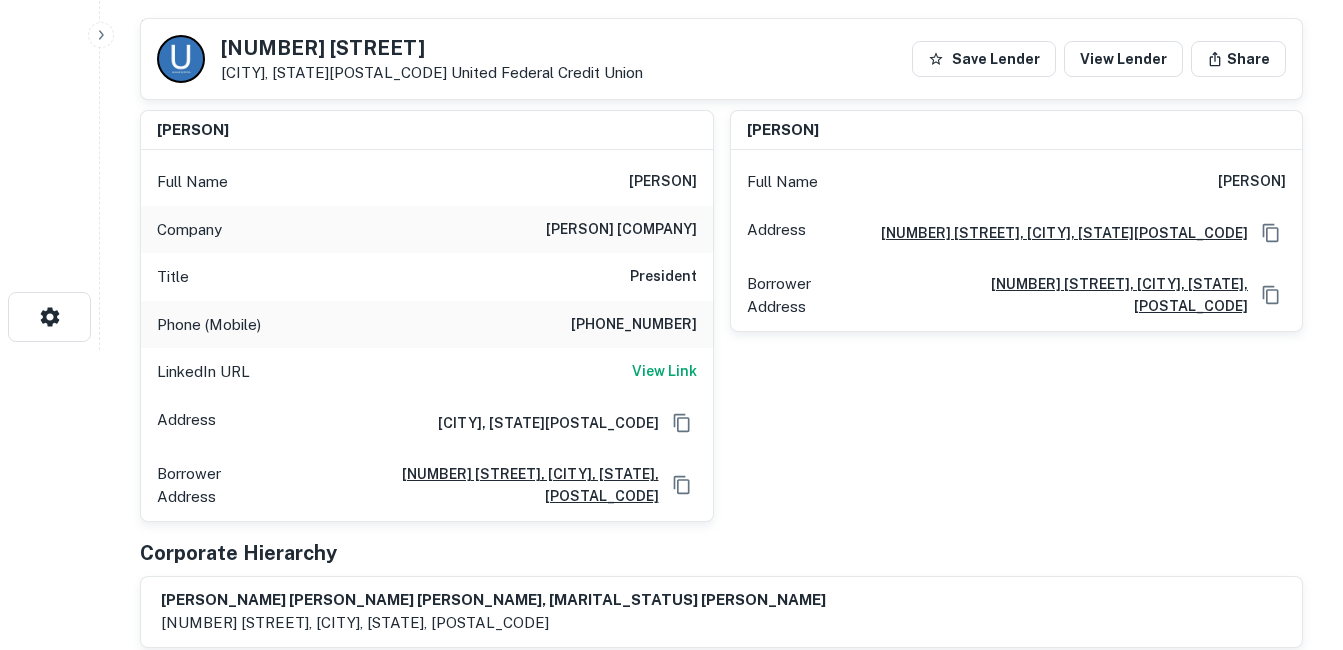 click on "Phone (Mobile)" at bounding box center [209, 325] 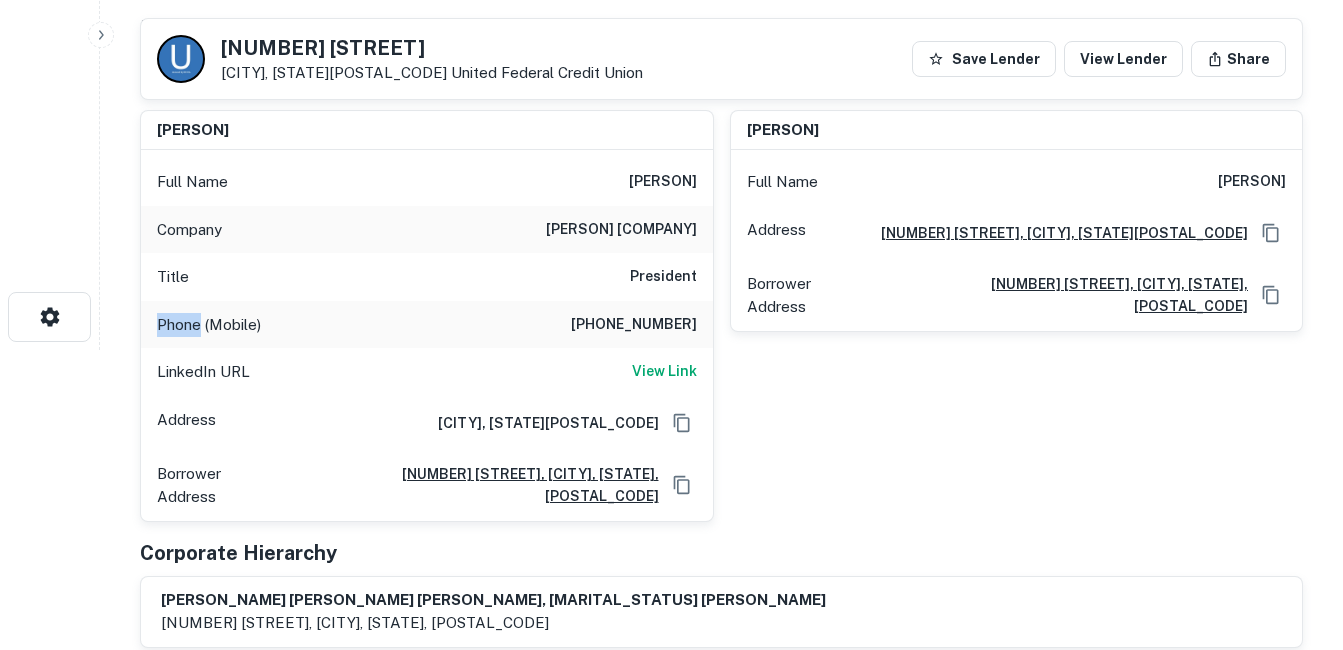 click on "Phone (Mobile)" at bounding box center [209, 325] 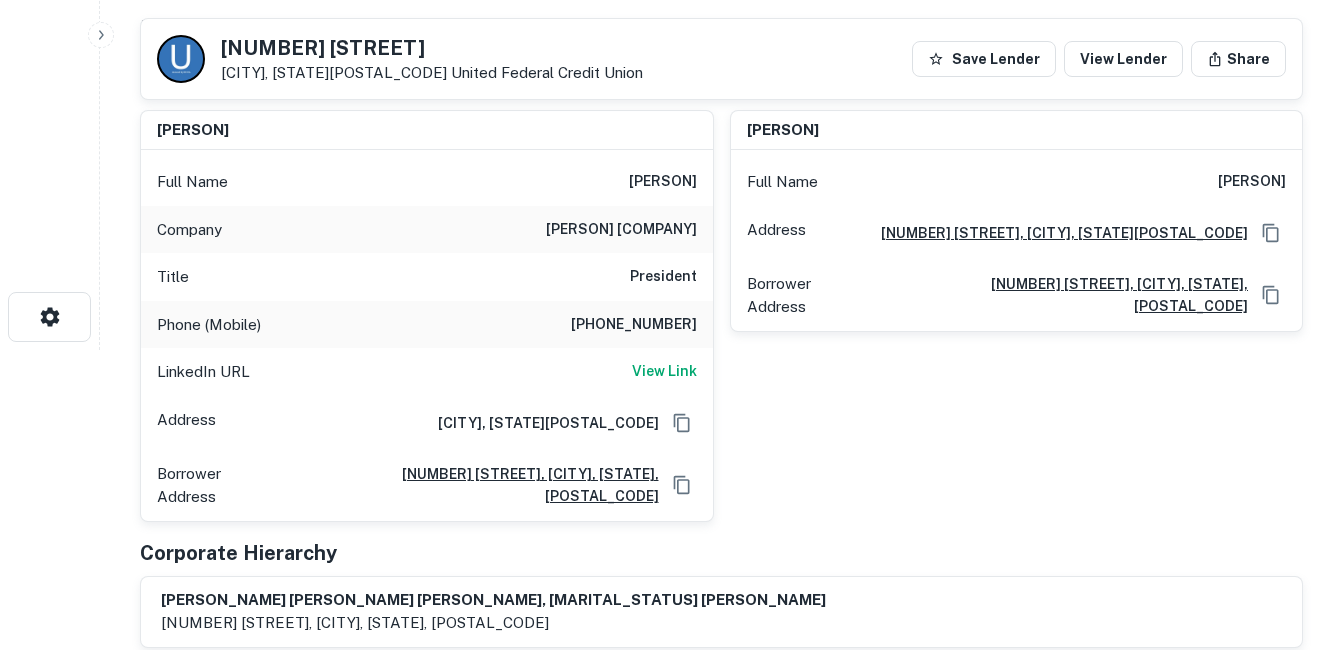 drag, startPoint x: 189, startPoint y: 326, endPoint x: 227, endPoint y: 322, distance: 38.209946 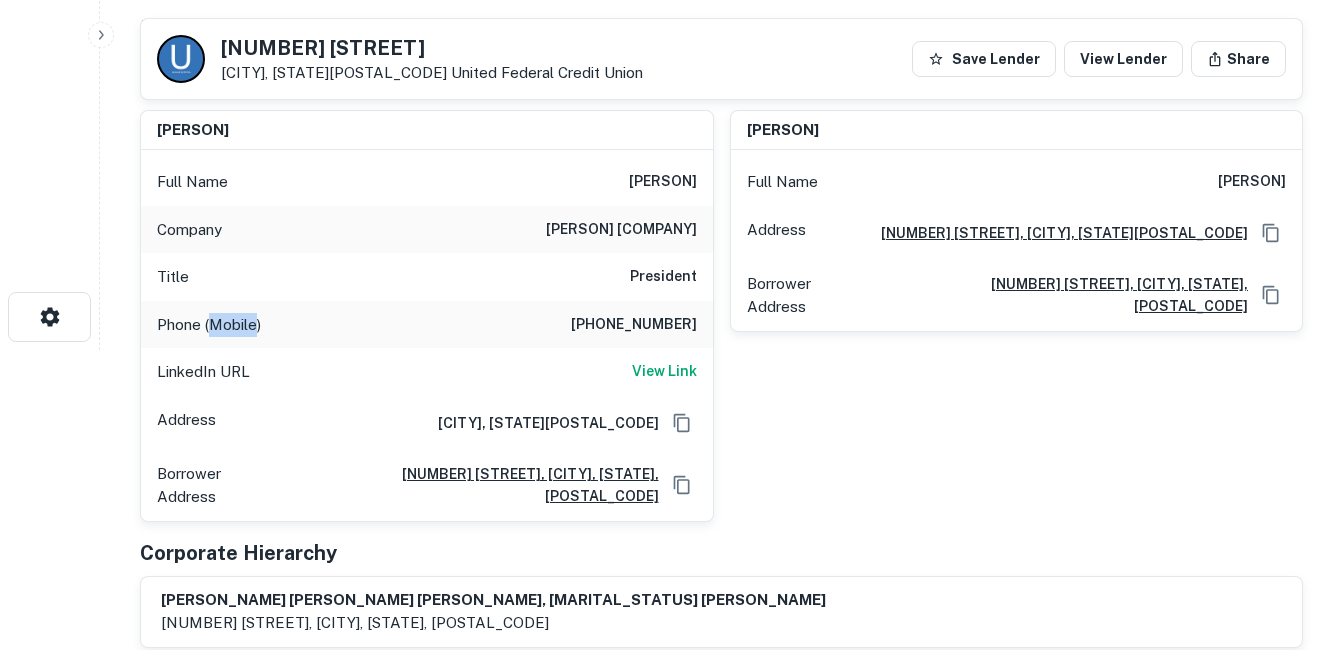 click on "Phone (Mobile)" at bounding box center [209, 325] 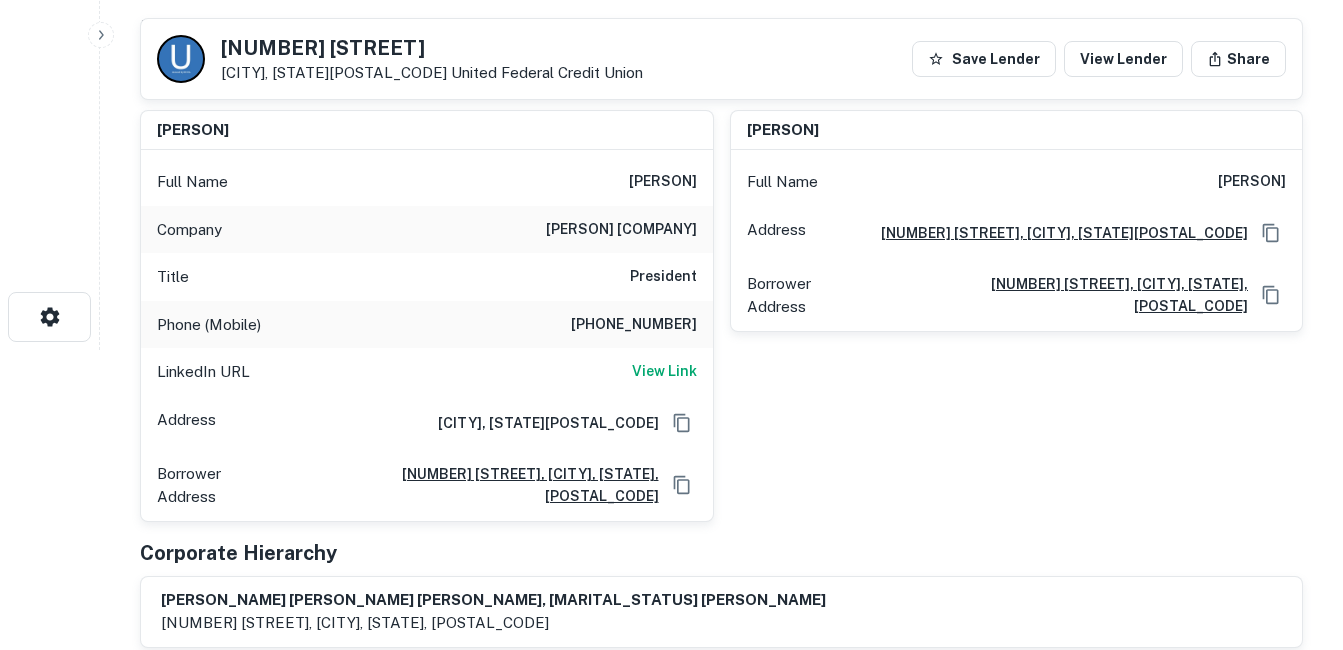 drag, startPoint x: 227, startPoint y: 322, endPoint x: 156, endPoint y: 277, distance: 84.0595 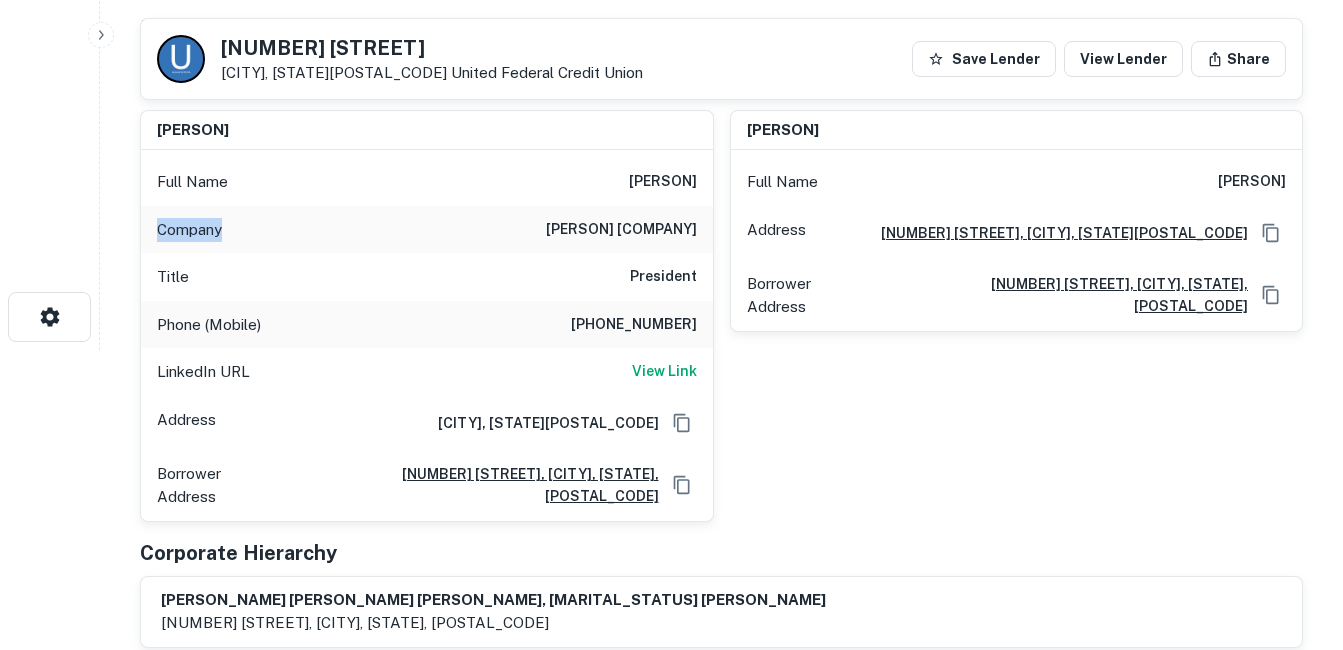 click on "Company" at bounding box center [189, 230] 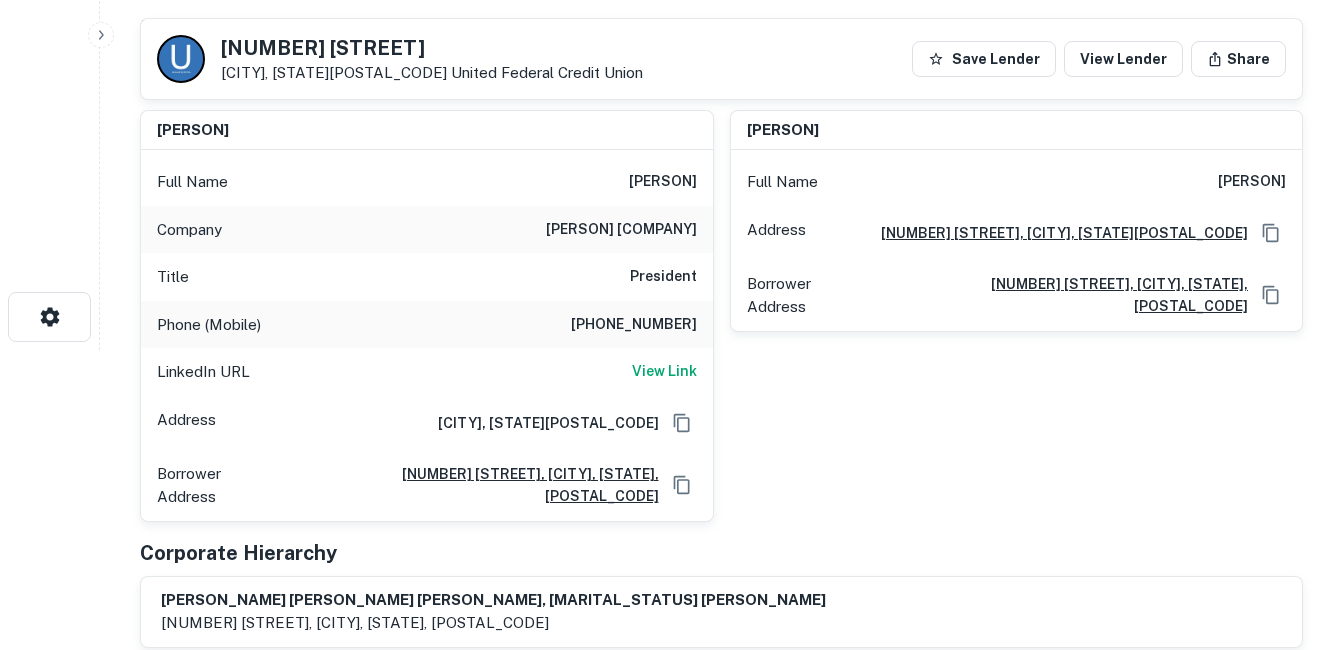drag, startPoint x: 170, startPoint y: 235, endPoint x: 163, endPoint y: 183, distance: 52.46904 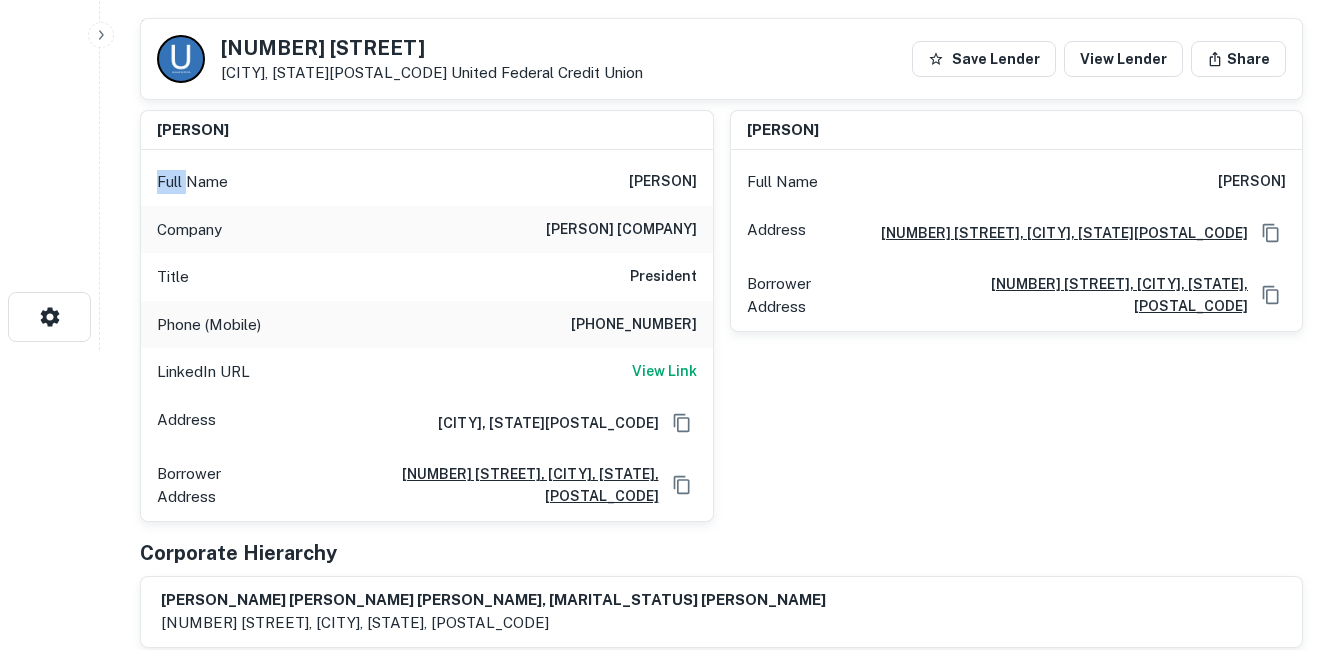 click on "Full Name" at bounding box center (192, 182) 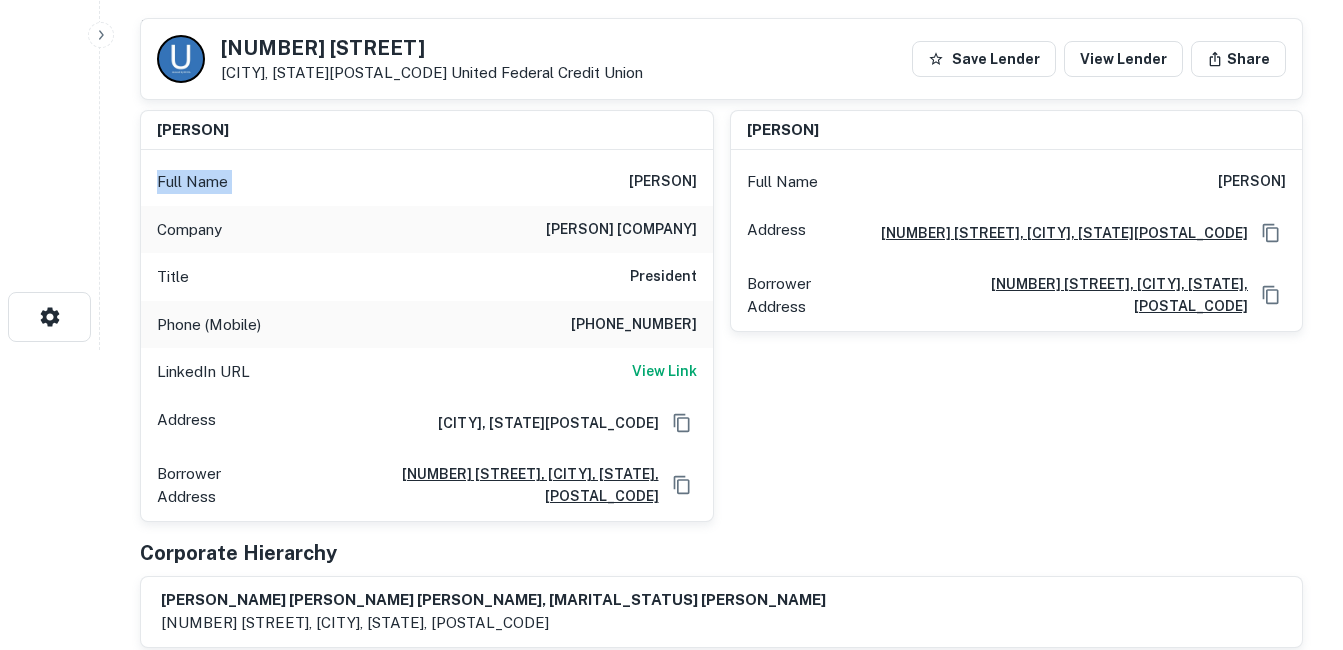 click on "Full Name" at bounding box center [192, 182] 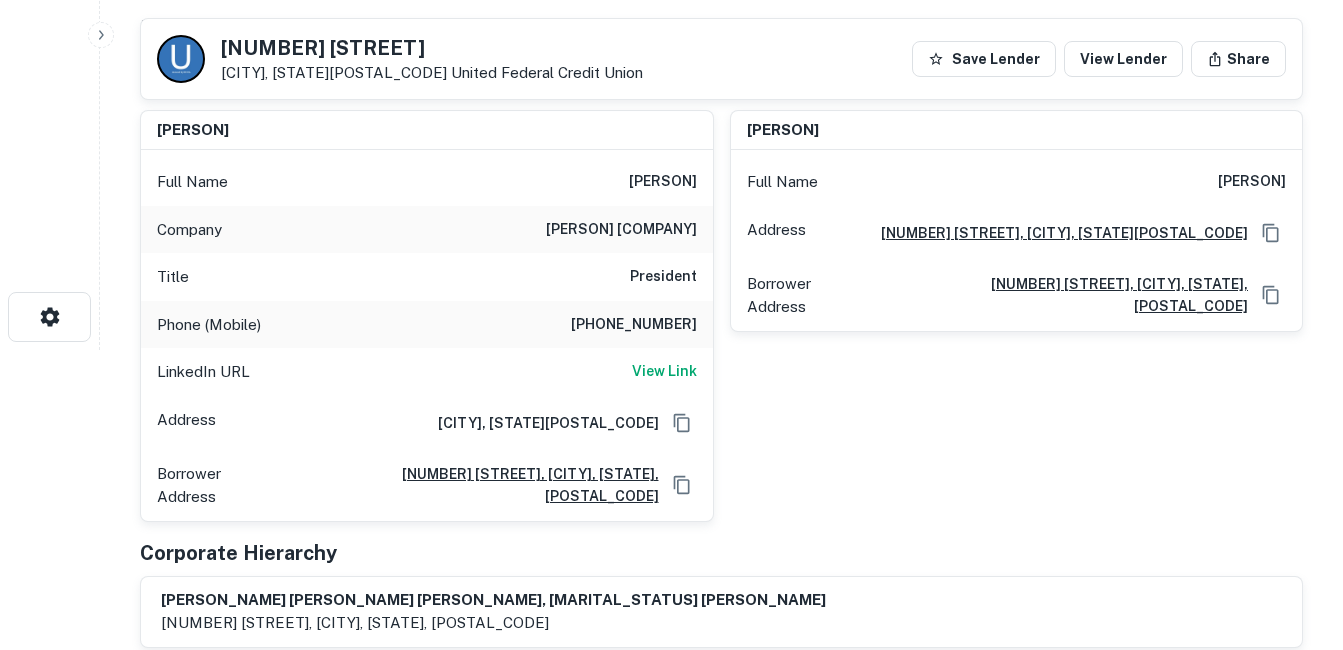 drag, startPoint x: 163, startPoint y: 183, endPoint x: 182, endPoint y: 234, distance: 54.42426 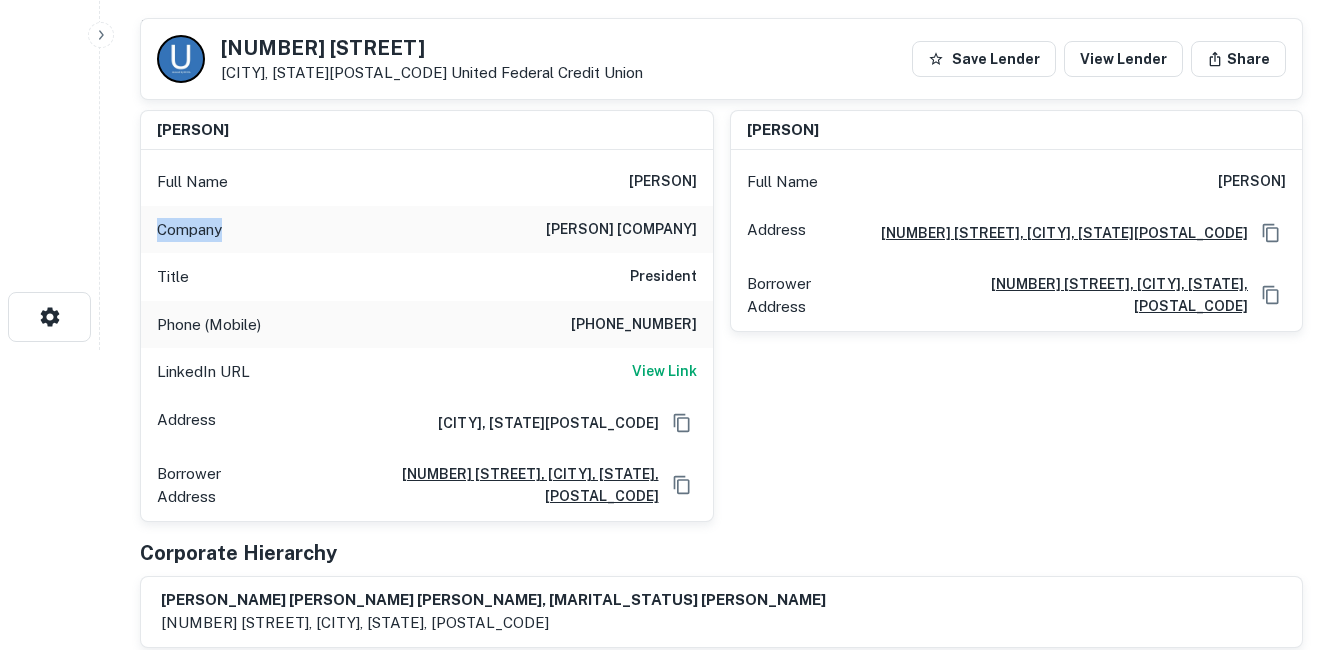 click on "Company" at bounding box center (189, 230) 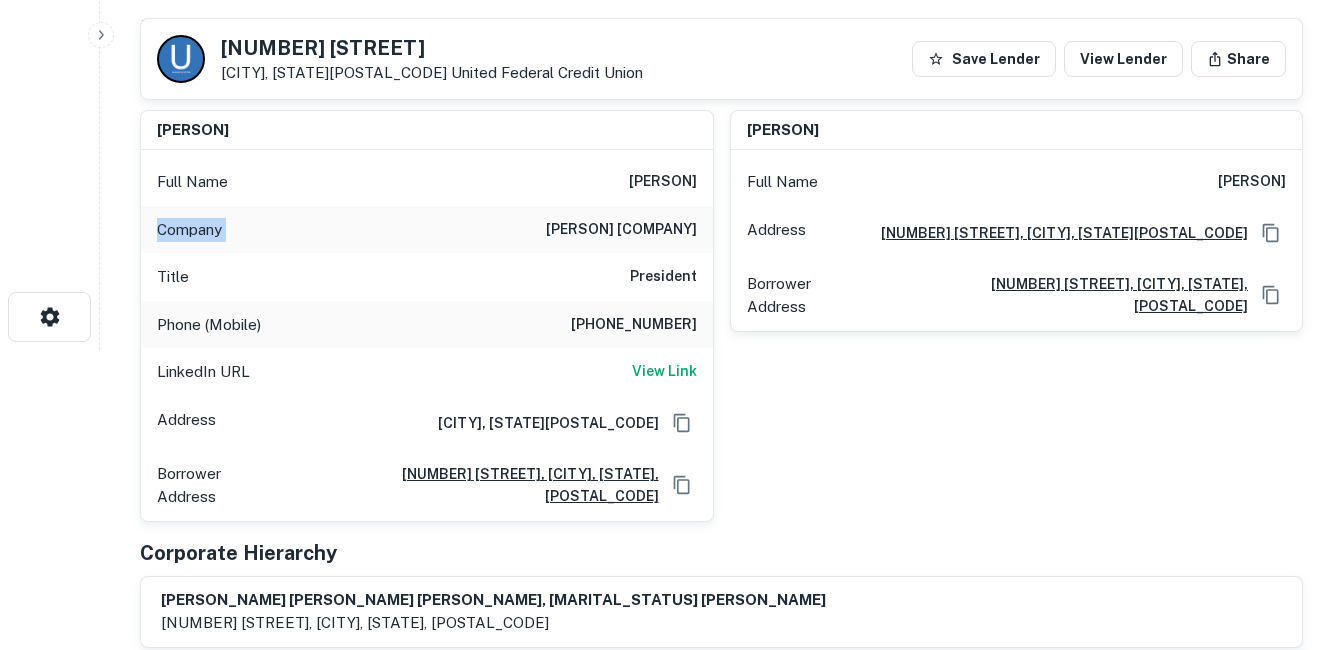 click on "Company" at bounding box center [189, 230] 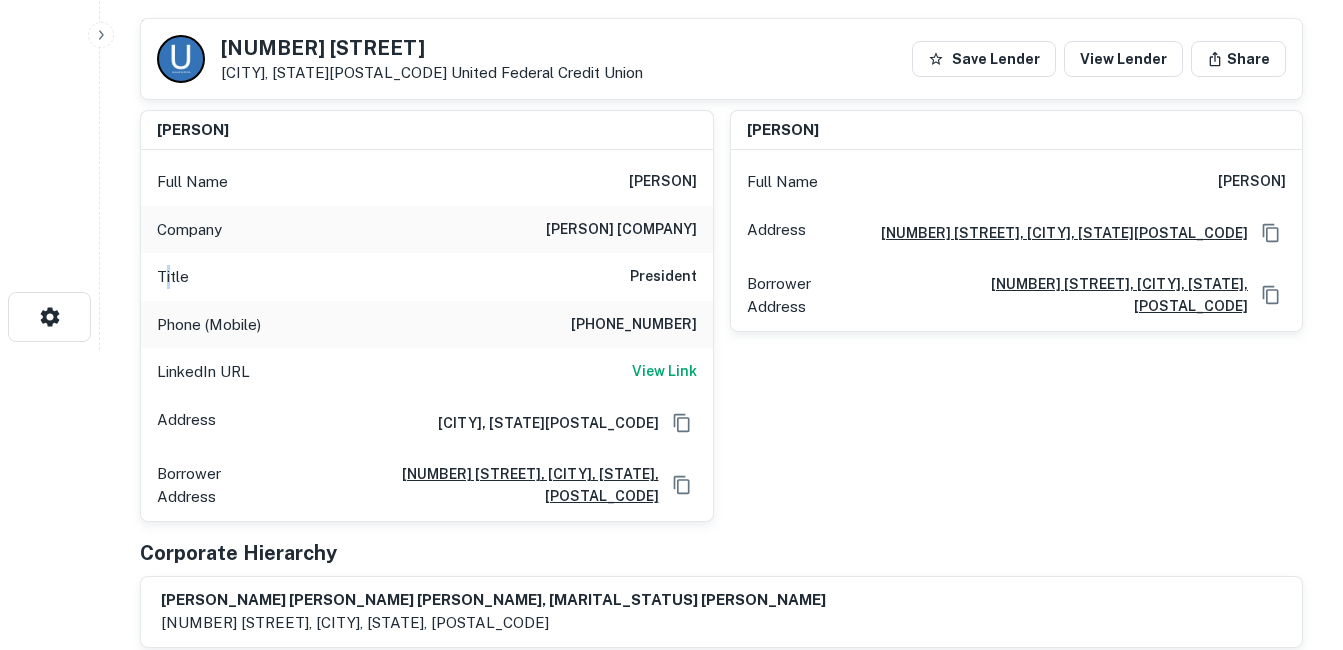 drag, startPoint x: 180, startPoint y: 236, endPoint x: 168, endPoint y: 272, distance: 37.94733 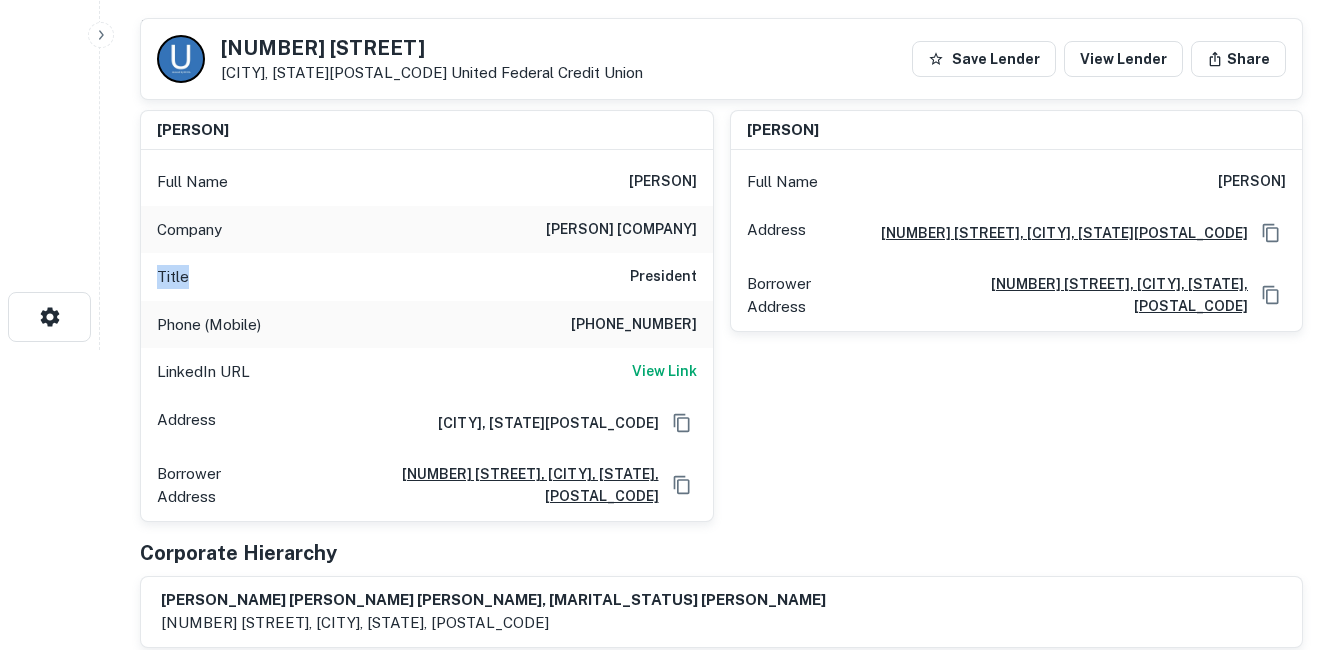 click on "Title" at bounding box center [173, 277] 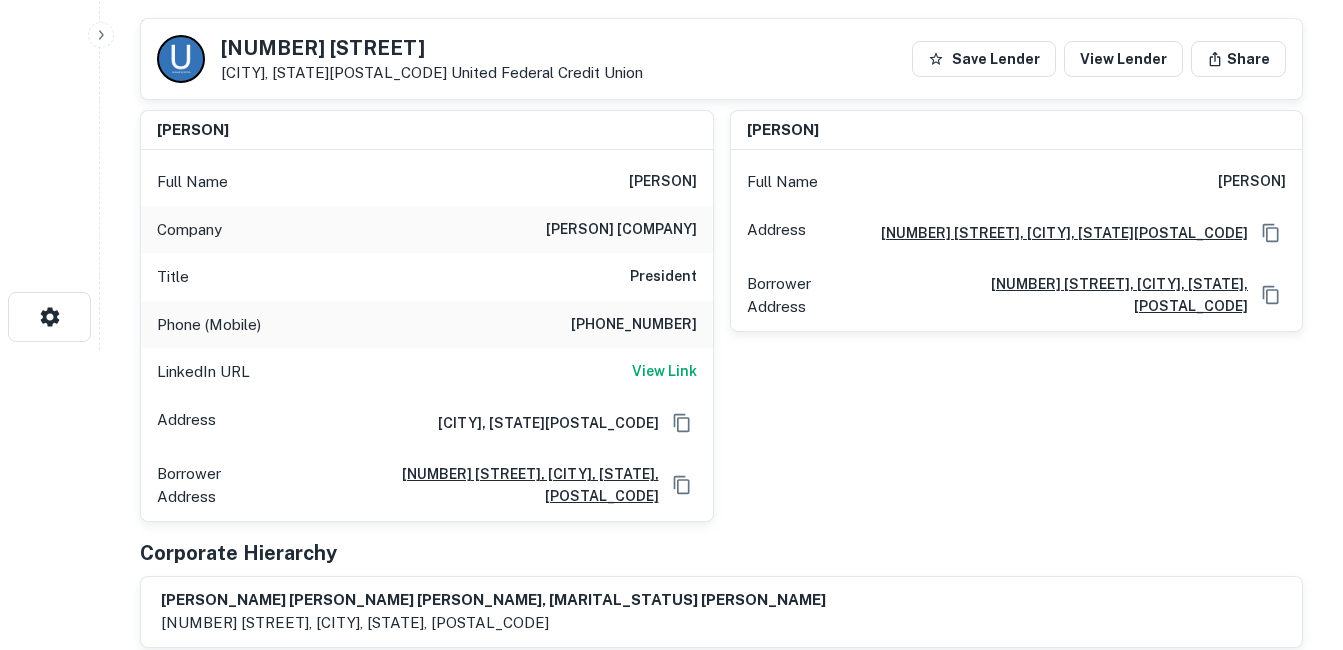 drag, startPoint x: 170, startPoint y: 273, endPoint x: 180, endPoint y: 312, distance: 40.261642 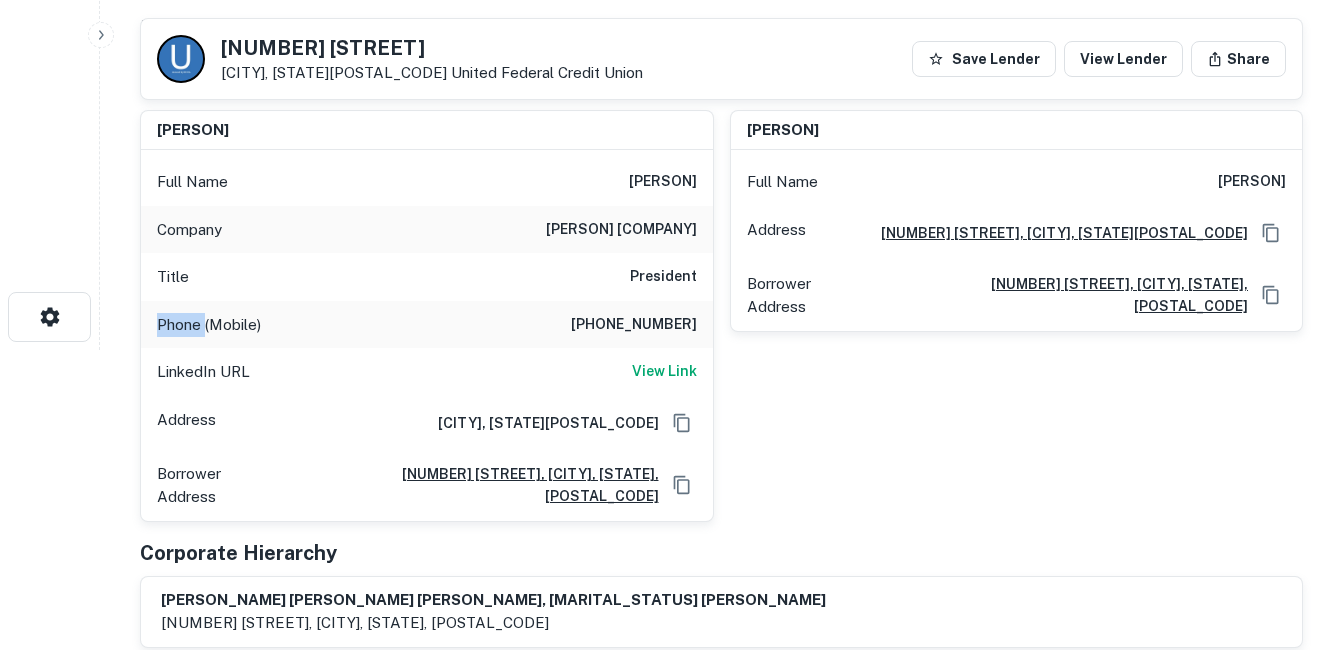 click on "Phone (Mobile)" at bounding box center (209, 325) 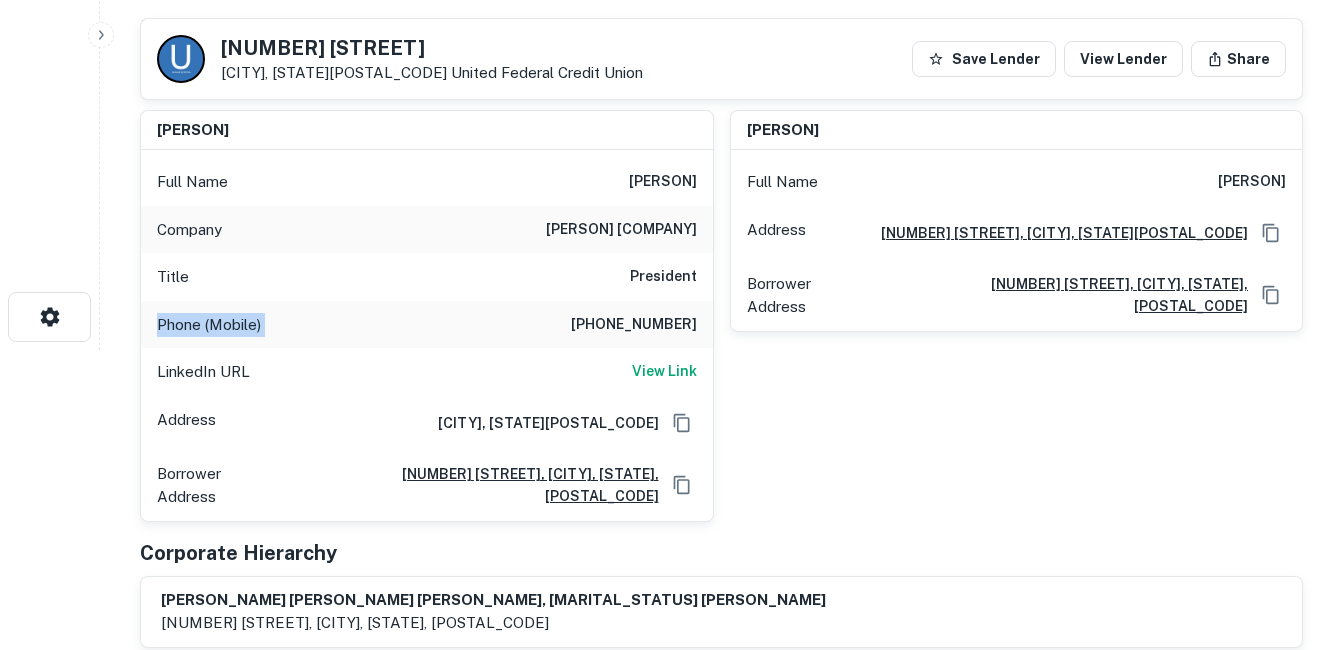 click on "Phone (Mobile)" at bounding box center [209, 325] 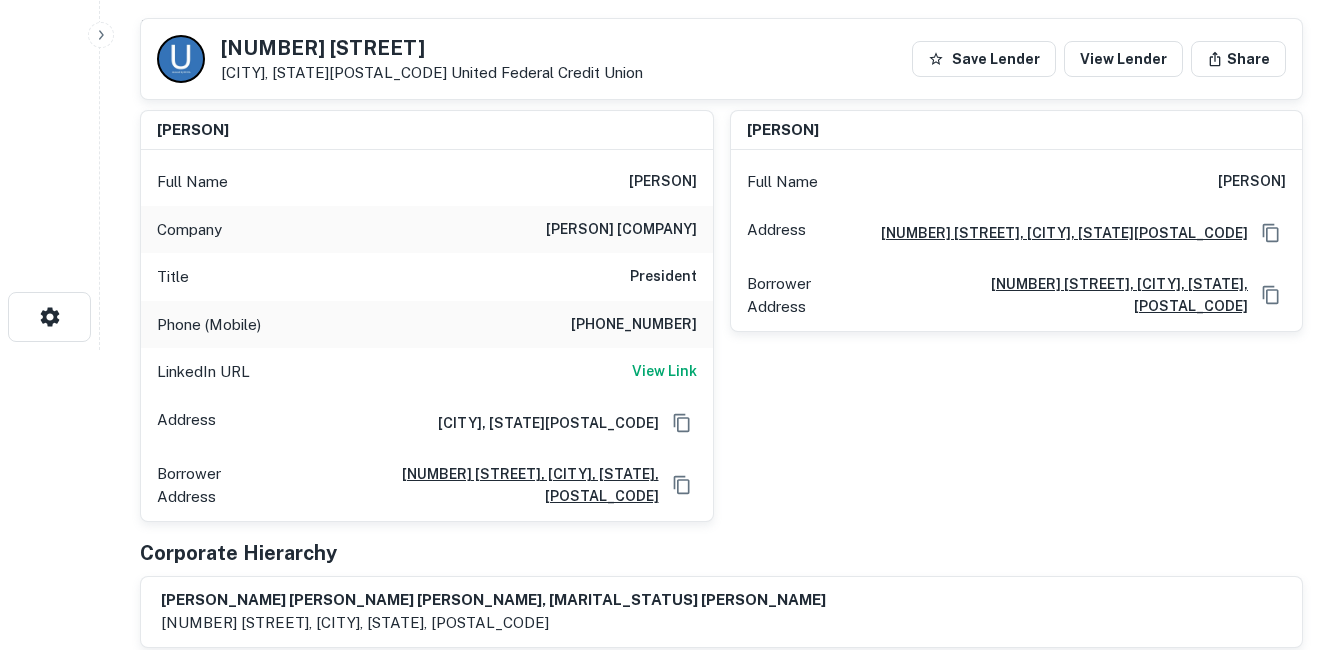 drag, startPoint x: 180, startPoint y: 312, endPoint x: 170, endPoint y: 371, distance: 59.841457 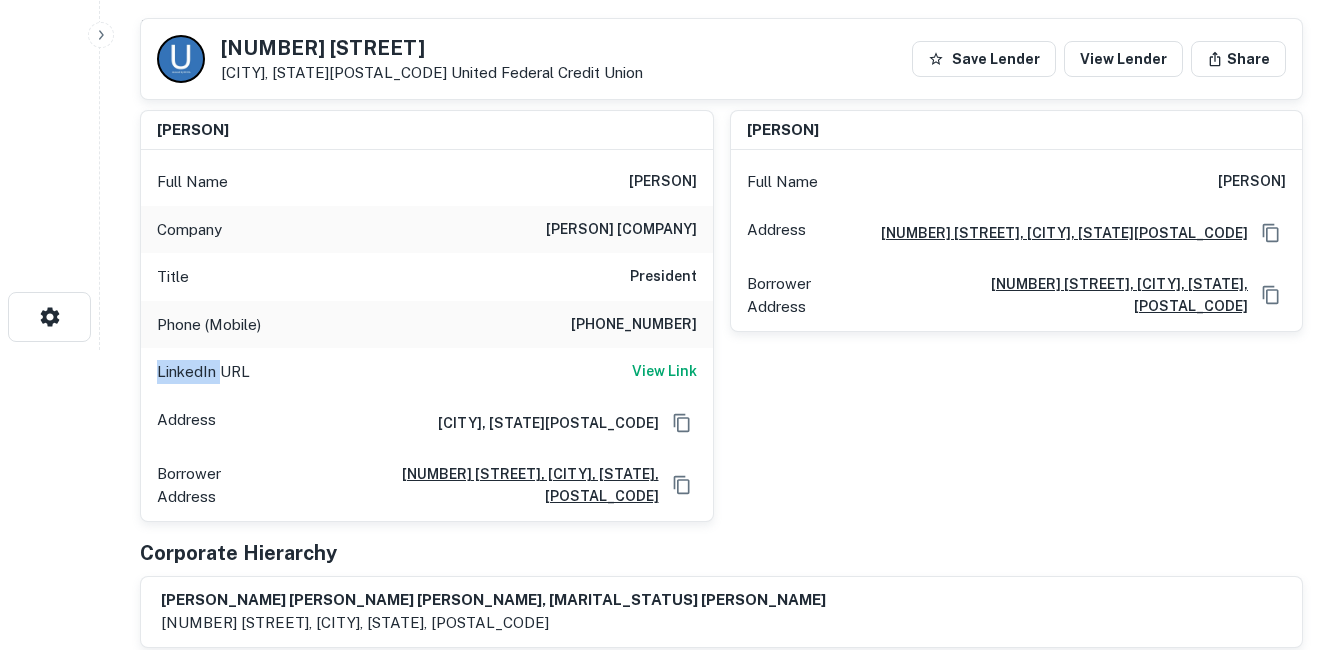 click on "LinkedIn URL" at bounding box center [203, 372] 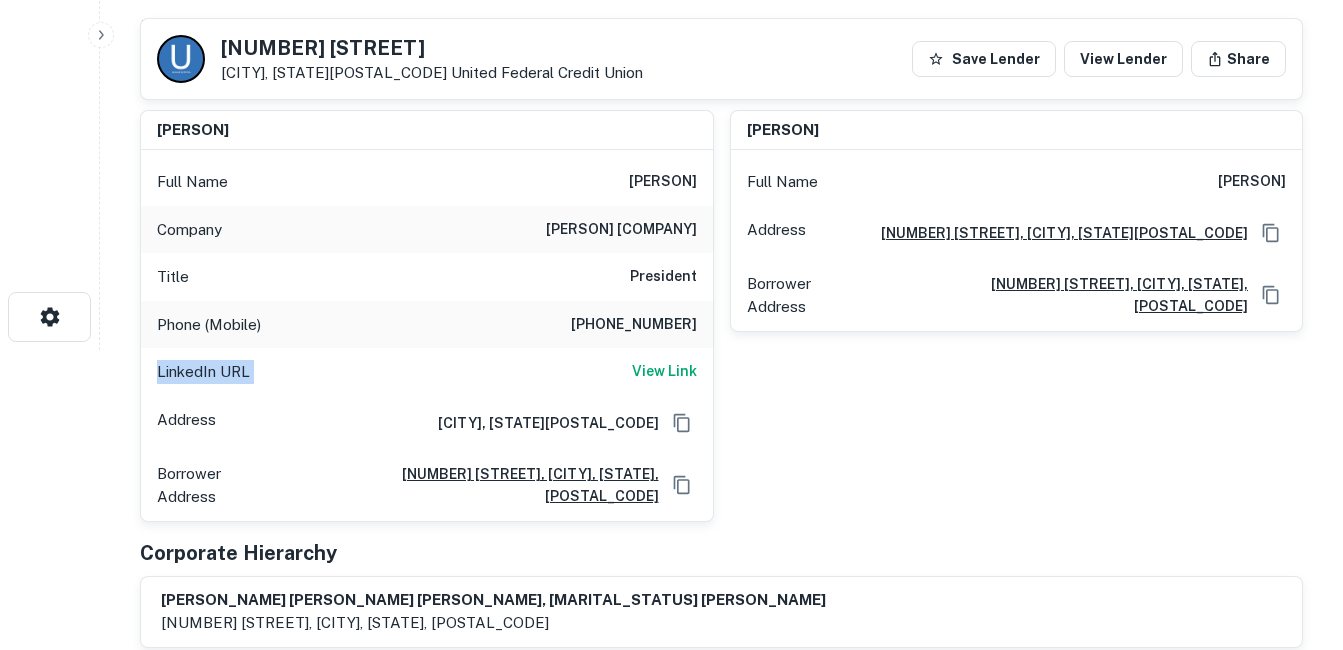 click on "LinkedIn URL" at bounding box center (203, 372) 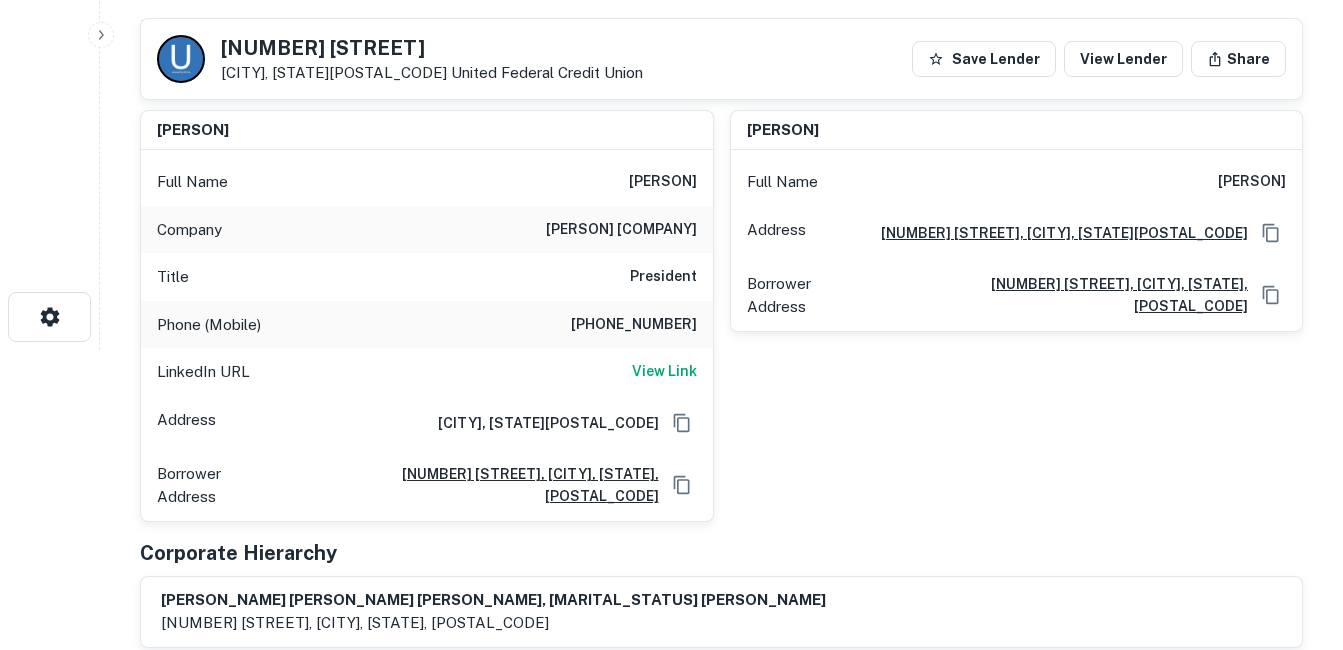 drag, startPoint x: 171, startPoint y: 371, endPoint x: 180, endPoint y: 416, distance: 45.891174 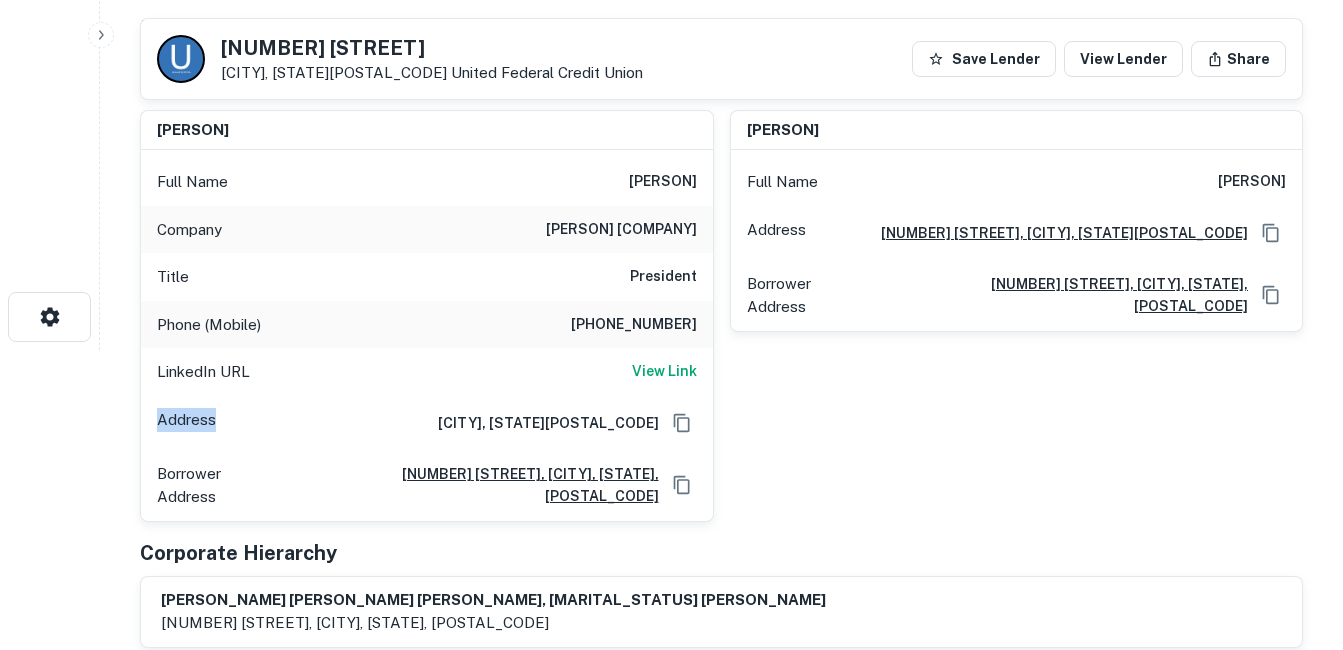 click on "Address" at bounding box center [186, 423] 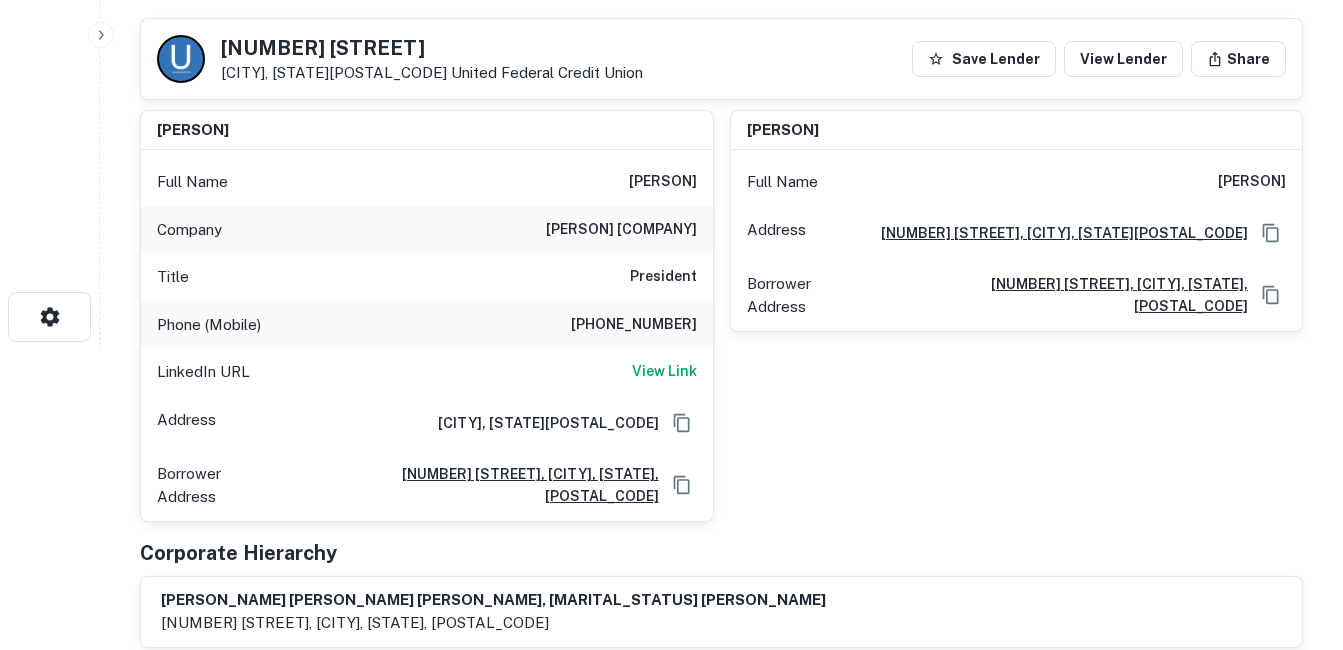 drag, startPoint x: 180, startPoint y: 416, endPoint x: 188, endPoint y: 493, distance: 77.41447 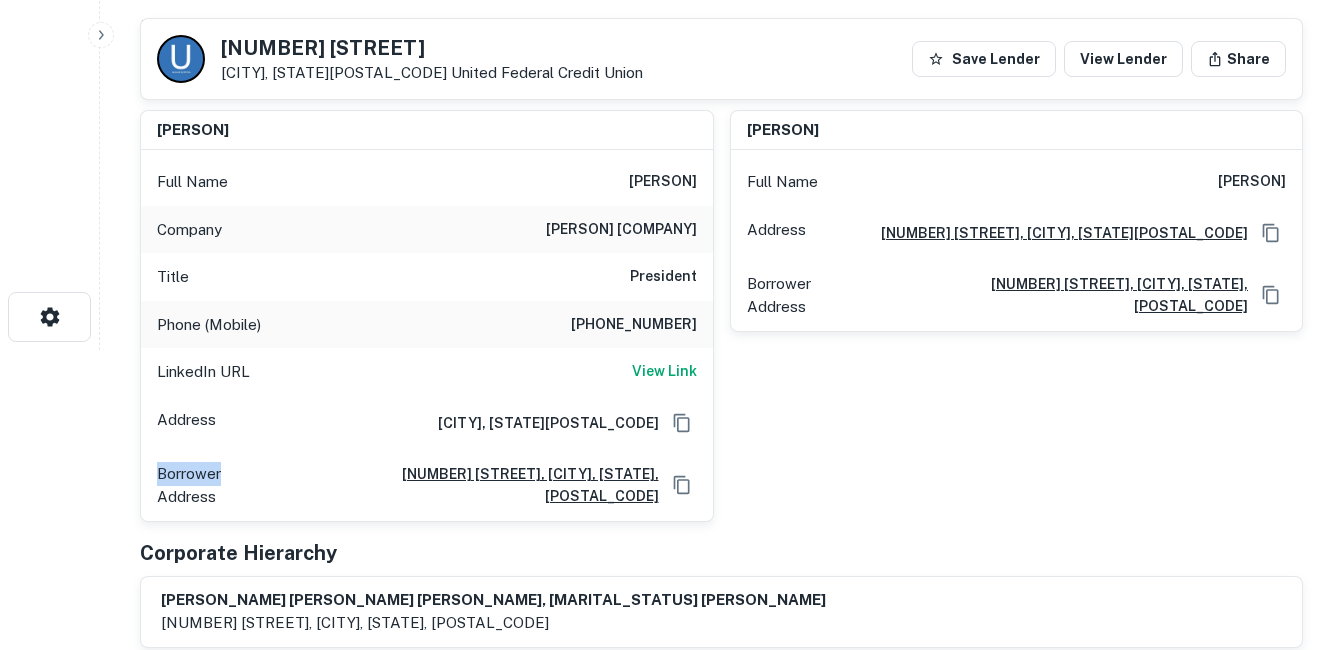 click on "Borrower Address [NUMBER] [STREET], [CITY], [STATE], [POSTAL_CODE]" at bounding box center (427, 485) 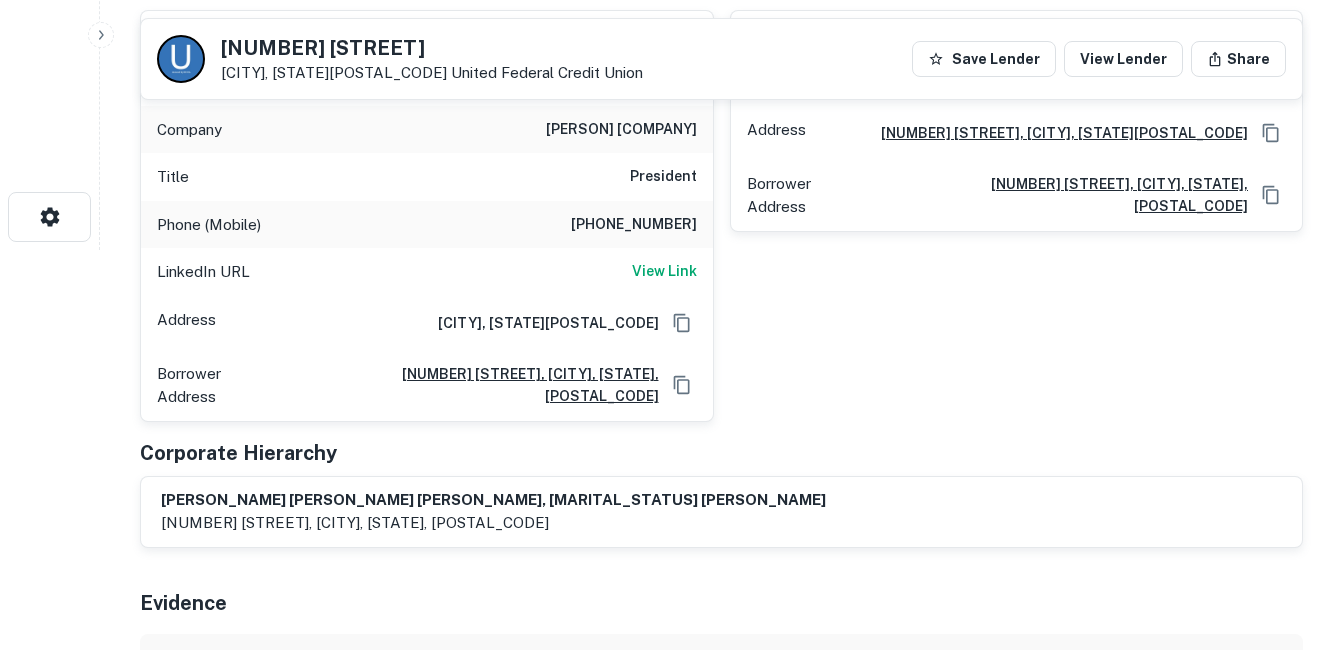 click on "Borrower Address" at bounding box center (218, 385) 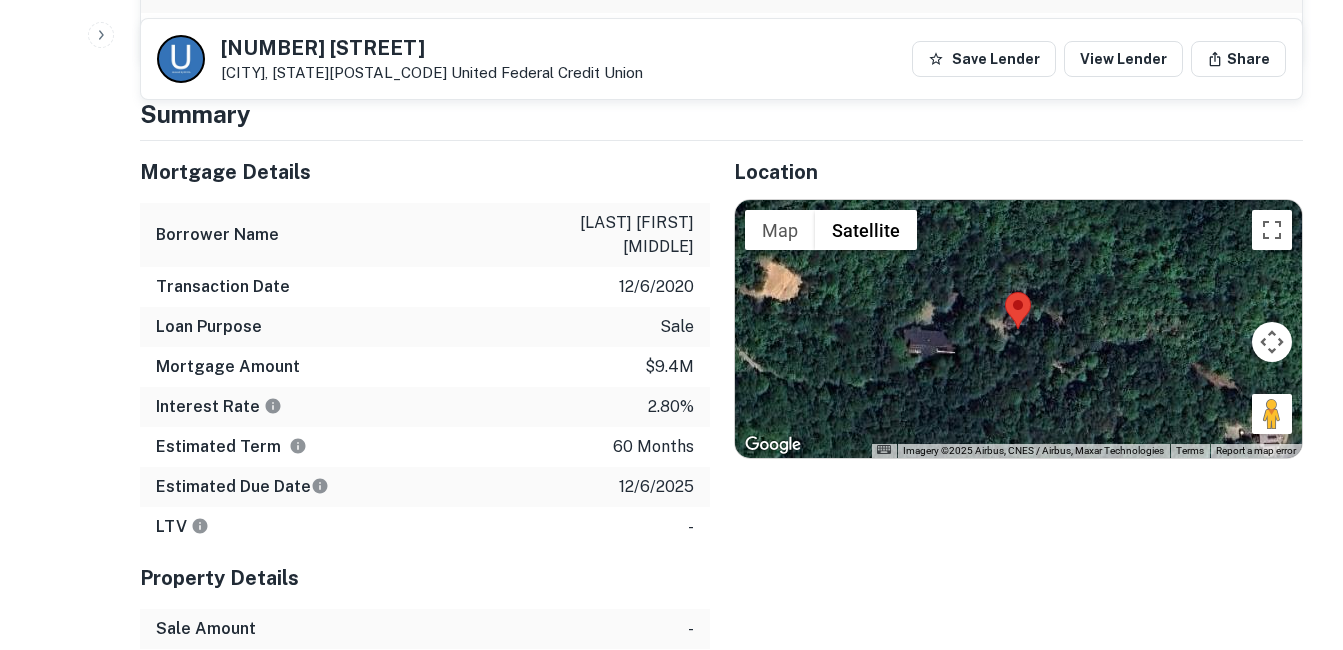 scroll, scrollTop: 1300, scrollLeft: 0, axis: vertical 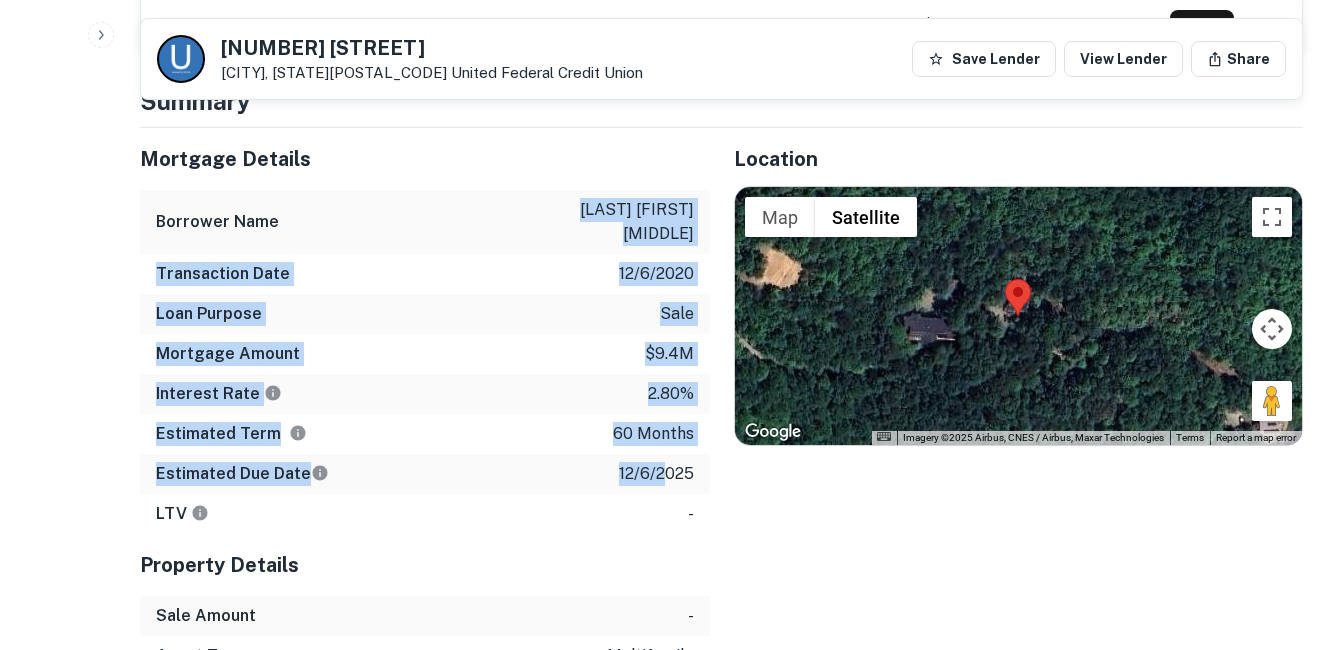 drag, startPoint x: 537, startPoint y: 191, endPoint x: 663, endPoint y: 420, distance: 261.3752 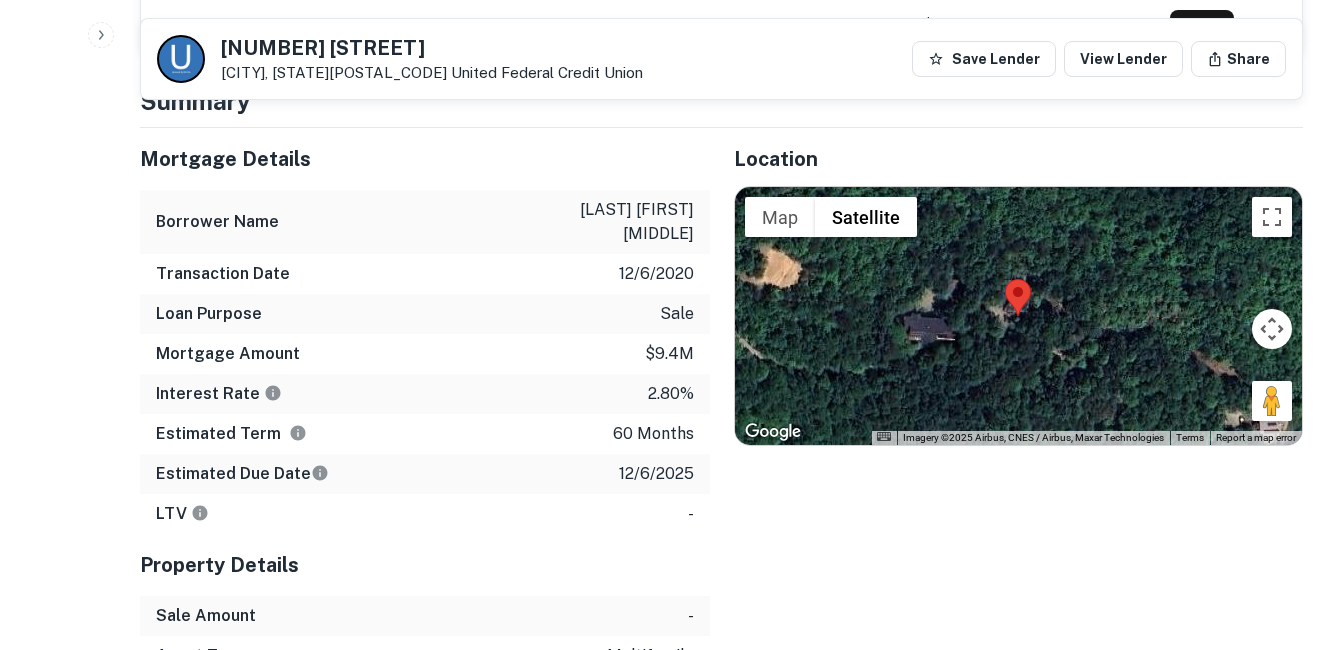drag, startPoint x: 663, startPoint y: 420, endPoint x: 686, endPoint y: 436, distance: 28.01785 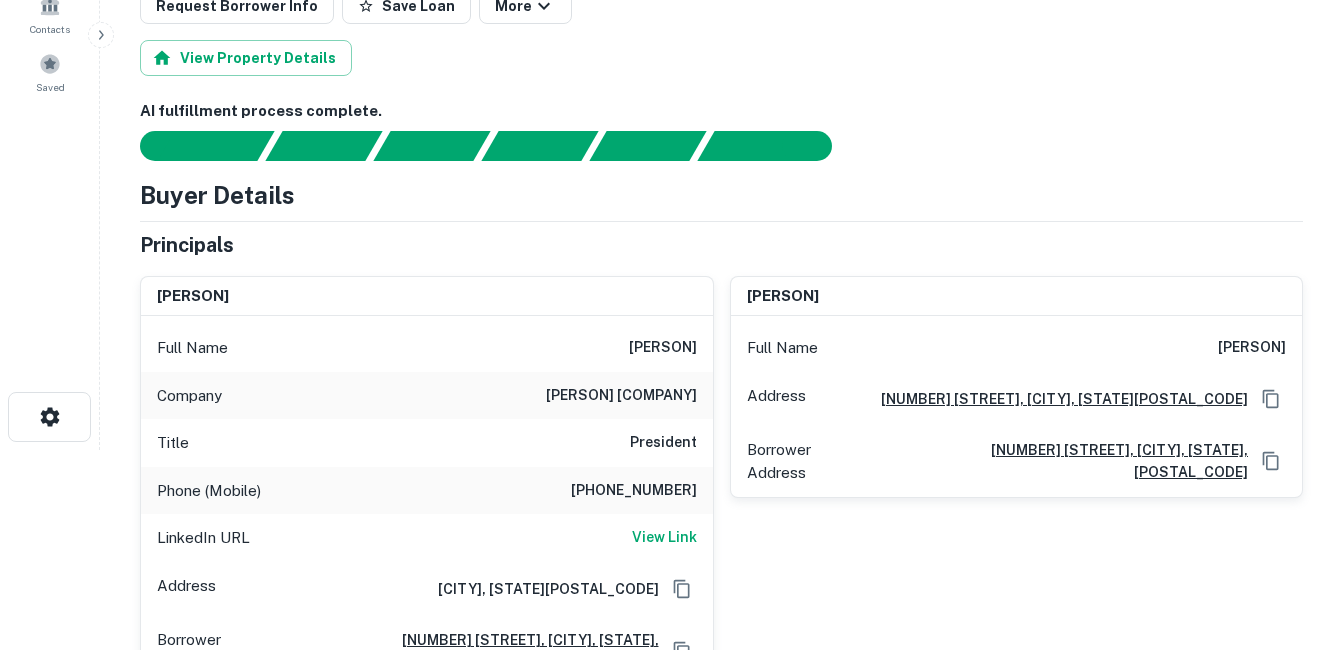 scroll, scrollTop: 0, scrollLeft: 0, axis: both 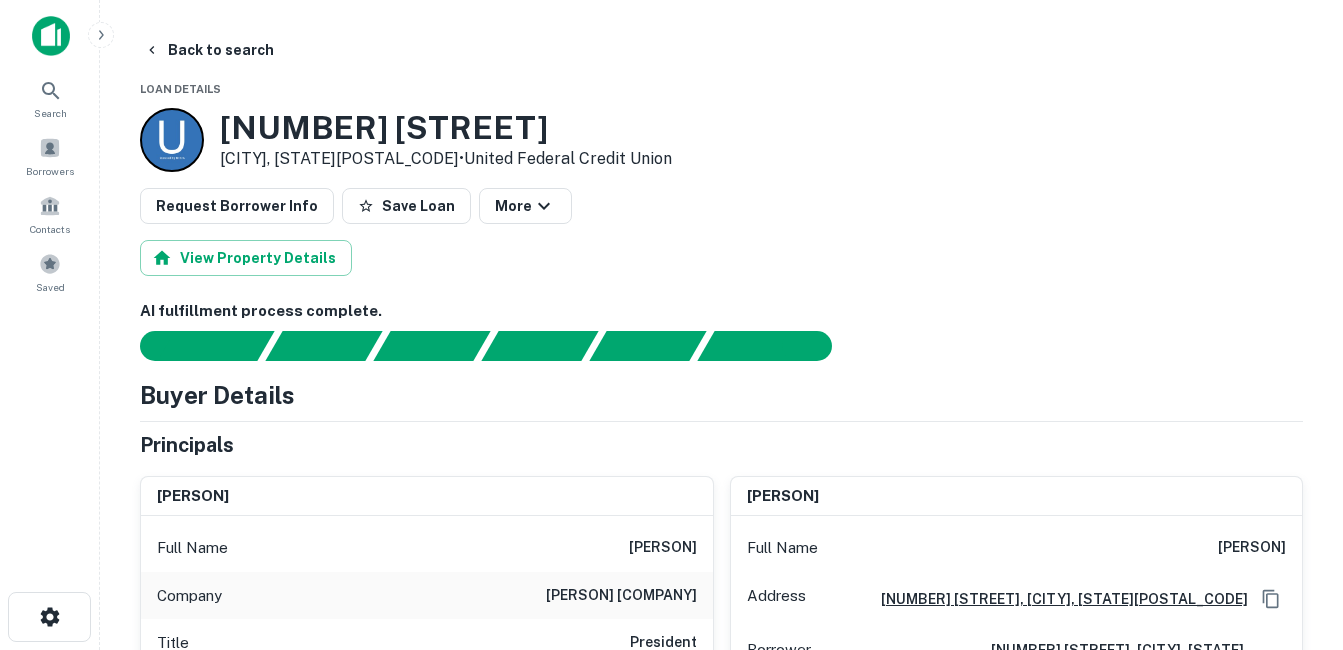 drag, startPoint x: 559, startPoint y: 126, endPoint x: 231, endPoint y: 135, distance: 328.12344 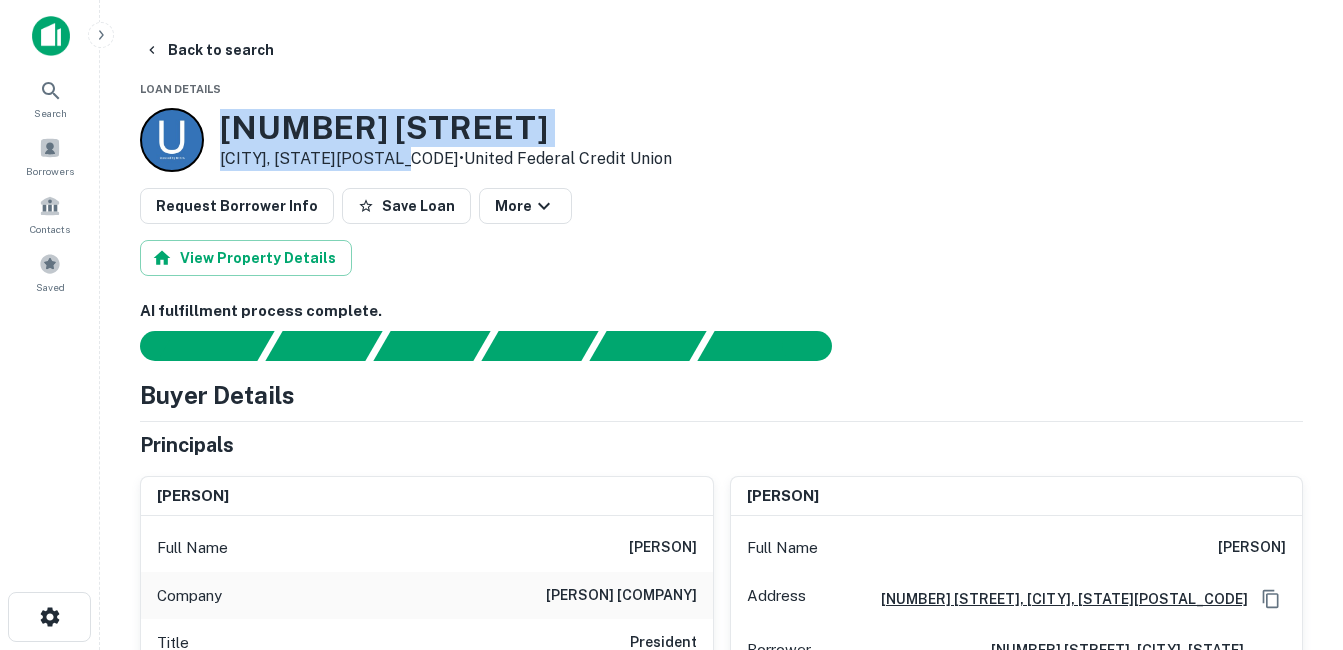 drag, startPoint x: 226, startPoint y: 135, endPoint x: 404, endPoint y: 164, distance: 180.3469 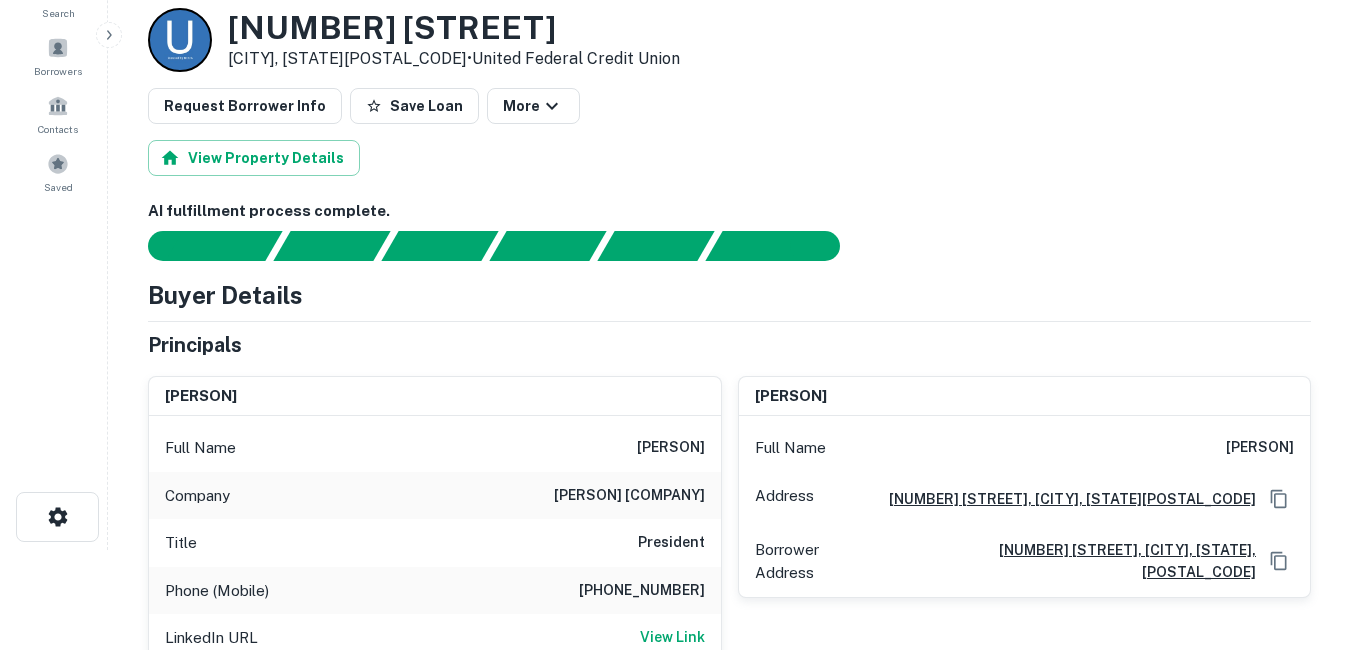 scroll, scrollTop: 0, scrollLeft: 0, axis: both 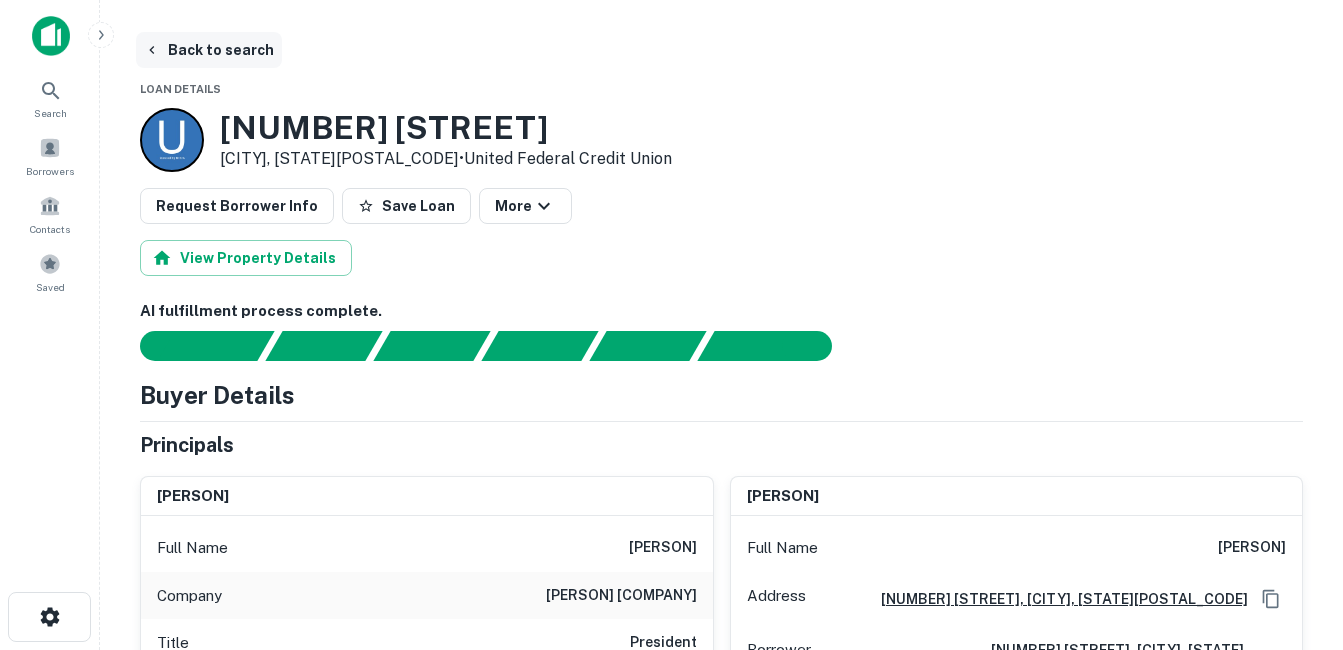 click on "Back to search" at bounding box center [209, 50] 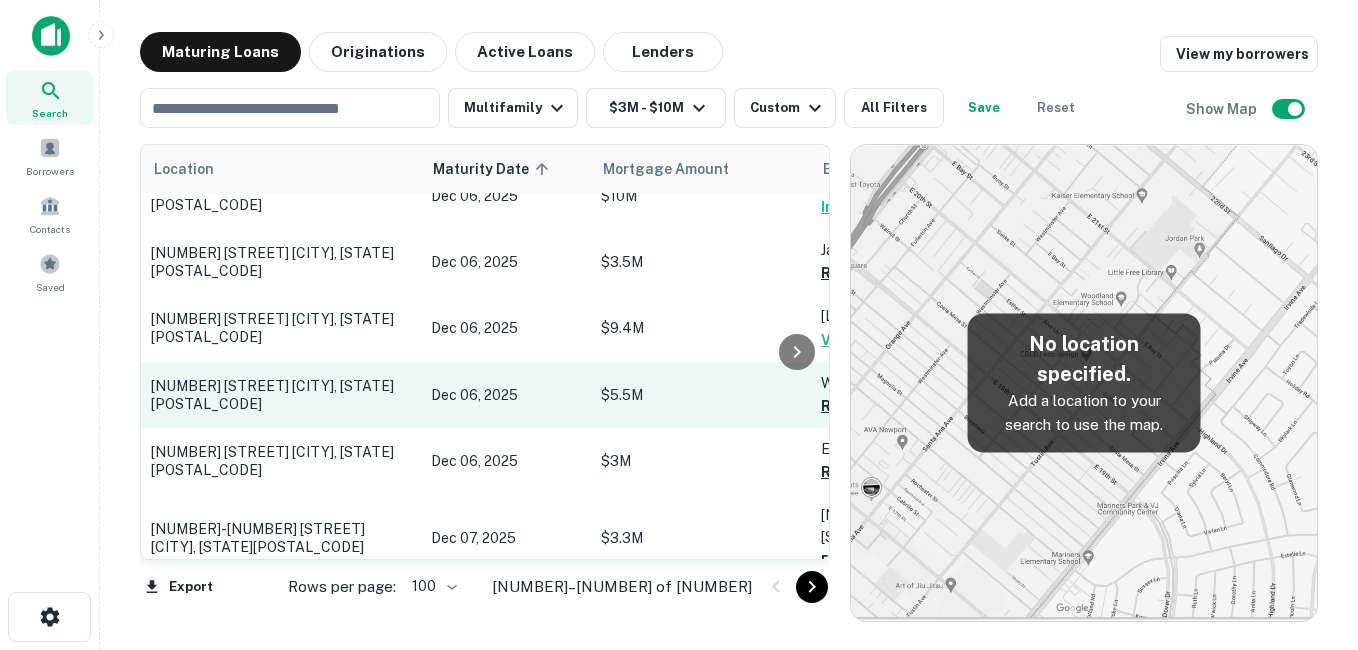 scroll, scrollTop: 700, scrollLeft: 0, axis: vertical 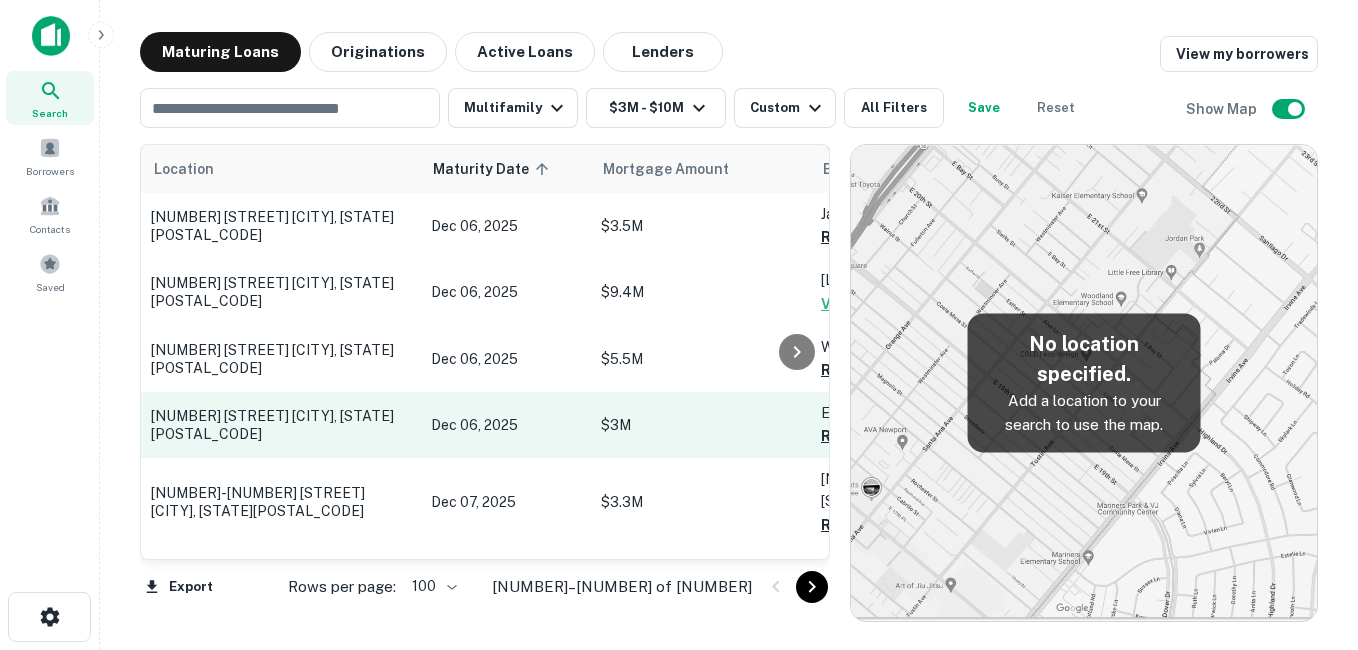 click on "[NUMBER] [STREET] [CITY], [STATE][POSTAL_CODE]" at bounding box center (281, 425) 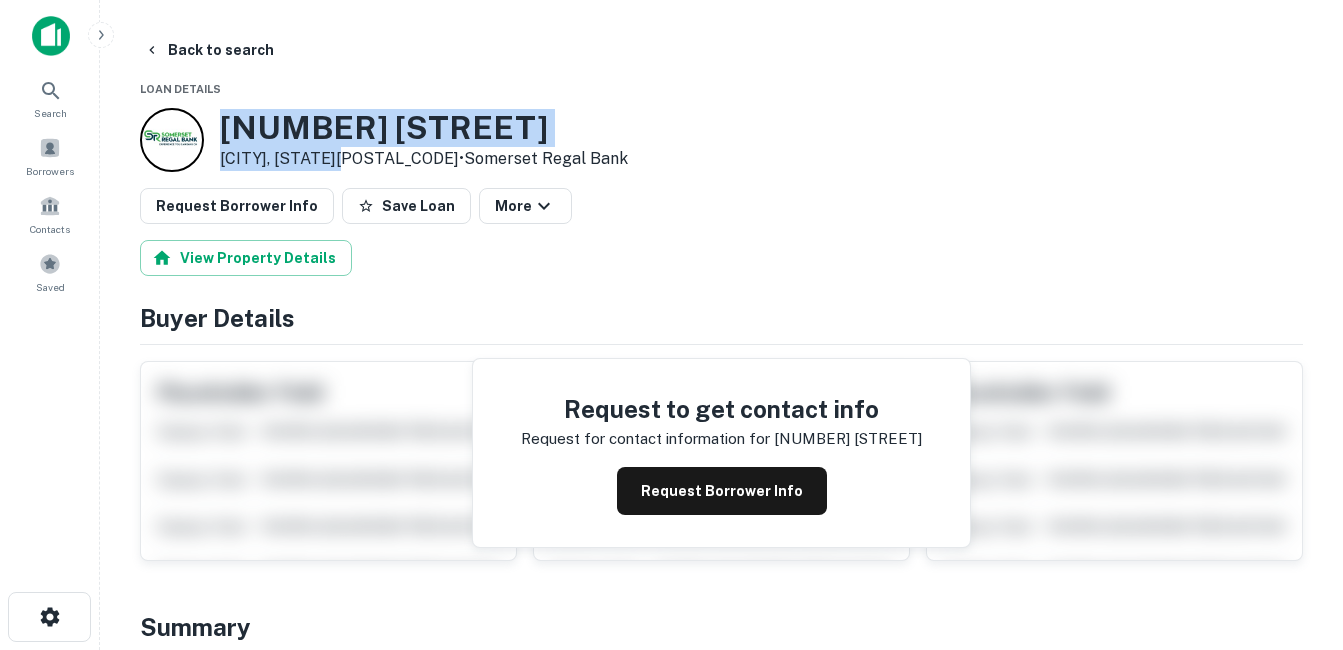 drag, startPoint x: 222, startPoint y: 126, endPoint x: 356, endPoint y: 161, distance: 138.49548 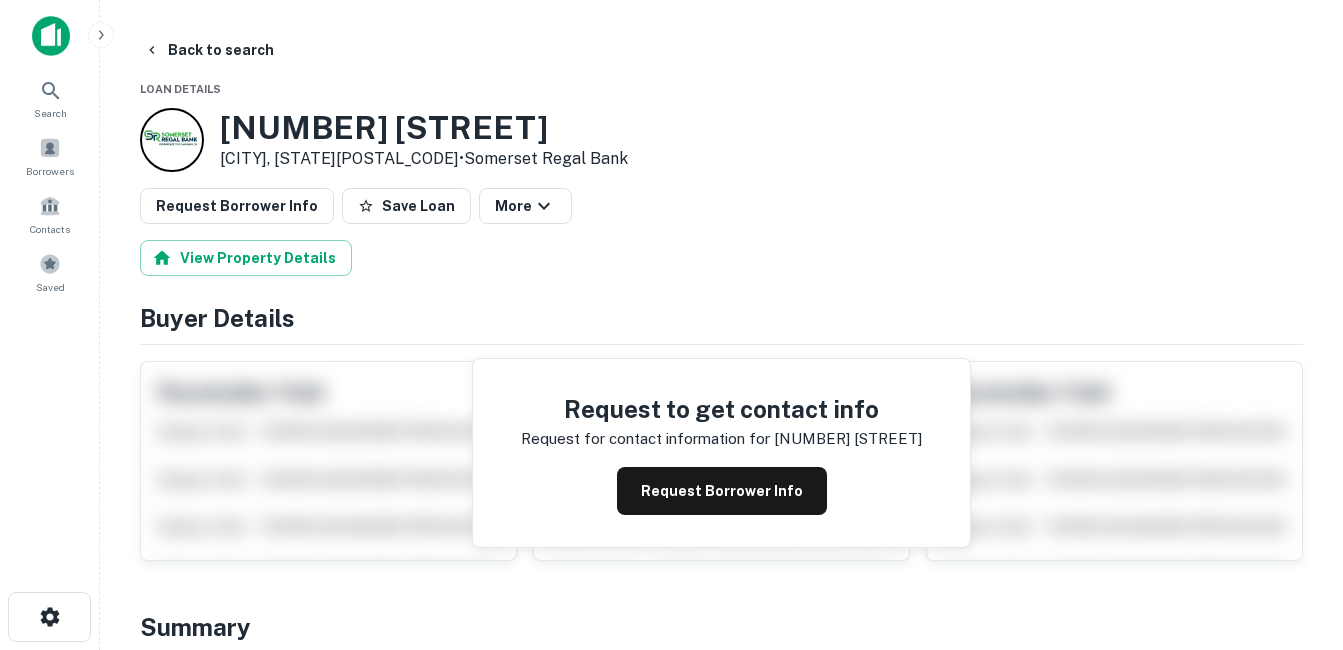 click on "[NUMBER] [STREET]" at bounding box center [424, 128] 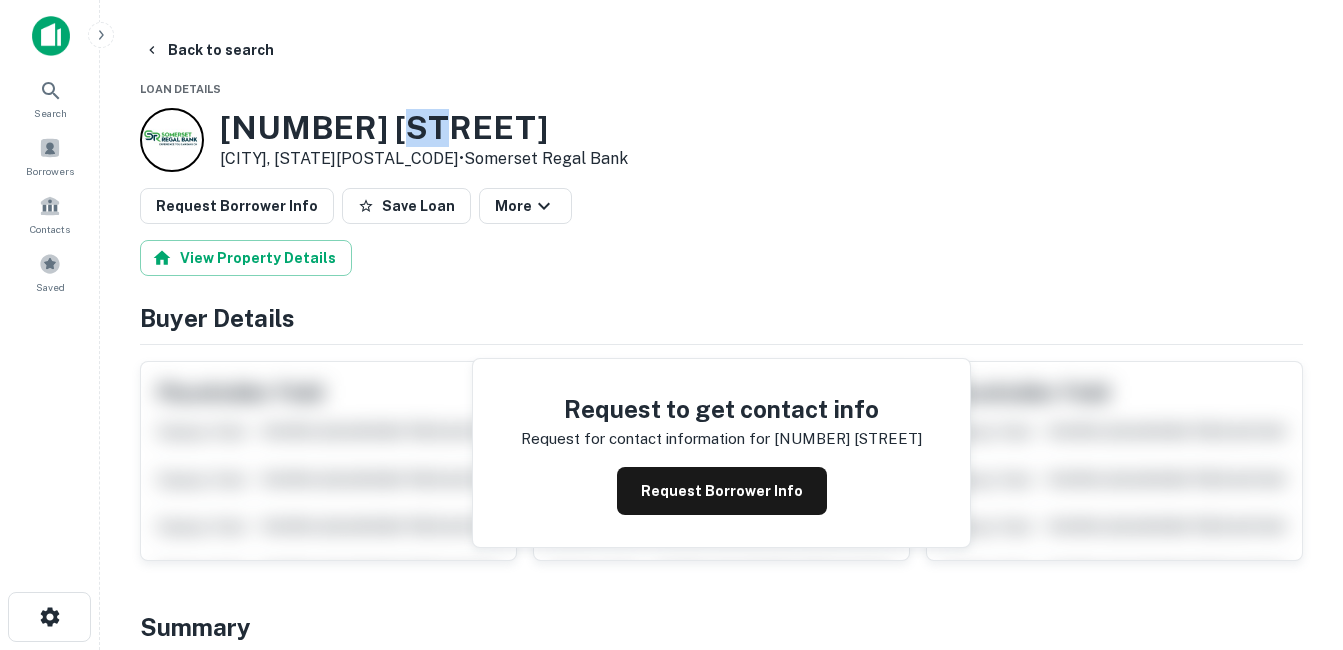 click on "[NUMBER] [STREET]" at bounding box center [424, 128] 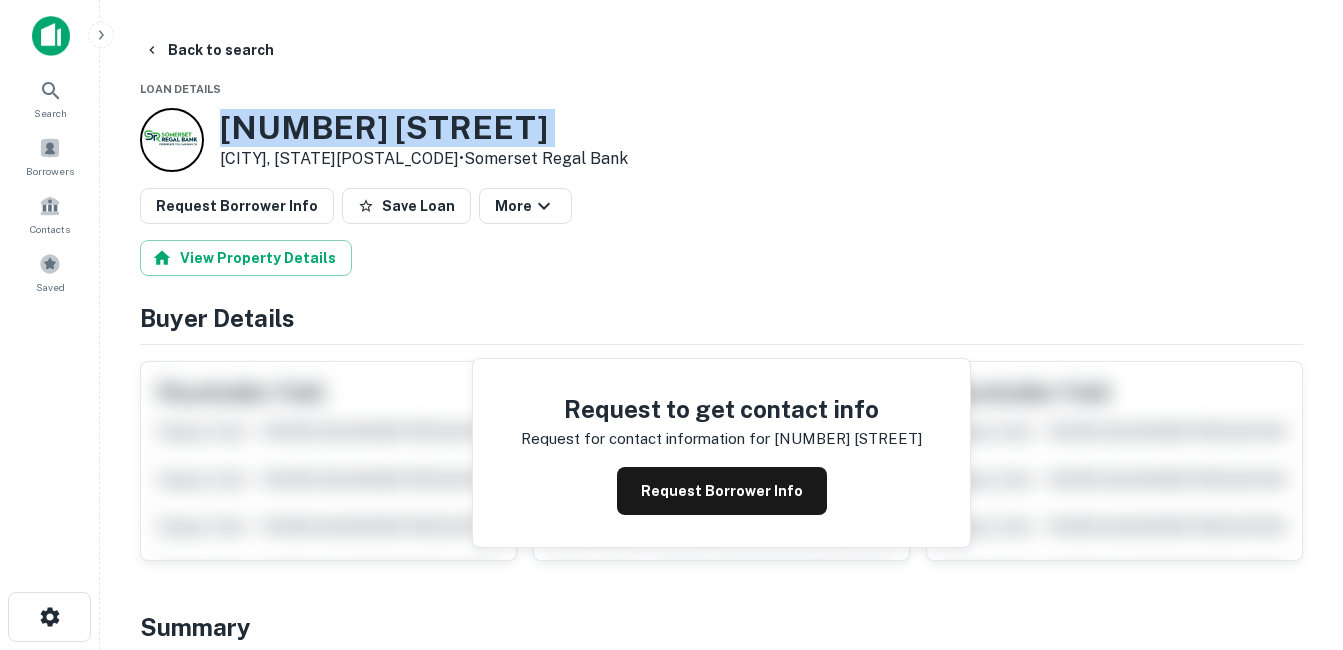 click on "[NUMBER] [STREET]" at bounding box center (424, 128) 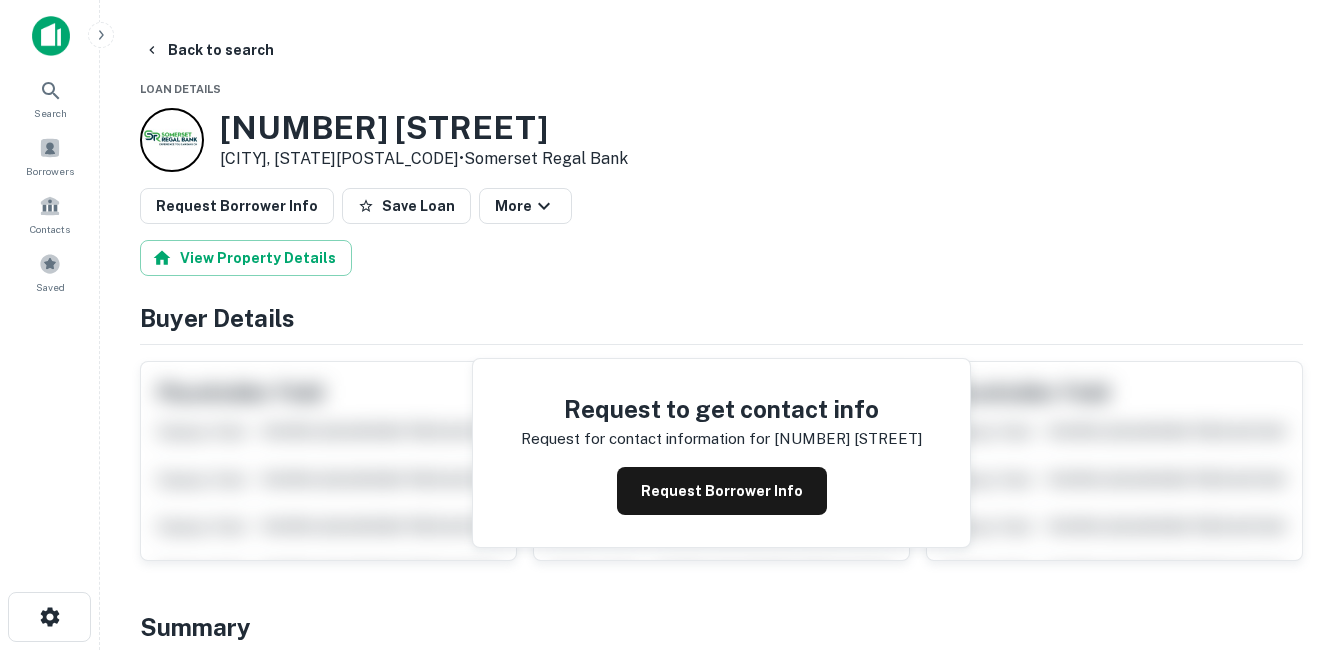 drag, startPoint x: 372, startPoint y: 123, endPoint x: 311, endPoint y: 148, distance: 65.9242 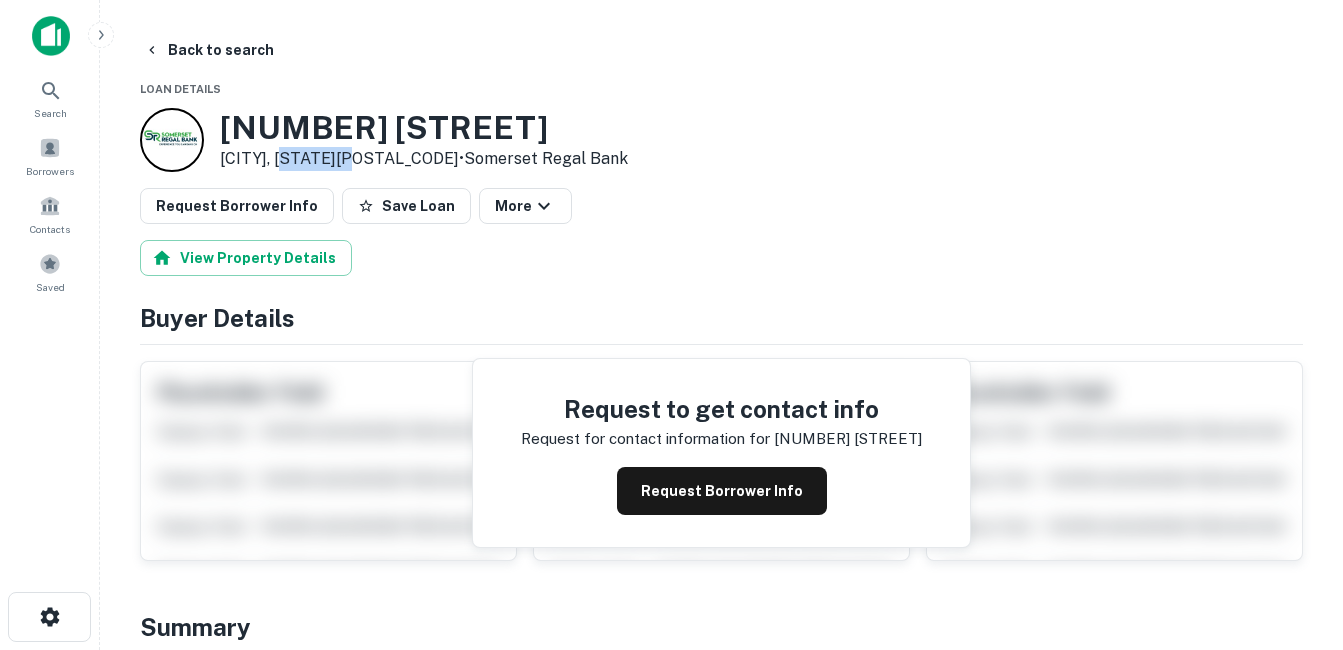 click on "[CITY], [STATE][POSTAL_CODE]  •  [COMPANY]" at bounding box center (424, 159) 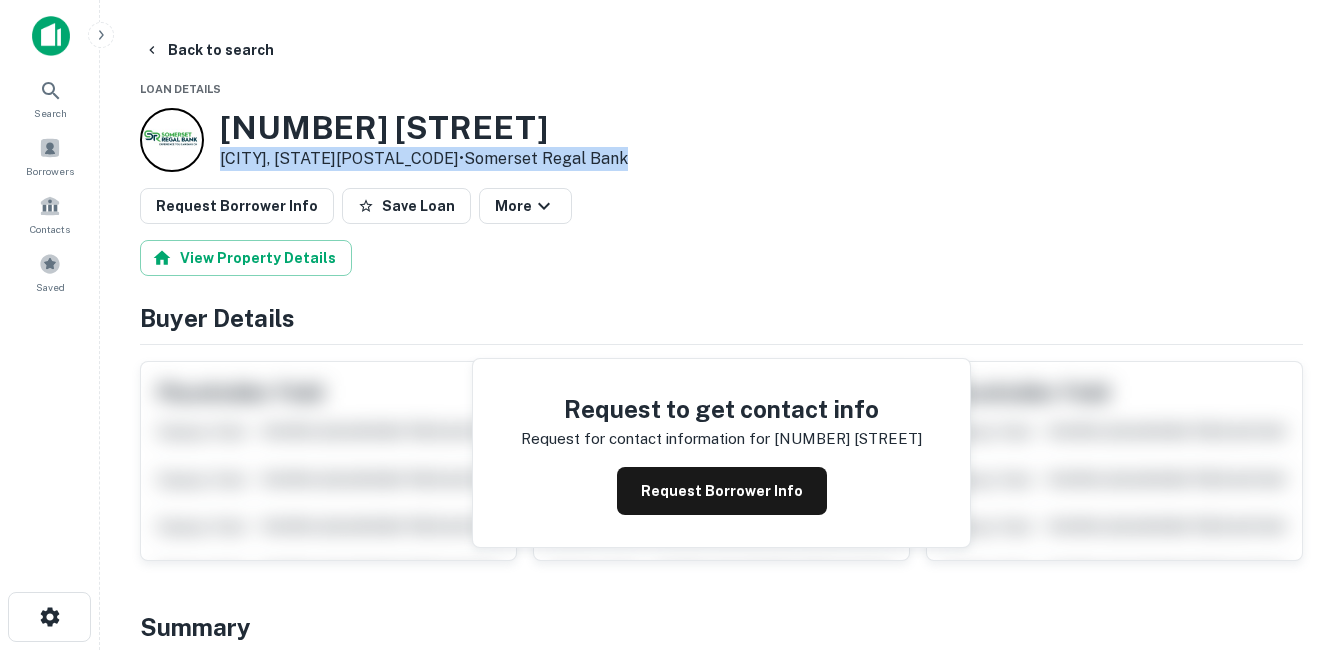 click on "[CITY], [STATE][POSTAL_CODE]  •  [COMPANY]" at bounding box center (424, 159) 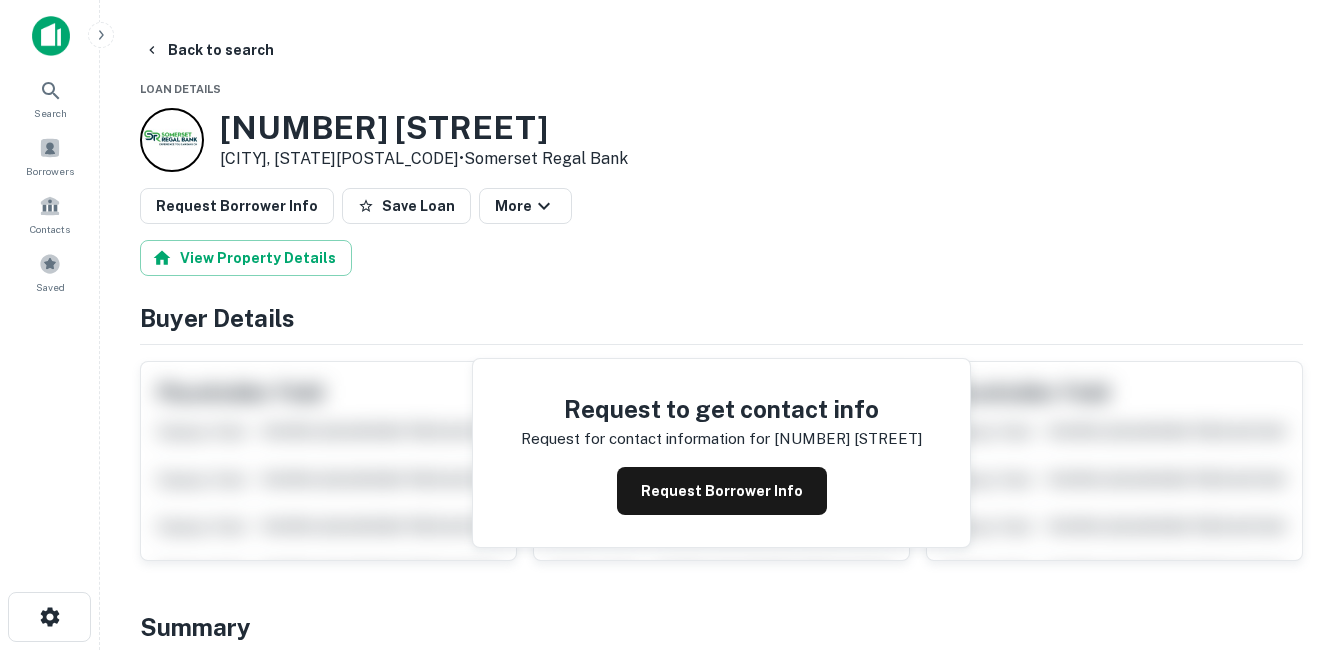 drag, startPoint x: 311, startPoint y: 148, endPoint x: 279, endPoint y: 144, distance: 32.24903 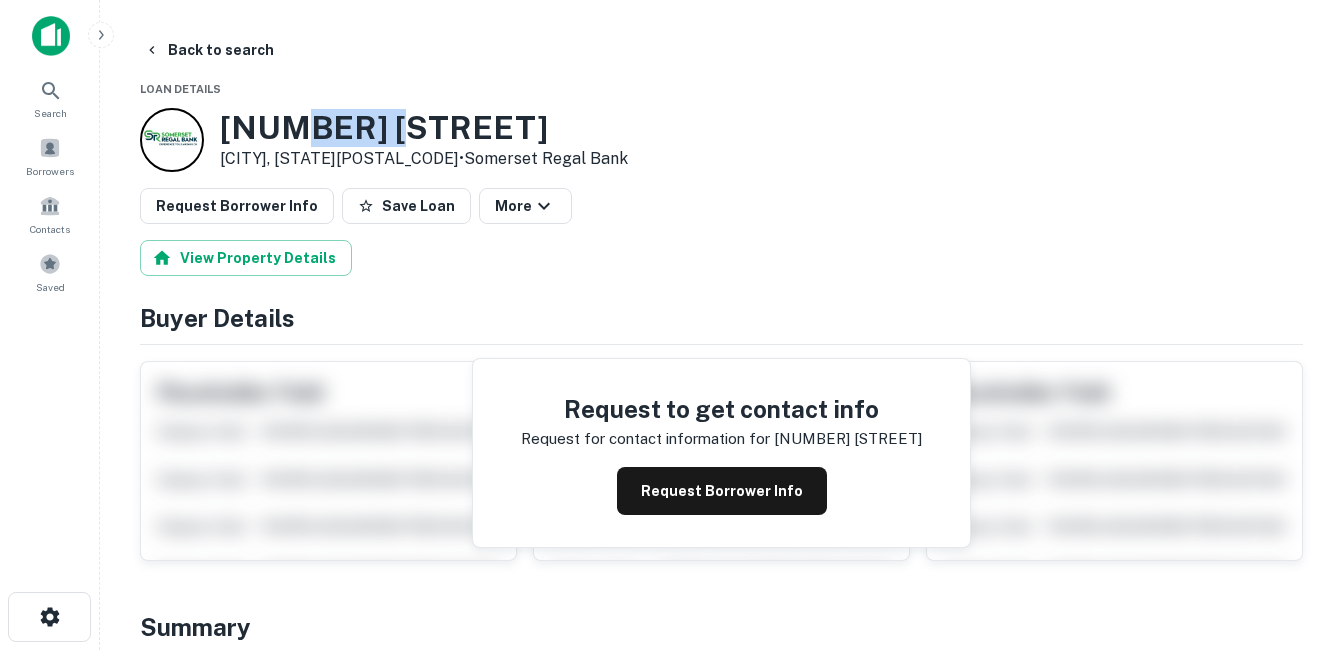 click on "[NUMBER] [STREET]" at bounding box center [424, 128] 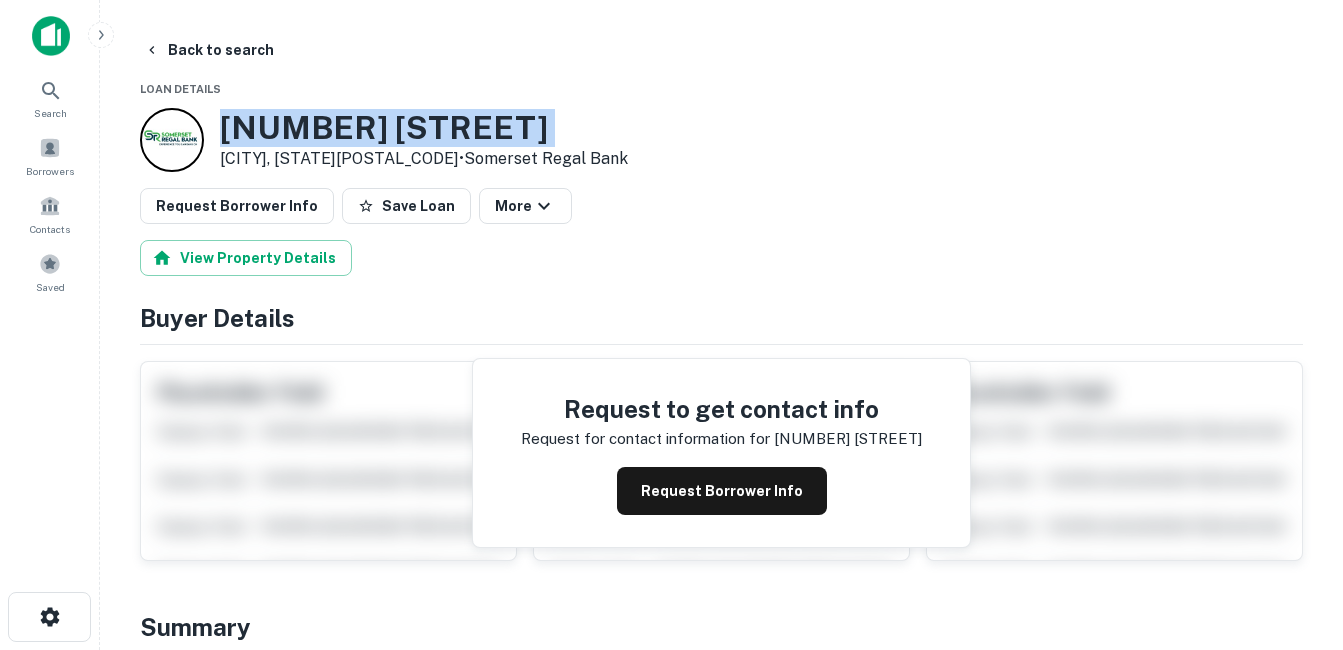 click on "[NUMBER] [STREET]" at bounding box center [424, 128] 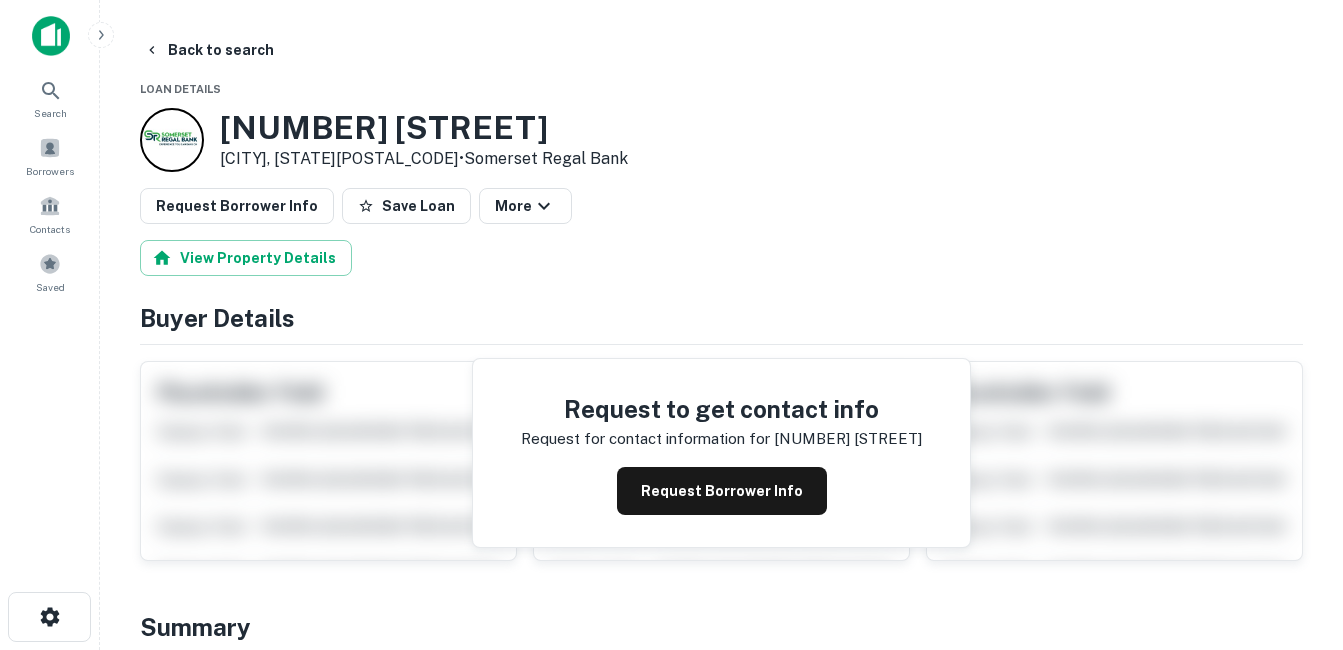drag, startPoint x: 279, startPoint y: 141, endPoint x: 276, endPoint y: 153, distance: 12.369317 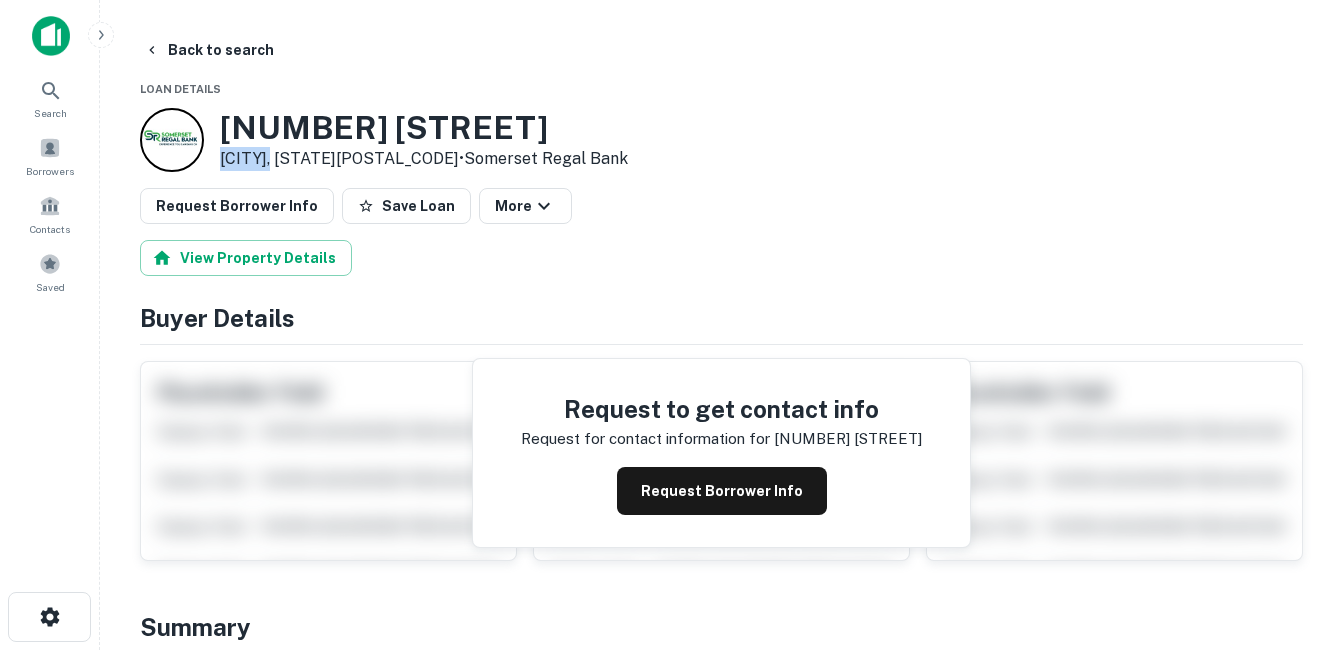 click on "[CITY], [STATE][POSTAL_CODE]  •  [COMPANY]" at bounding box center (424, 159) 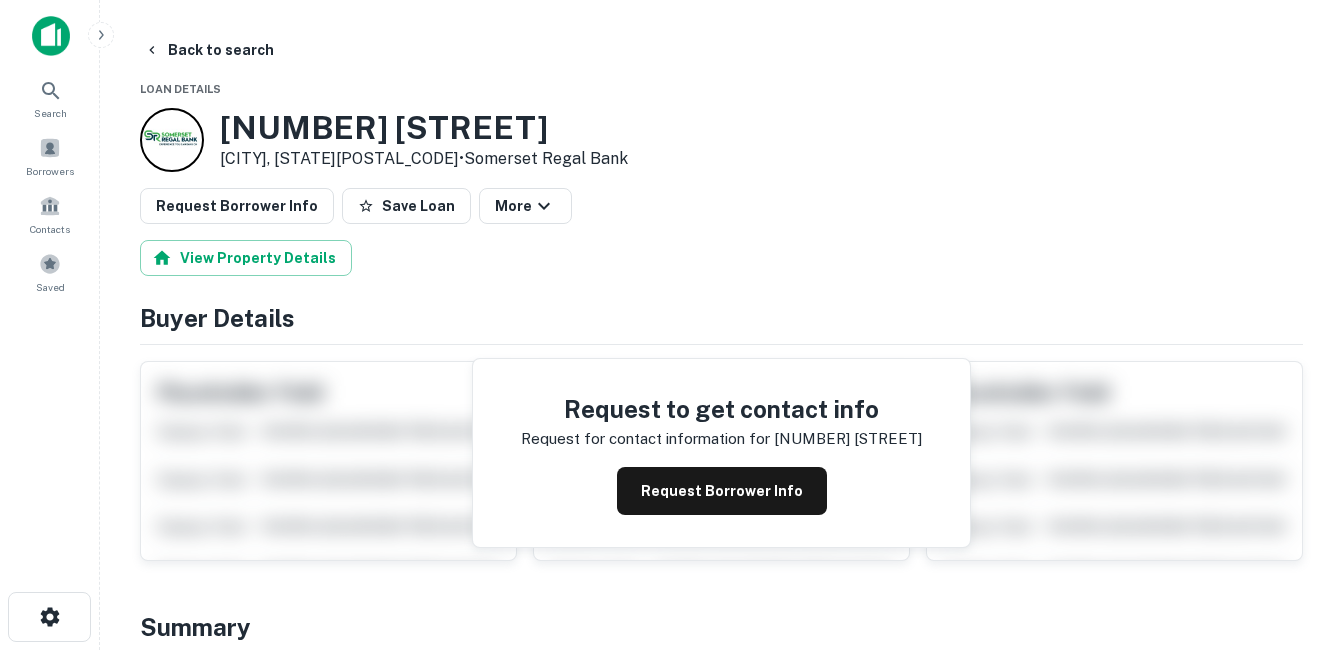 drag, startPoint x: 276, startPoint y: 153, endPoint x: 243, endPoint y: 122, distance: 45.276924 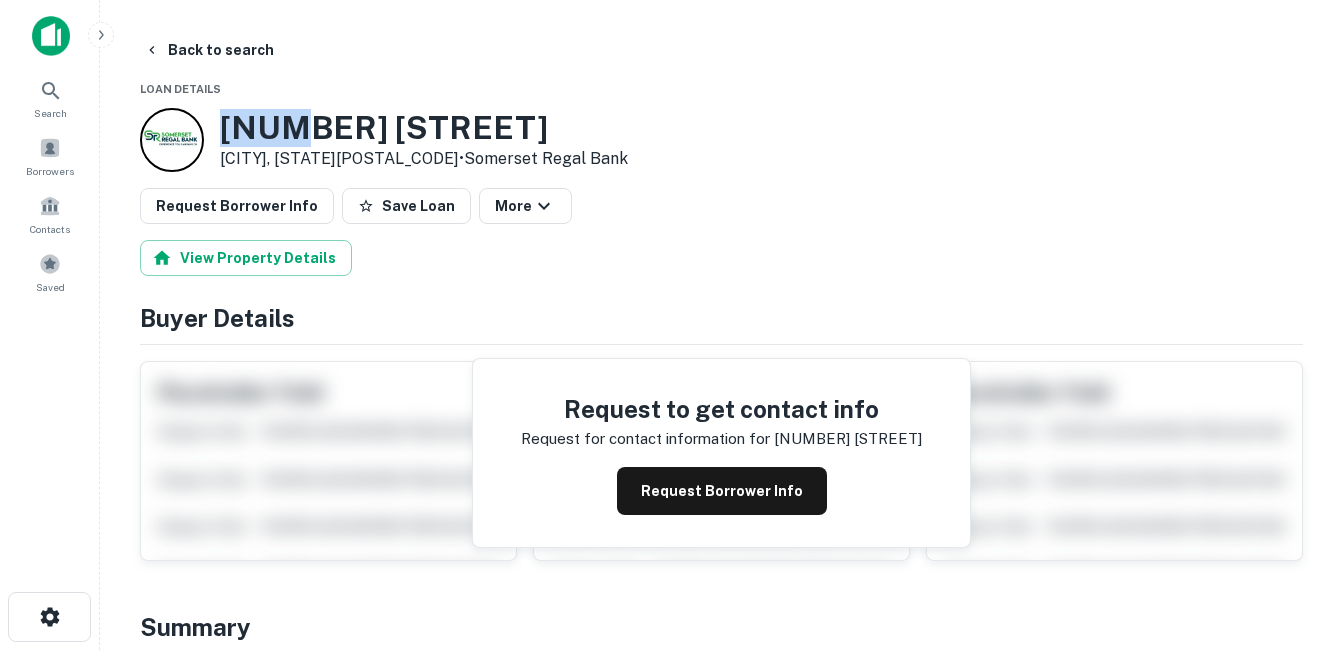 click on "[NUMBER] [STREET]" at bounding box center [424, 128] 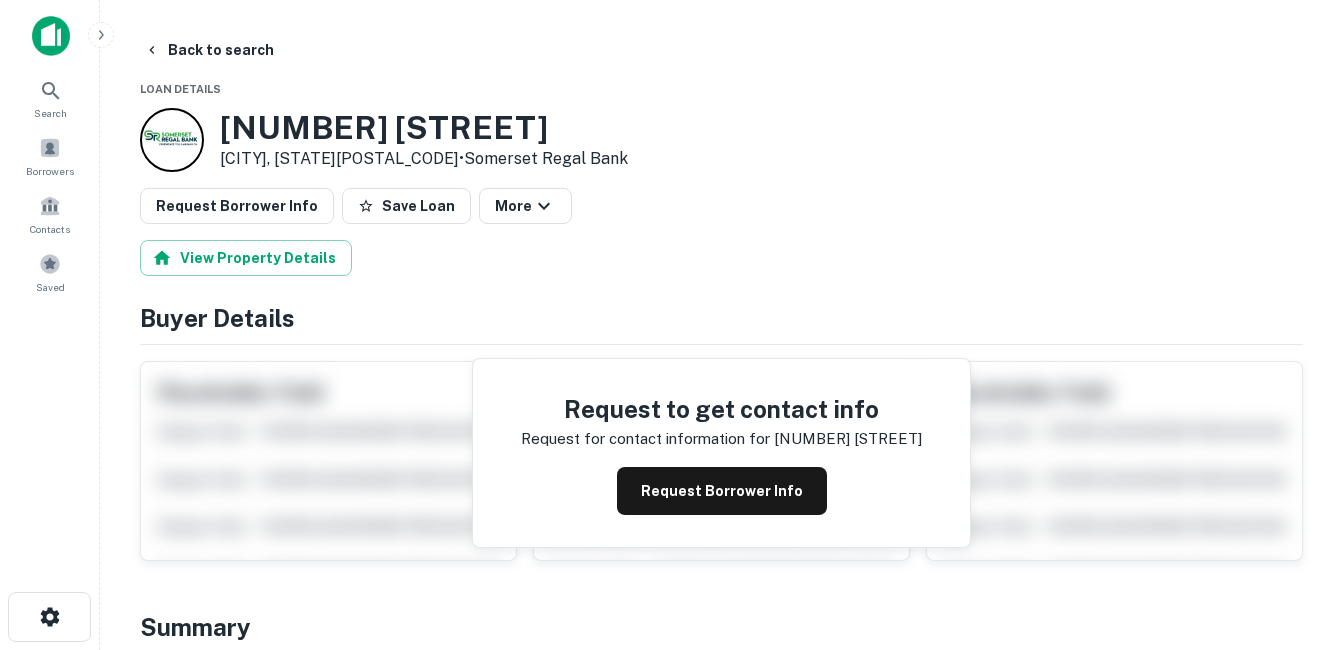 drag, startPoint x: 243, startPoint y: 122, endPoint x: 406, endPoint y: 123, distance: 163.00307 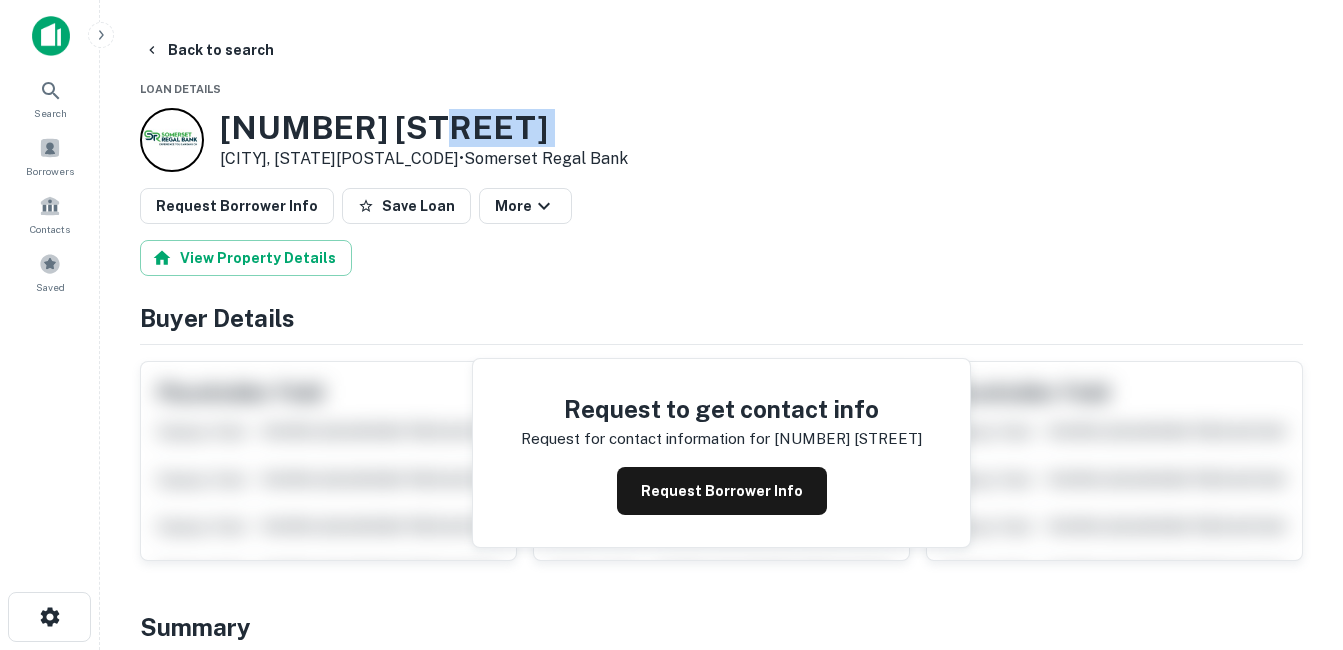 click on "[NUMBER] [STREET]" at bounding box center [424, 128] 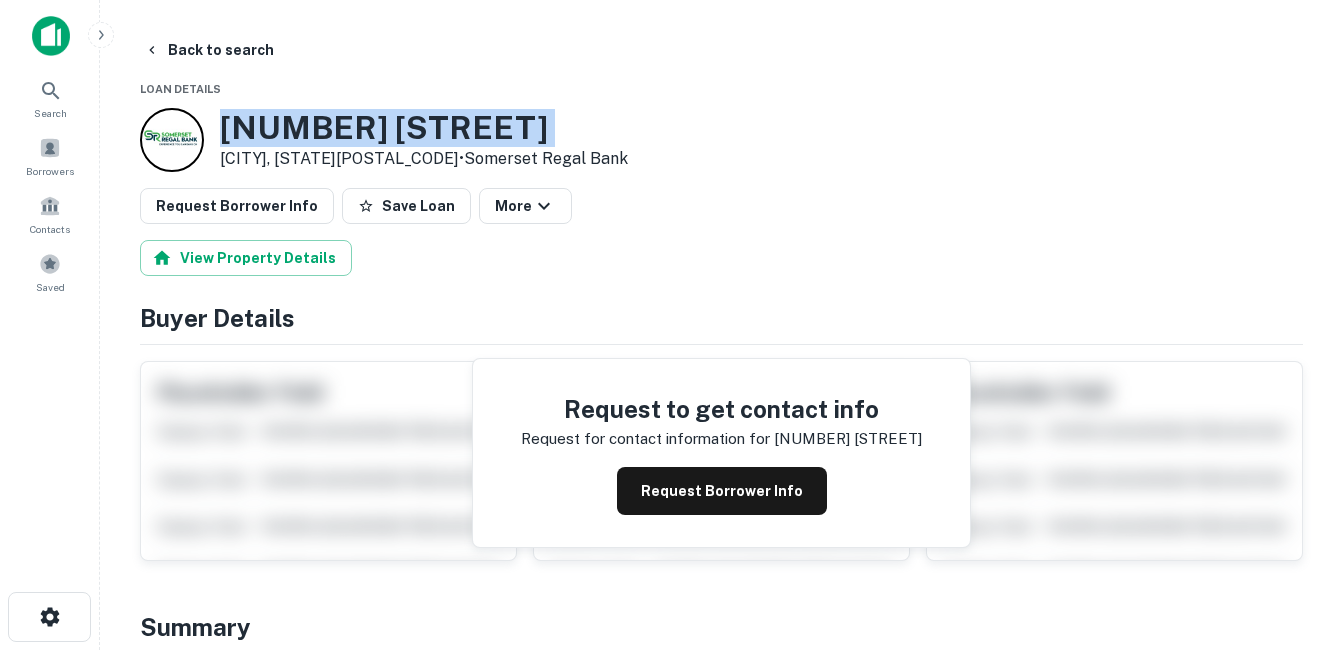 click on "[NUMBER] [STREET]" at bounding box center (424, 128) 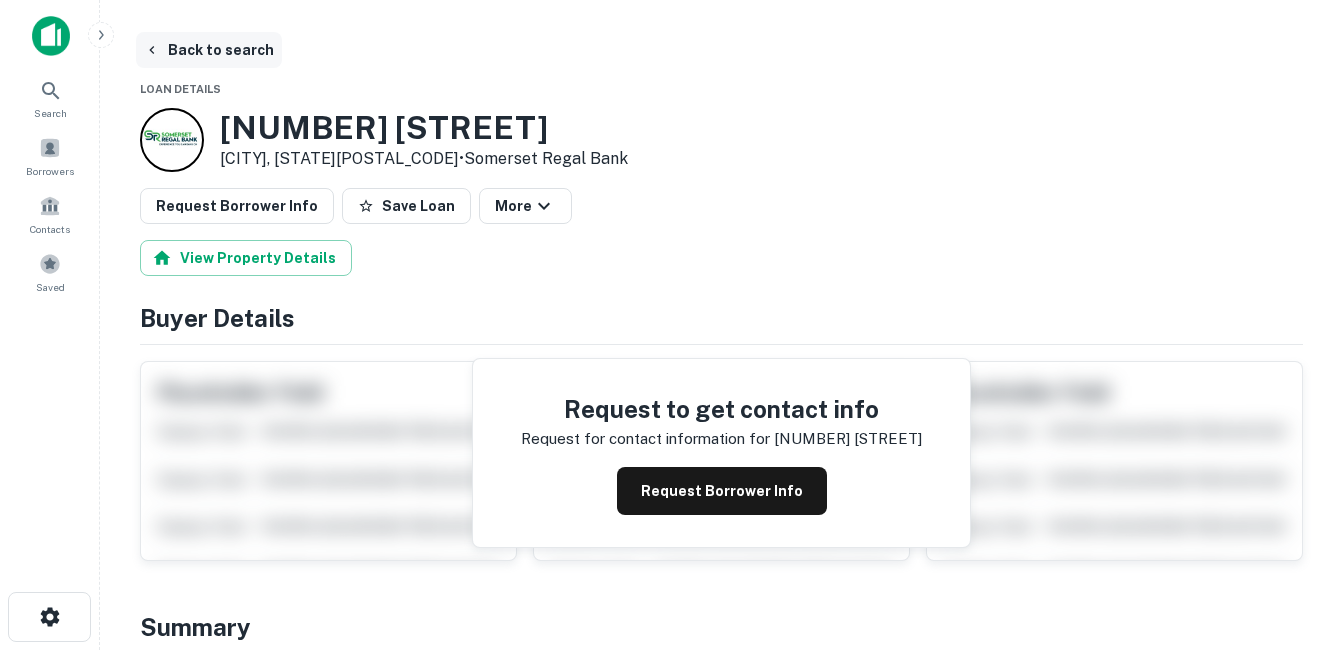 click on "Back to search" at bounding box center (209, 50) 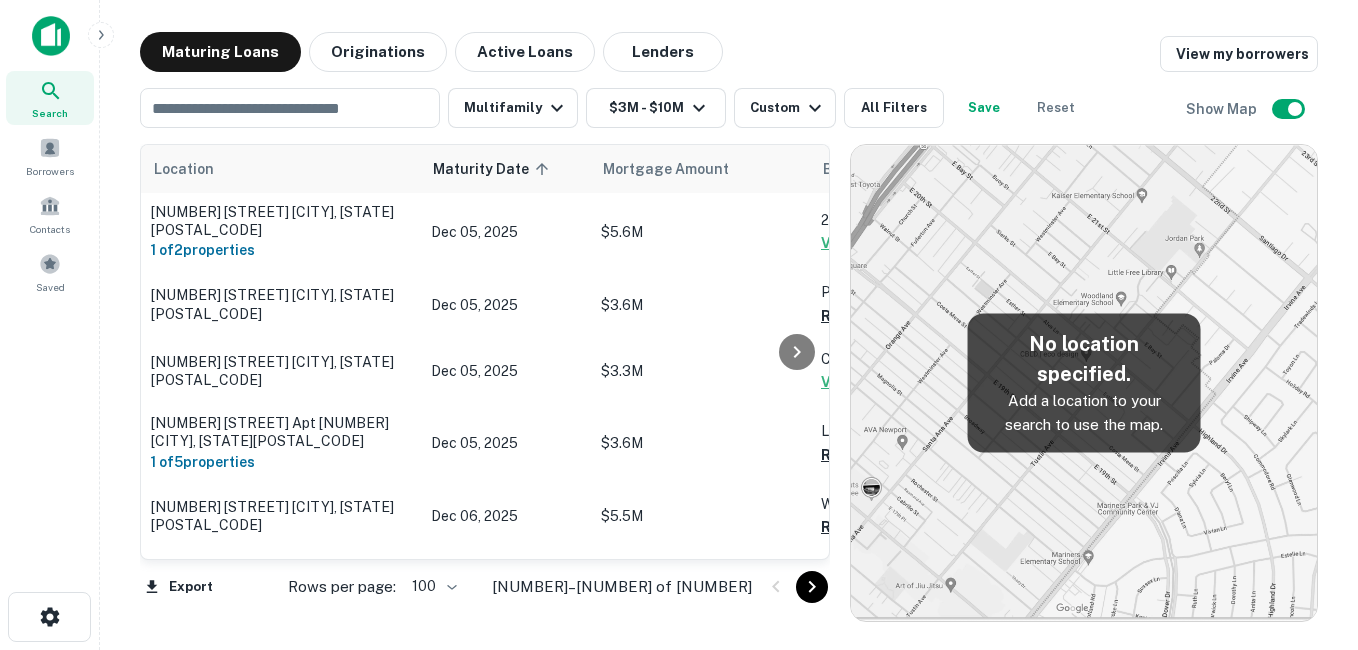 scroll, scrollTop: 700, scrollLeft: 0, axis: vertical 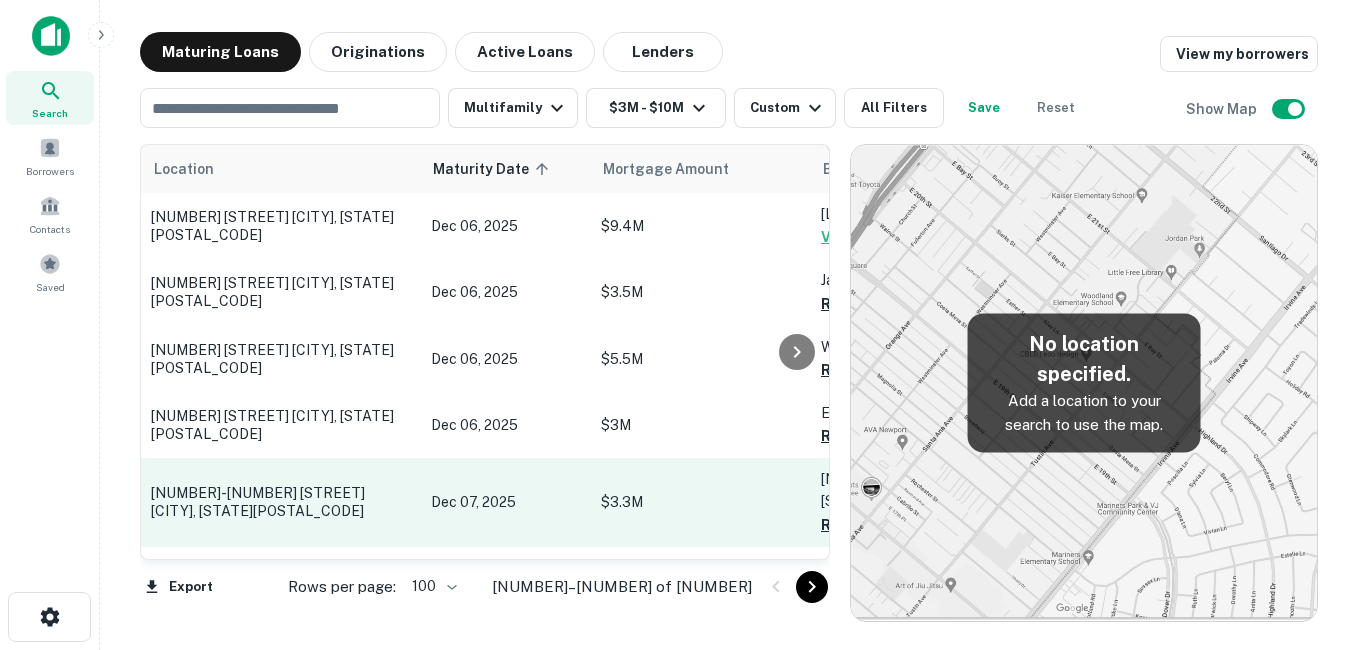 click on "[NUMBER]-[NUMBER] [STREET] [CITY], [STATE][POSTAL_CODE]" at bounding box center (281, 502) 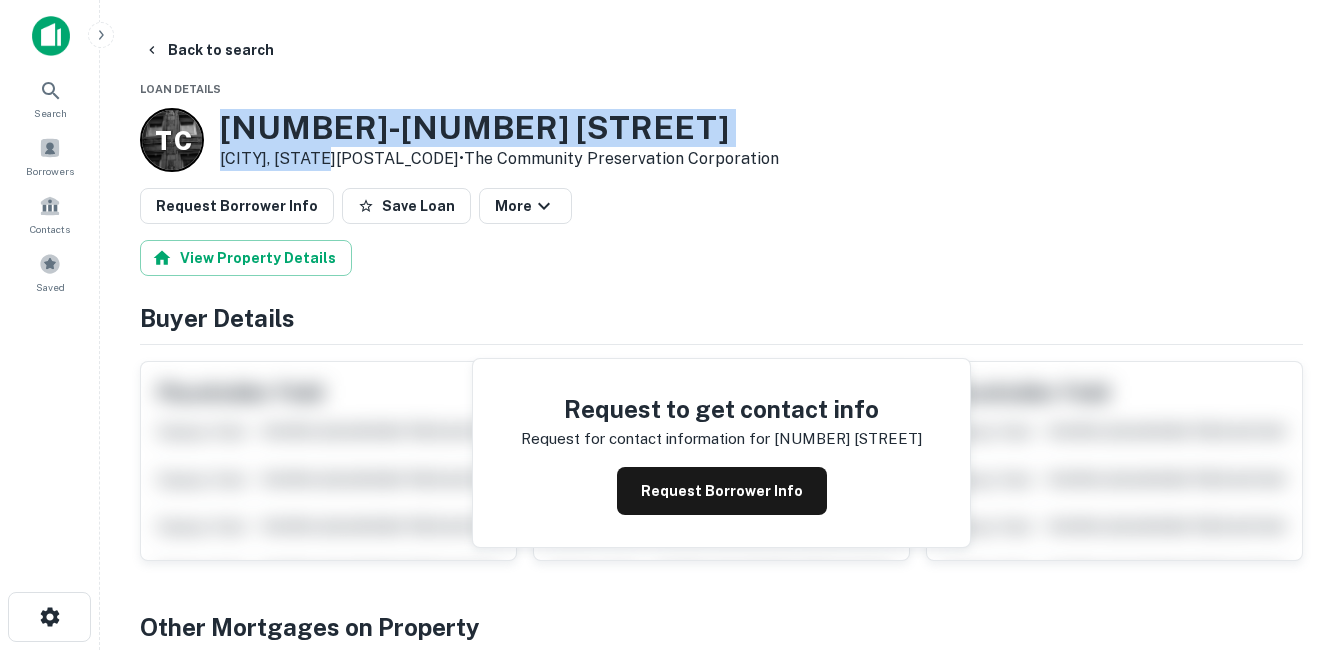 drag, startPoint x: 218, startPoint y: 128, endPoint x: 336, endPoint y: 164, distance: 123.36936 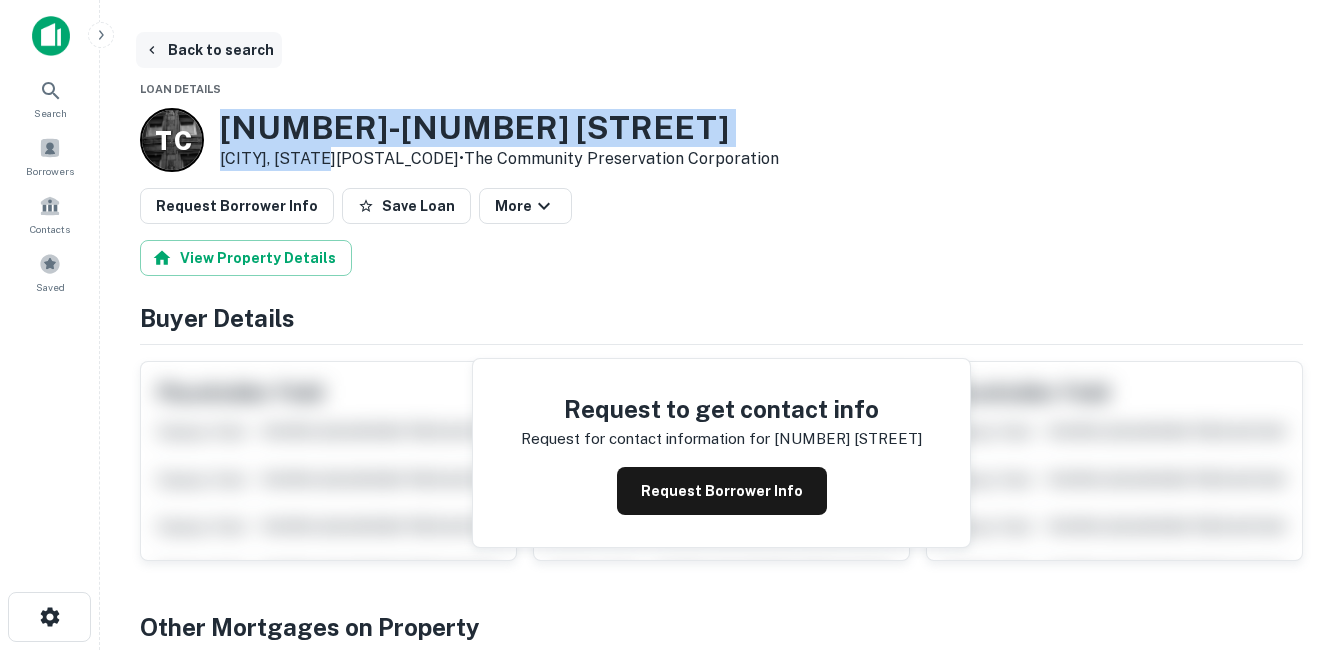 click on "Back to search" at bounding box center [209, 50] 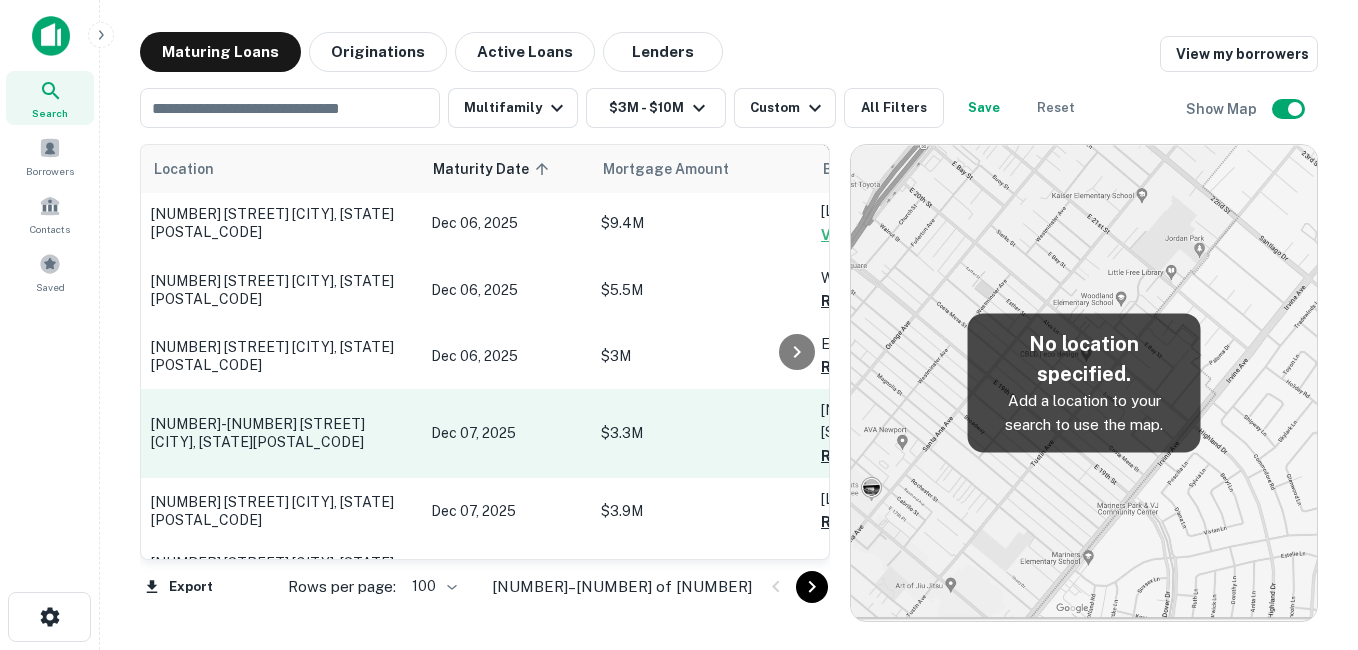 scroll, scrollTop: 800, scrollLeft: 0, axis: vertical 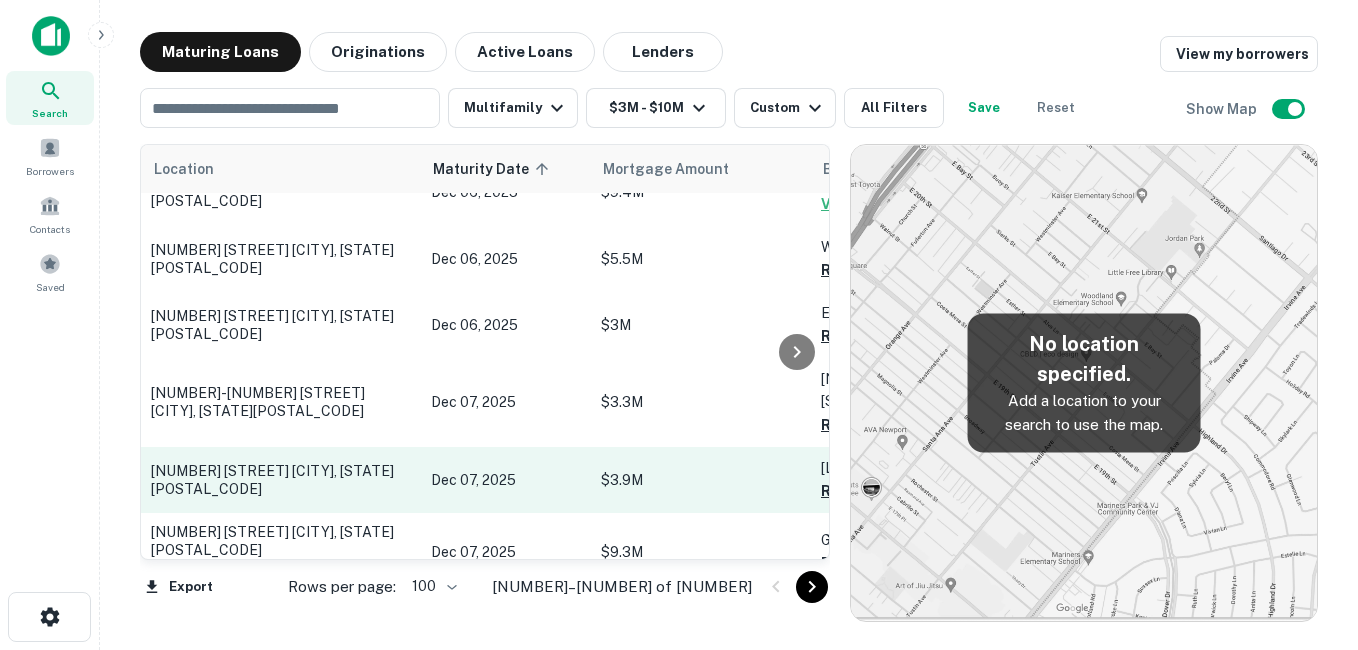 click on "[NUMBER] [STREET] [CITY], [STATE][POSTAL_CODE]" at bounding box center (281, 480) 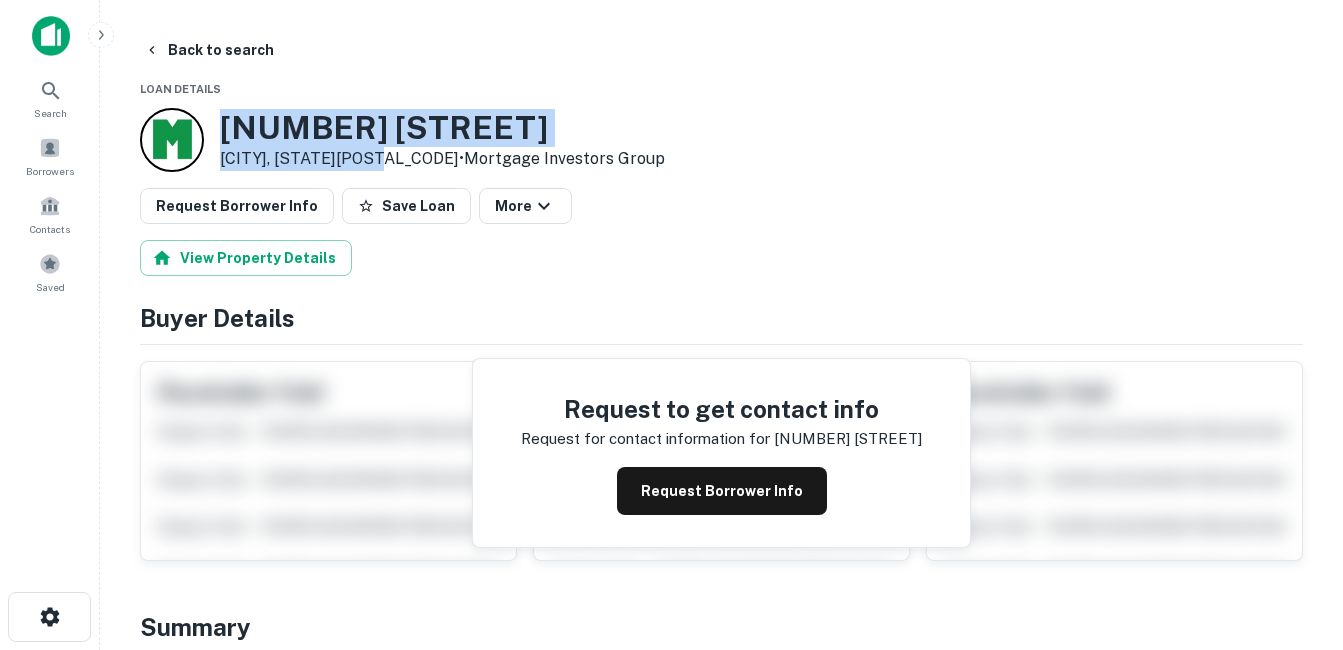 drag, startPoint x: 244, startPoint y: 128, endPoint x: 392, endPoint y: 159, distance: 151.21178 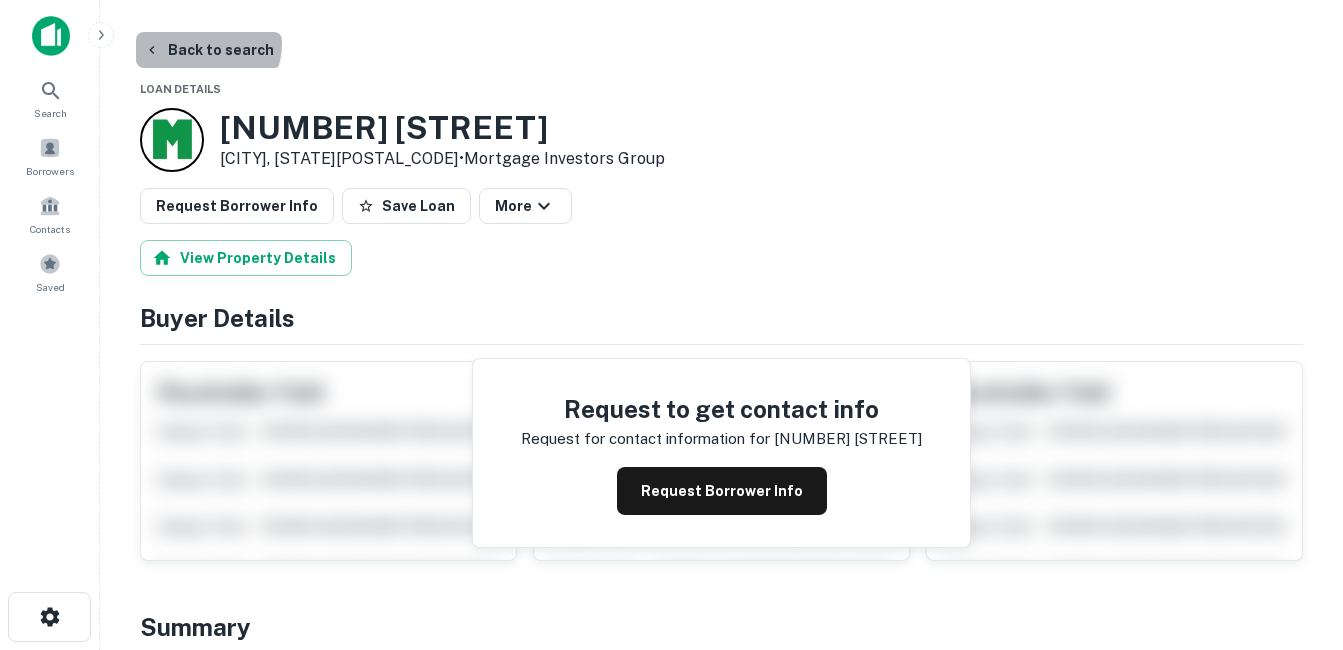 click on "Back to search" at bounding box center [209, 50] 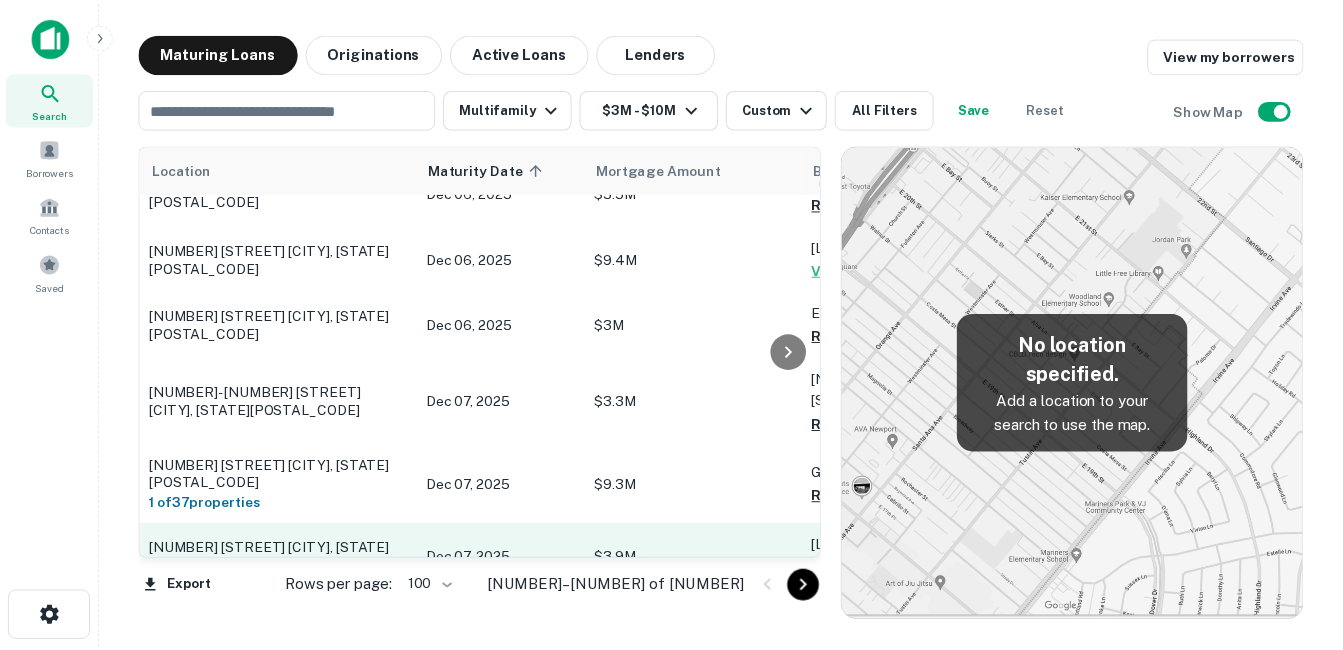 scroll, scrollTop: 900, scrollLeft: 0, axis: vertical 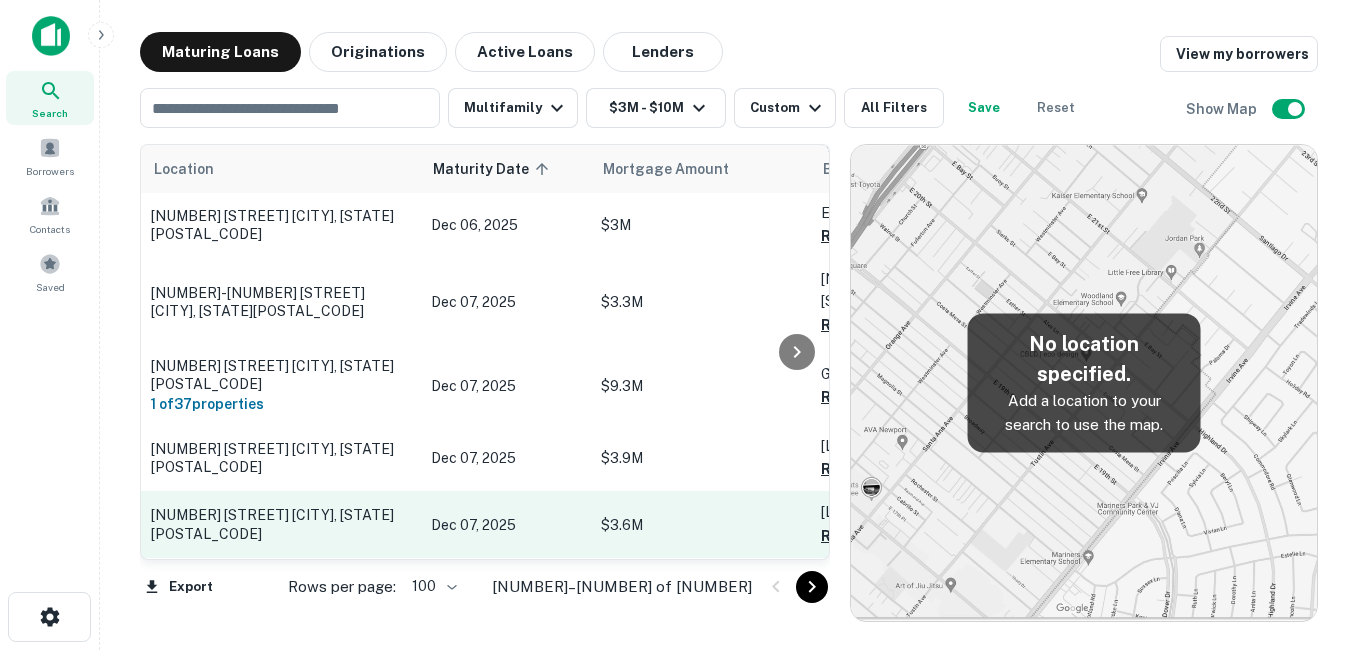 click on "[NUMBER] [STREET] [CITY], [STATE][POSTAL_CODE]" at bounding box center (281, 524) 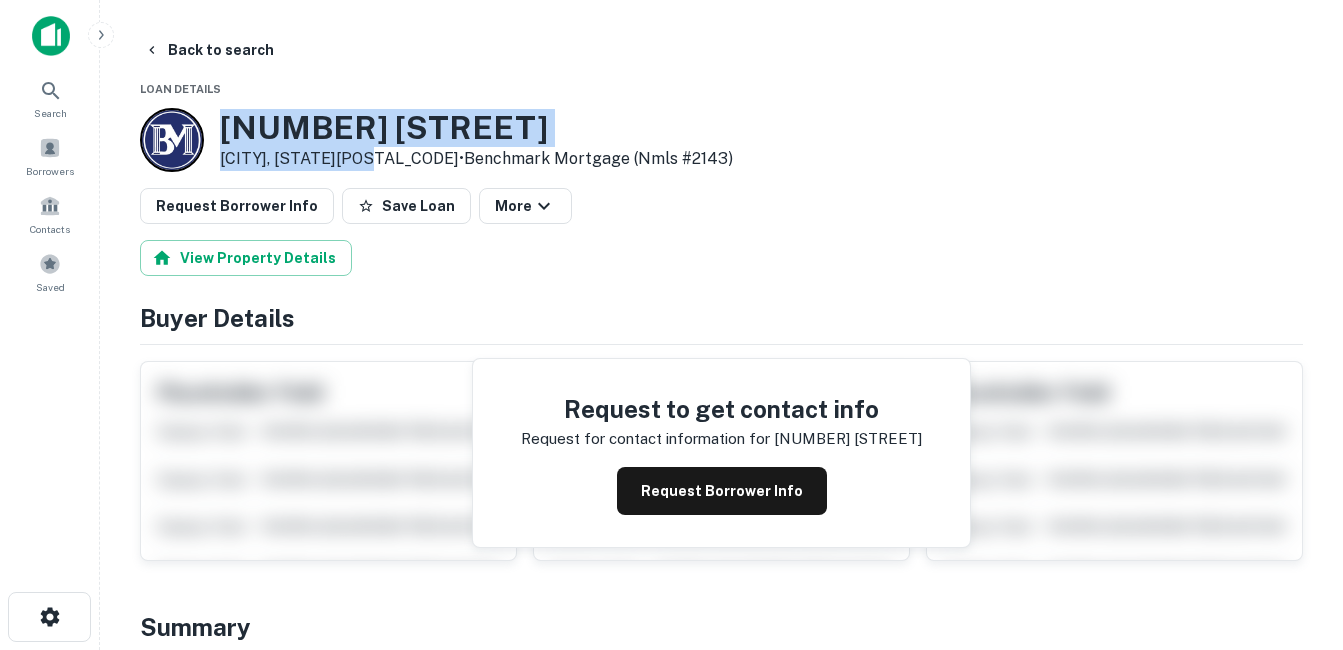 drag, startPoint x: 214, startPoint y: 128, endPoint x: 373, endPoint y: 160, distance: 162.18816 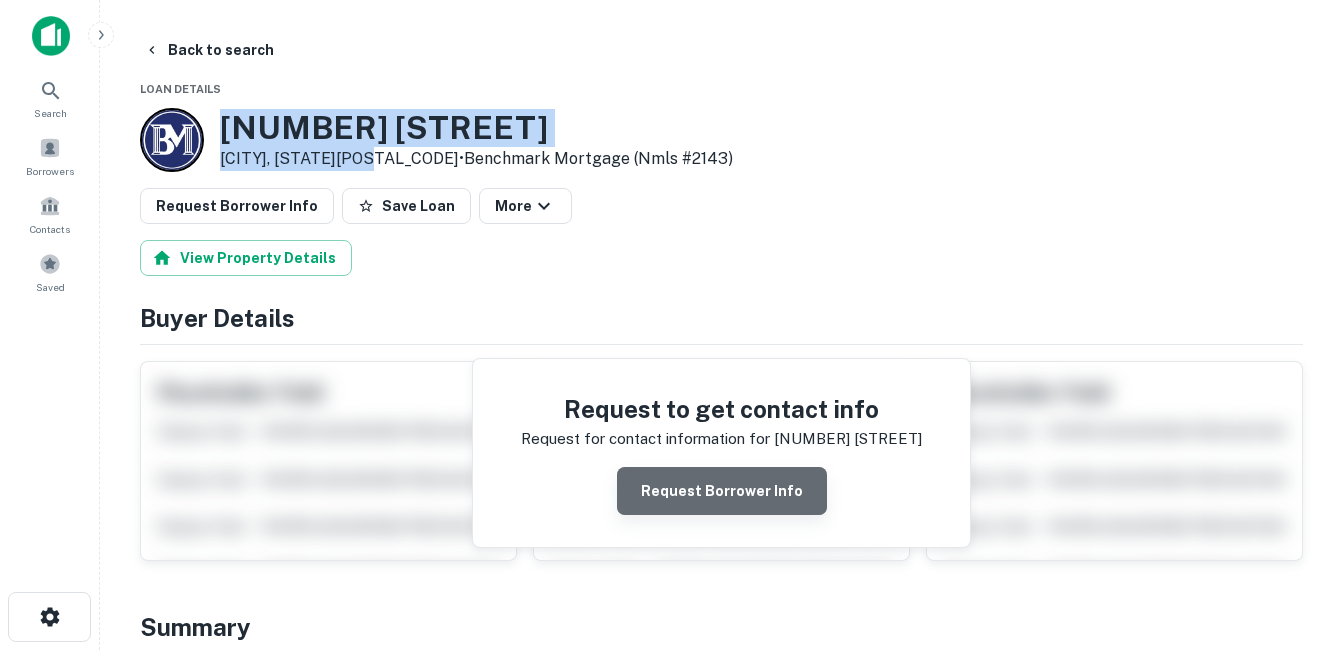 click on "Request Borrower Info" at bounding box center (722, 491) 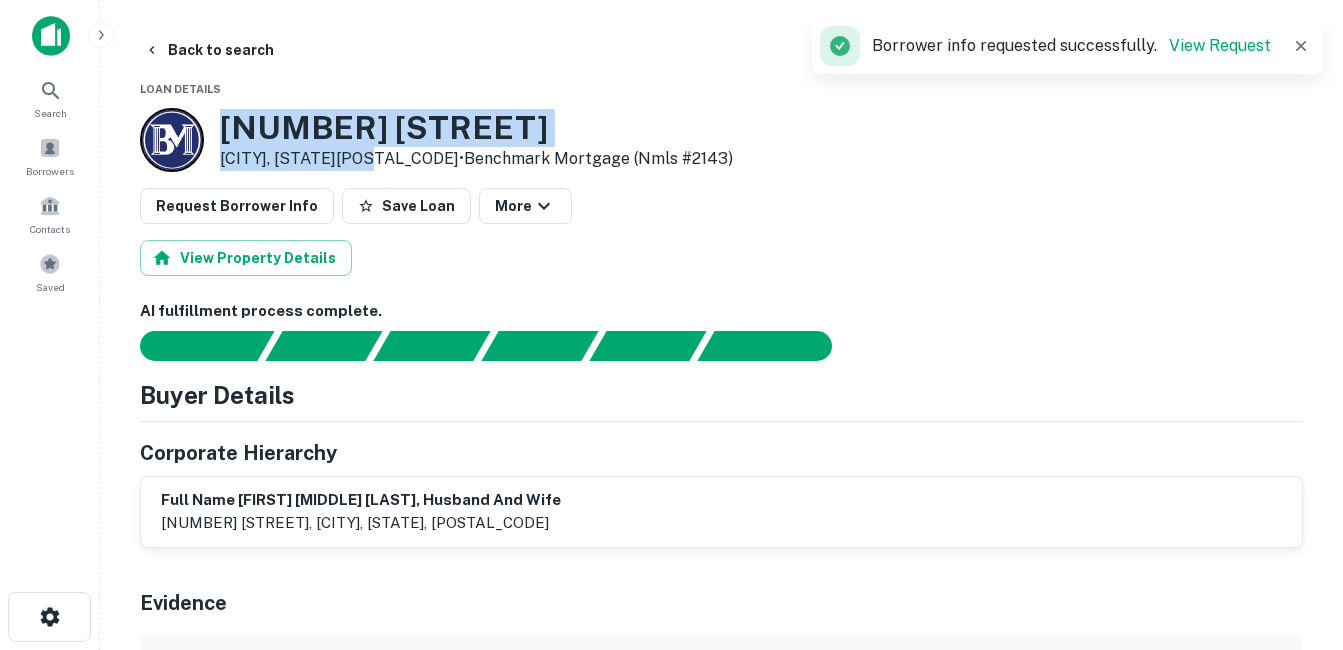 click on "[NUMBER] [STREET]" at bounding box center (476, 128) 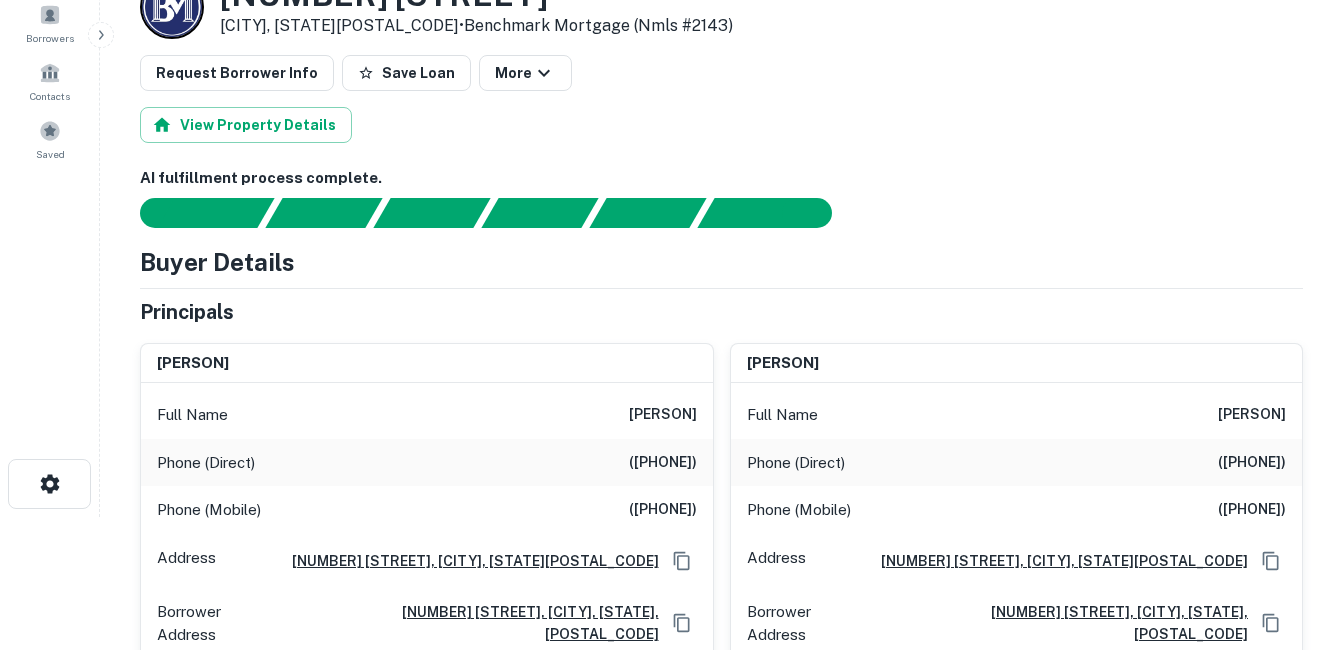 scroll, scrollTop: 0, scrollLeft: 0, axis: both 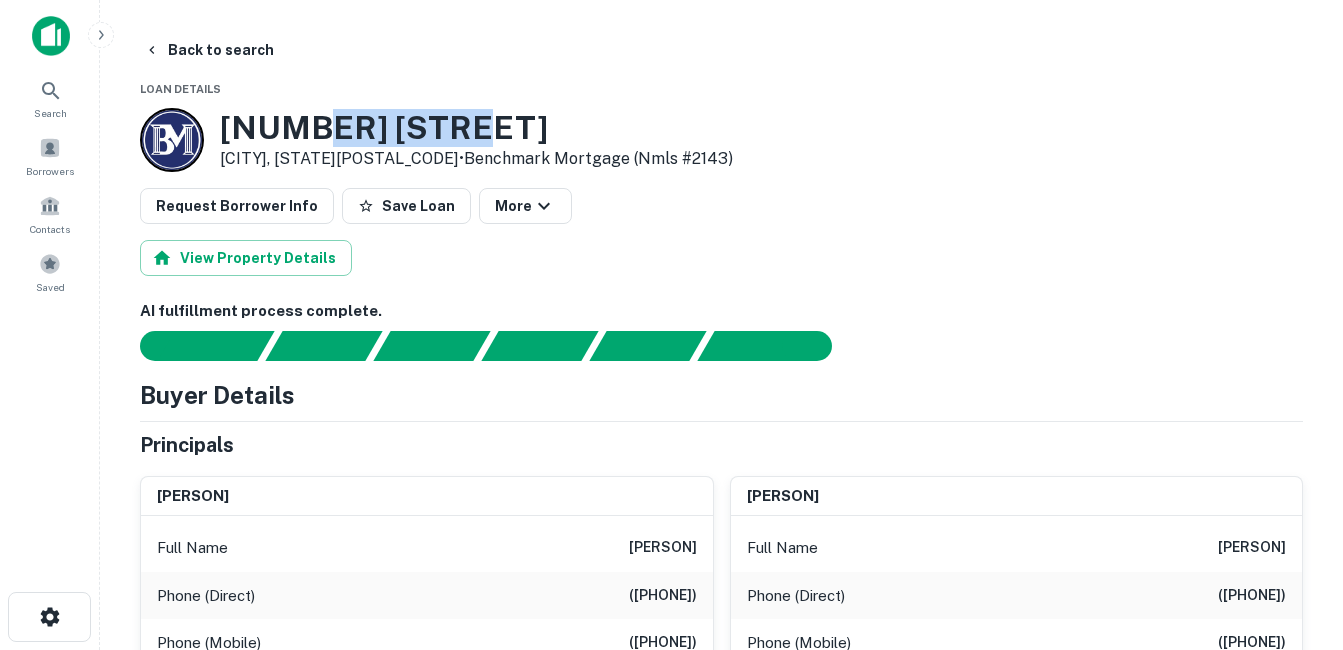 drag, startPoint x: 310, startPoint y: 130, endPoint x: 466, endPoint y: 130, distance: 156 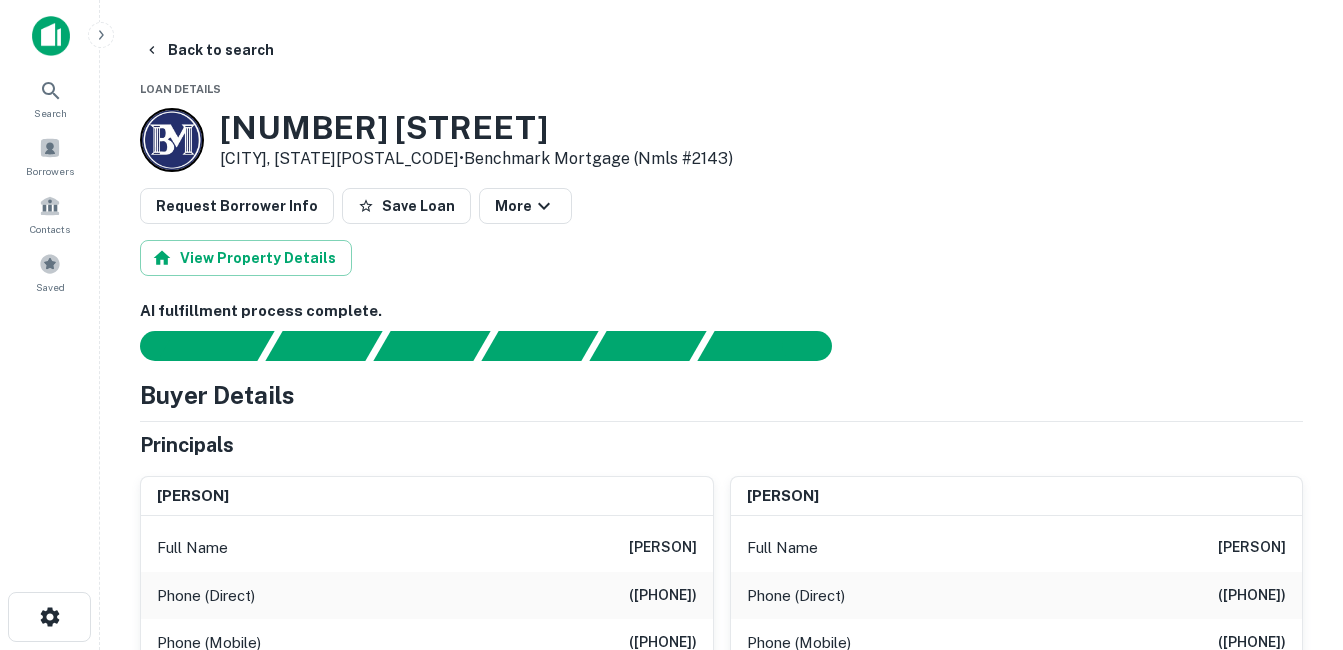 drag, startPoint x: 466, startPoint y: 130, endPoint x: 296, endPoint y: 135, distance: 170.07352 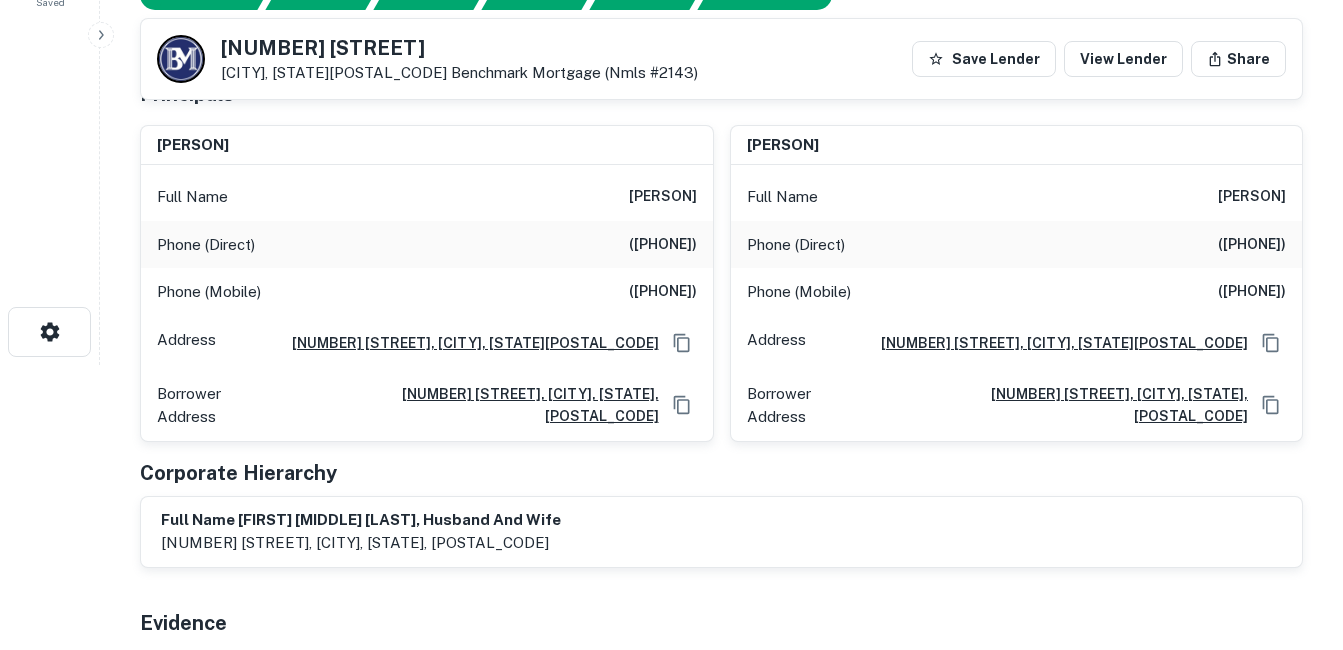 scroll, scrollTop: 200, scrollLeft: 0, axis: vertical 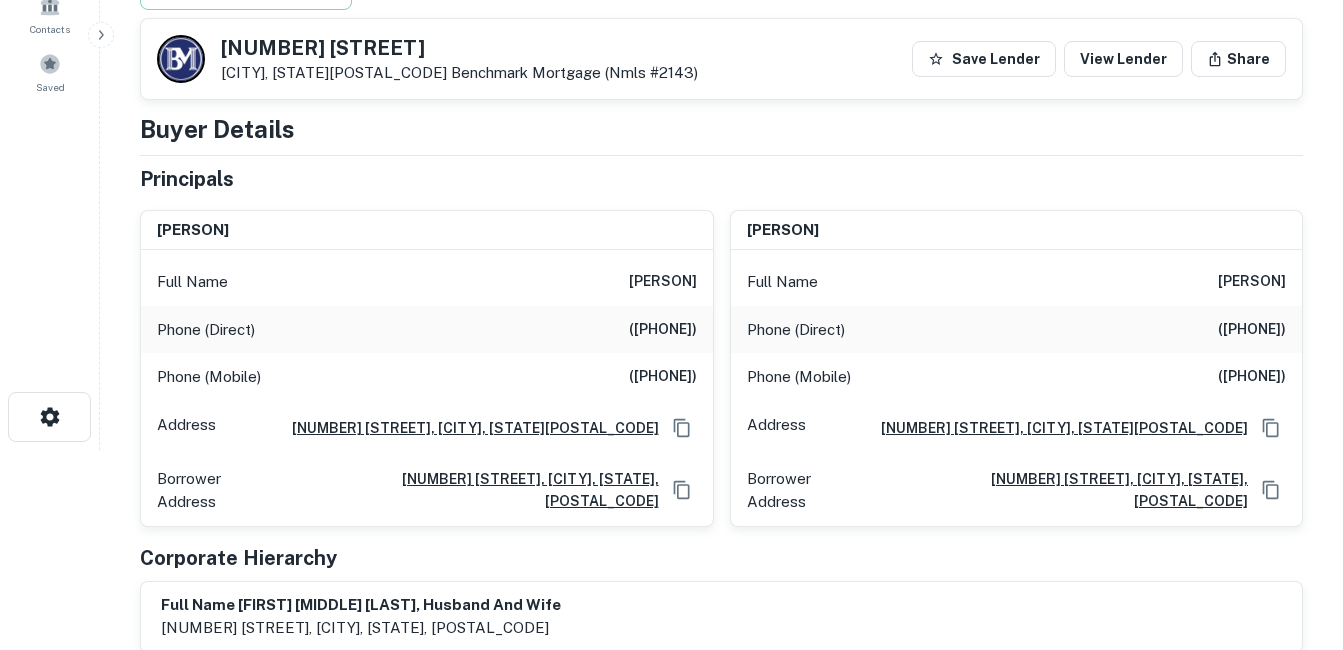 click on "[PERSON]" at bounding box center [1252, 282] 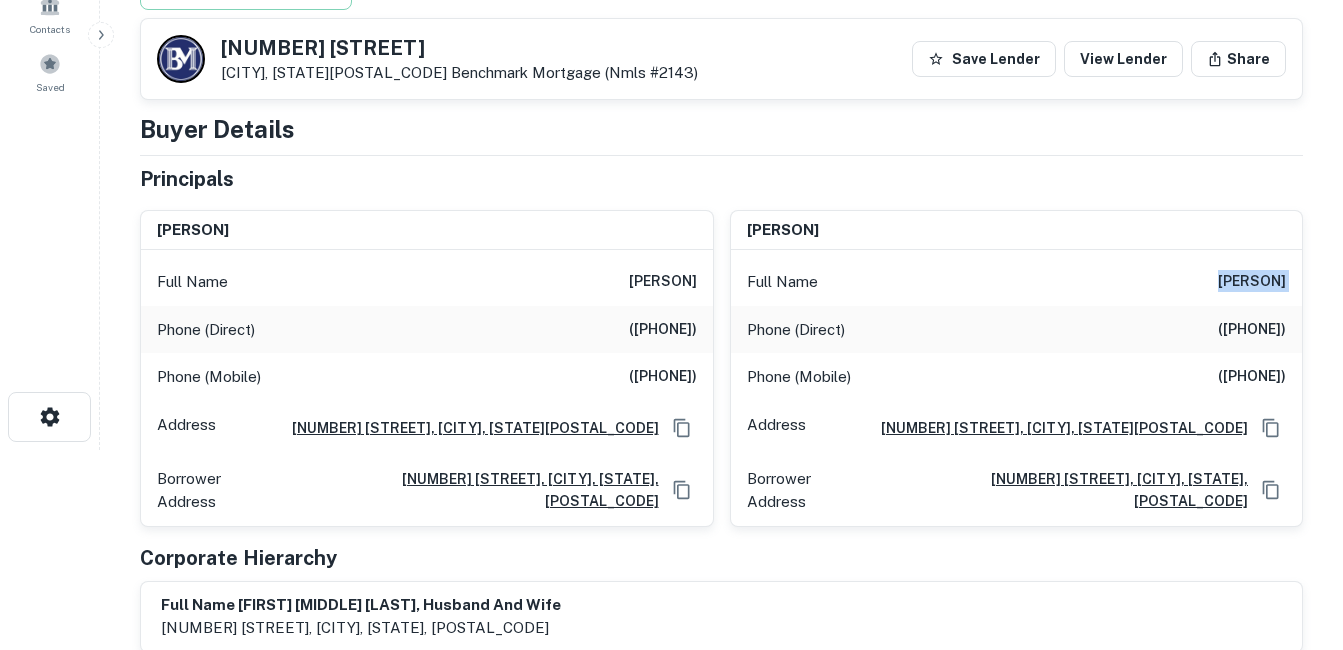 click on "[PERSON]" at bounding box center (1252, 282) 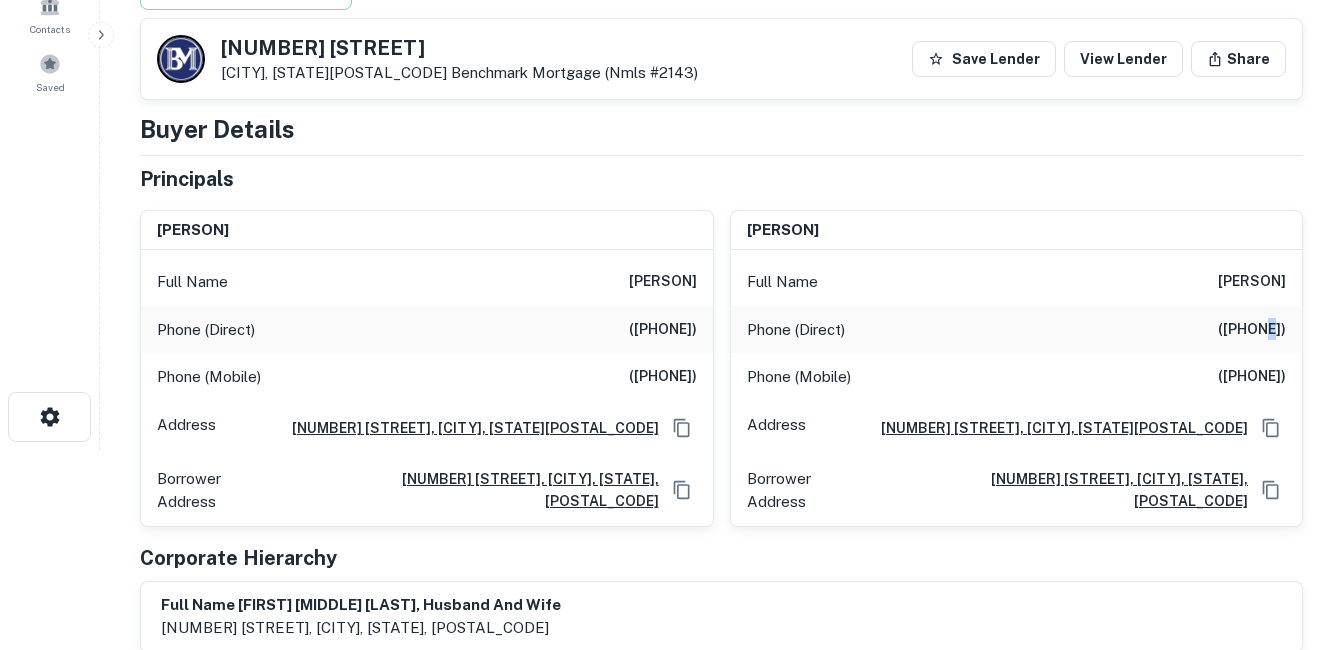click on "([PHONE])" at bounding box center [1226, 330] 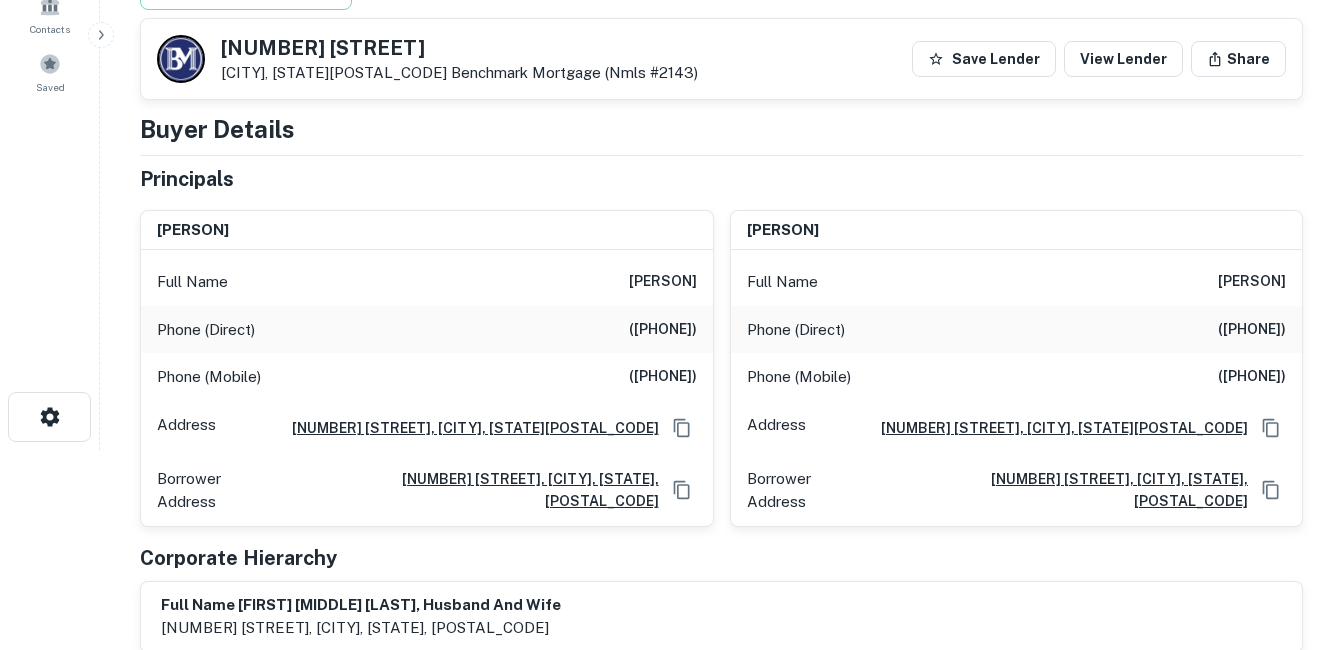 drag, startPoint x: 1226, startPoint y: 331, endPoint x: 1186, endPoint y: 345, distance: 42.379242 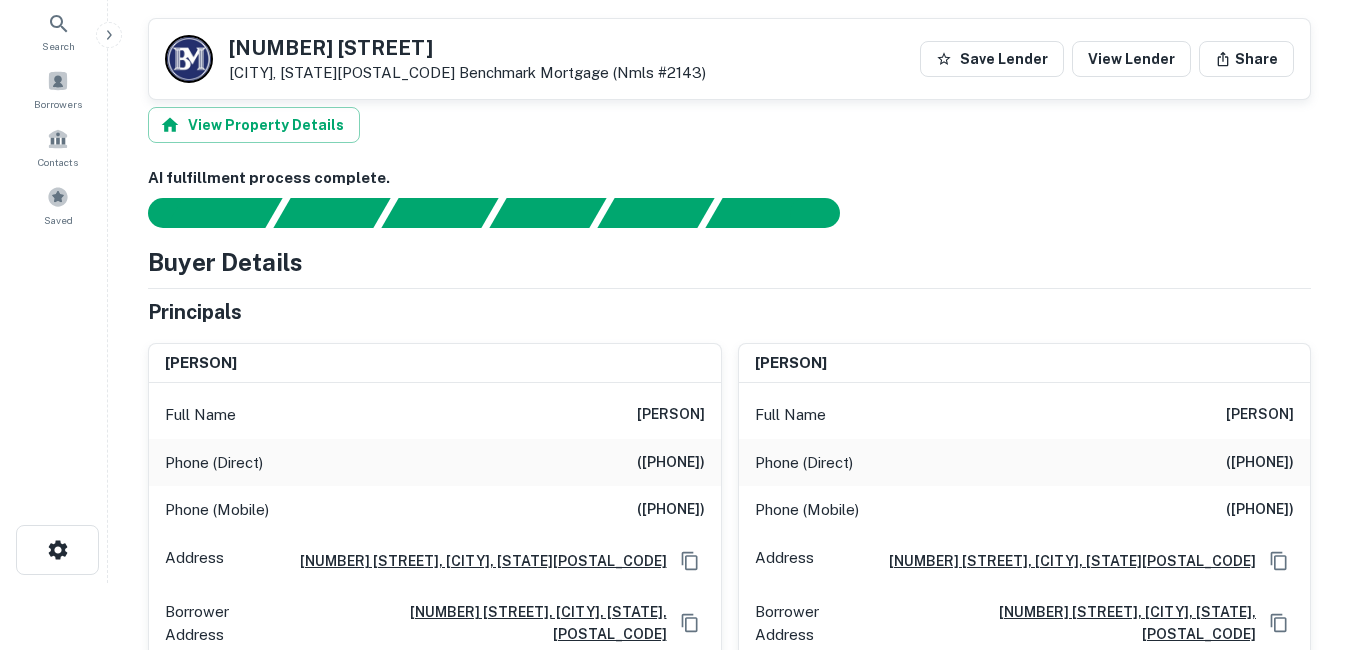 scroll, scrollTop: 0, scrollLeft: 0, axis: both 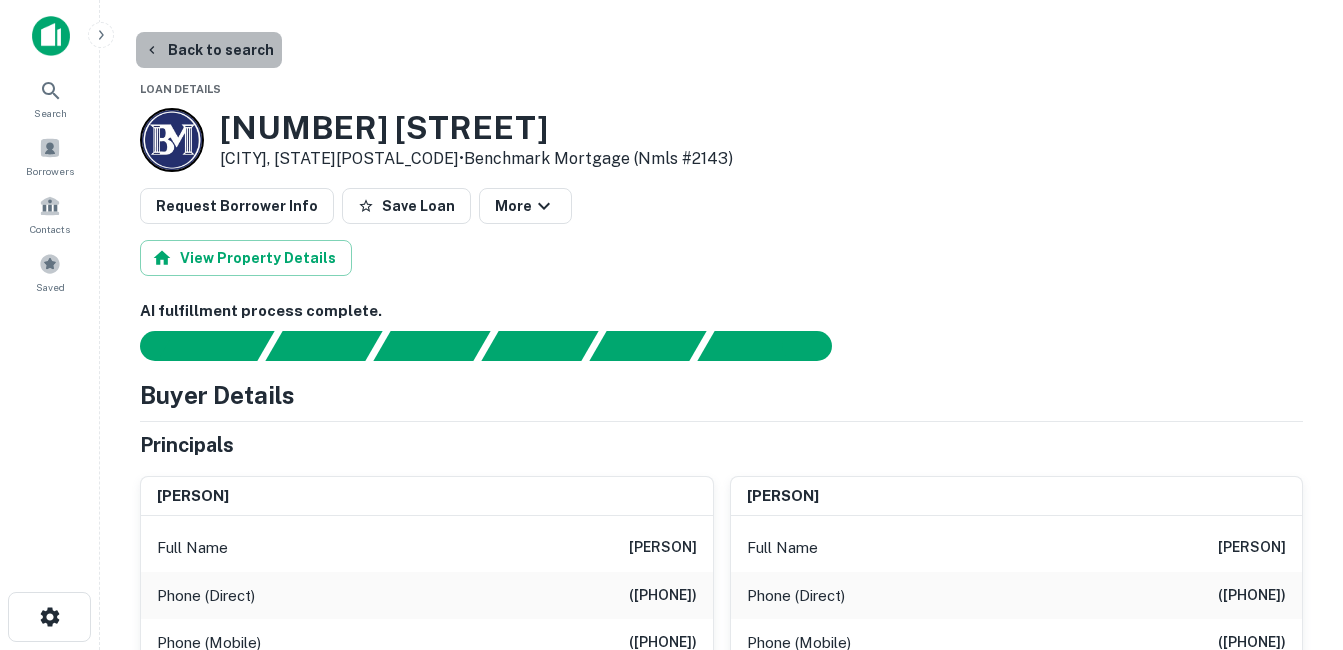 click on "Back to search" at bounding box center [209, 50] 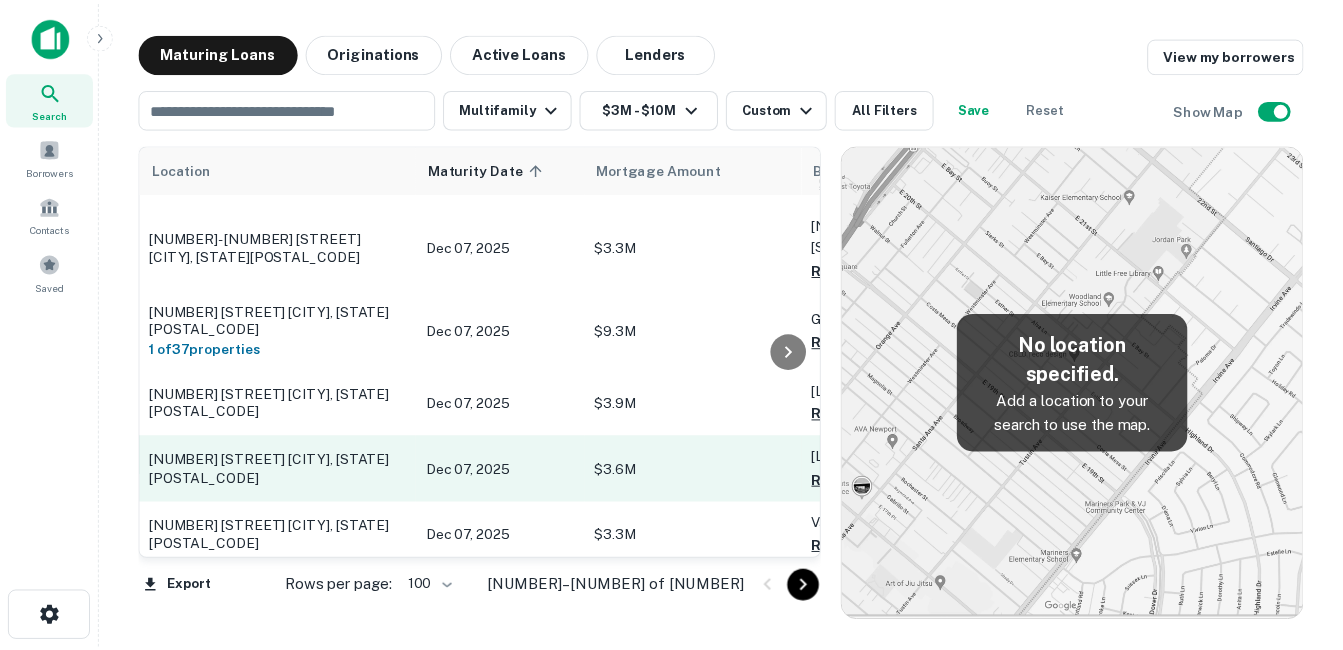 scroll, scrollTop: 1000, scrollLeft: 0, axis: vertical 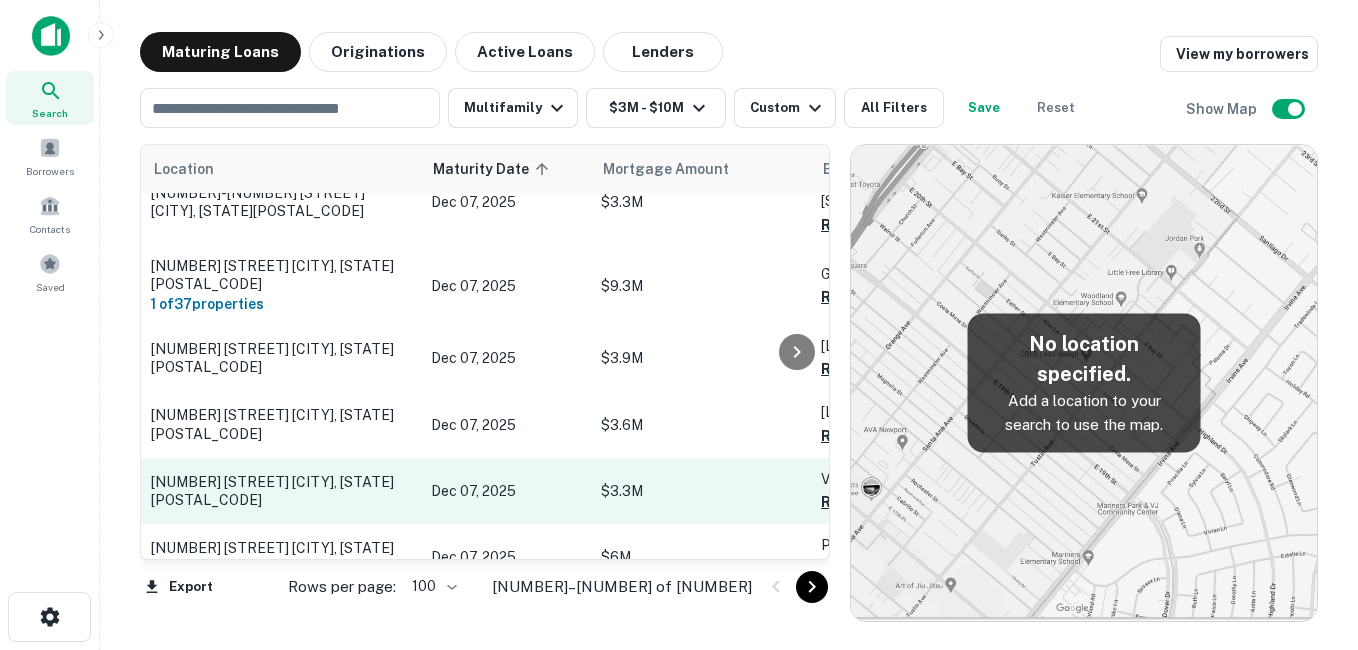 click on "[NUMBER] [STREET] [CITY], [STATE][POSTAL_CODE]" at bounding box center (281, 491) 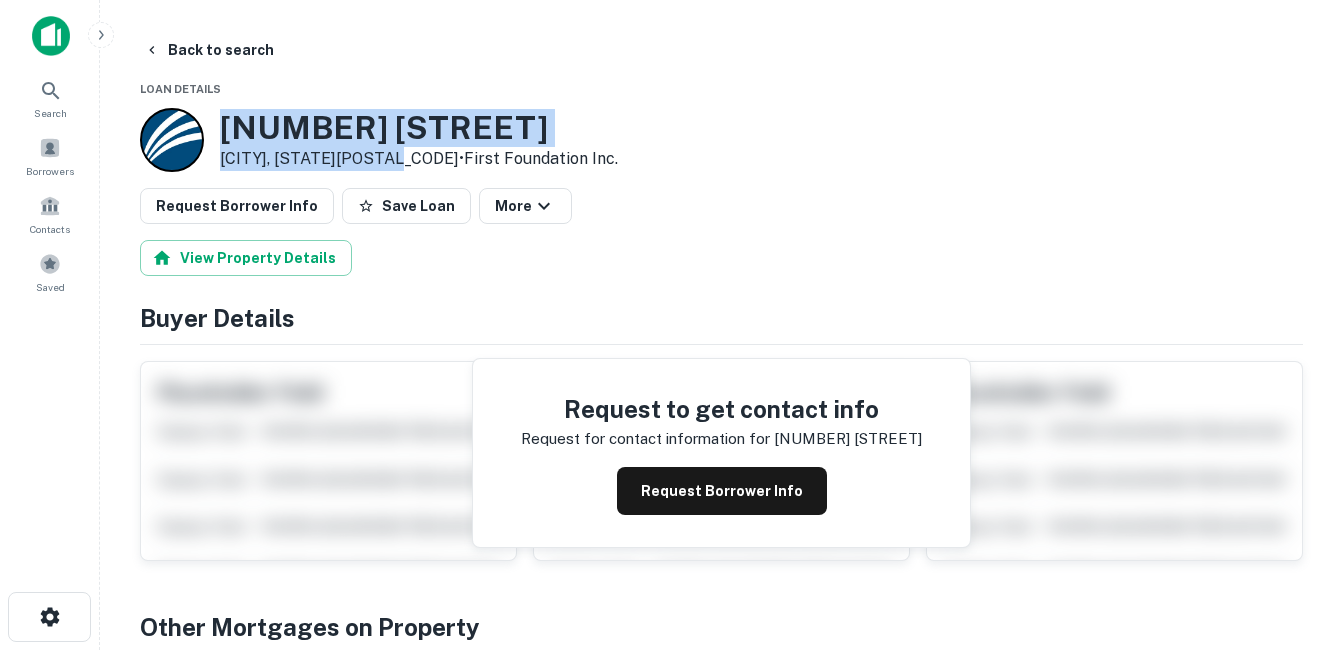 drag, startPoint x: 224, startPoint y: 123, endPoint x: 395, endPoint y: 157, distance: 174.34735 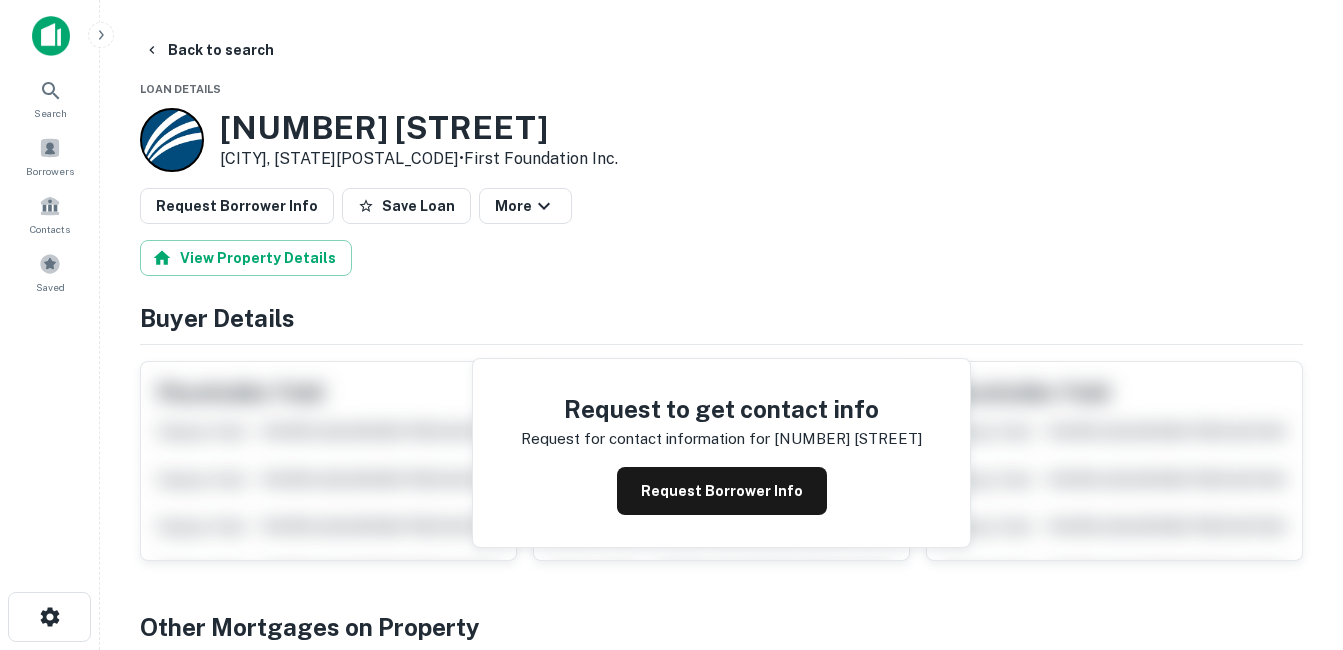 click on "Request Borrower Info" at bounding box center (722, 491) 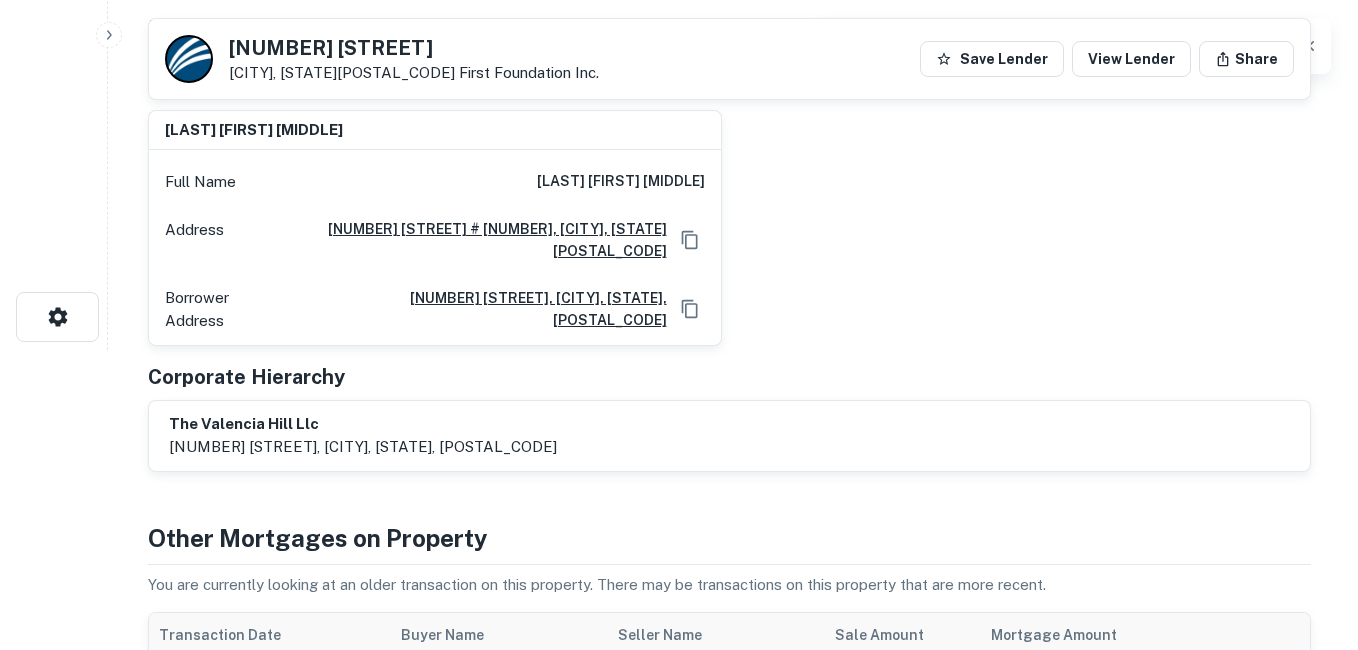 scroll, scrollTop: 0, scrollLeft: 0, axis: both 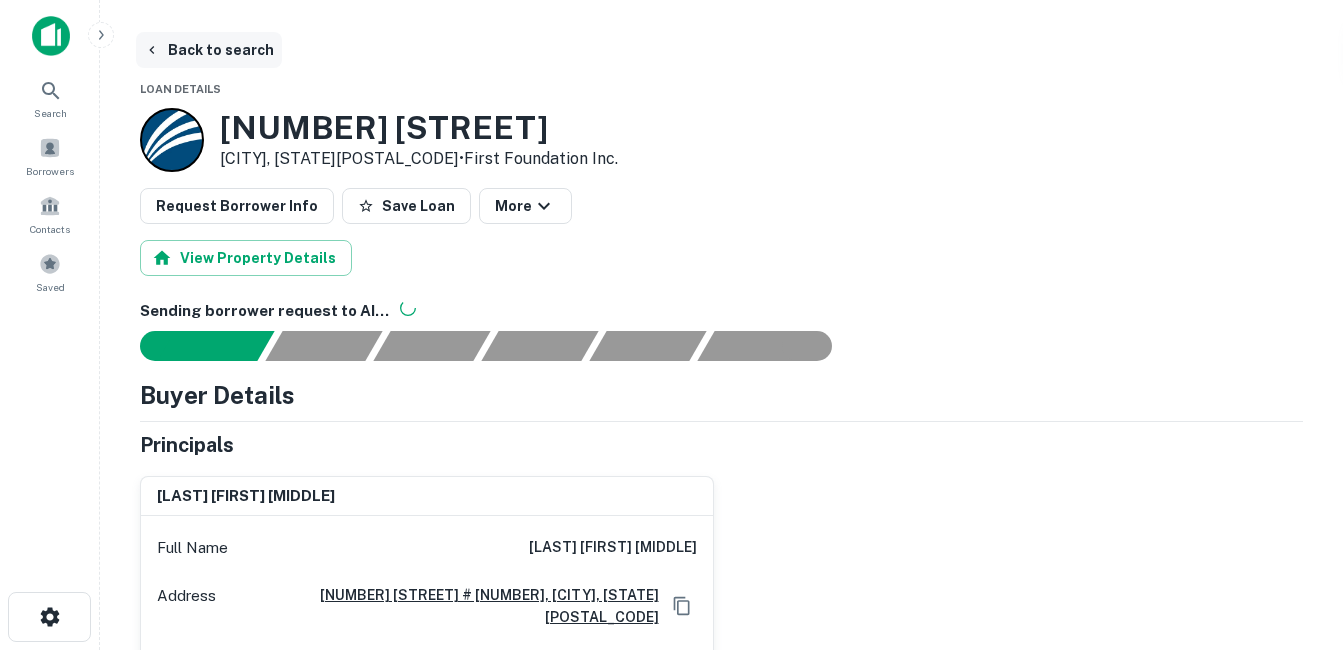 click on "Back to search" at bounding box center (209, 50) 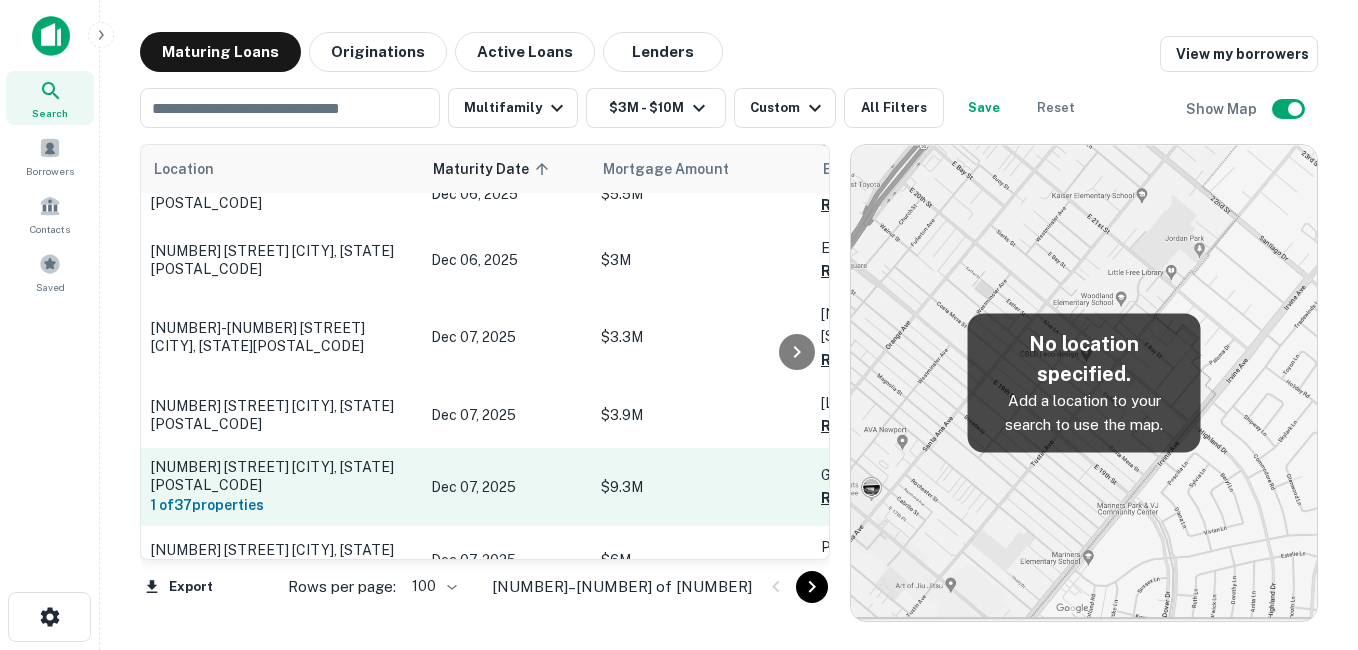 scroll, scrollTop: 900, scrollLeft: 0, axis: vertical 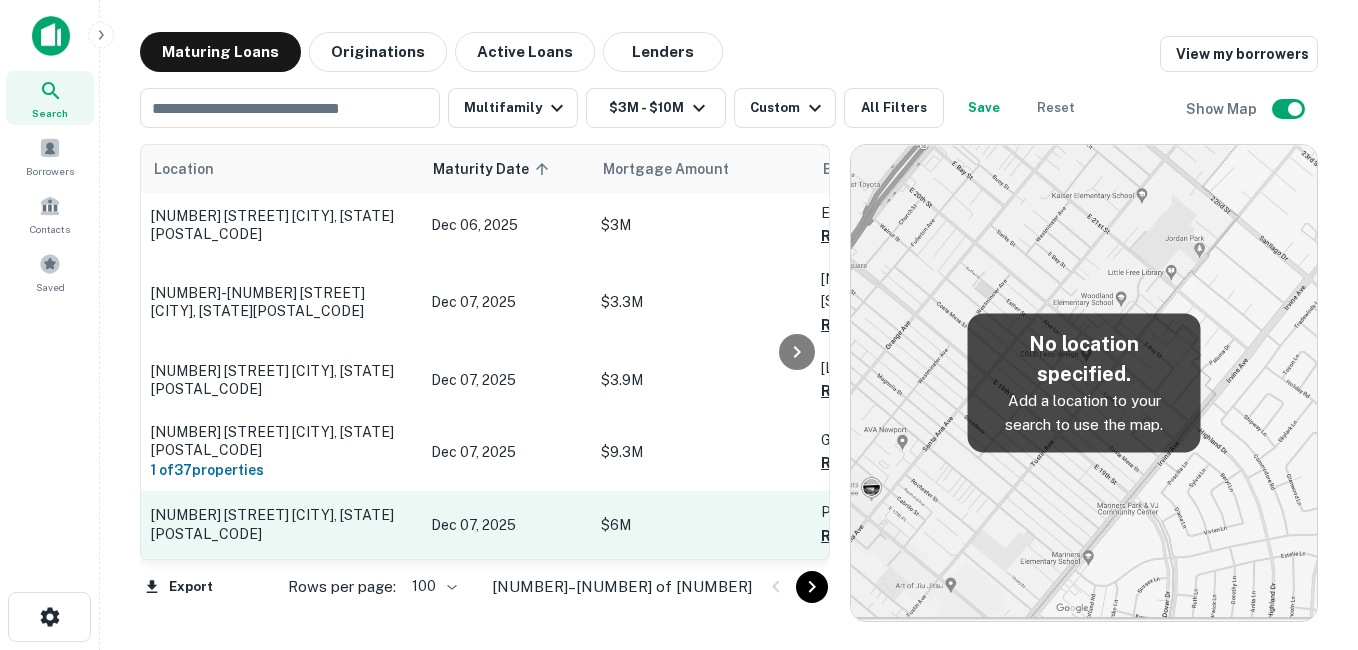 click on "[NUMBER] [STREET] [CITY], [STATE][POSTAL_CODE]" at bounding box center (281, 524) 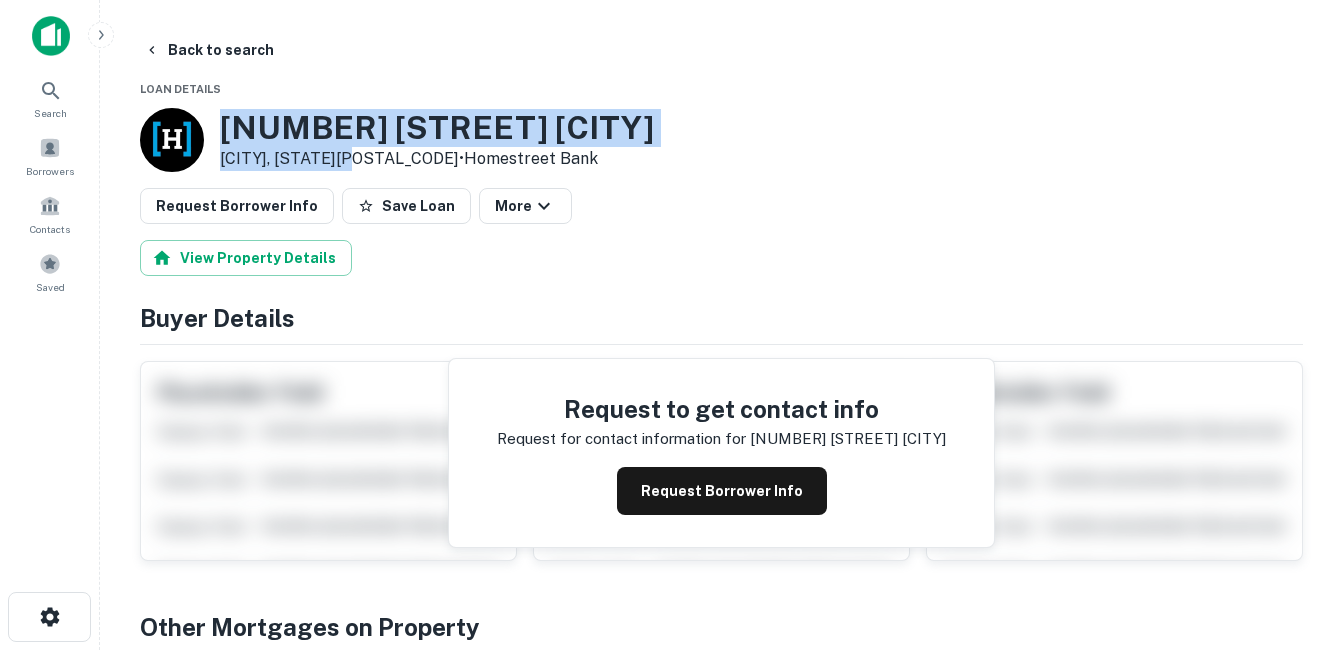 drag, startPoint x: 217, startPoint y: 124, endPoint x: 360, endPoint y: 162, distance: 147.96283 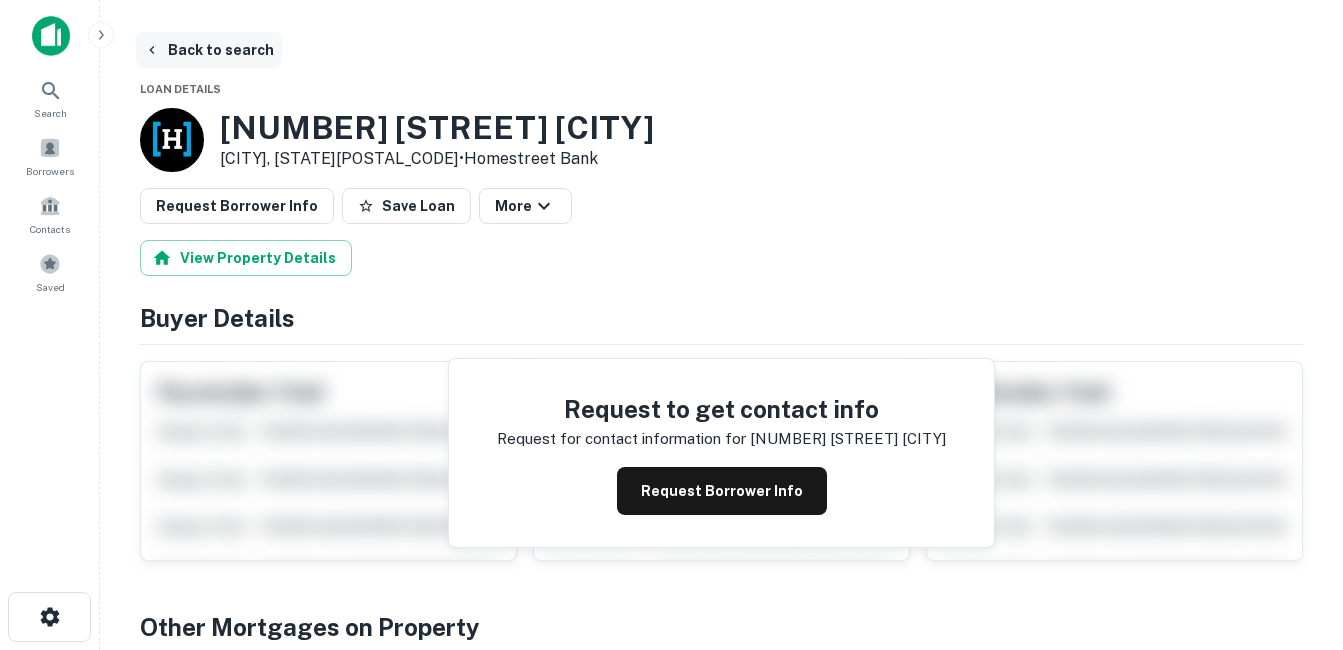 click on "Back to search" at bounding box center (209, 50) 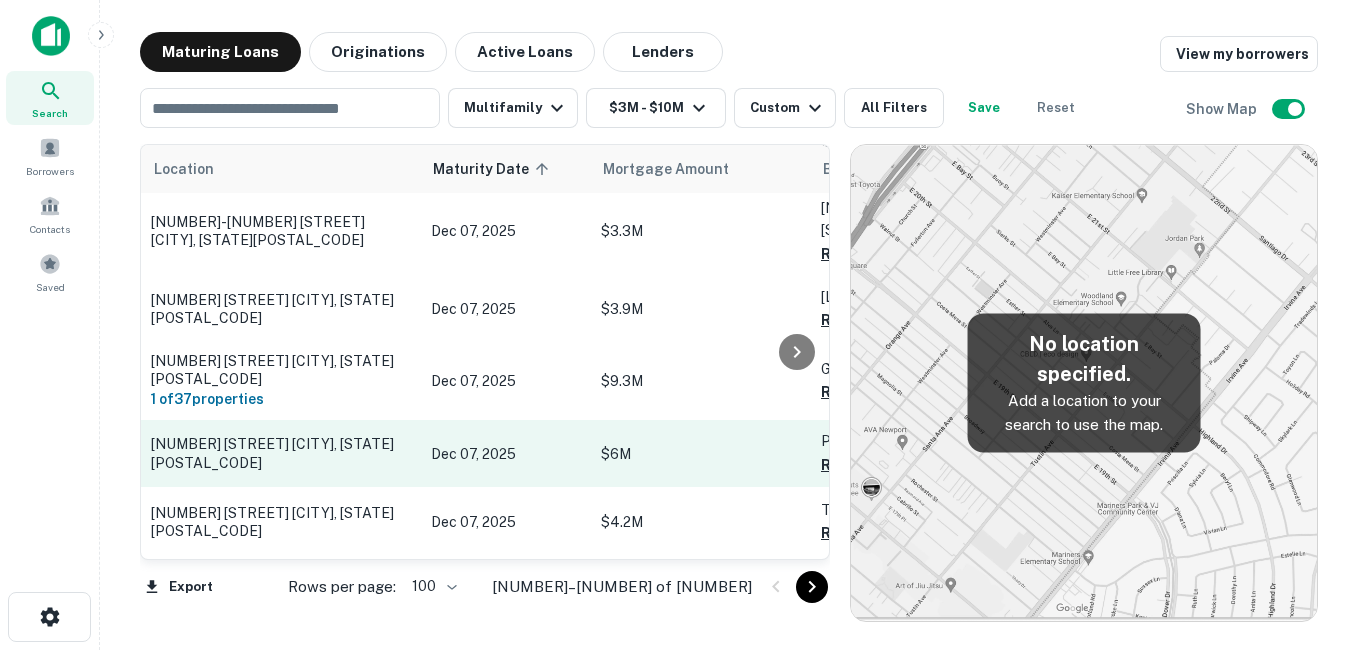 scroll, scrollTop: 1000, scrollLeft: 0, axis: vertical 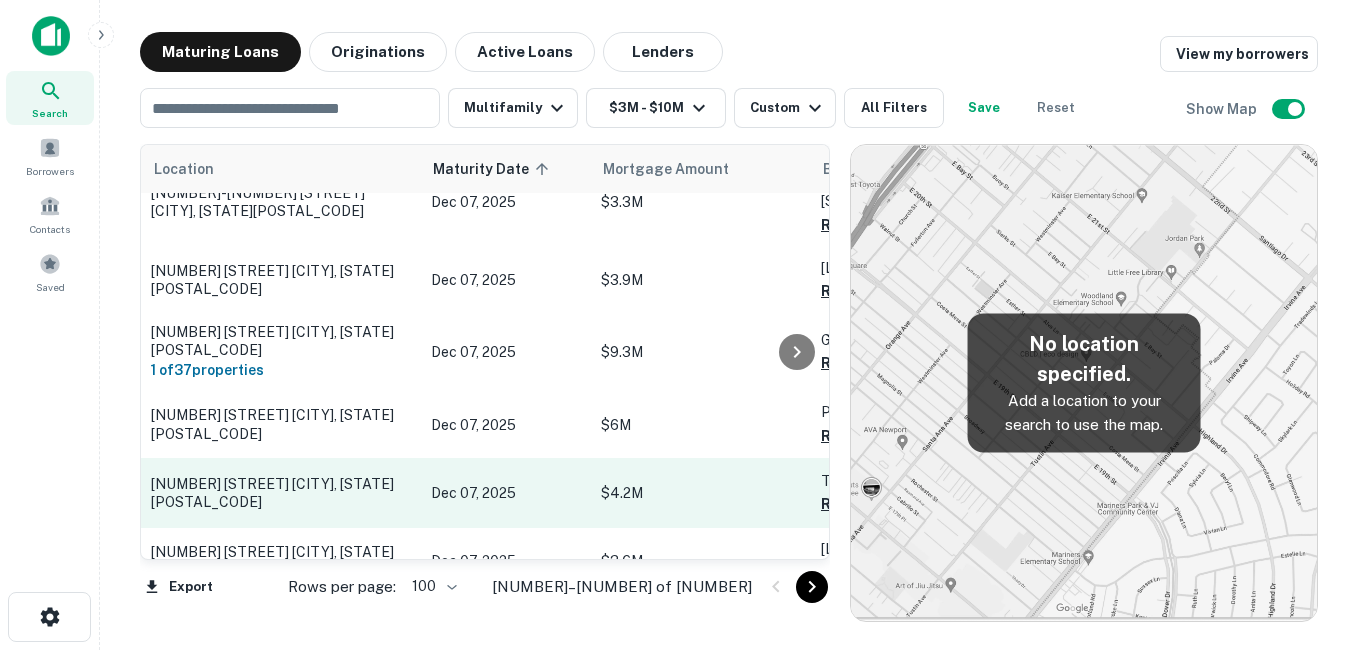 click on "[NUMBER] [STREET] [CITY], [STATE][POSTAL_CODE]" at bounding box center (281, 493) 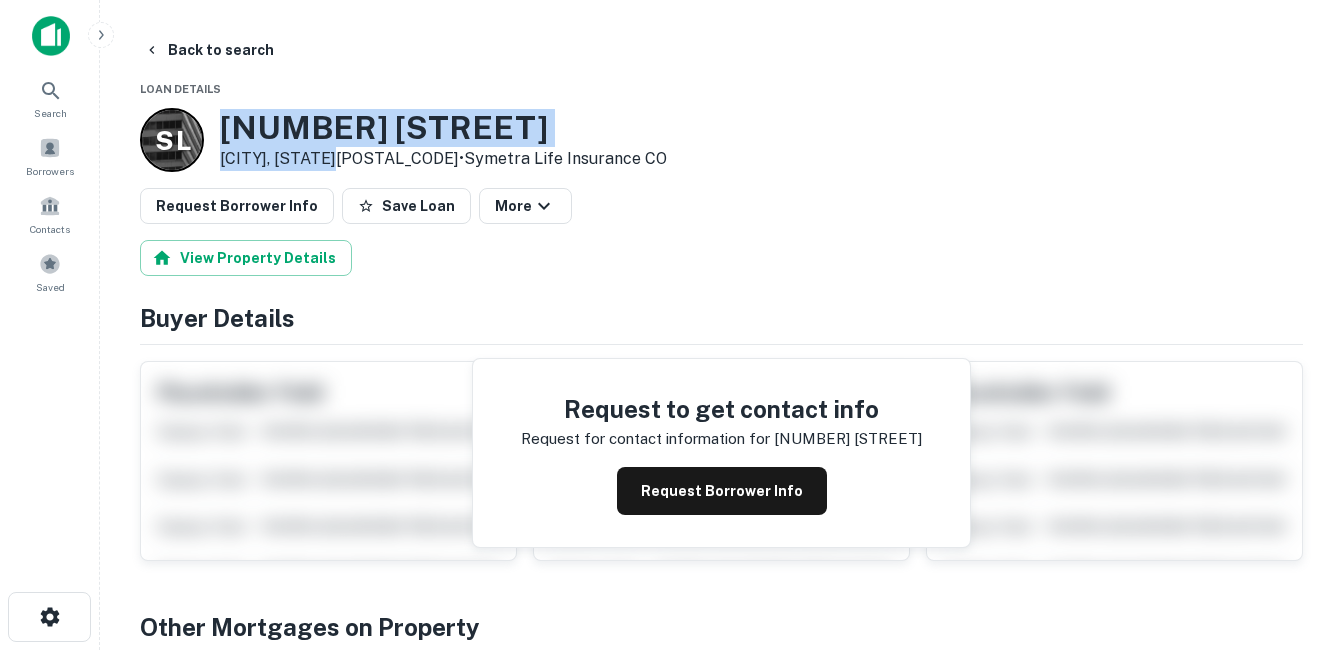 drag, startPoint x: 225, startPoint y: 128, endPoint x: 357, endPoint y: 158, distance: 135.36617 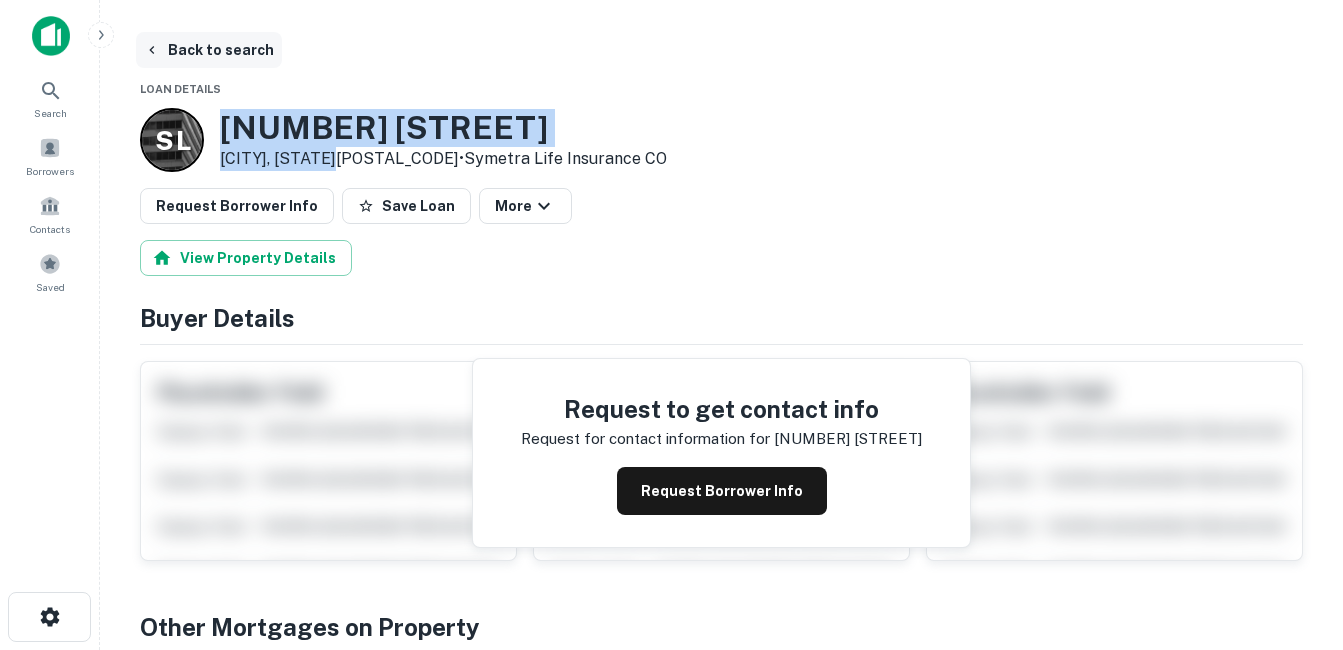 click on "Back to search" at bounding box center [209, 50] 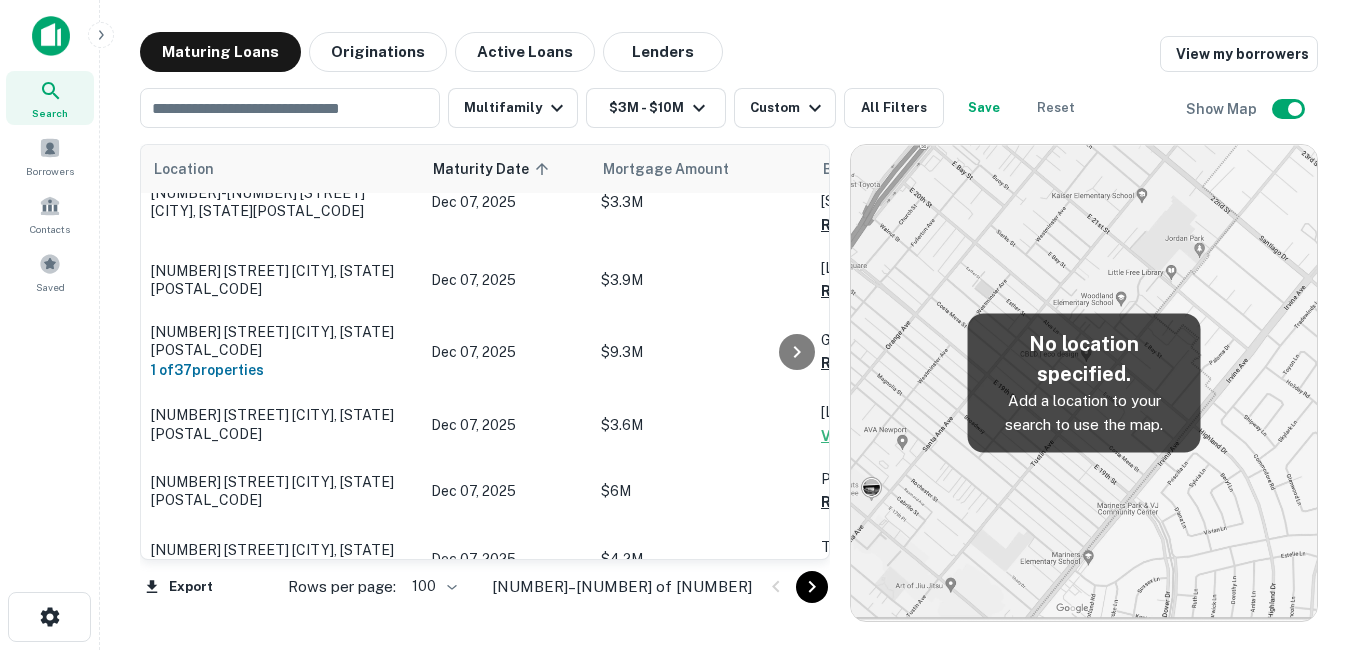 scroll, scrollTop: 1100, scrollLeft: 0, axis: vertical 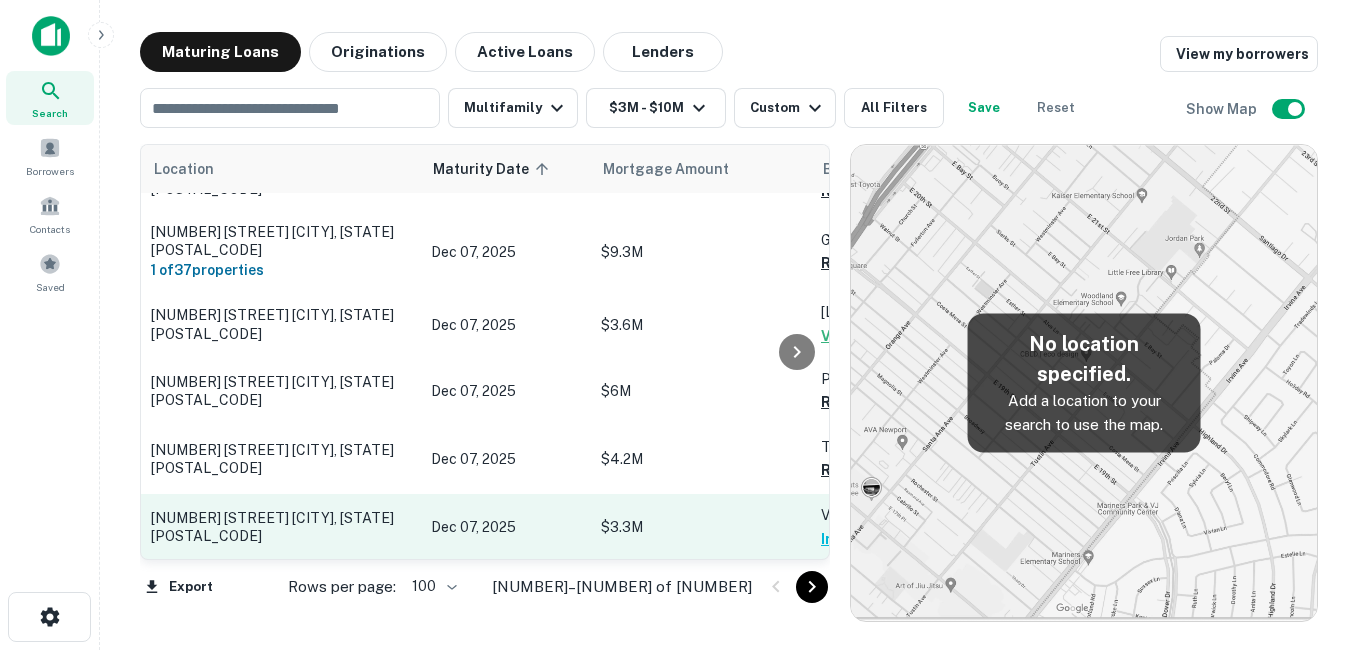 click on "[NUMBER] [STREET] [CITY], [STATE][POSTAL_CODE]" at bounding box center [281, 527] 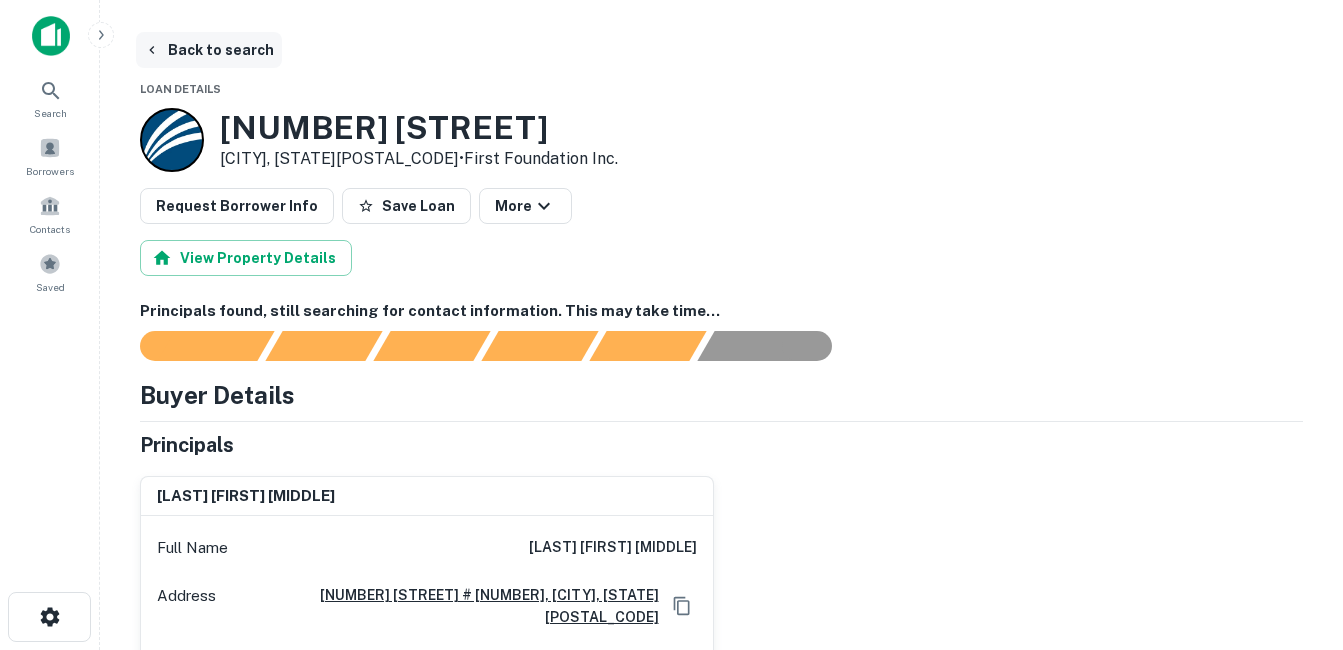 click on "Back to search" at bounding box center [209, 50] 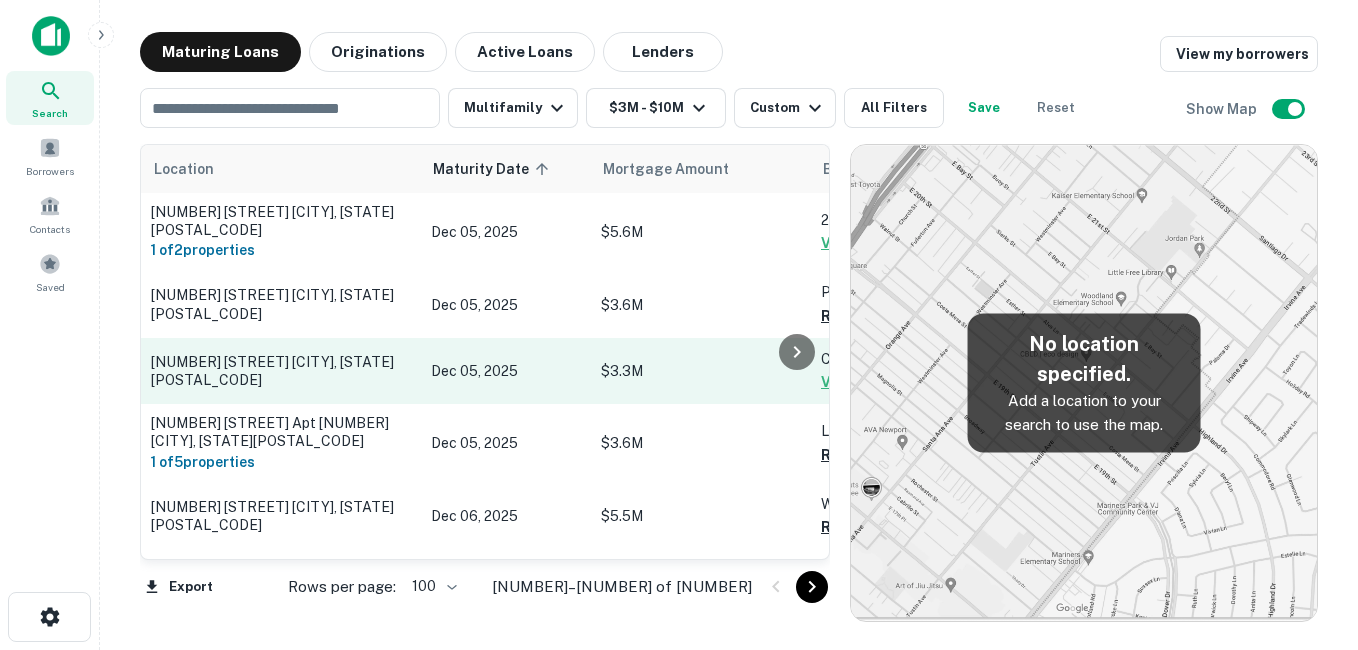 scroll, scrollTop: 1100, scrollLeft: 0, axis: vertical 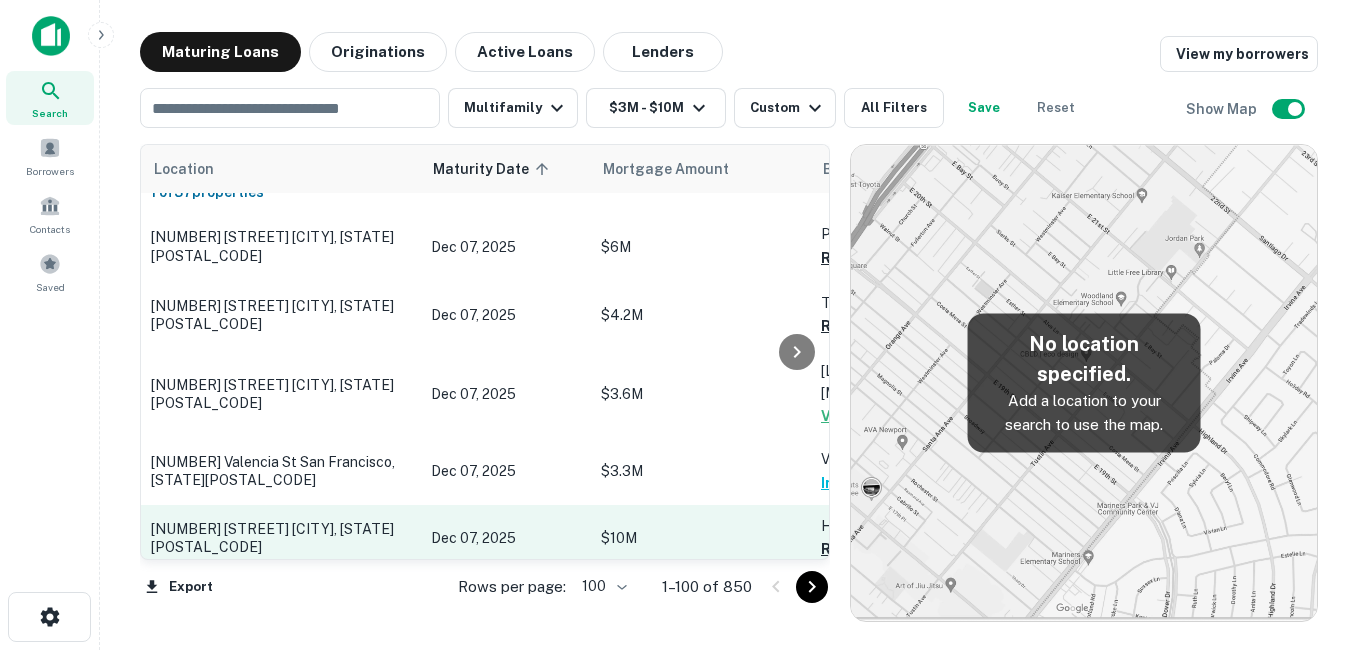 click on "[NUMBER] [STREET] [CITY], [STATE][POSTAL_CODE]" at bounding box center [281, 538] 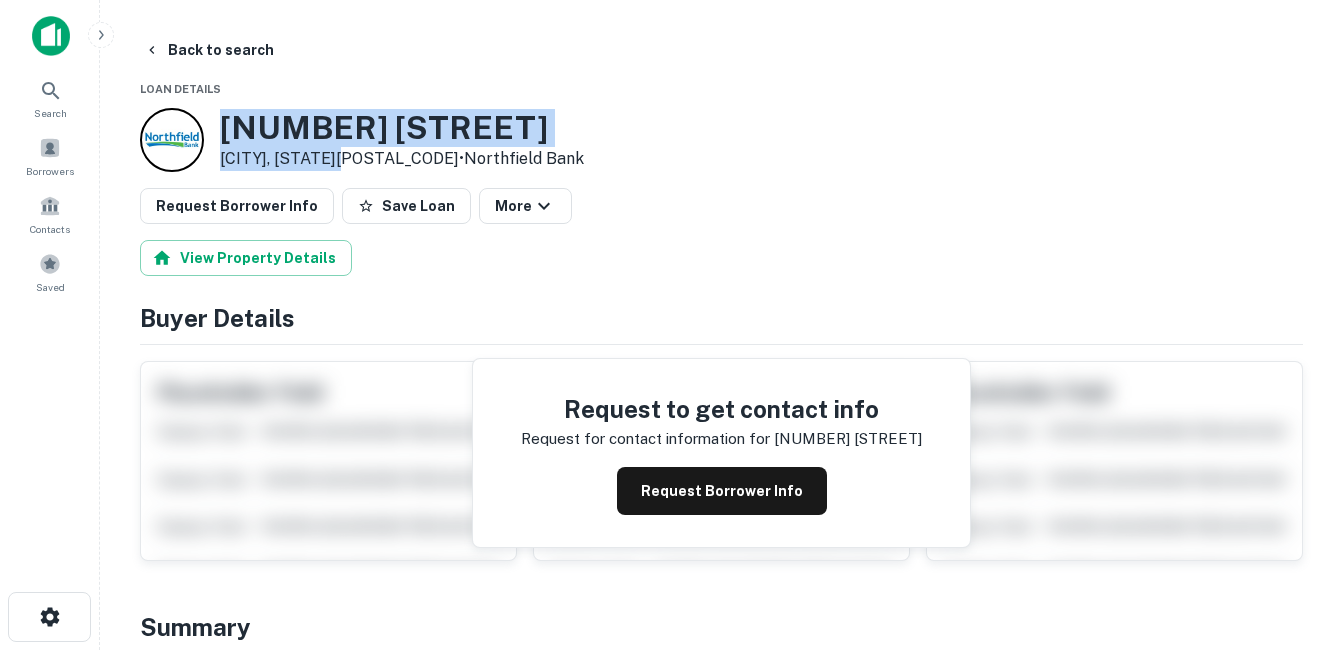 drag, startPoint x: 226, startPoint y: 121, endPoint x: 358, endPoint y: 161, distance: 137.92752 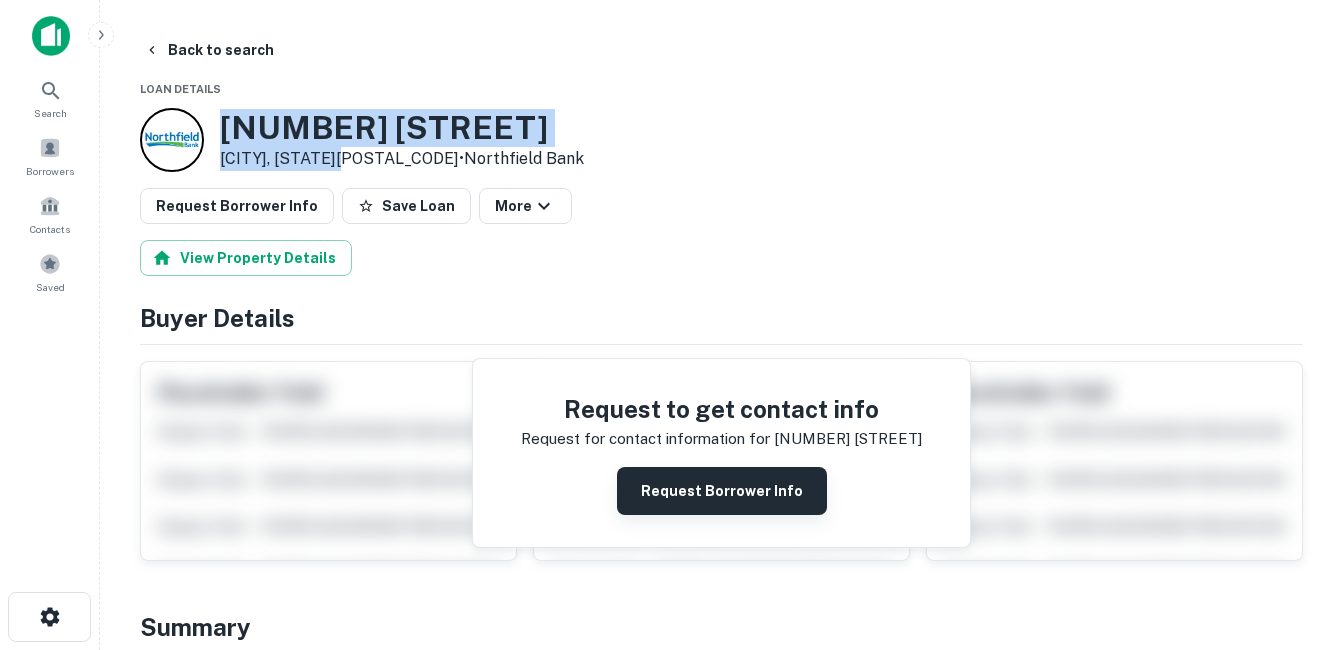 click on "Request Borrower Info" at bounding box center [722, 491] 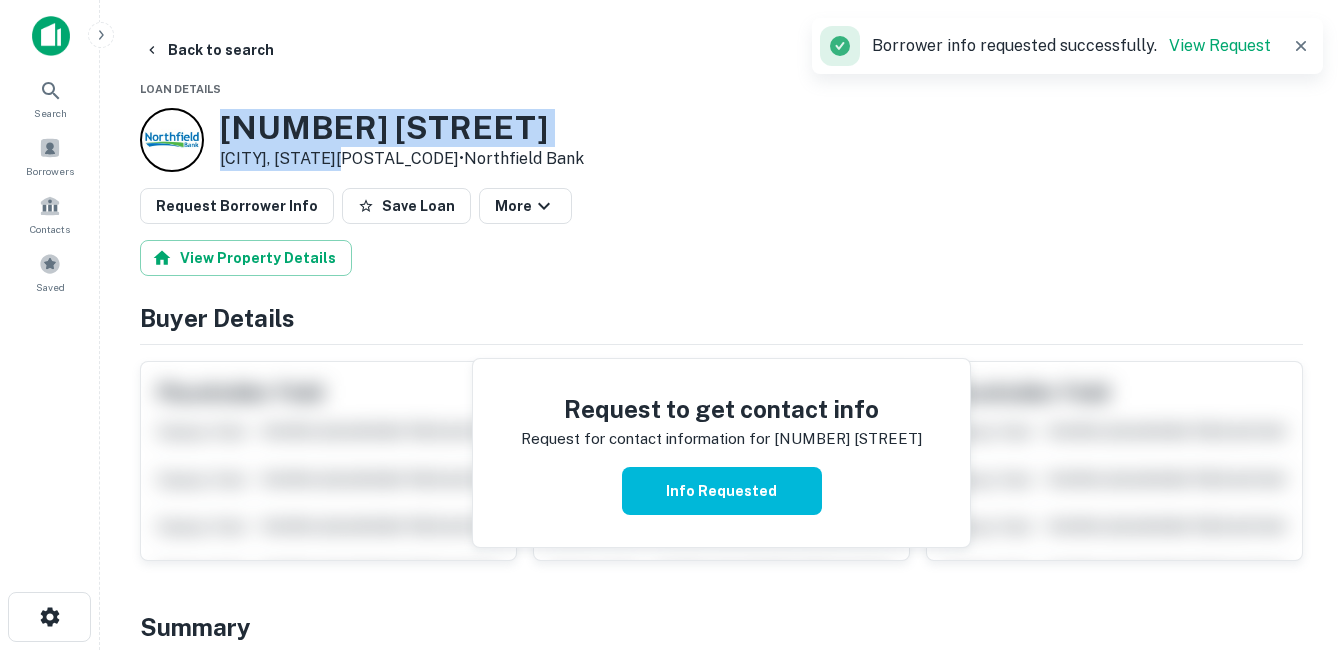 click on "105 Riverview Ave" at bounding box center (402, 128) 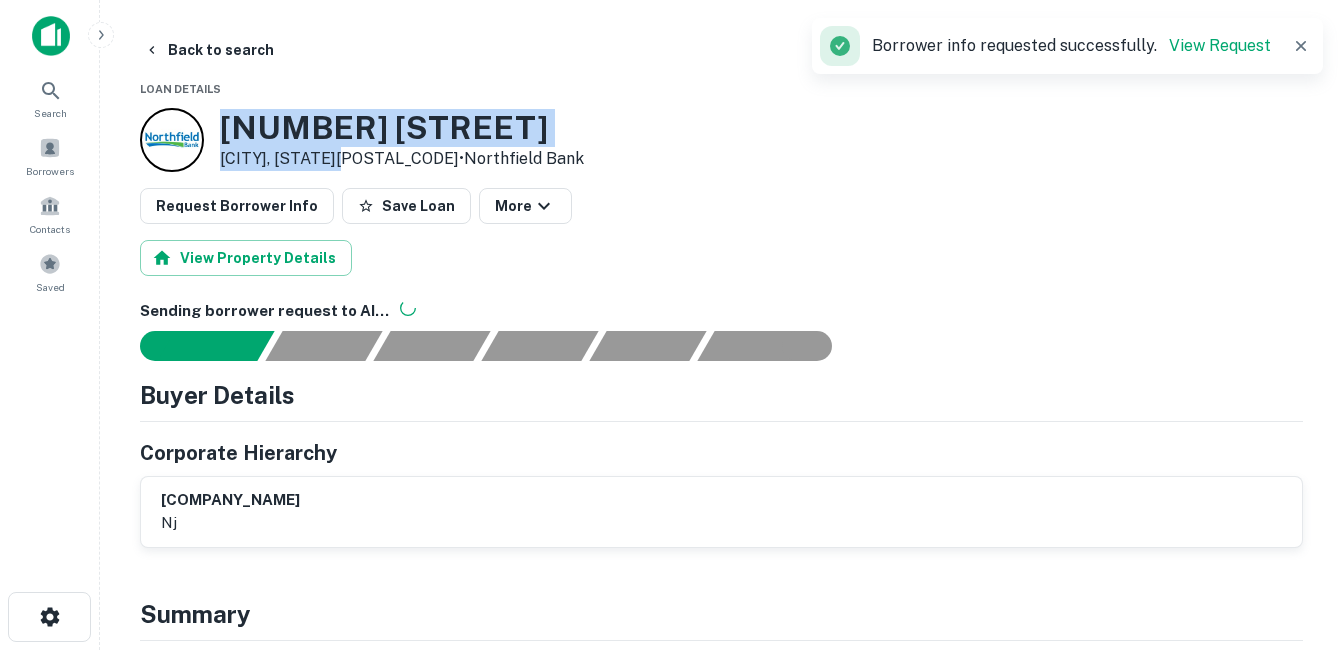click on "105 Riverview Ave" at bounding box center [402, 128] 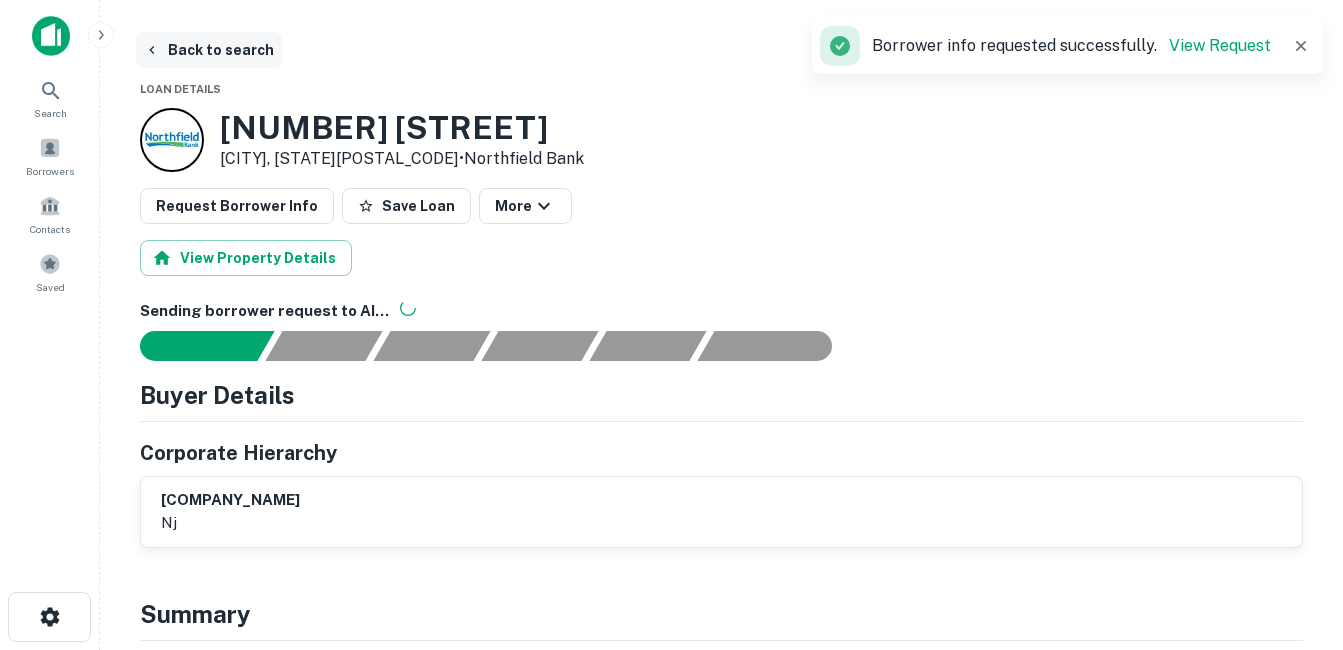 click on "Back to search" at bounding box center (209, 50) 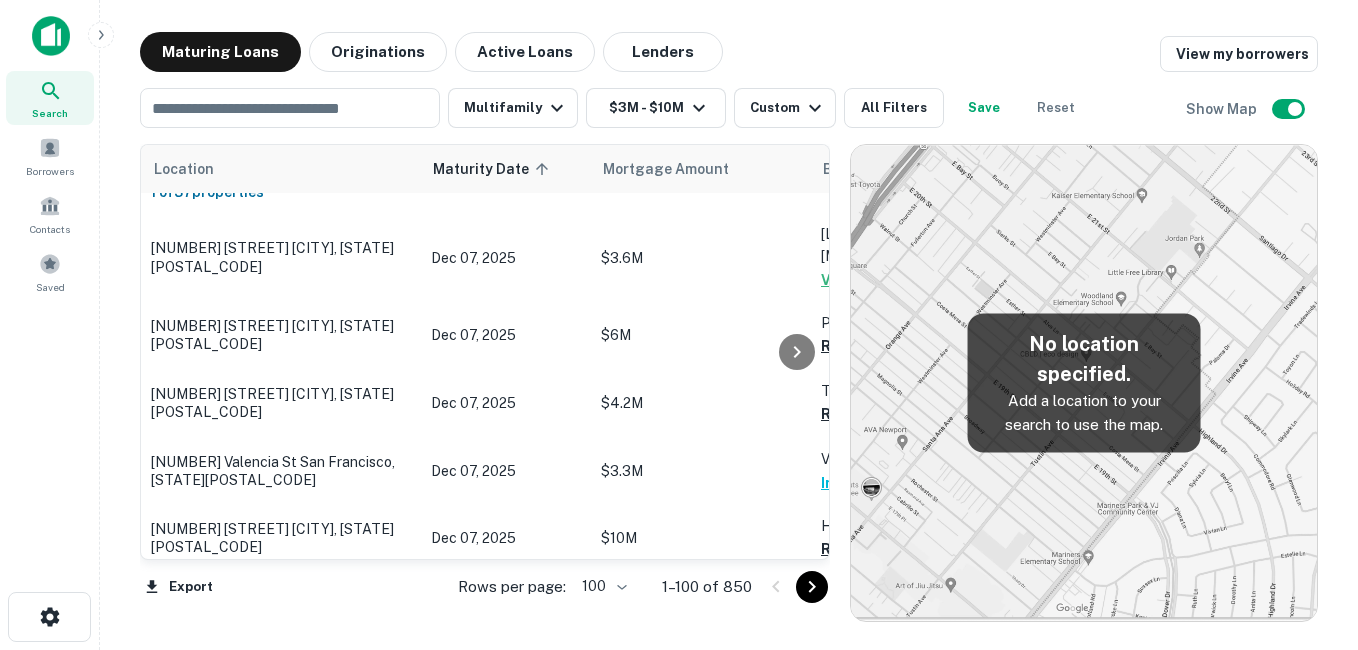 scroll, scrollTop: 1300, scrollLeft: 0, axis: vertical 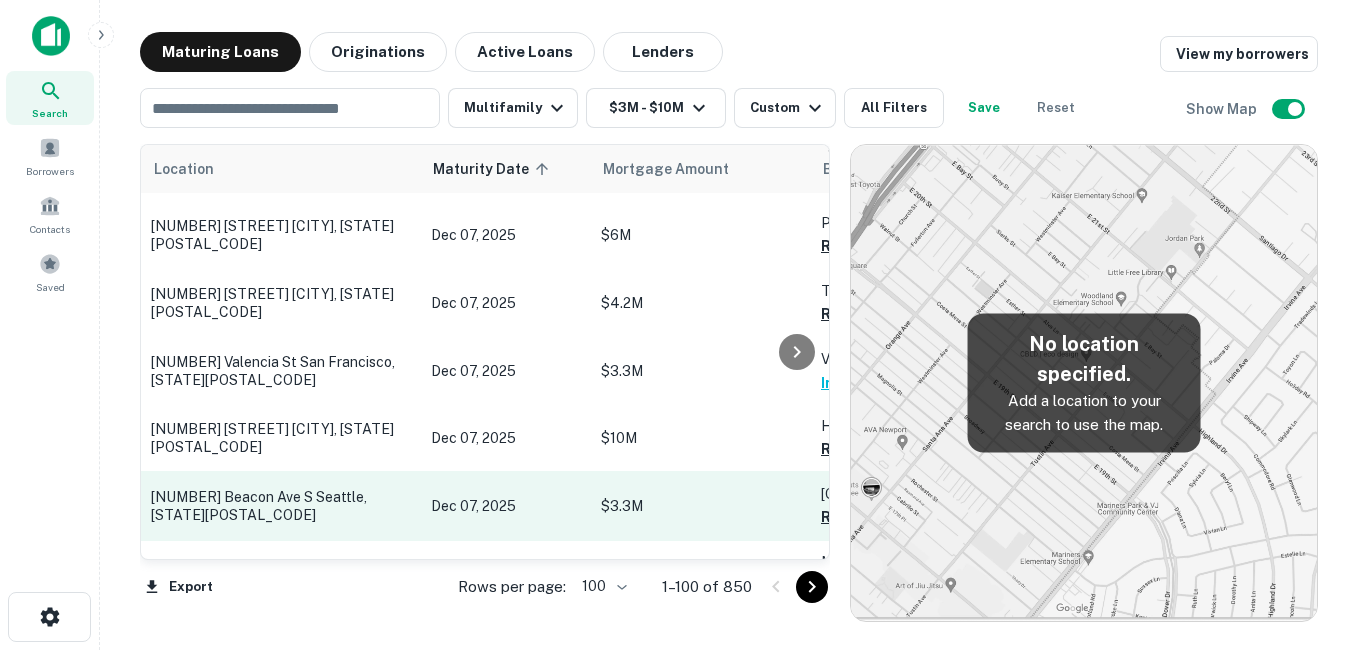 click on "[NUMBER] [STREET] [CITY], [STATE][POSTAL_CODE]" at bounding box center [281, 506] 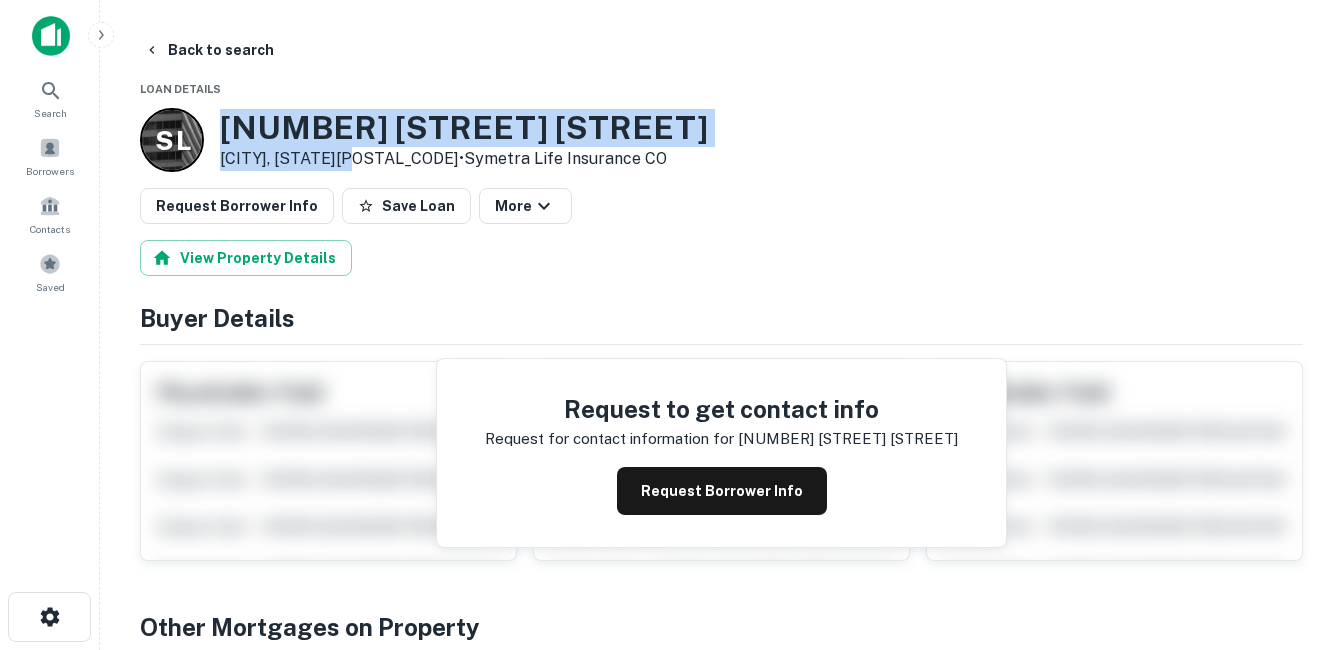 drag, startPoint x: 227, startPoint y: 122, endPoint x: 356, endPoint y: 159, distance: 134.20134 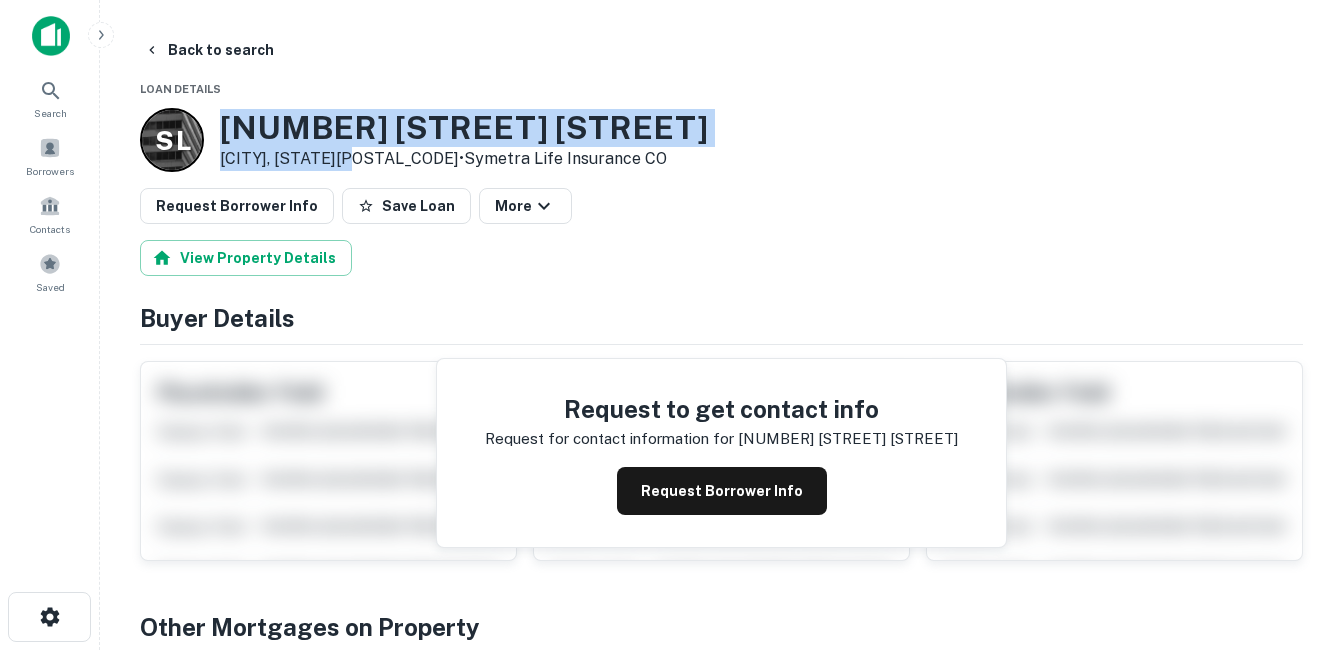 click on "3301 Beacon Ave S" at bounding box center [464, 128] 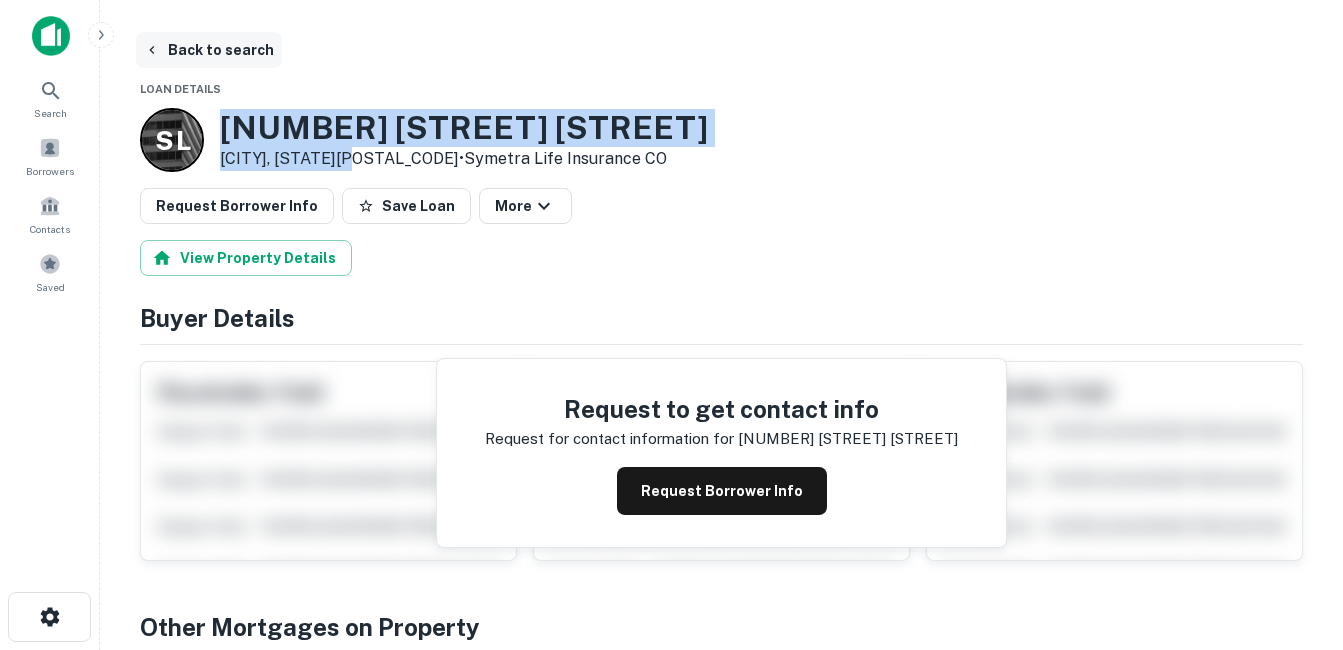 click on "Back to search" at bounding box center (209, 50) 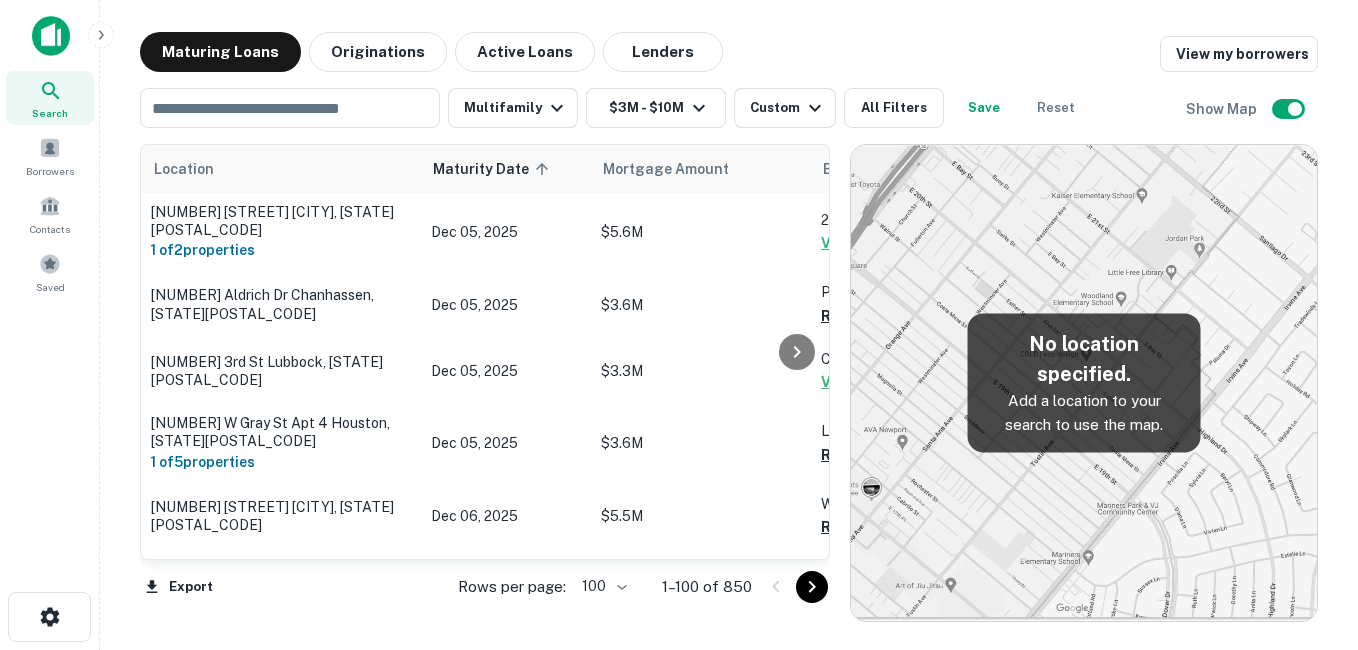 scroll, scrollTop: 1300, scrollLeft: 0, axis: vertical 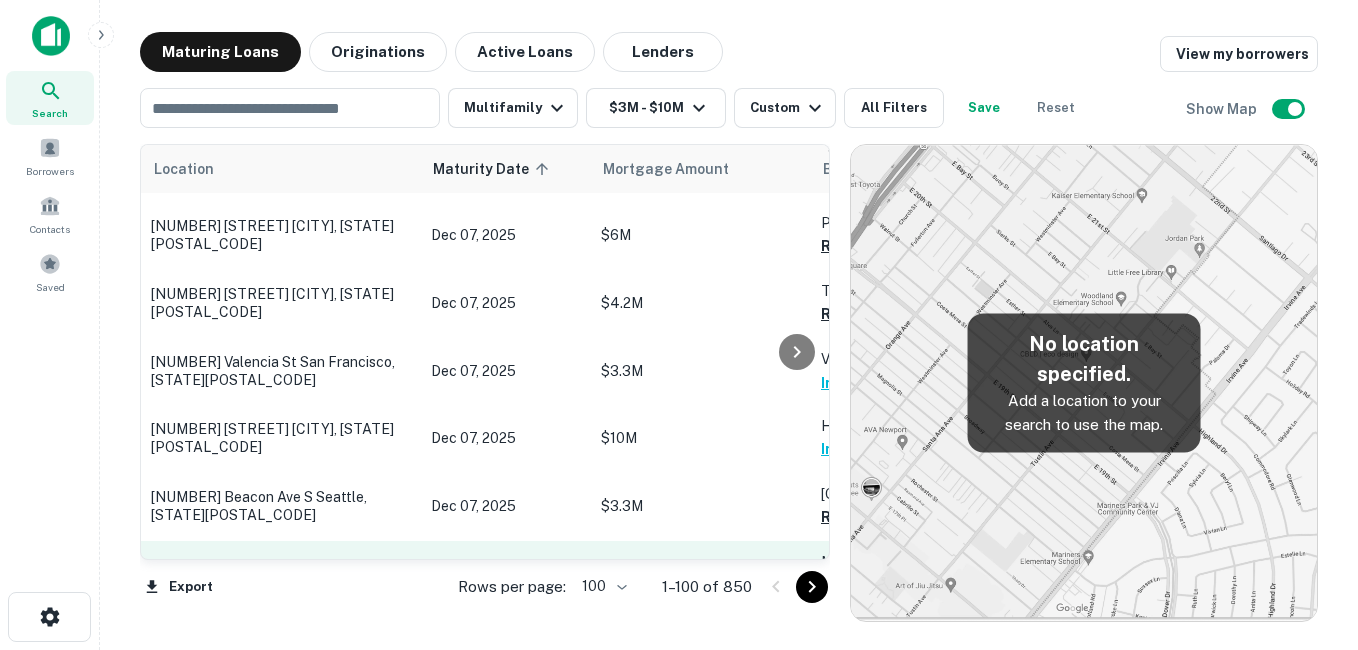 click on "[NUMBER] [STREET] [CITY], [STATE][POSTAL_CODE]" at bounding box center (281, 585) 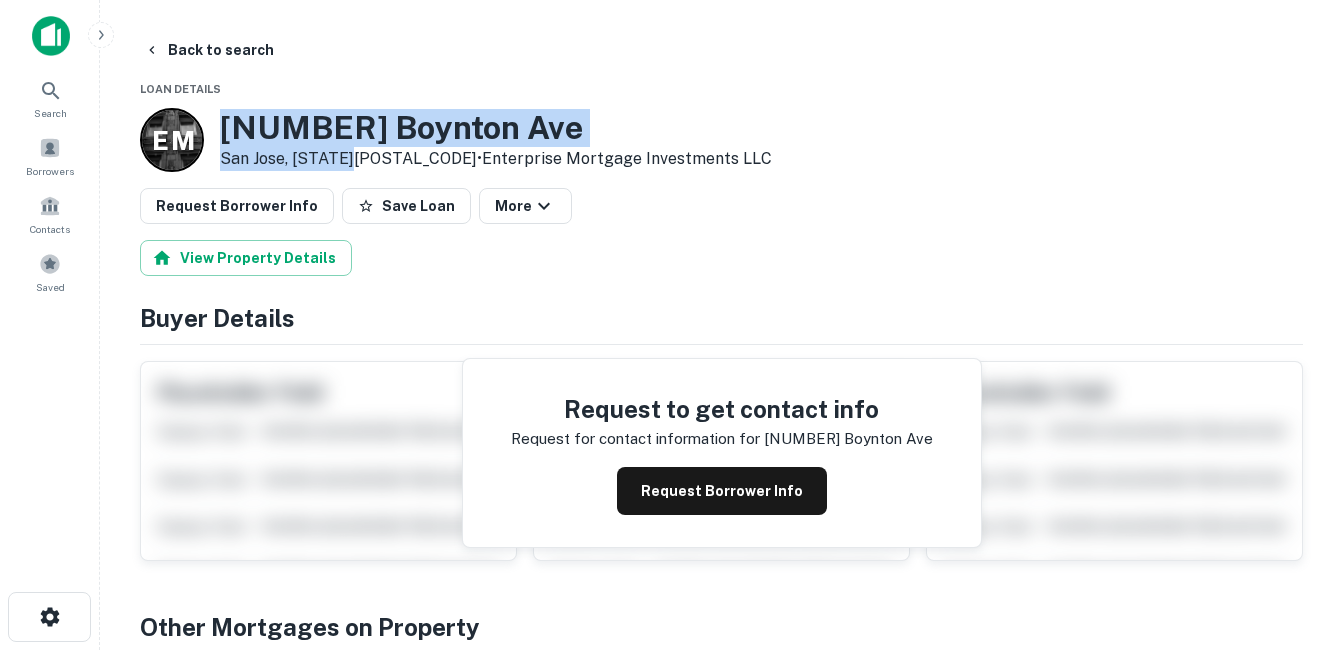 drag, startPoint x: 222, startPoint y: 122, endPoint x: 355, endPoint y: 162, distance: 138.88484 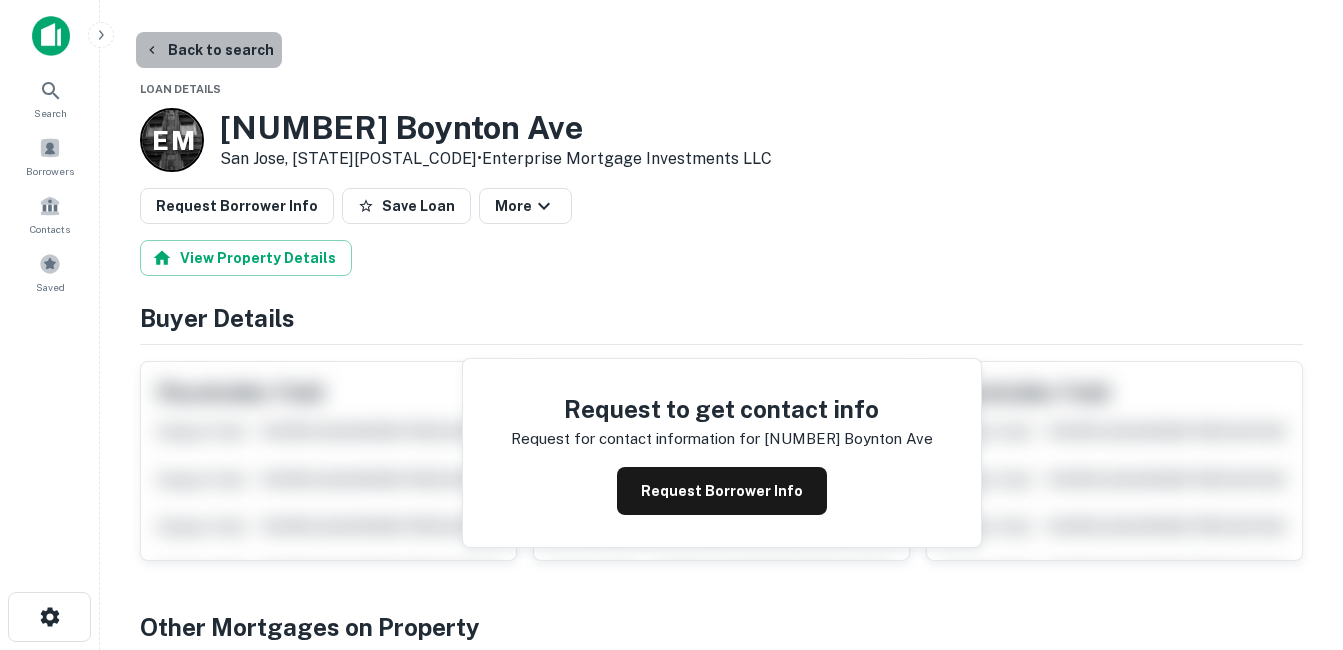 click on "Back to search" at bounding box center (209, 50) 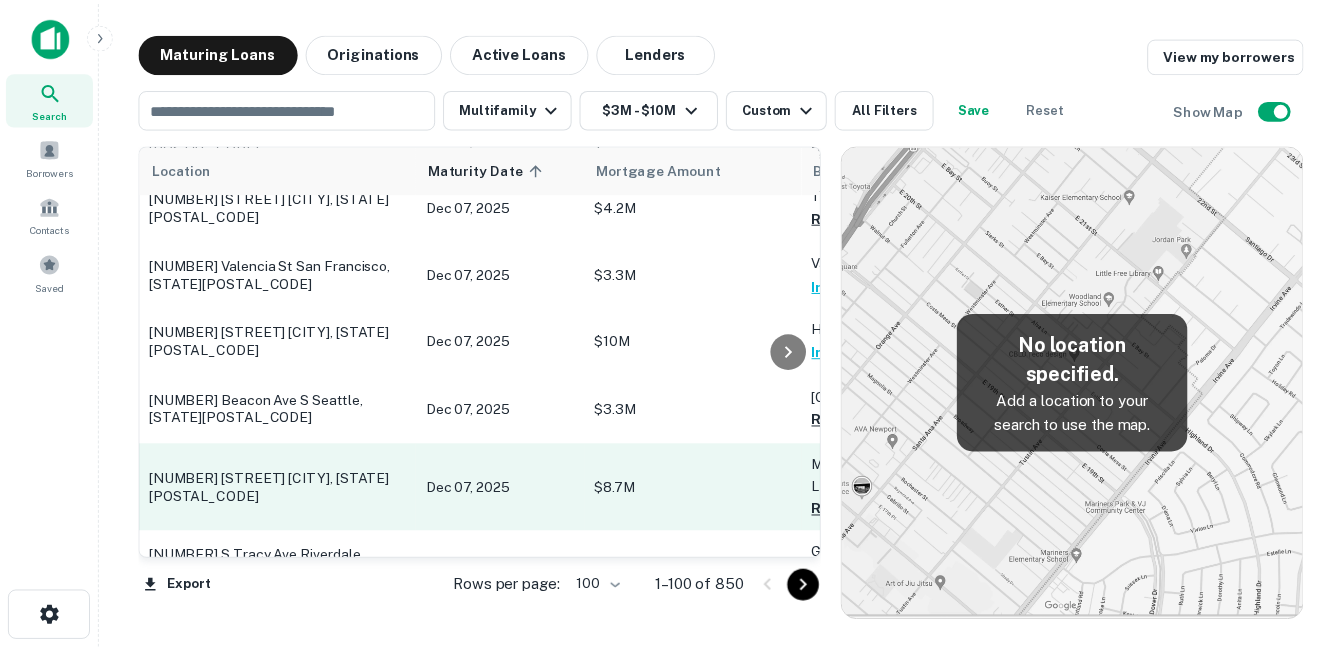 scroll, scrollTop: 1400, scrollLeft: 0, axis: vertical 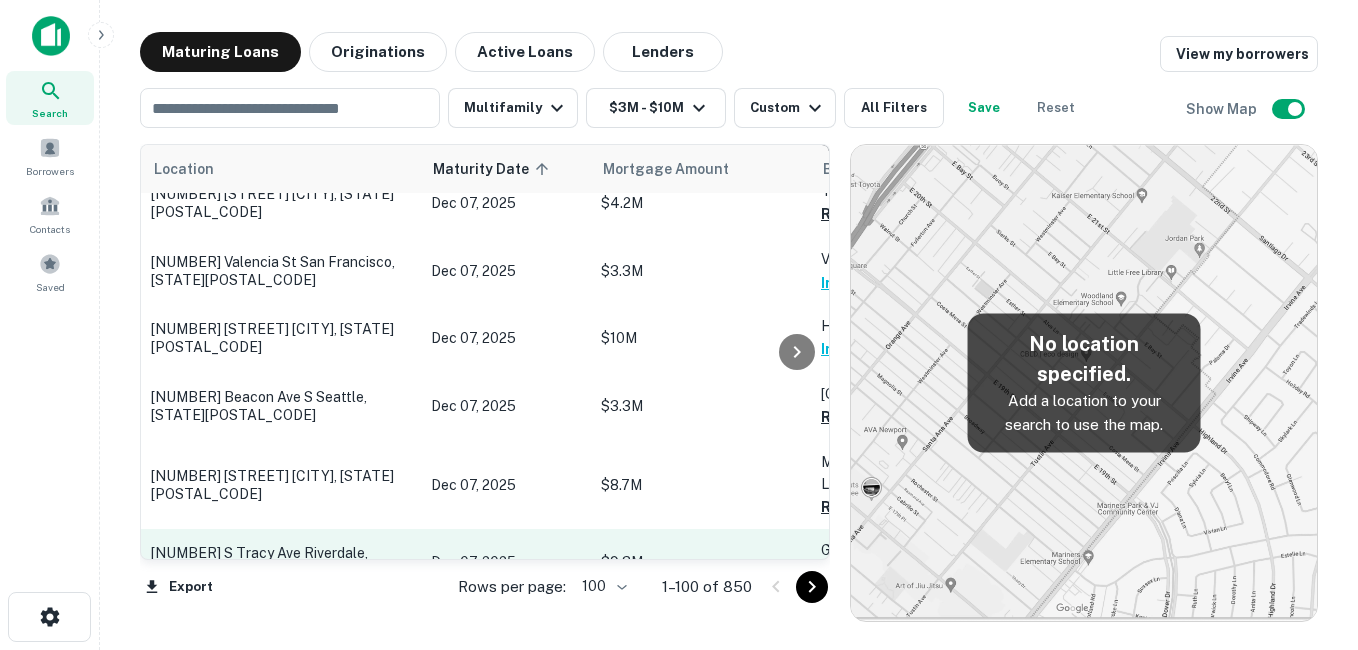 click on "[NUMBER] [STREET] [CITY], [STATE][POSTAL_CODE]" at bounding box center [281, 562] 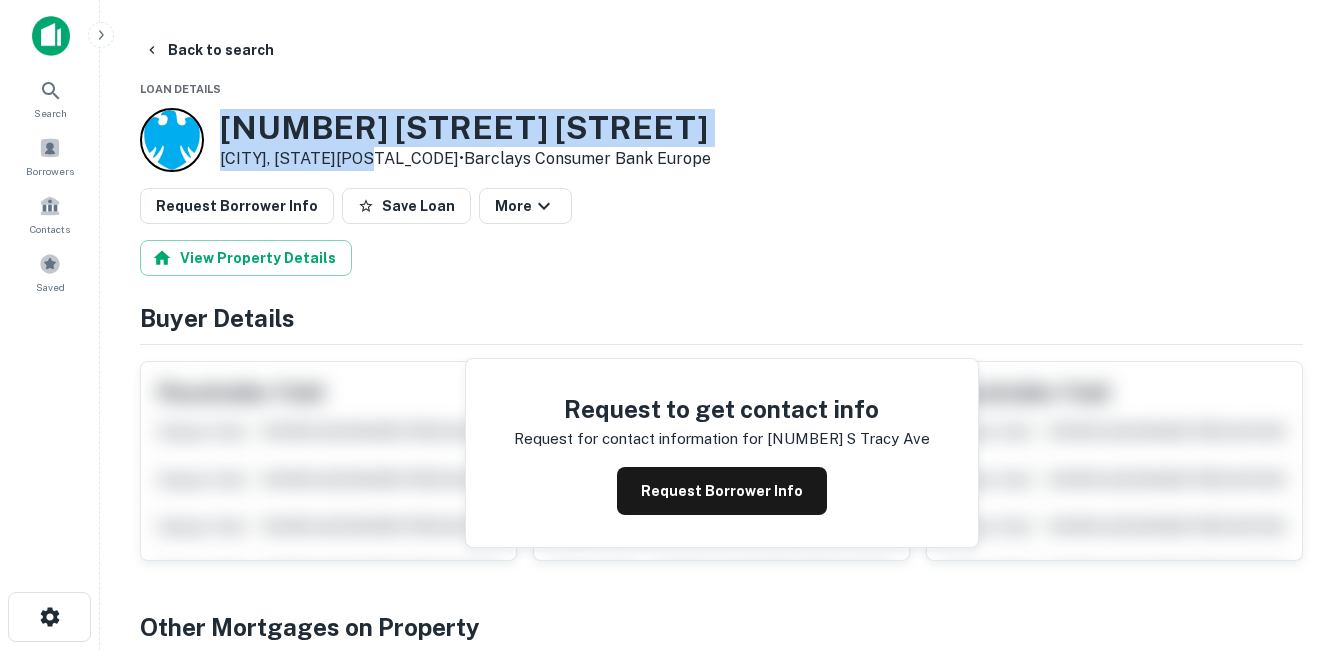 drag, startPoint x: 235, startPoint y: 124, endPoint x: 364, endPoint y: 164, distance: 135.05925 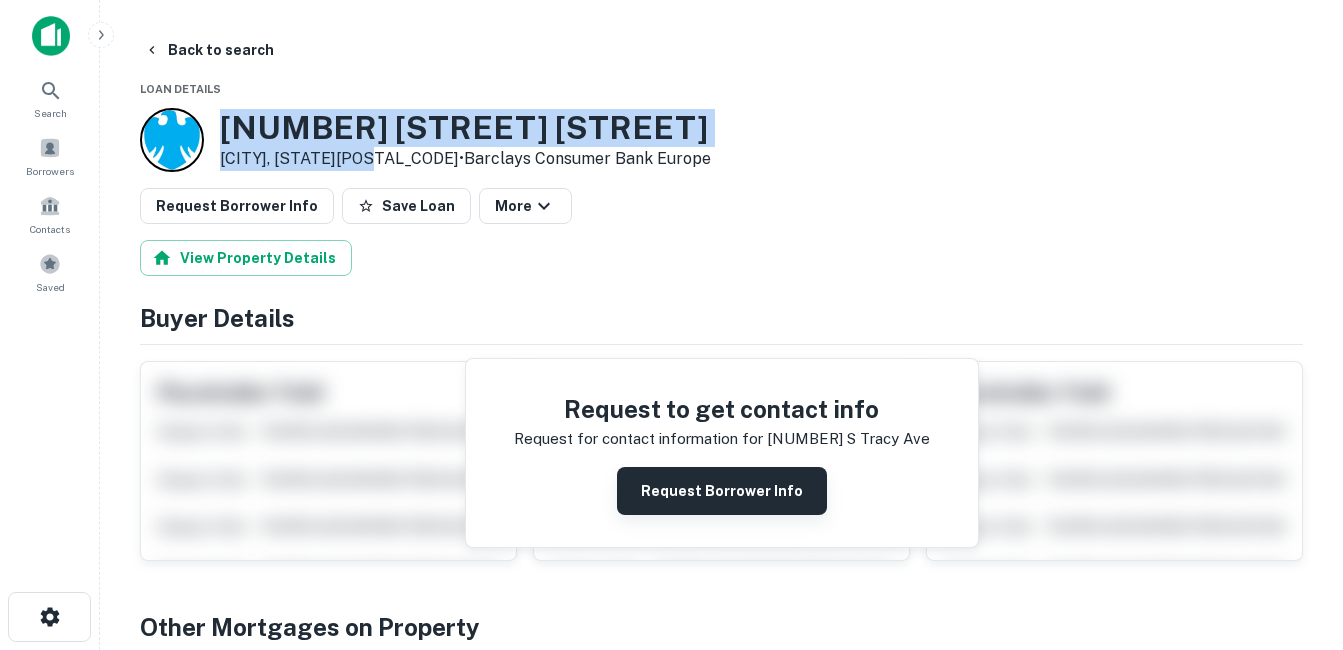 click on "Request Borrower Info" at bounding box center (722, 491) 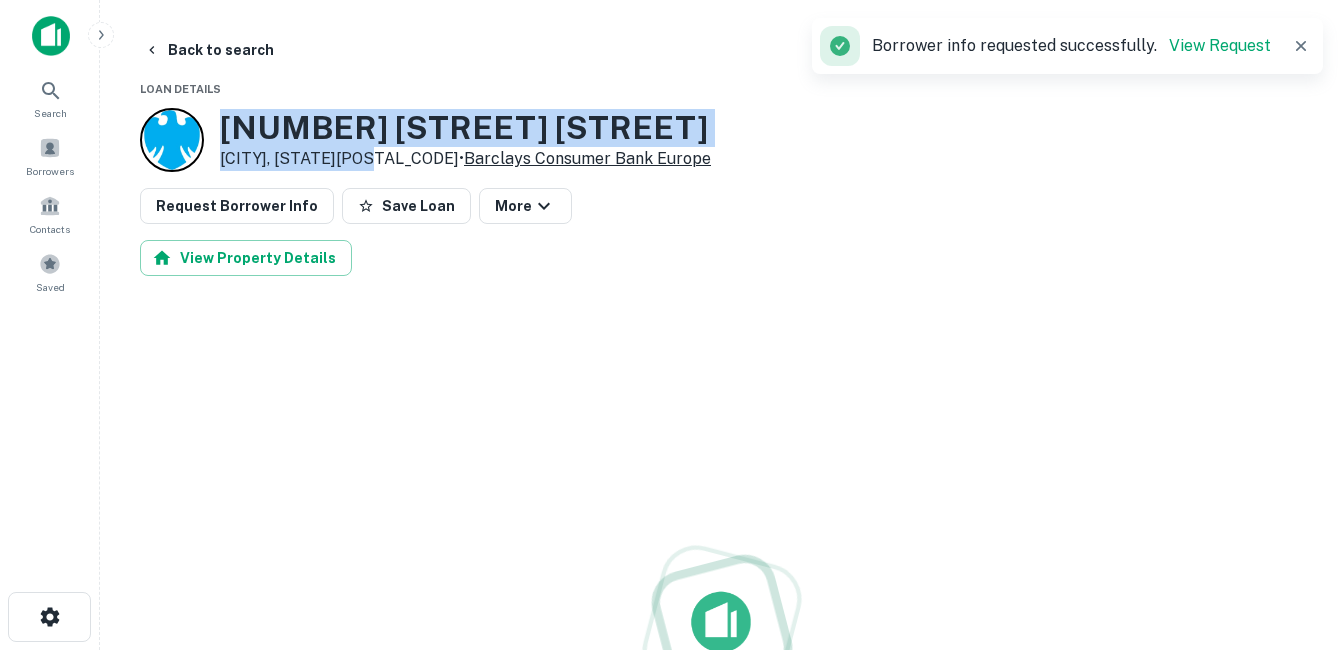 drag, startPoint x: 434, startPoint y: 119, endPoint x: 451, endPoint y: 152, distance: 37.12142 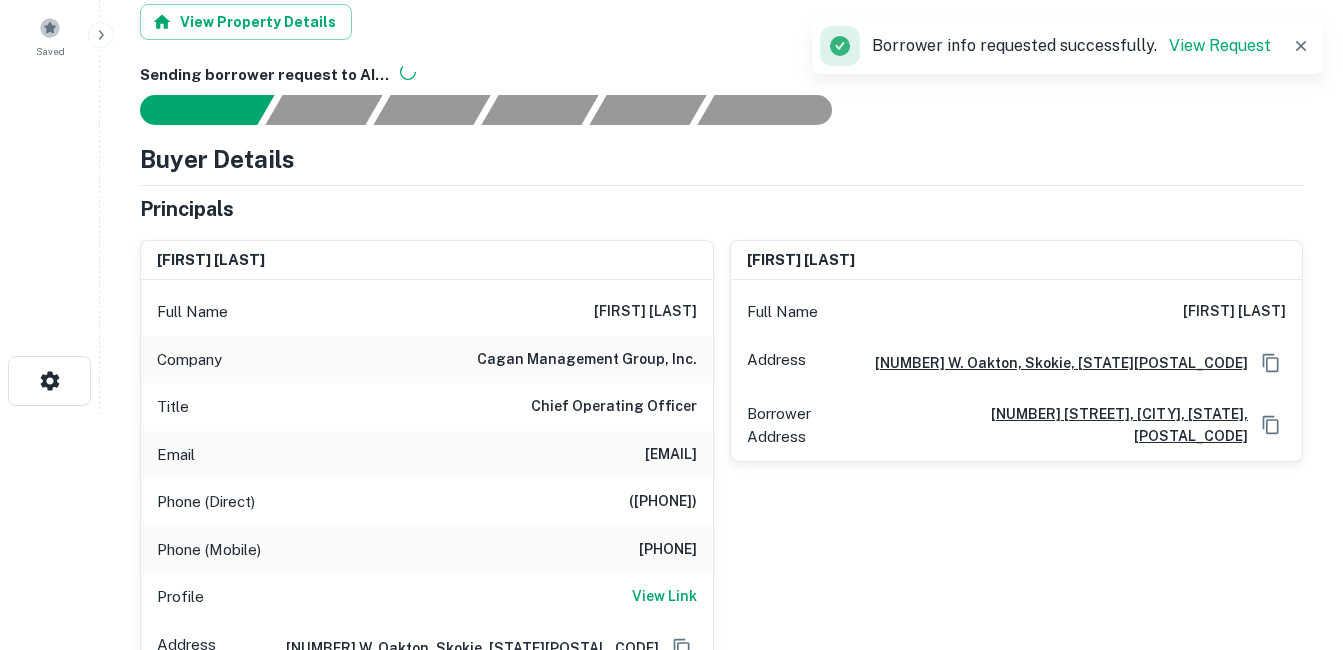 scroll, scrollTop: 300, scrollLeft: 0, axis: vertical 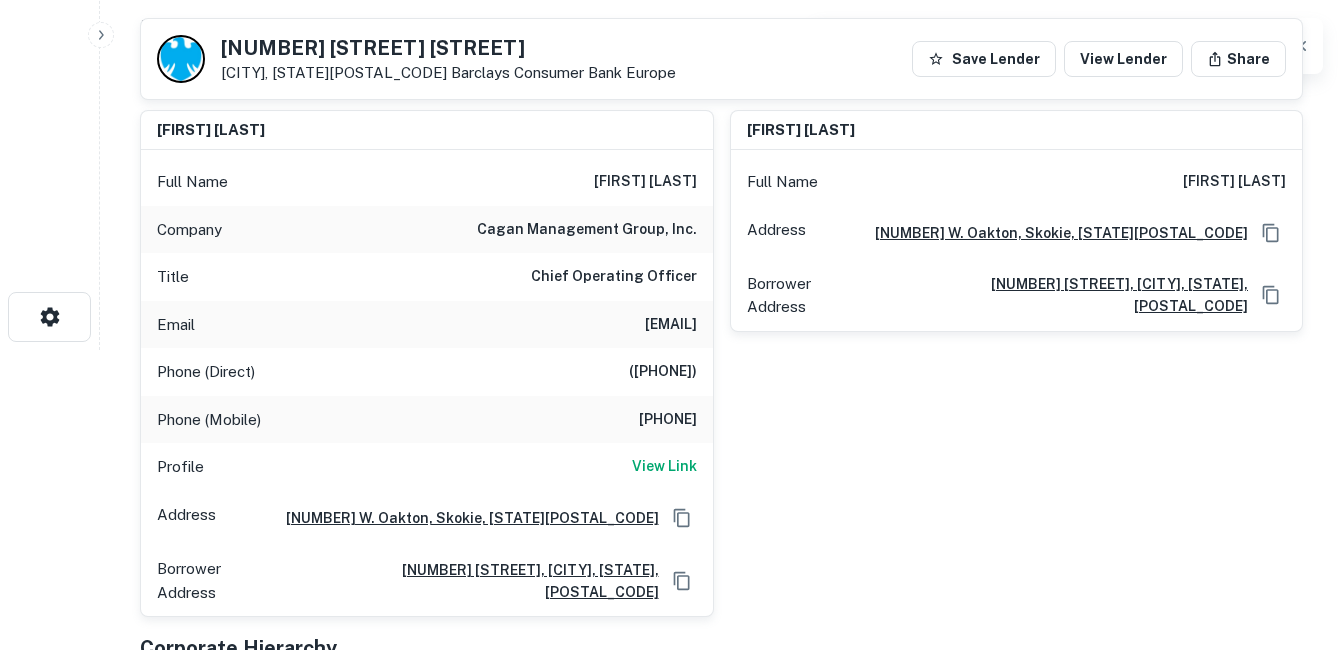 click on "cagan management group, inc." at bounding box center [587, 230] 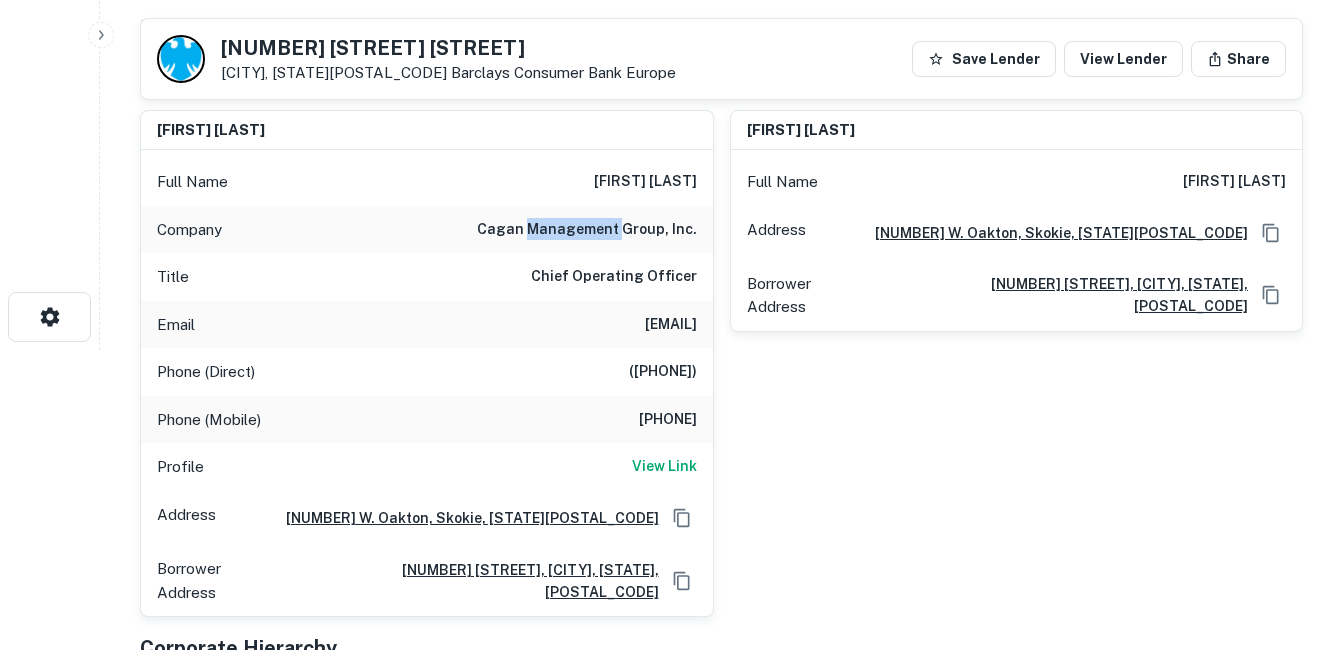 click on "cagan management group, inc." at bounding box center (587, 230) 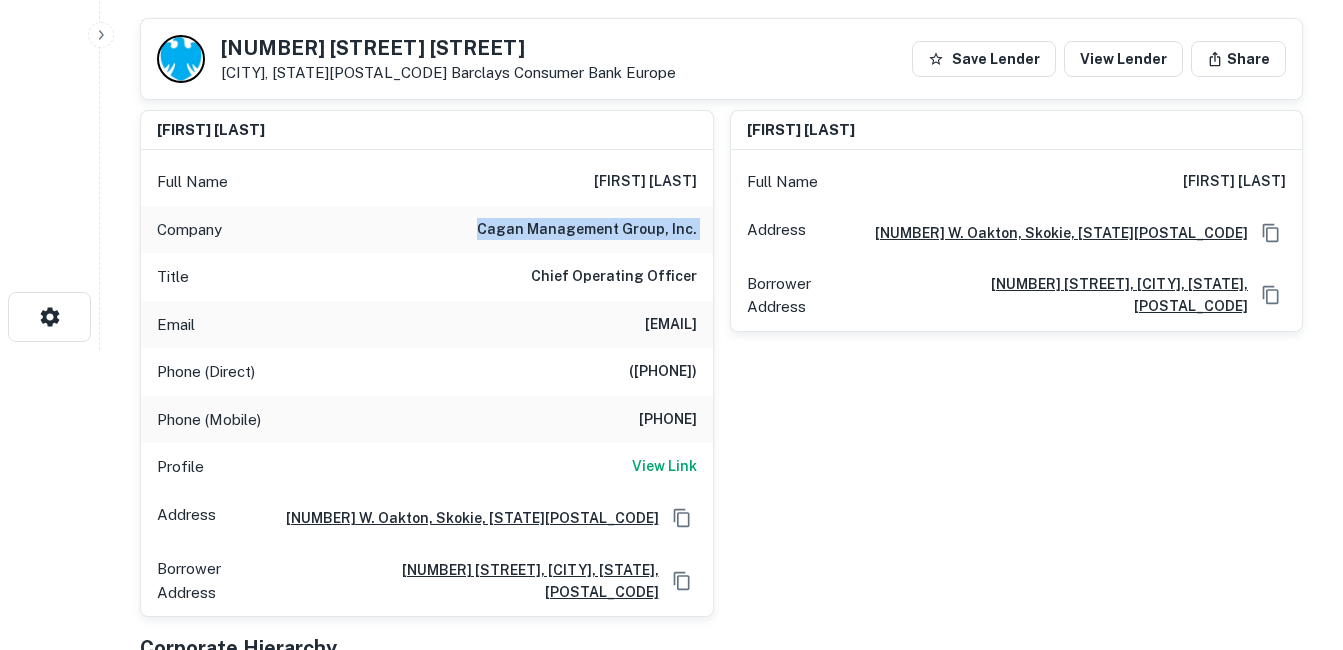 click on "cagan management group, inc." at bounding box center [587, 230] 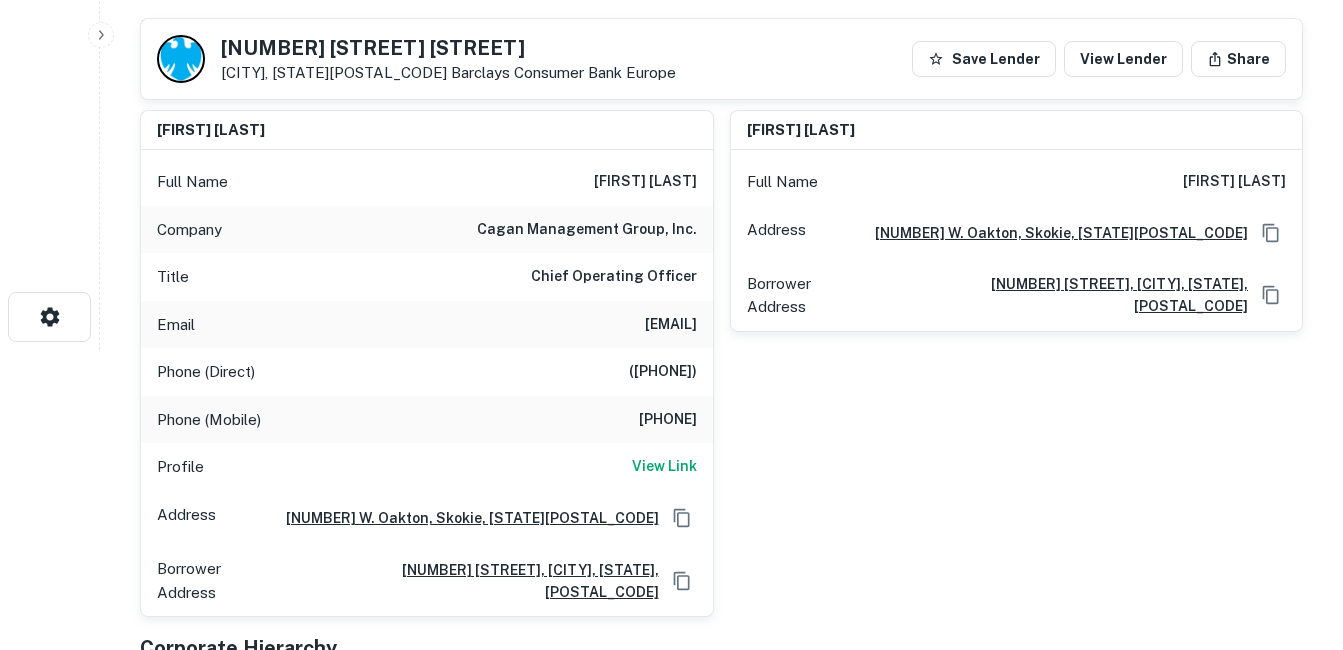 click on "michael daniels" at bounding box center (645, 182) 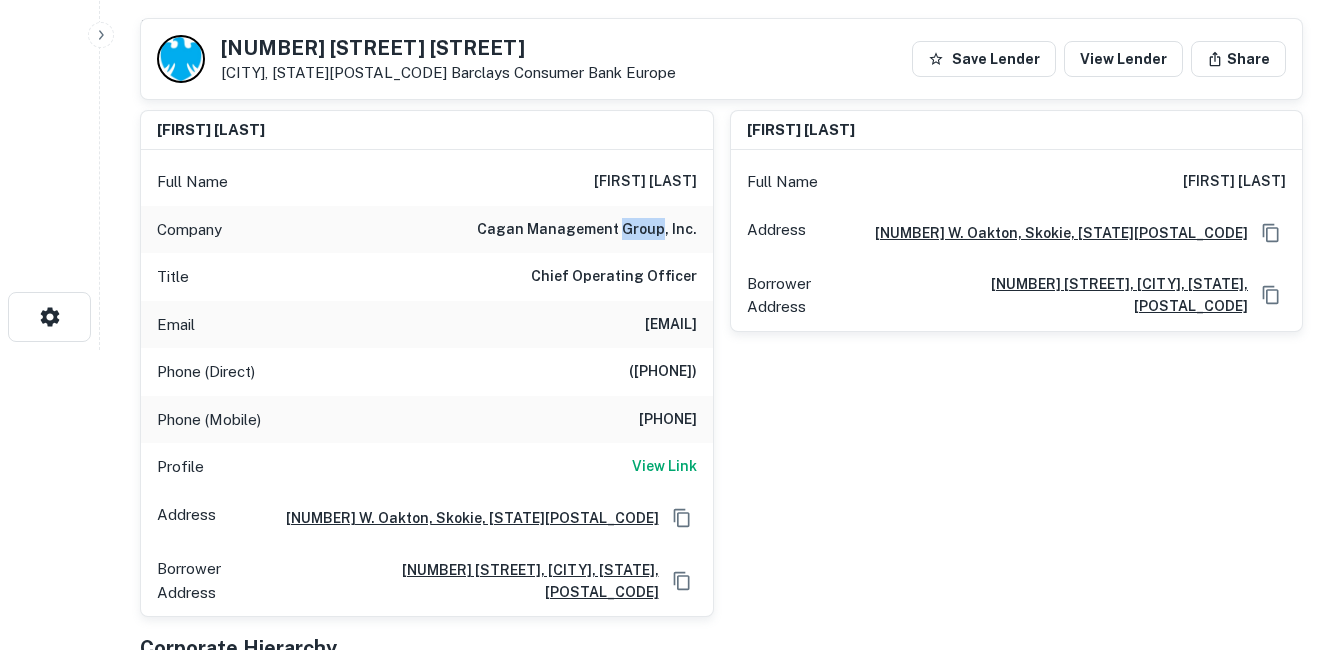 click on "cagan management group, inc." at bounding box center (587, 230) 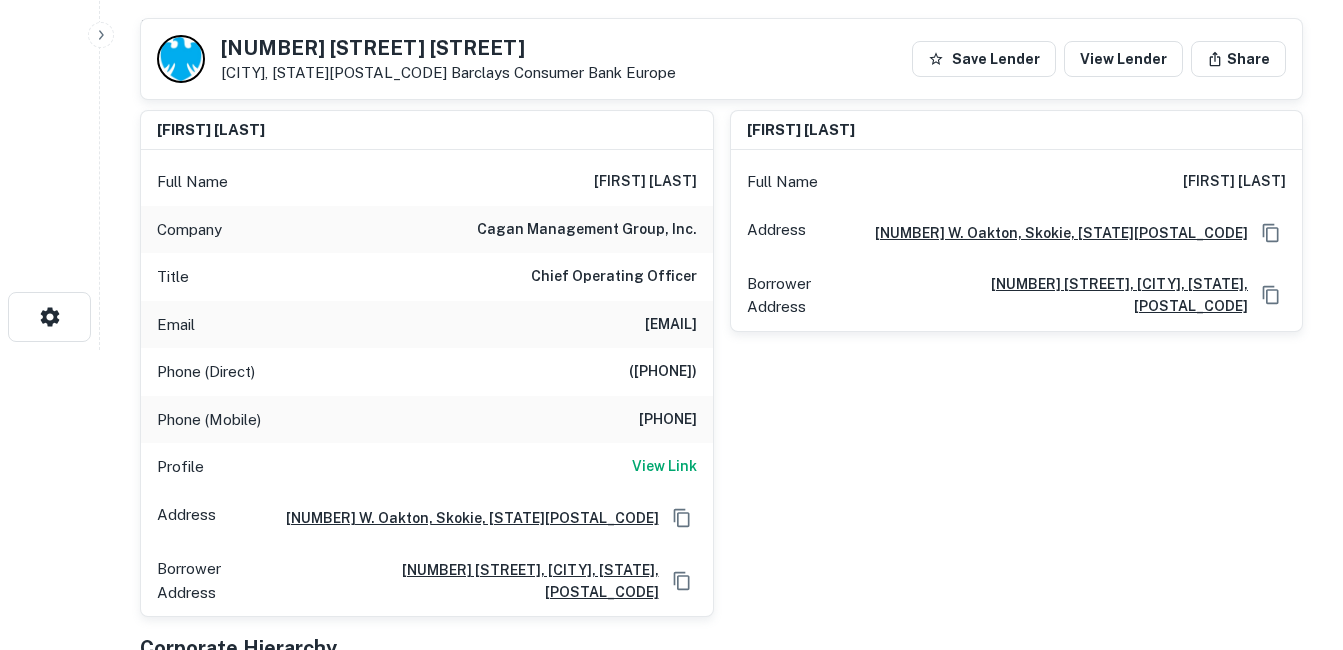 drag, startPoint x: 640, startPoint y: 234, endPoint x: 646, endPoint y: 267, distance: 33.54102 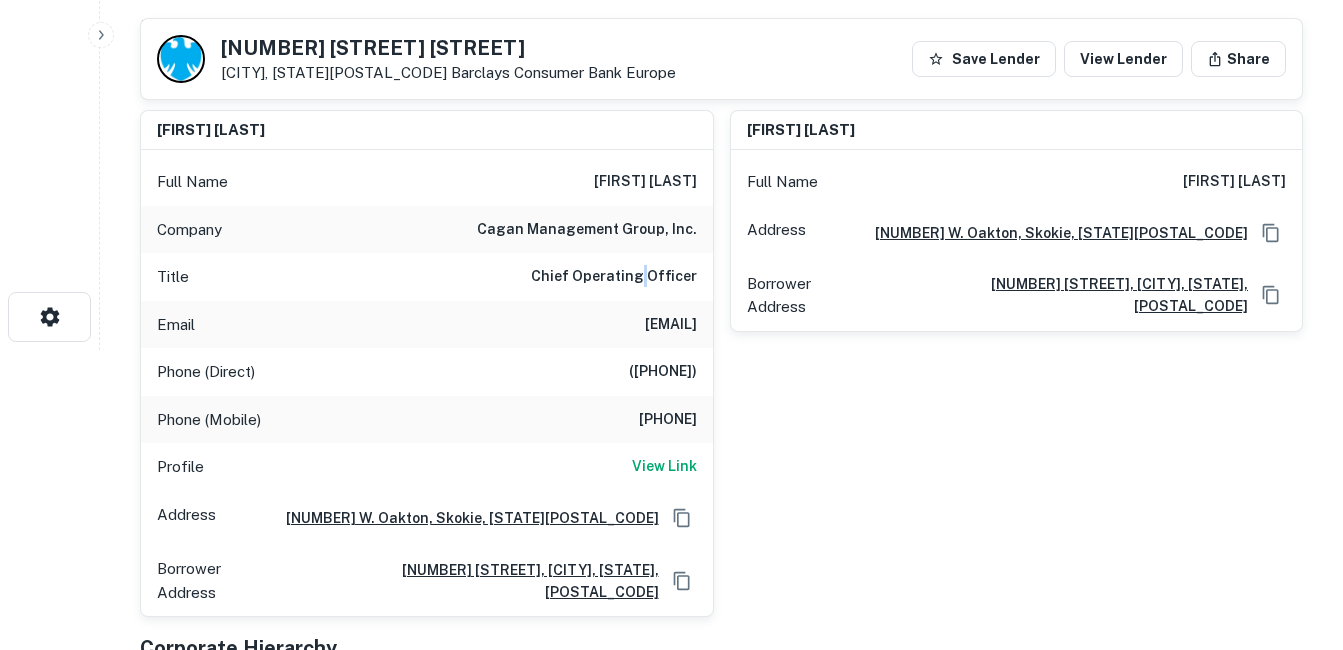 click on "Chief Operating Officer" at bounding box center (614, 277) 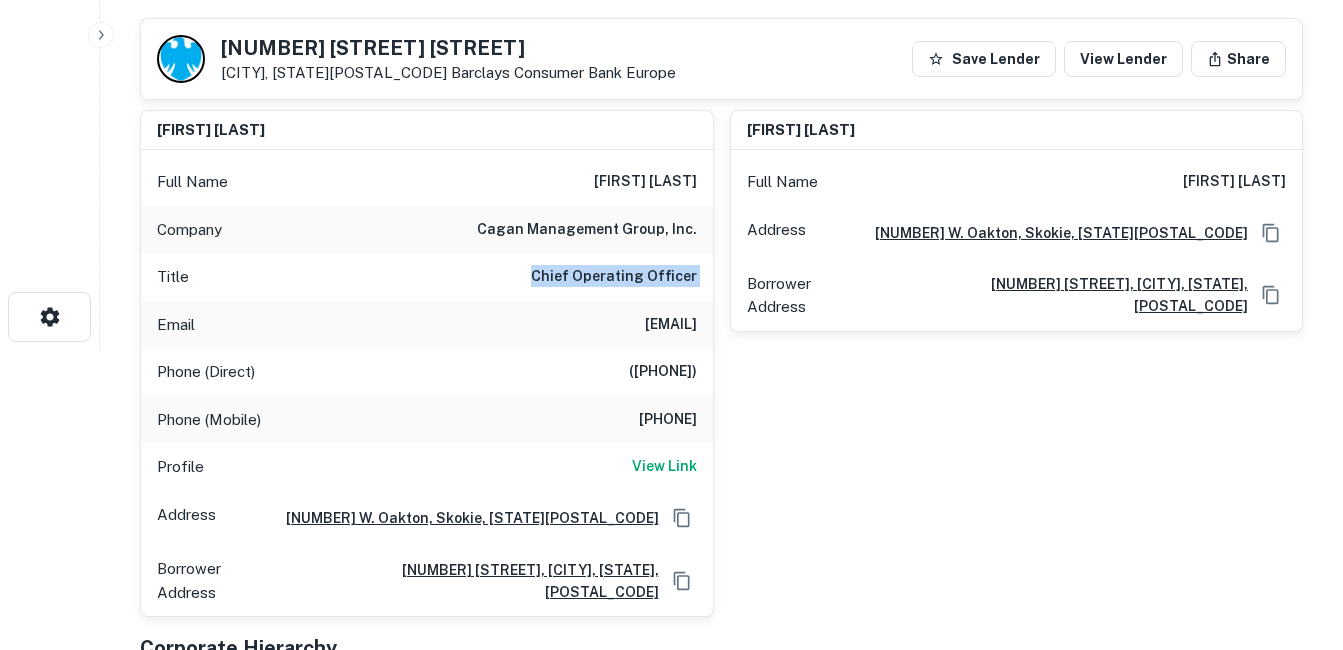 click on "Chief Operating Officer" at bounding box center (614, 277) 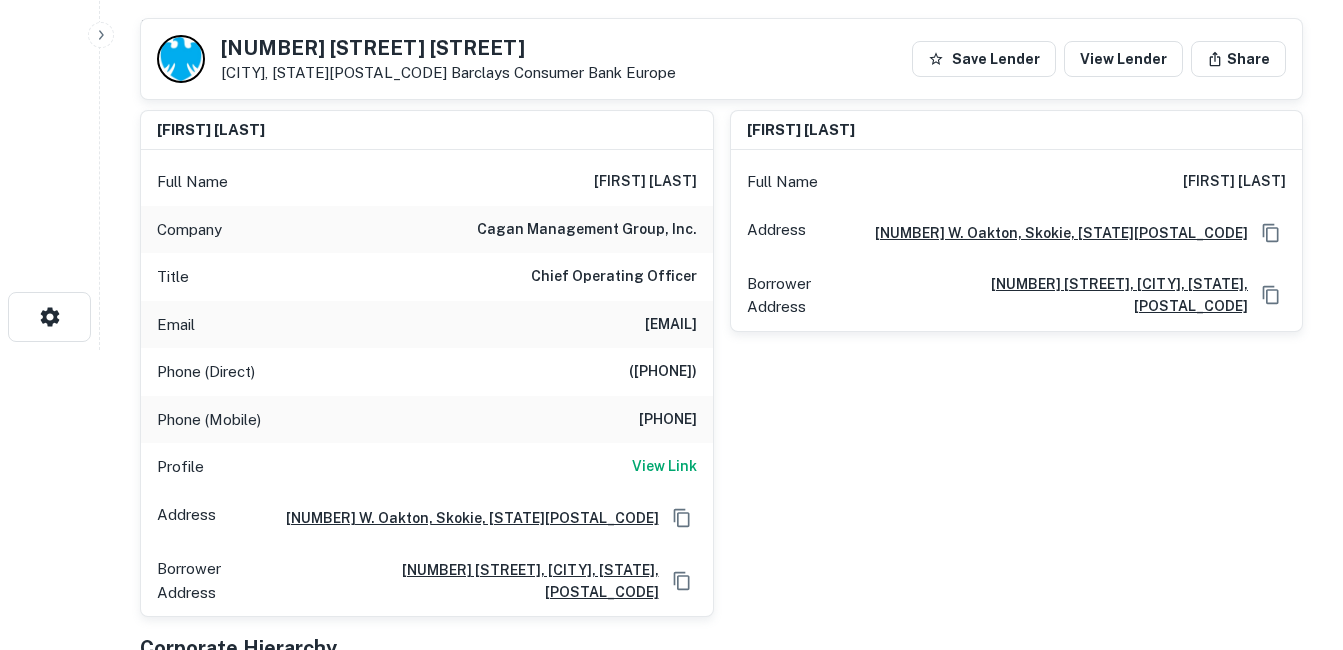 drag, startPoint x: 646, startPoint y: 267, endPoint x: 668, endPoint y: 329, distance: 65.78754 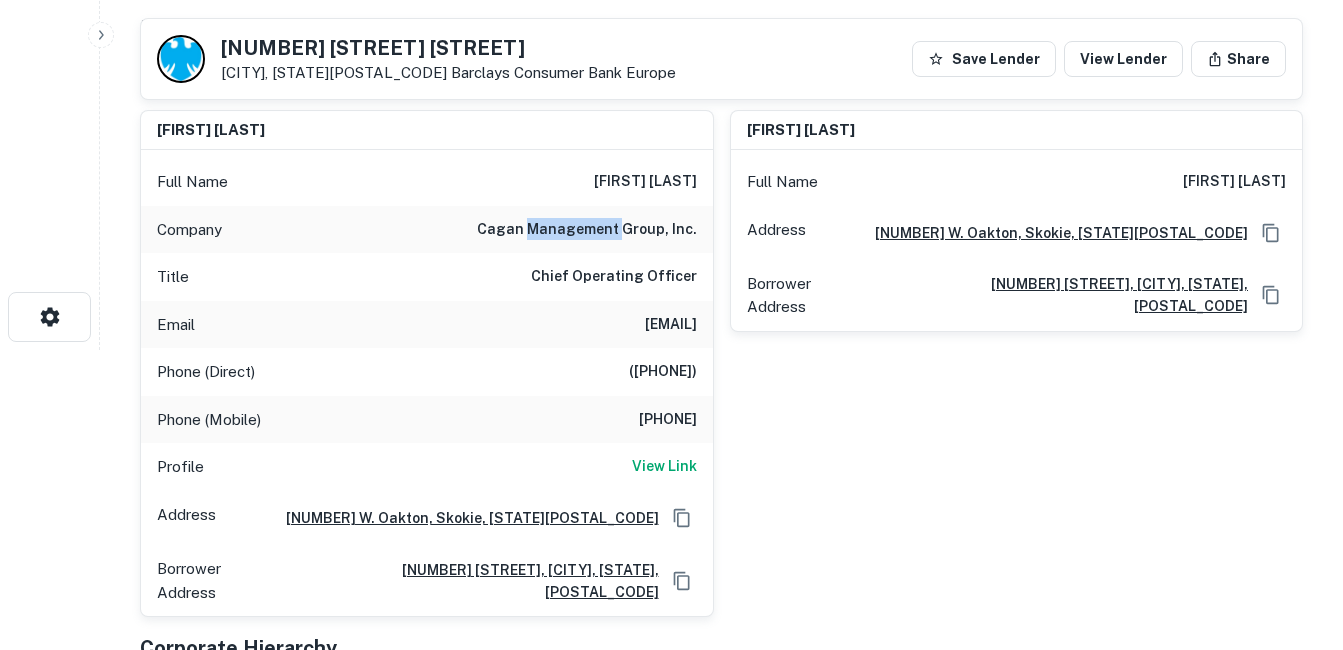 click on "cagan management group, inc." at bounding box center (587, 230) 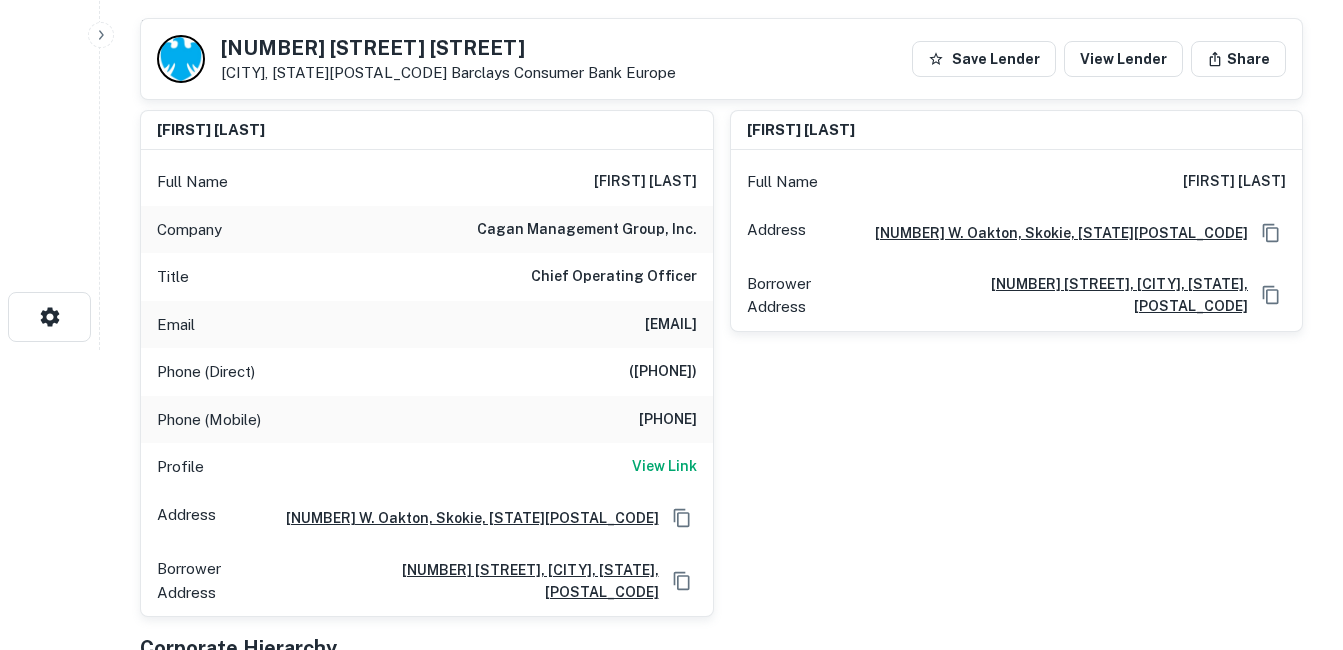 drag, startPoint x: 607, startPoint y: 236, endPoint x: 610, endPoint y: 281, distance: 45.099888 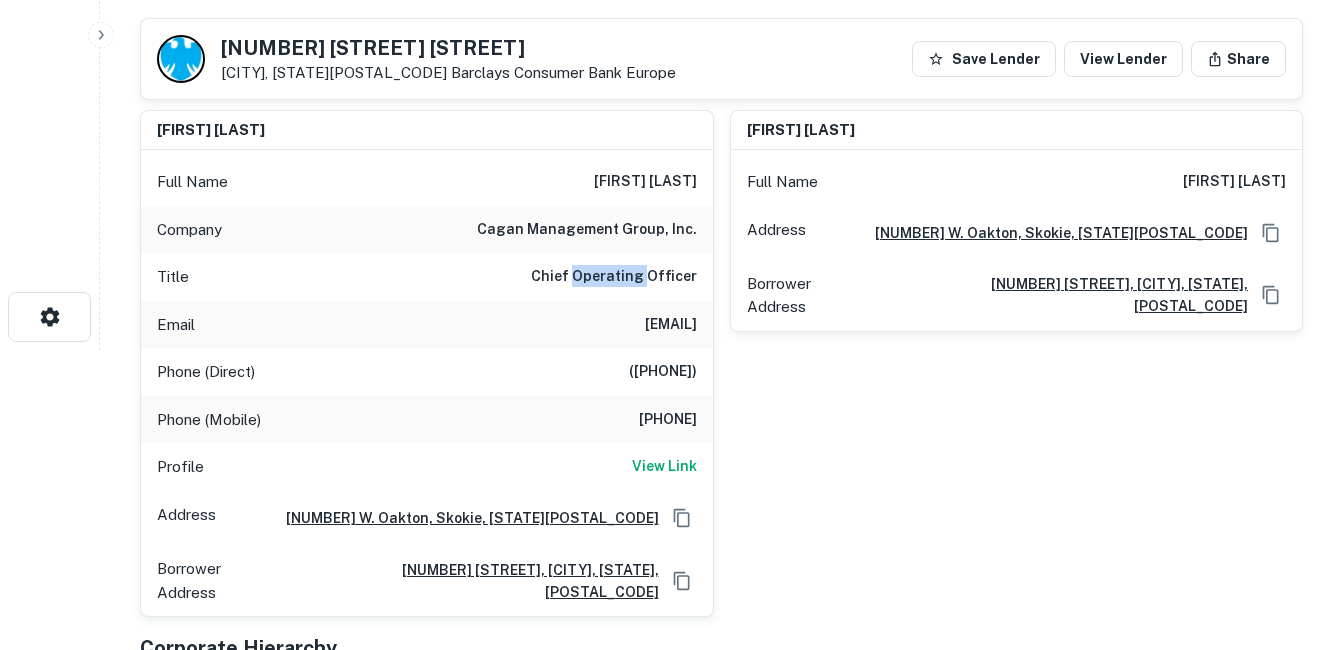 click on "Chief Operating Officer" at bounding box center [614, 277] 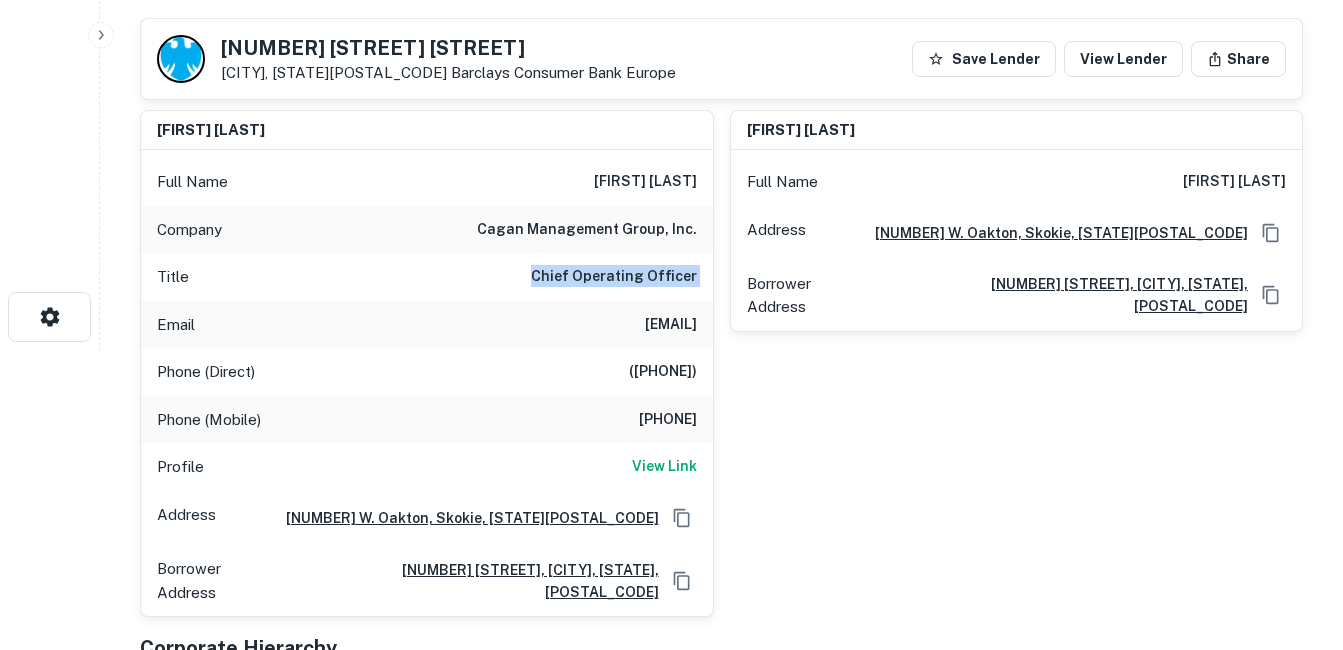 click on "Chief Operating Officer" at bounding box center (614, 277) 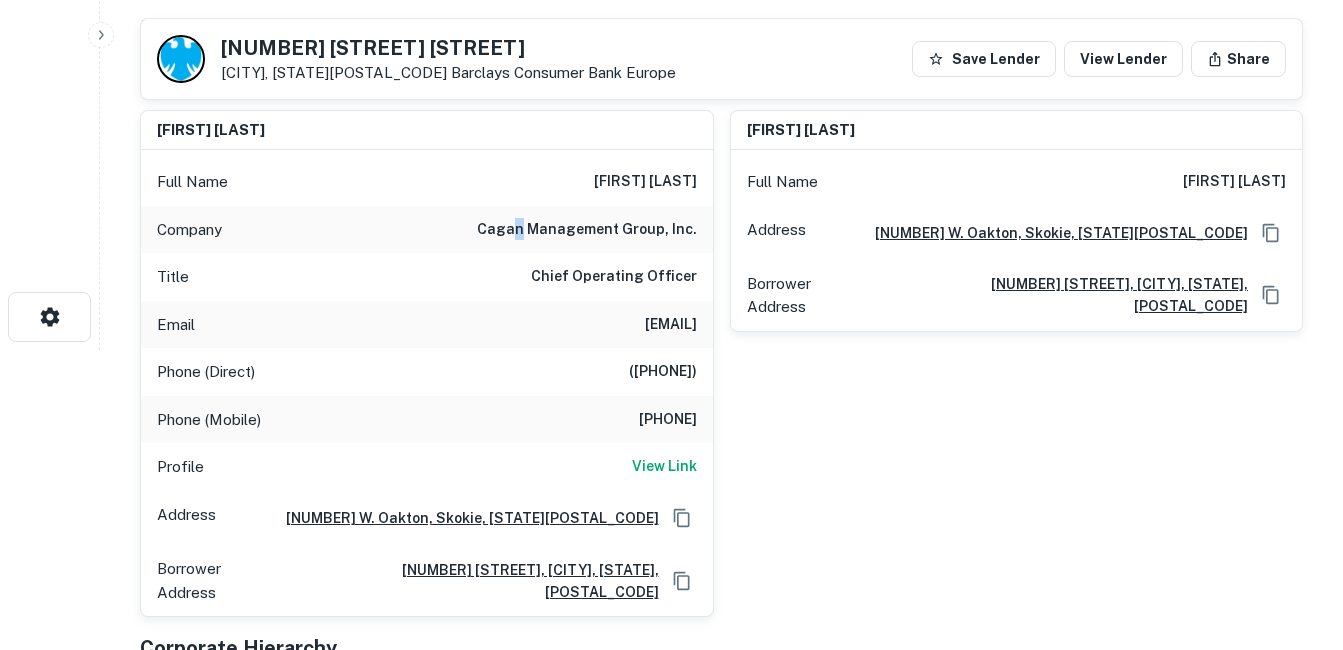 drag, startPoint x: 610, startPoint y: 281, endPoint x: 521, endPoint y: 227, distance: 104.100914 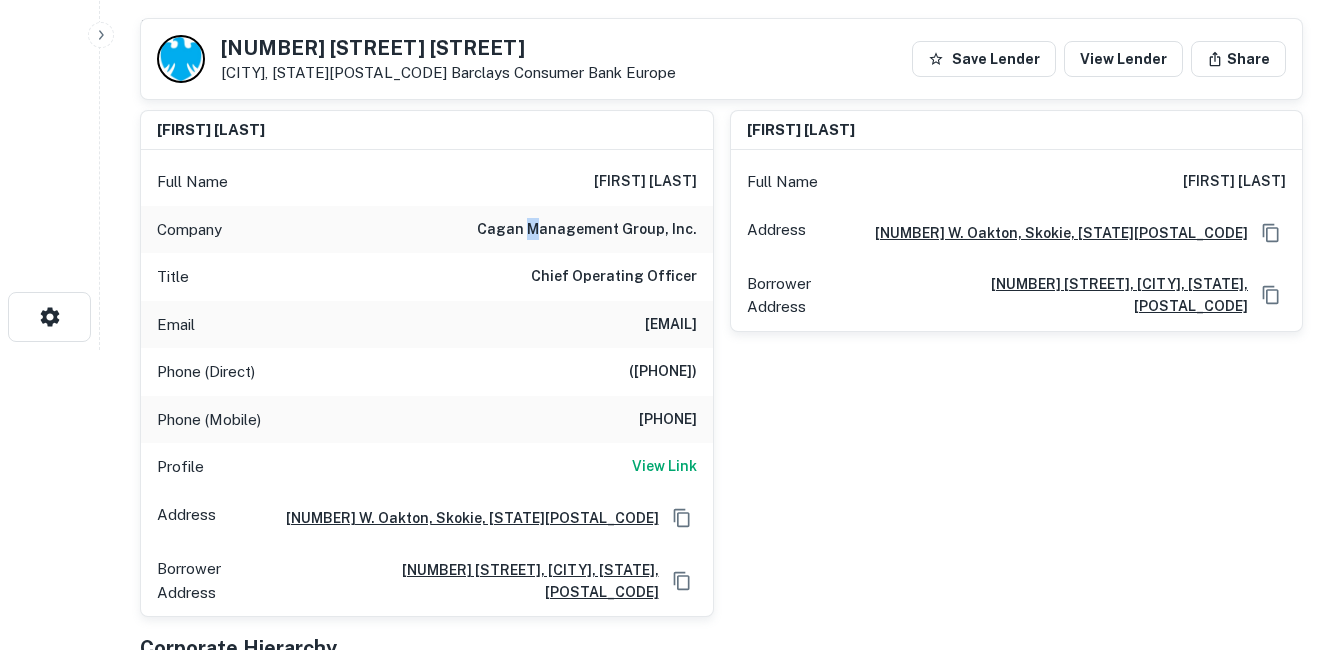 click on "cagan management group, inc." at bounding box center [587, 230] 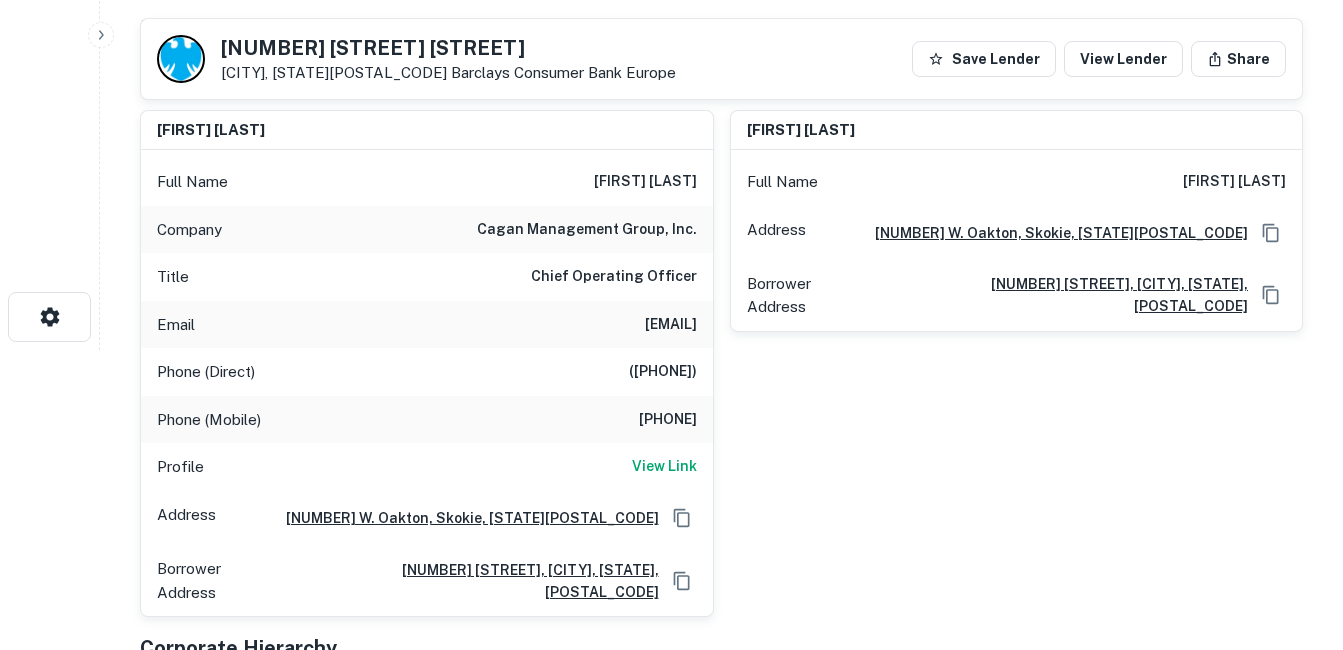 click on "cagan management group, inc." at bounding box center [587, 230] 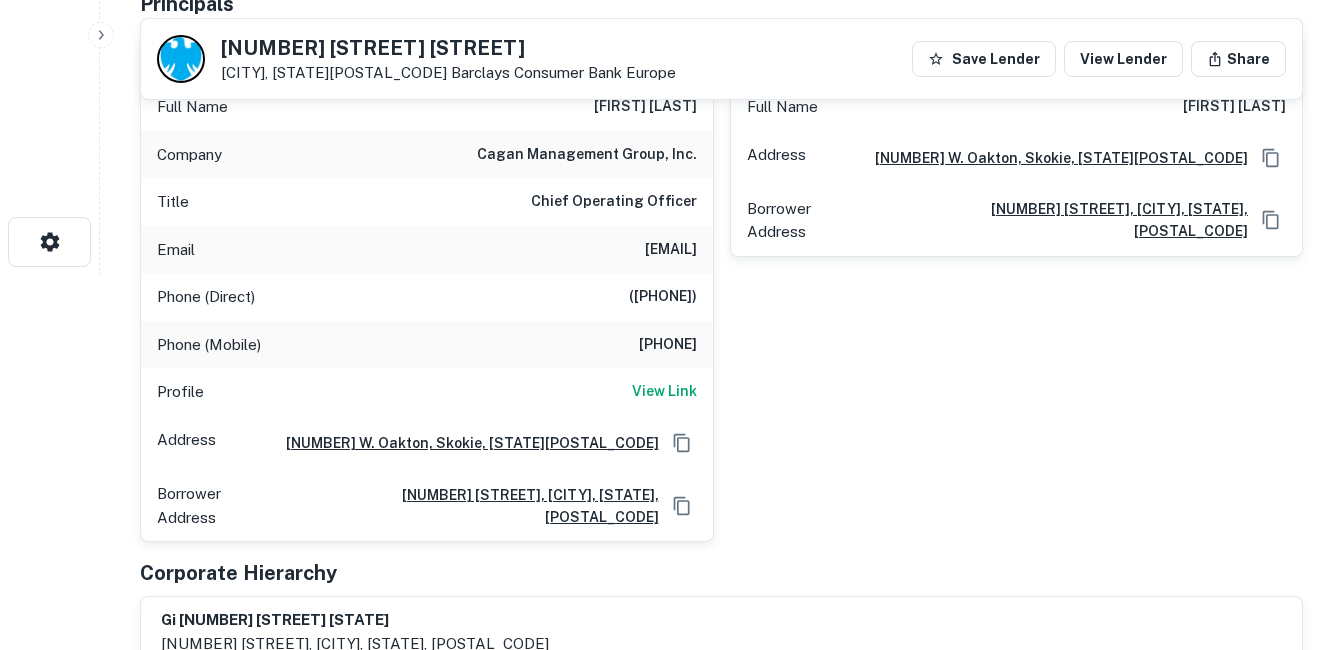scroll, scrollTop: 300, scrollLeft: 0, axis: vertical 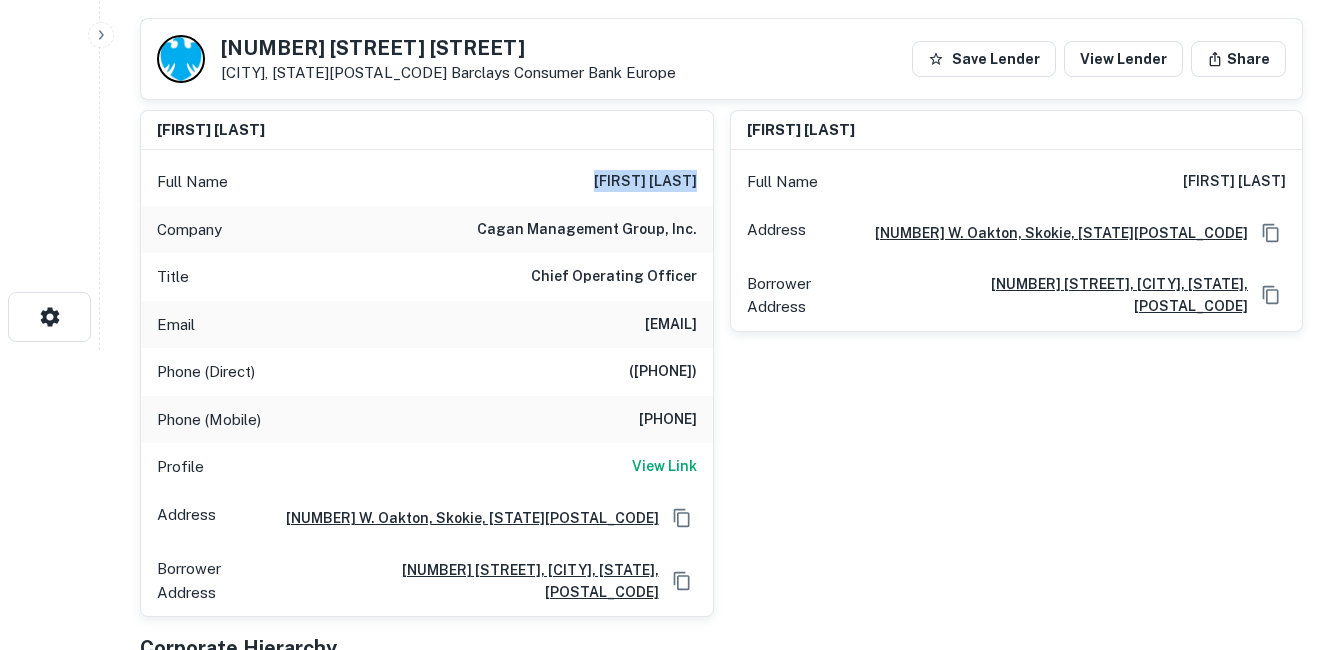 drag, startPoint x: 575, startPoint y: 200, endPoint x: 692, endPoint y: 203, distance: 117.03845 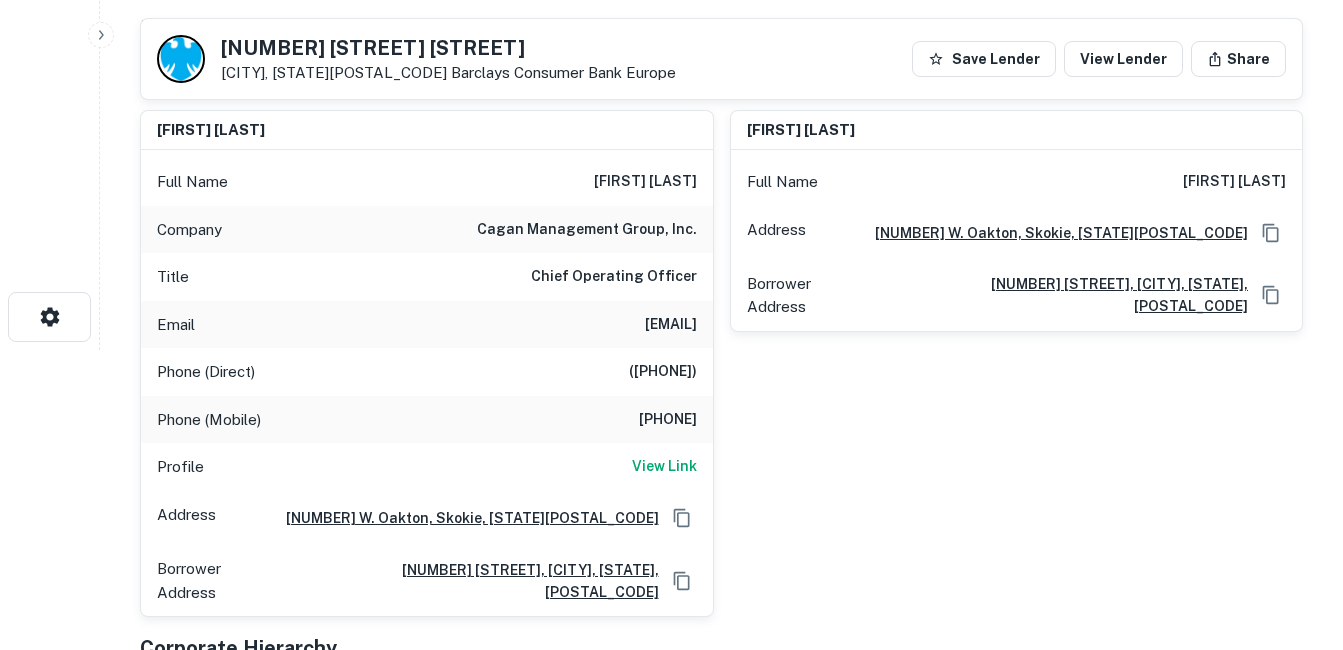 drag, startPoint x: 692, startPoint y: 203, endPoint x: 647, endPoint y: 228, distance: 51.47815 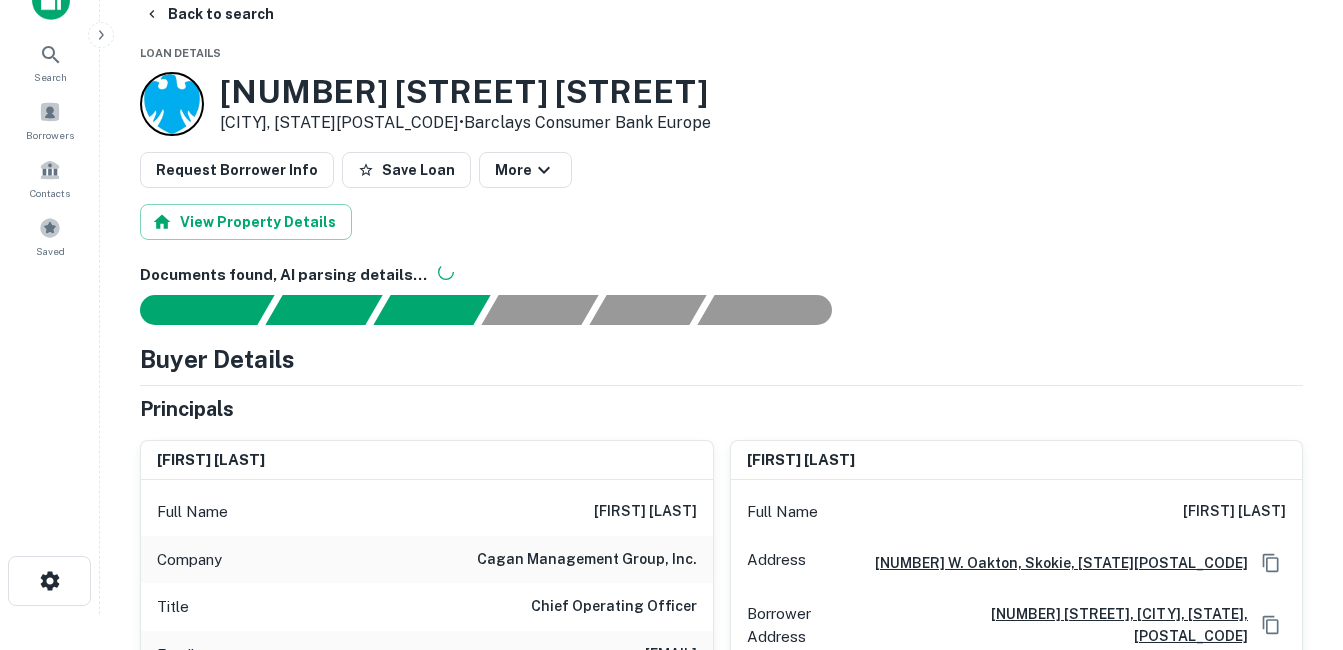 scroll, scrollTop: 0, scrollLeft: 0, axis: both 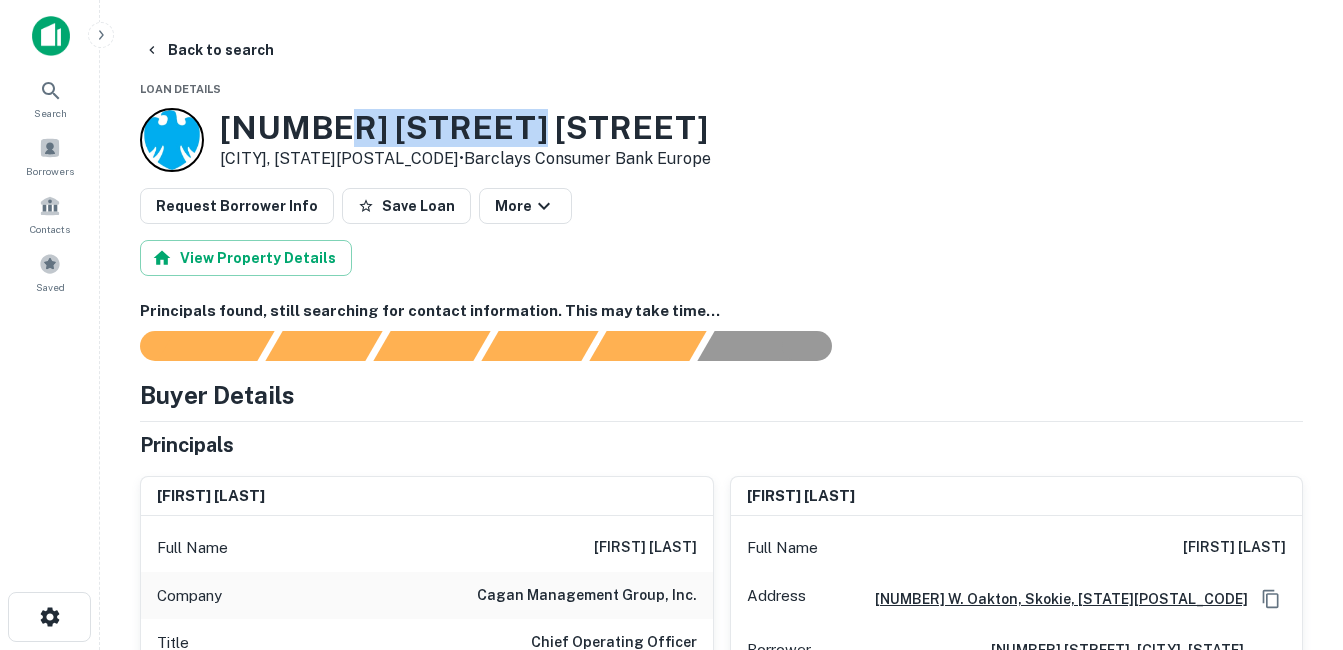 drag, startPoint x: 530, startPoint y: 123, endPoint x: 308, endPoint y: 132, distance: 222.18236 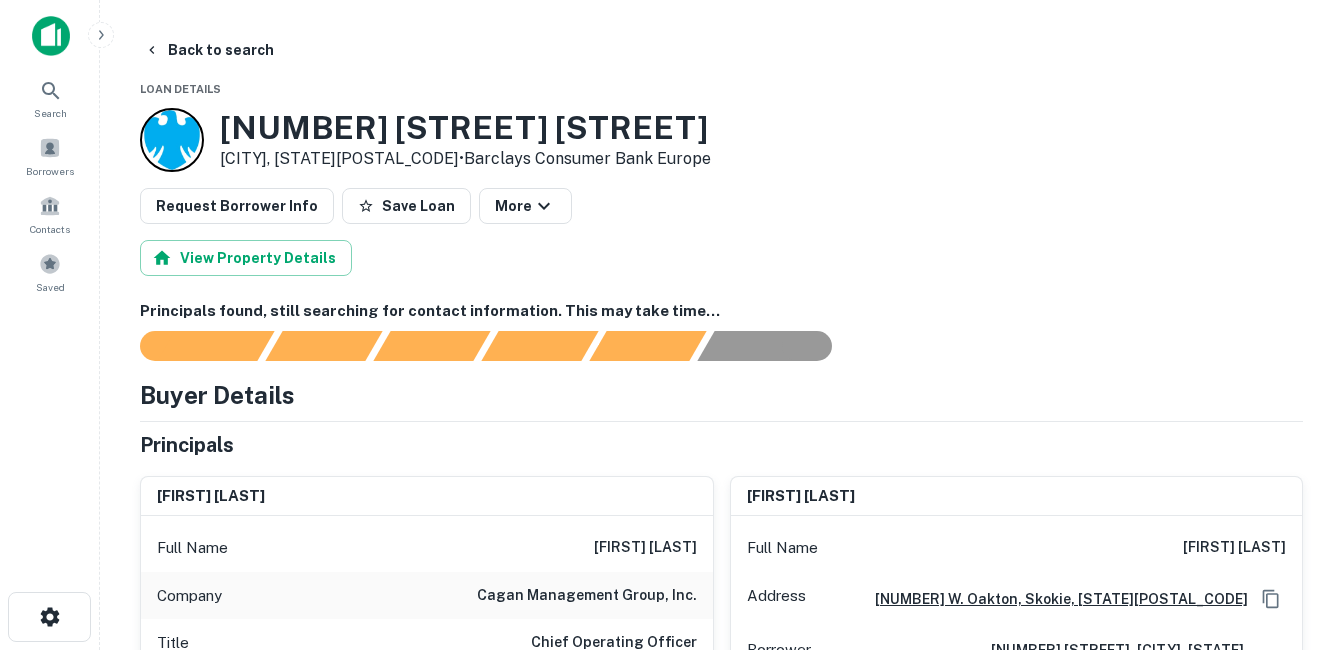 drag, startPoint x: 308, startPoint y: 132, endPoint x: 241, endPoint y: 135, distance: 67.06713 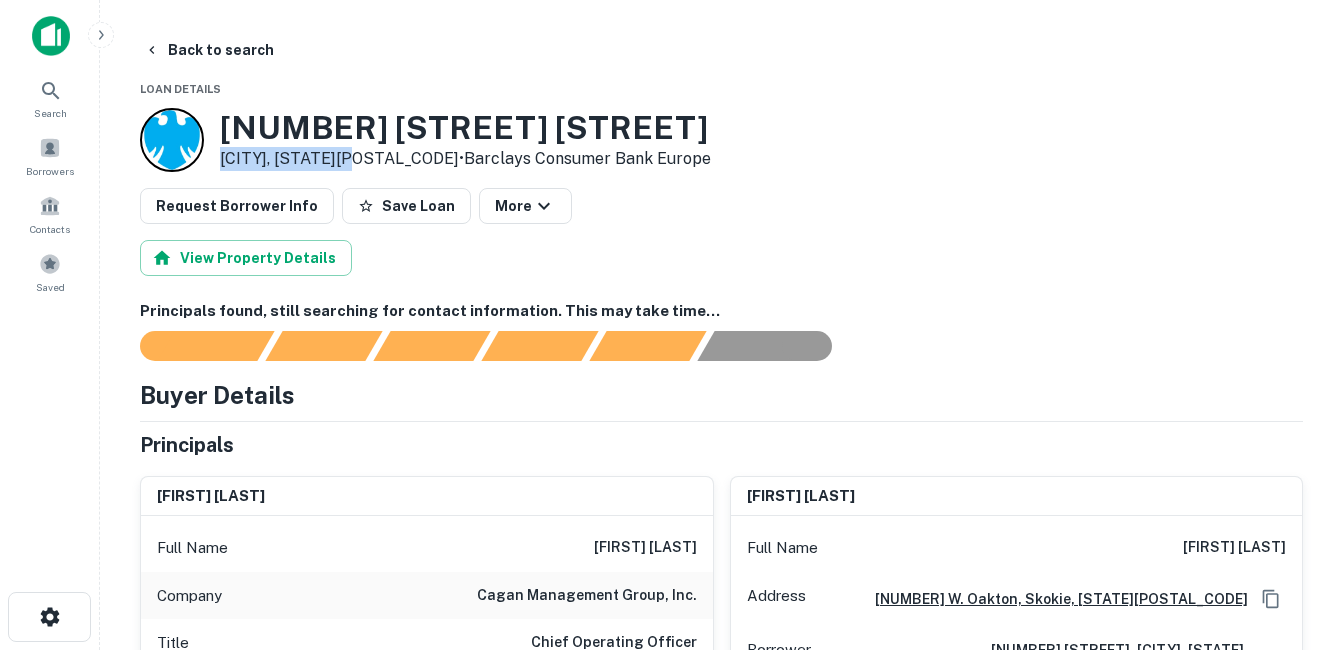 drag, startPoint x: 219, startPoint y: 160, endPoint x: 351, endPoint y: 158, distance: 132.01515 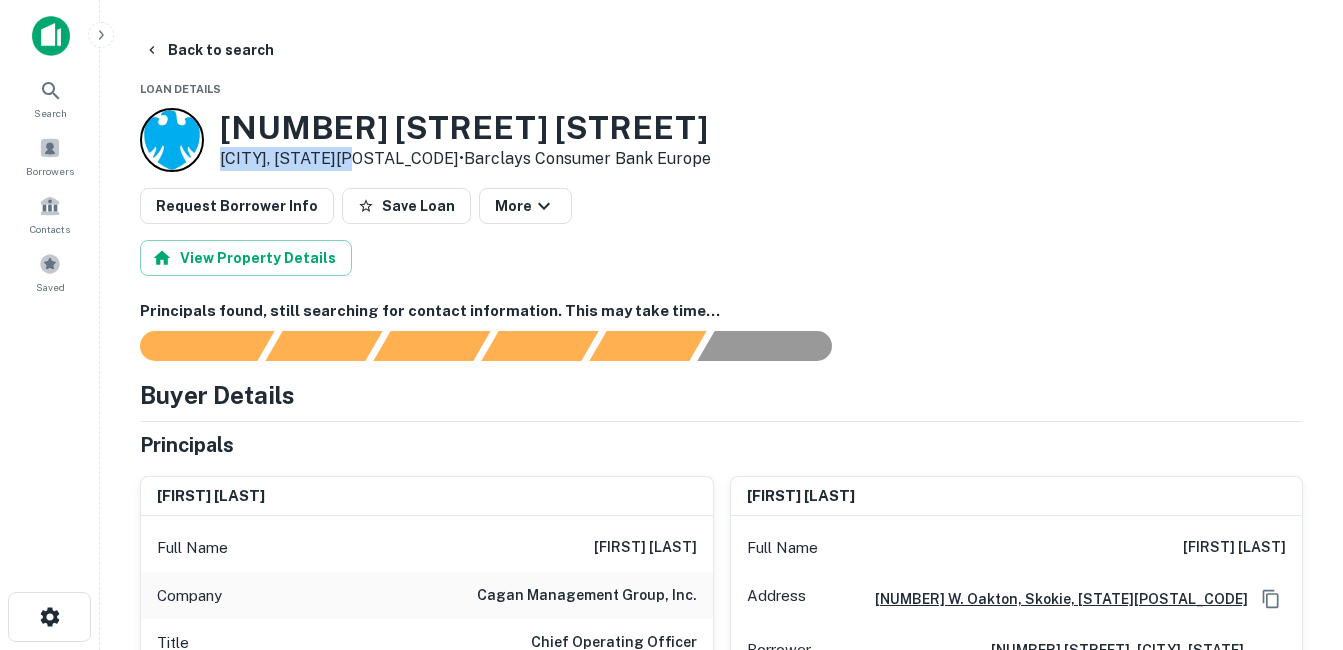 click on "14112 S TRACY AVE Riverdale, IL60827   •  Barclays Consumer Bank Europe" at bounding box center [425, 140] 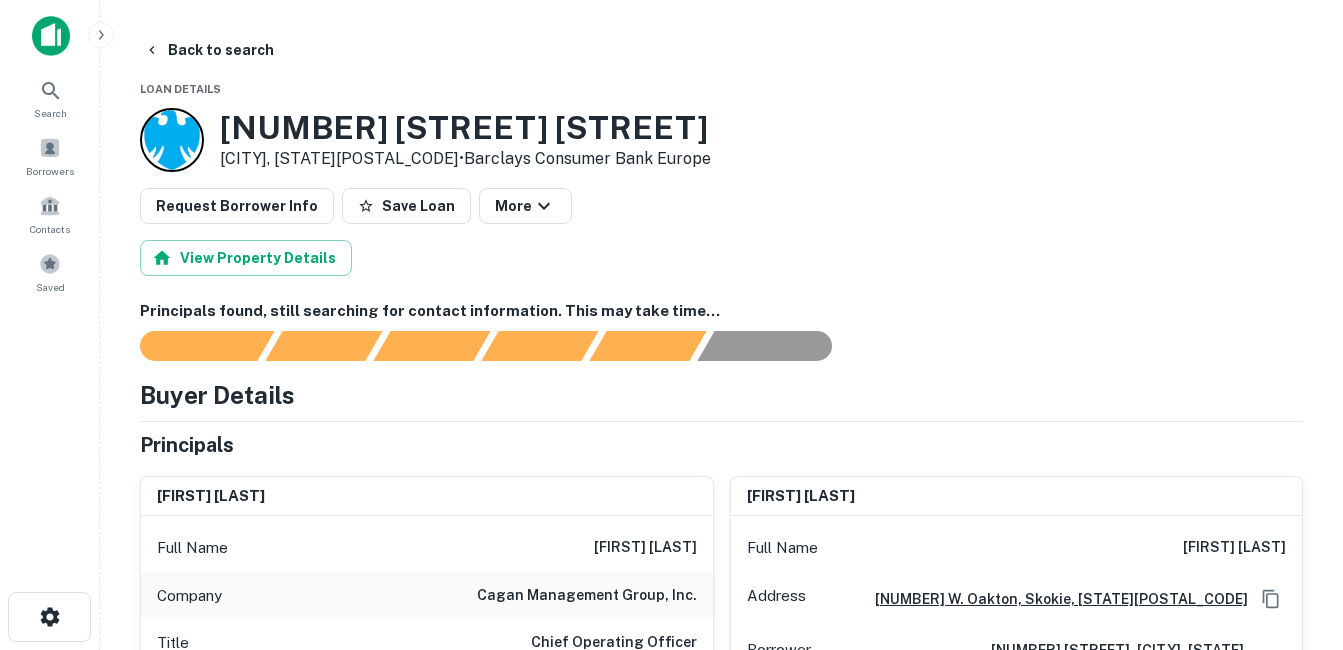 drag, startPoint x: 351, startPoint y: 158, endPoint x: 317, endPoint y: 133, distance: 42.201897 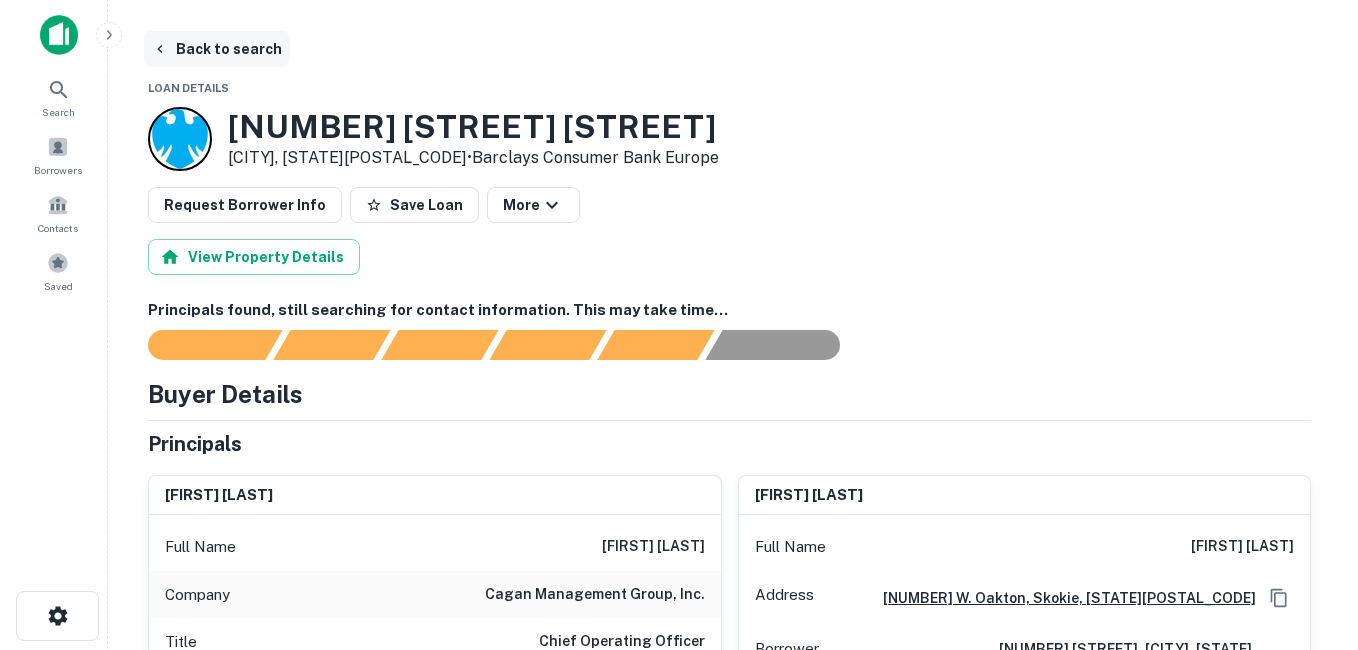 scroll, scrollTop: 0, scrollLeft: 0, axis: both 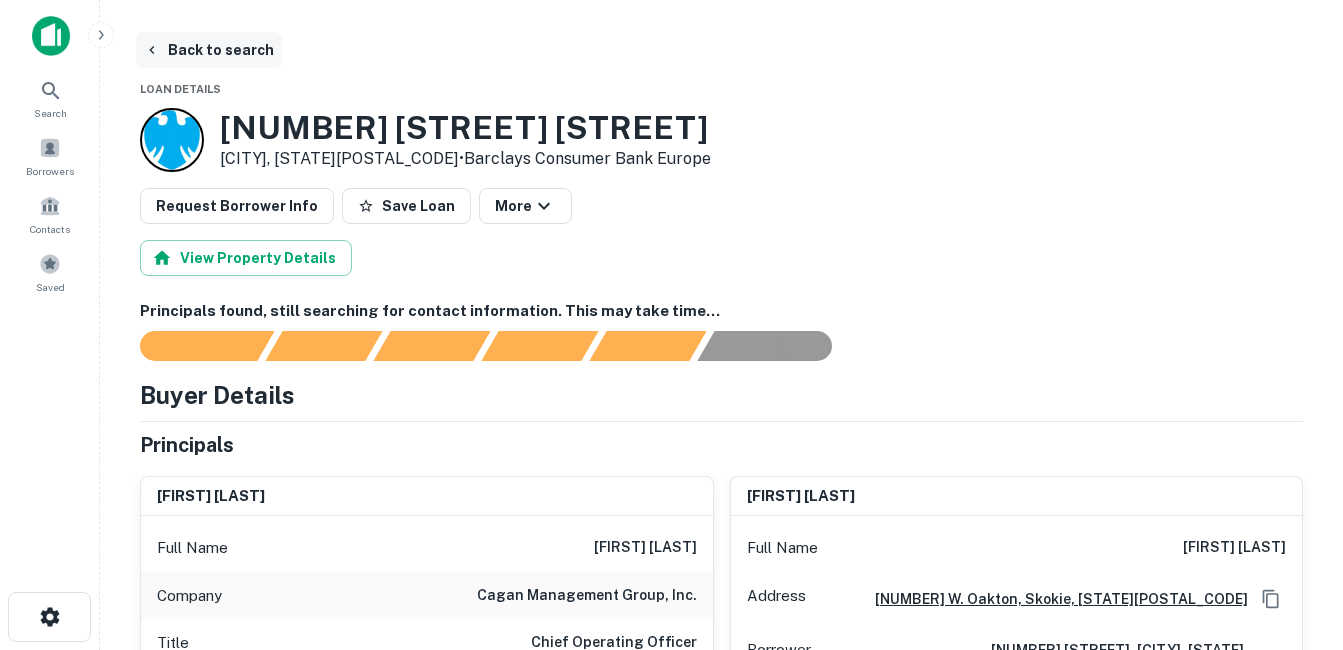 click on "Back to search" at bounding box center (209, 50) 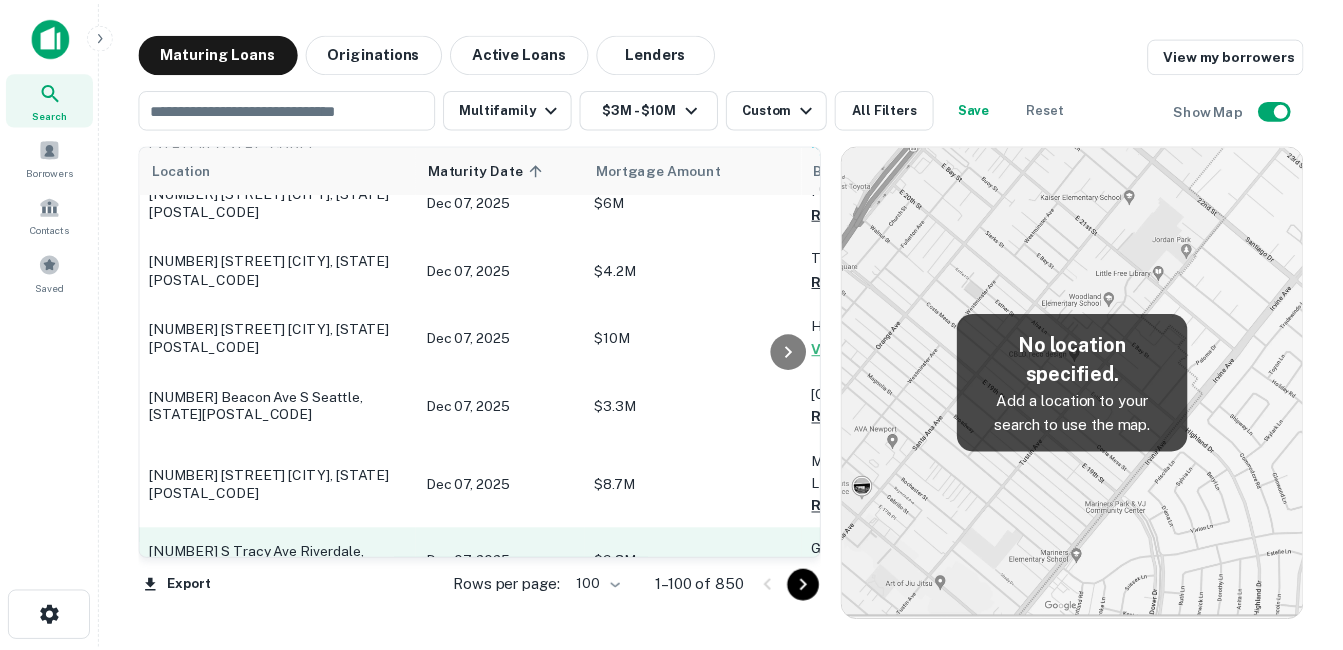 scroll, scrollTop: 1500, scrollLeft: 0, axis: vertical 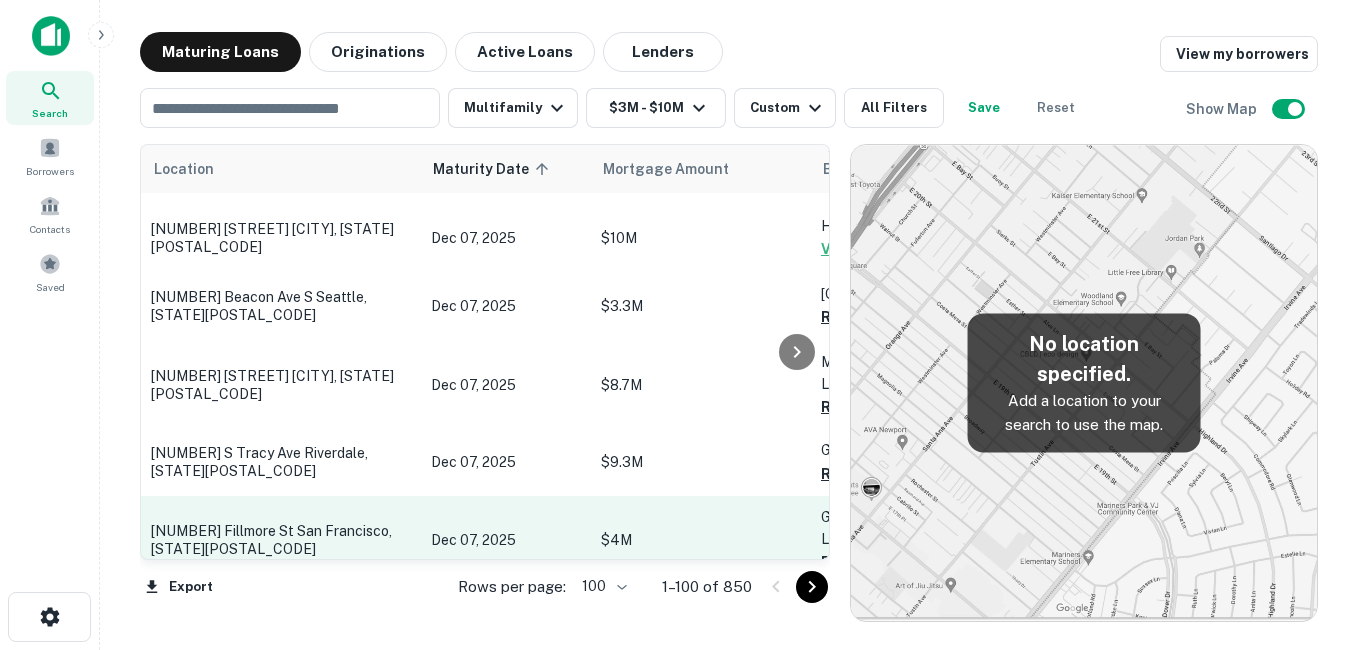 click on "[NUMBER] [STREET] [CITY], [STATE][POSTAL_CODE]" at bounding box center (281, 540) 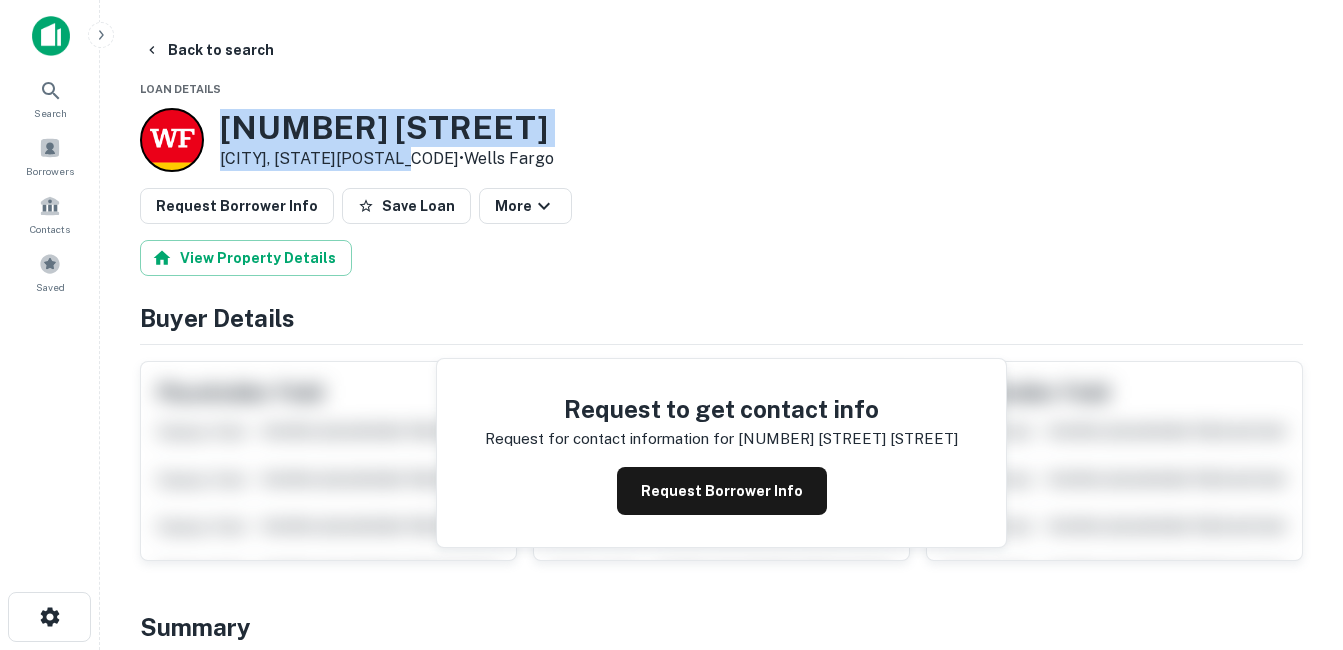 drag, startPoint x: 227, startPoint y: 132, endPoint x: 404, endPoint y: 155, distance: 178.4881 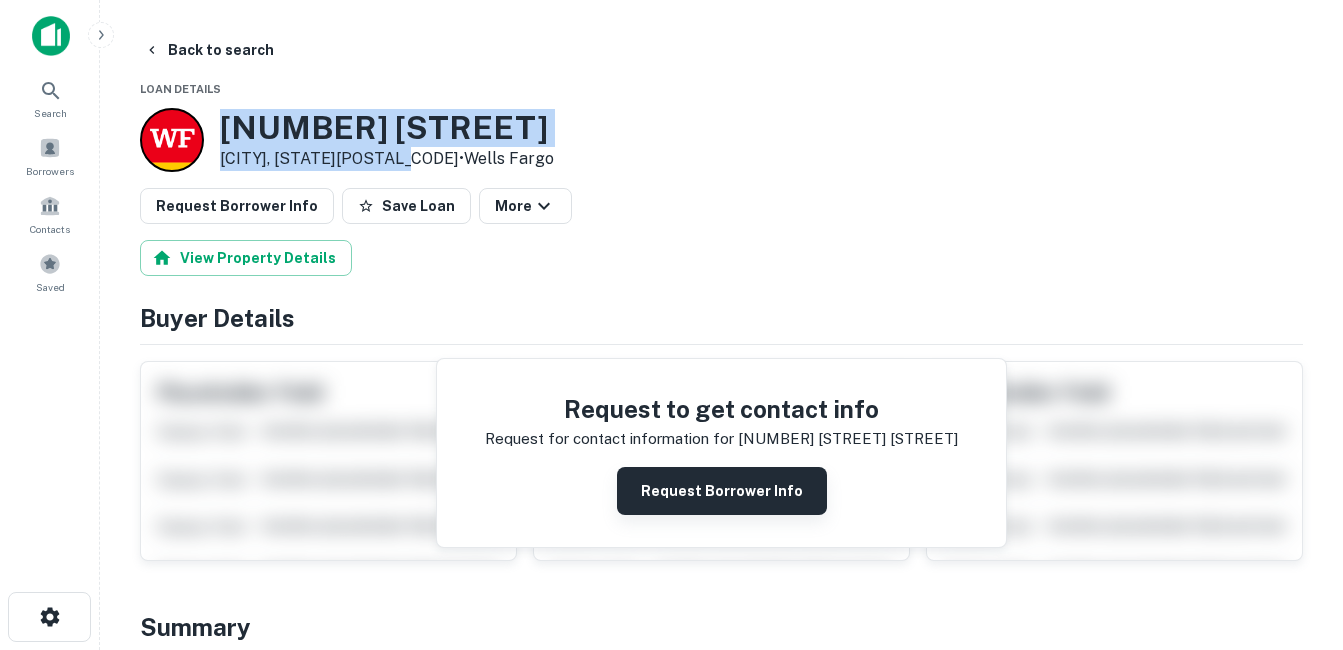 click on "Request Borrower Info" at bounding box center [722, 491] 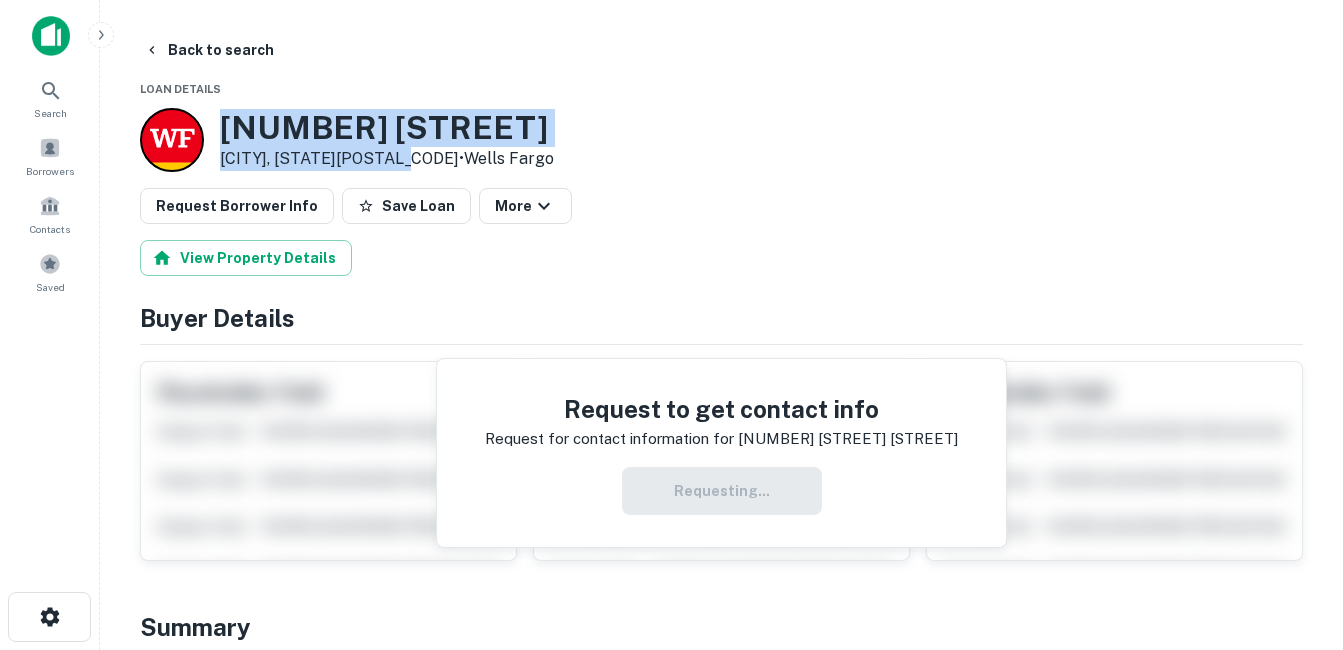 click on "3637 Fillmore St" at bounding box center [387, 128] 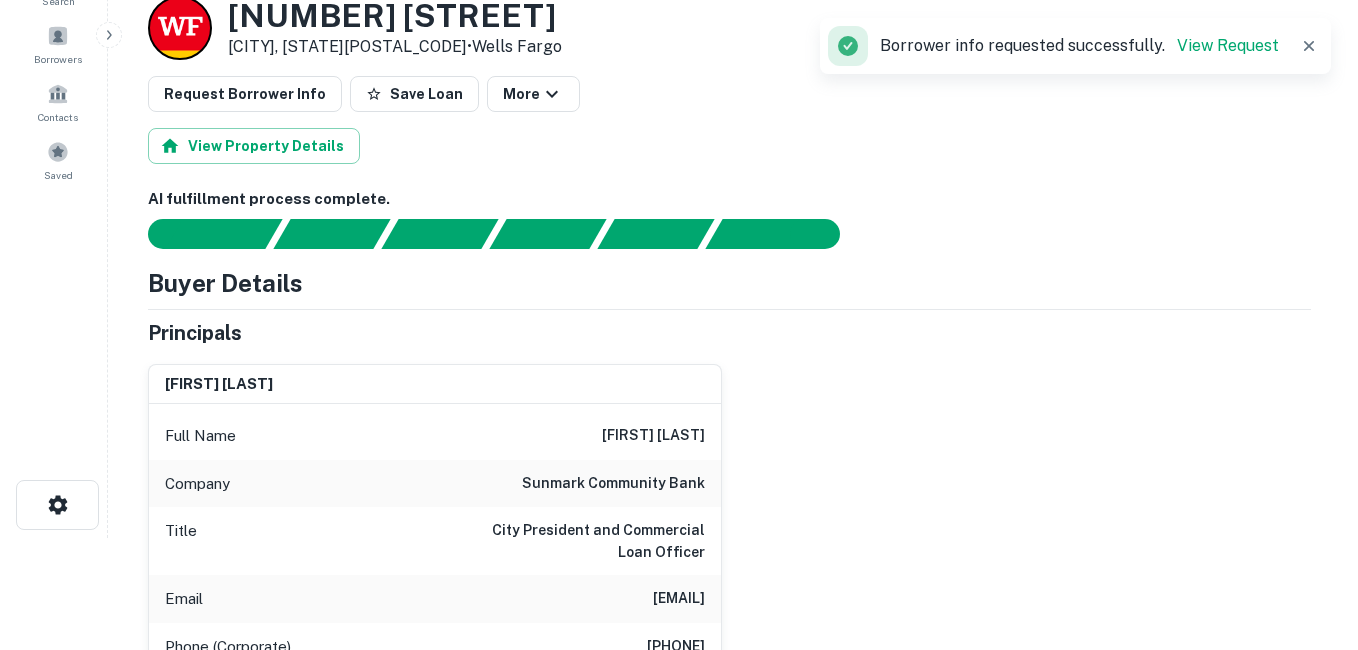 scroll, scrollTop: 0, scrollLeft: 0, axis: both 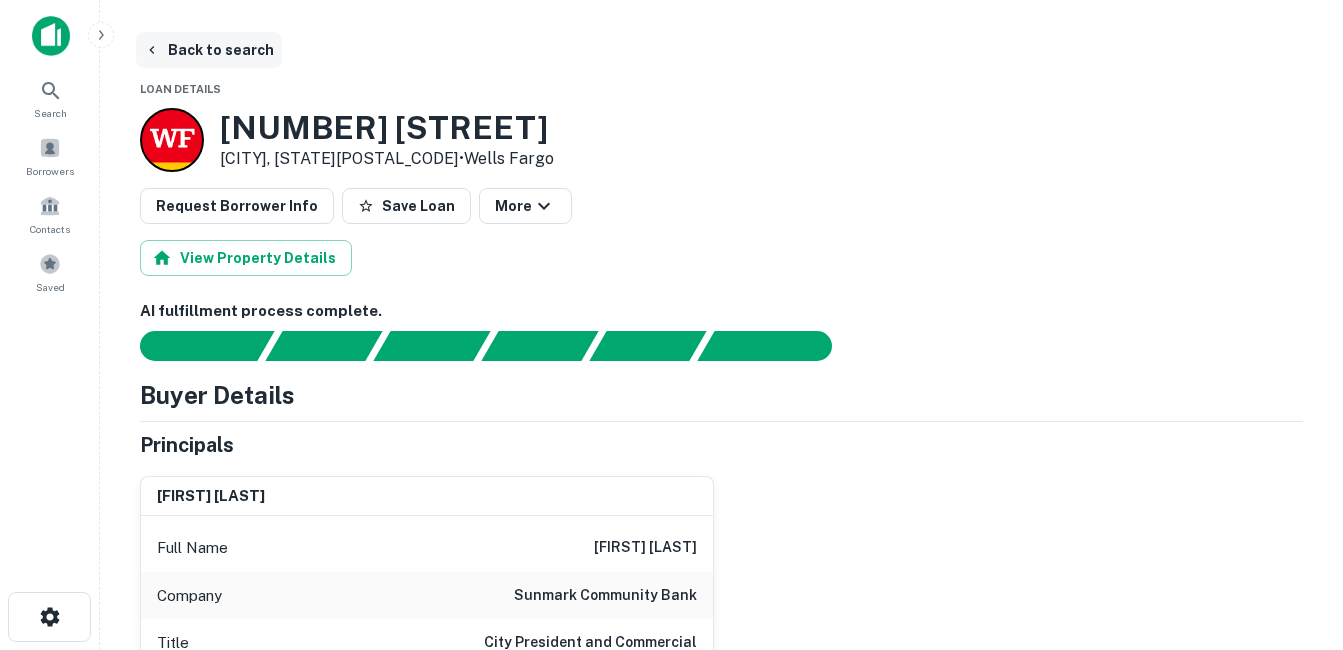 click on "Back to search" at bounding box center [209, 50] 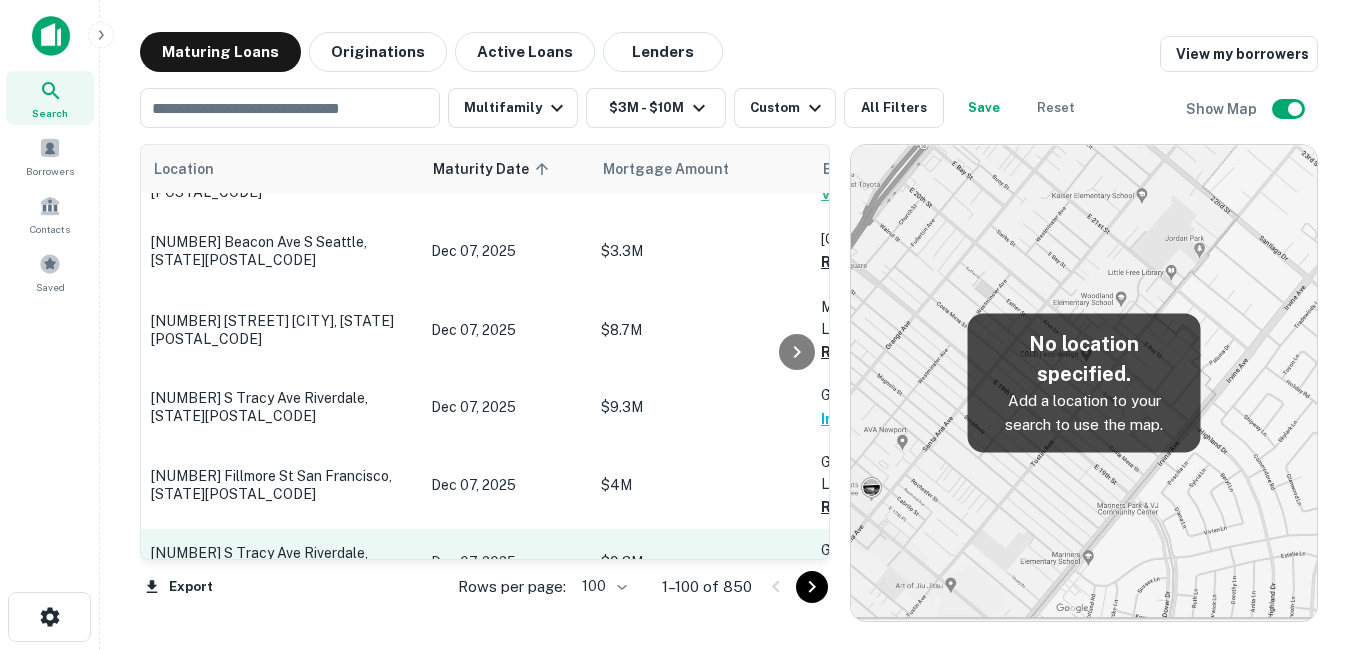 scroll, scrollTop: 1600, scrollLeft: 0, axis: vertical 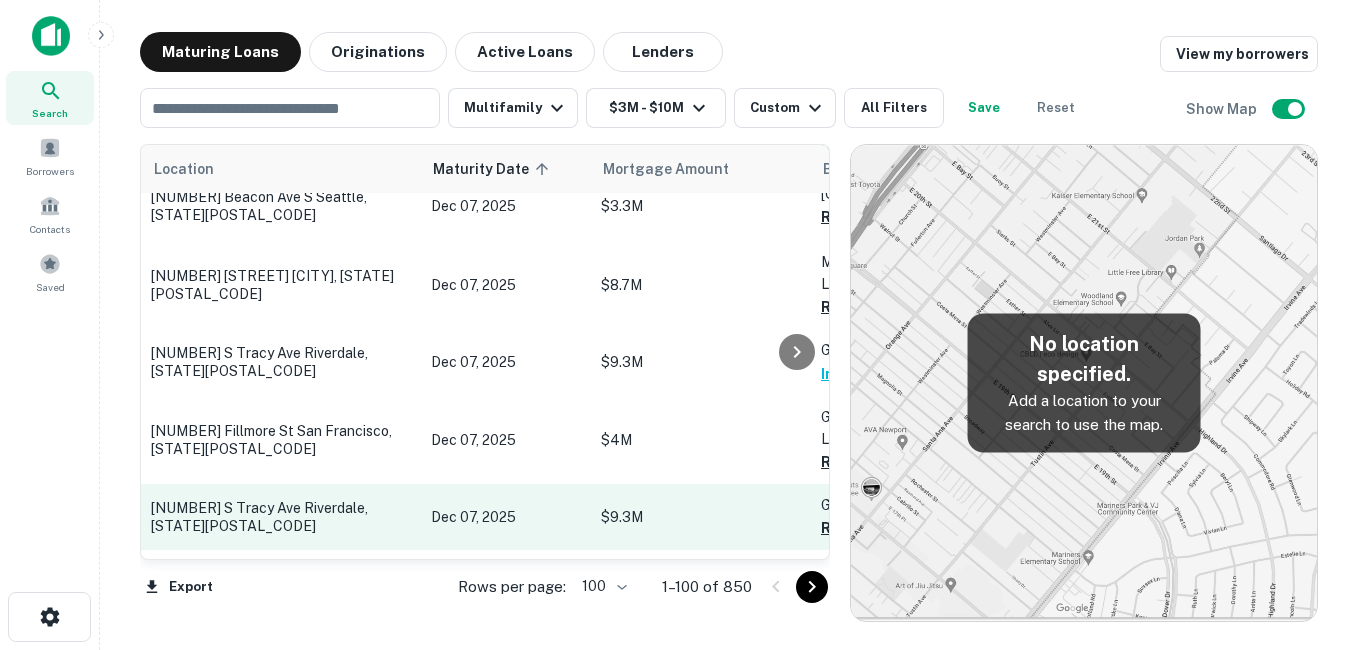 click on "[NUMBER] [STREET] [CITY], [STATE][POSTAL_CODE]" at bounding box center [281, 517] 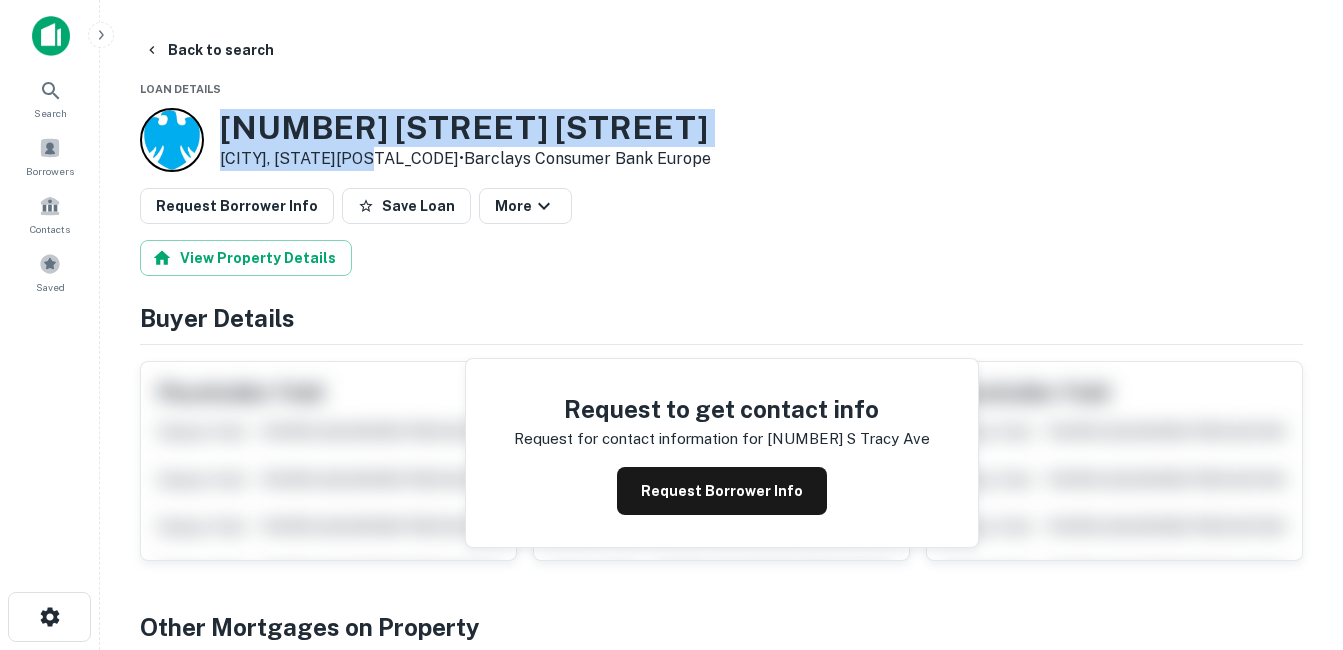 drag, startPoint x: 255, startPoint y: 130, endPoint x: 363, endPoint y: 159, distance: 111.82576 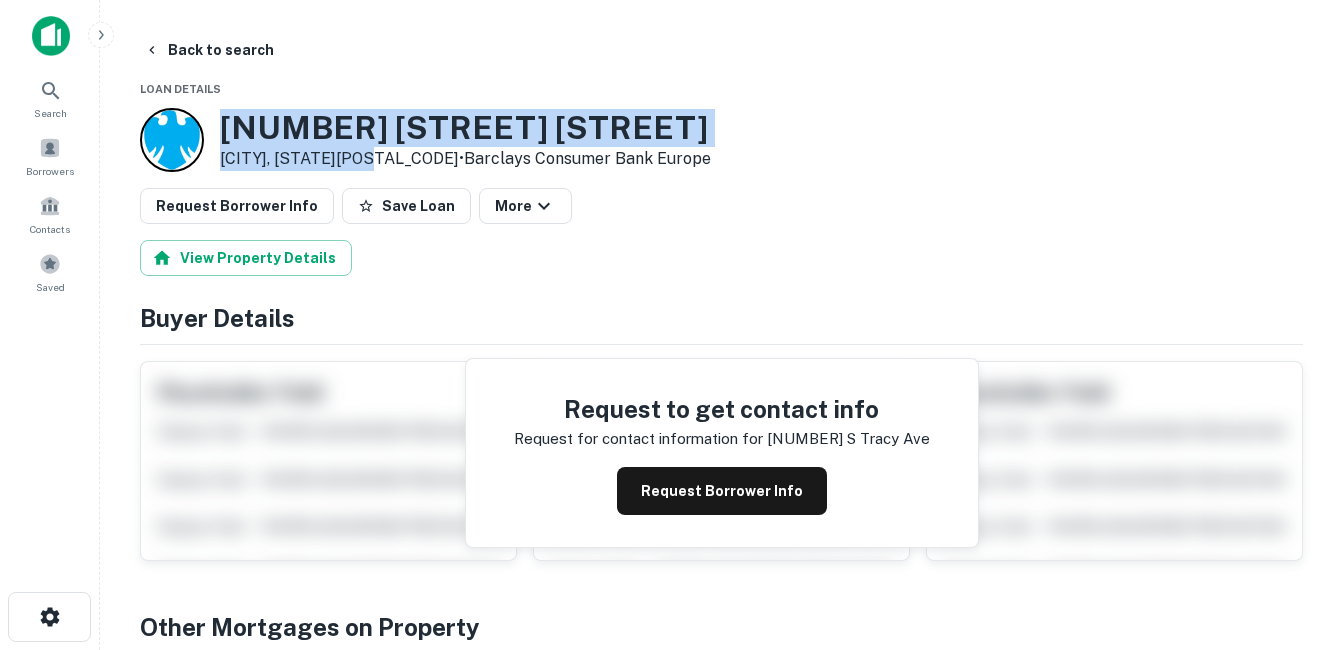 click on "14112 S TRACY AVE" at bounding box center [465, 128] 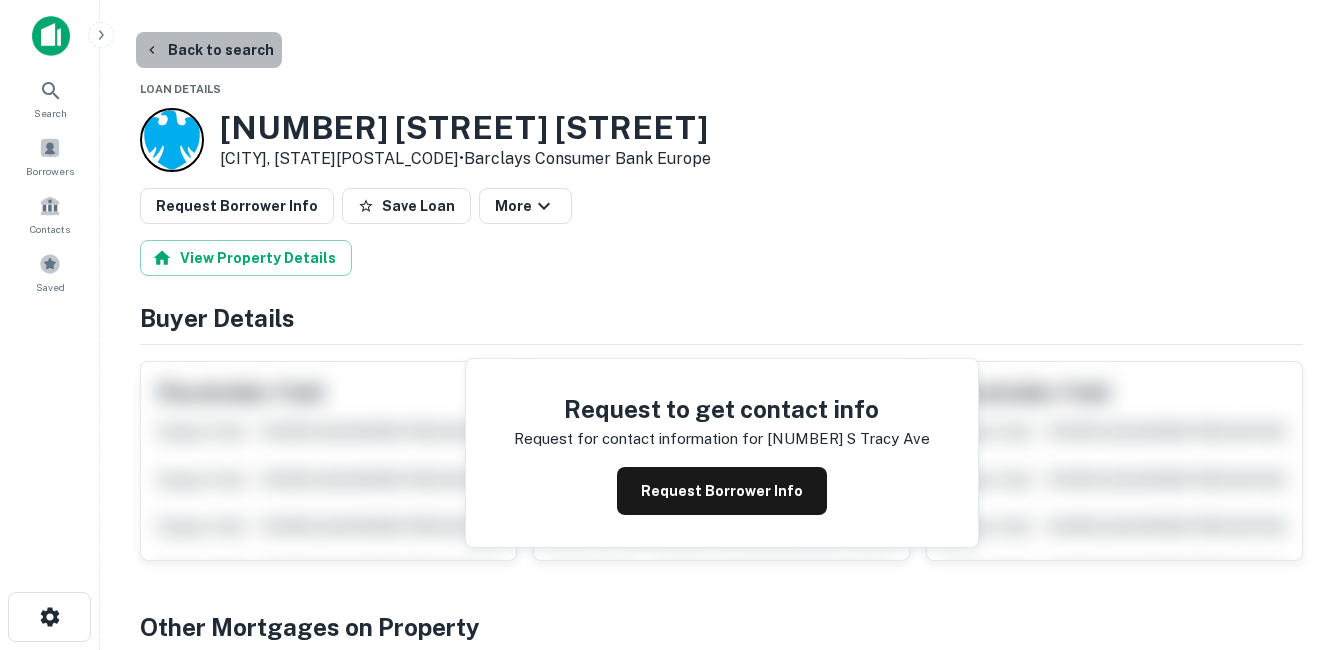 click on "Back to search" at bounding box center [209, 50] 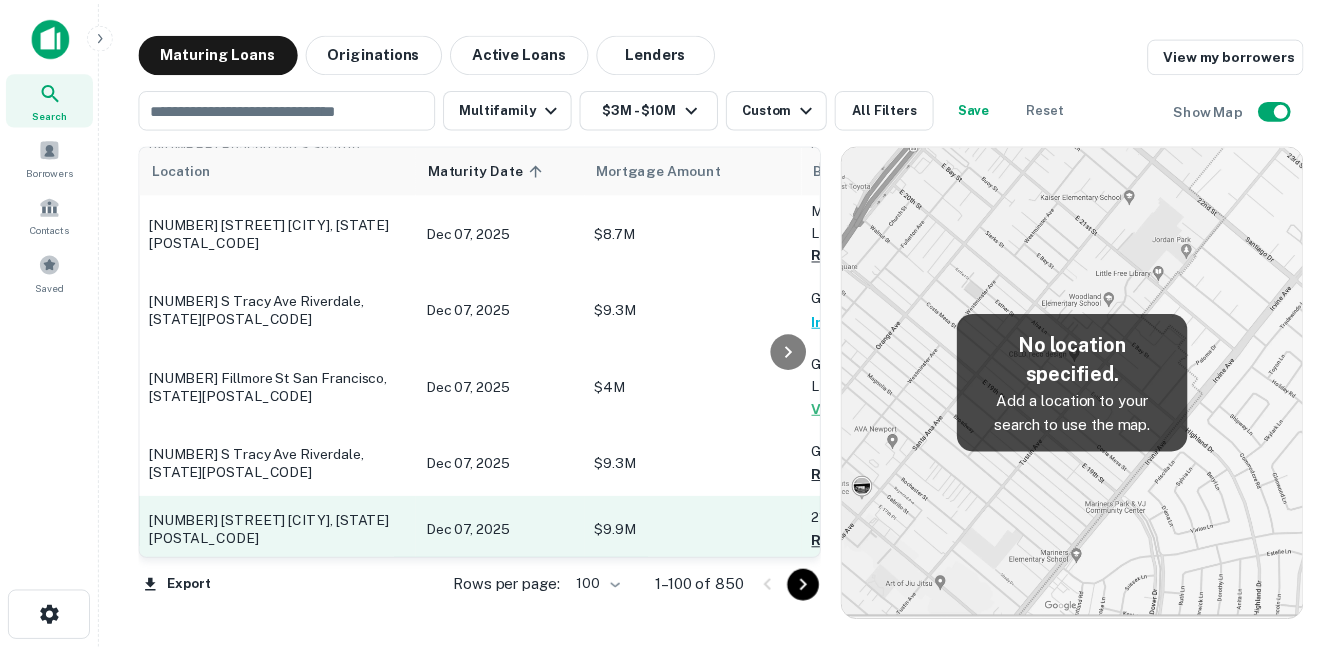 scroll, scrollTop: 1700, scrollLeft: 0, axis: vertical 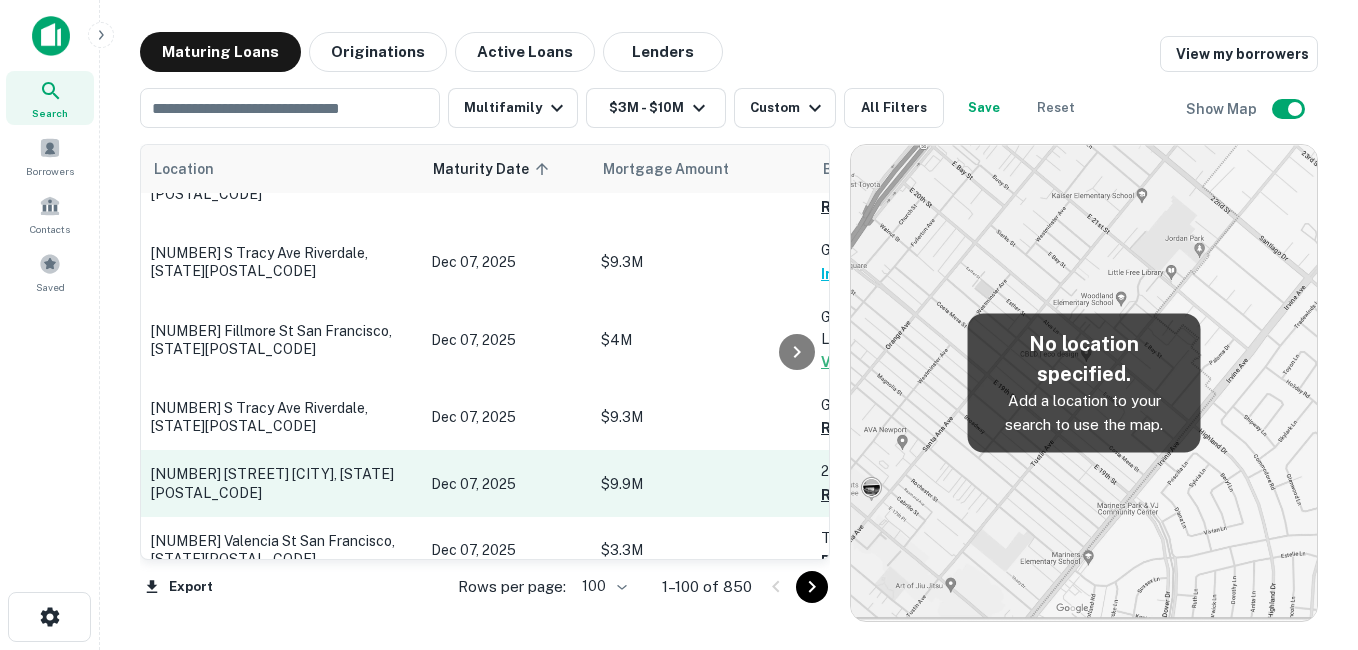 click on "[NUMBER] [STREET] [CITY], [STATE][POSTAL_CODE]" at bounding box center (281, 483) 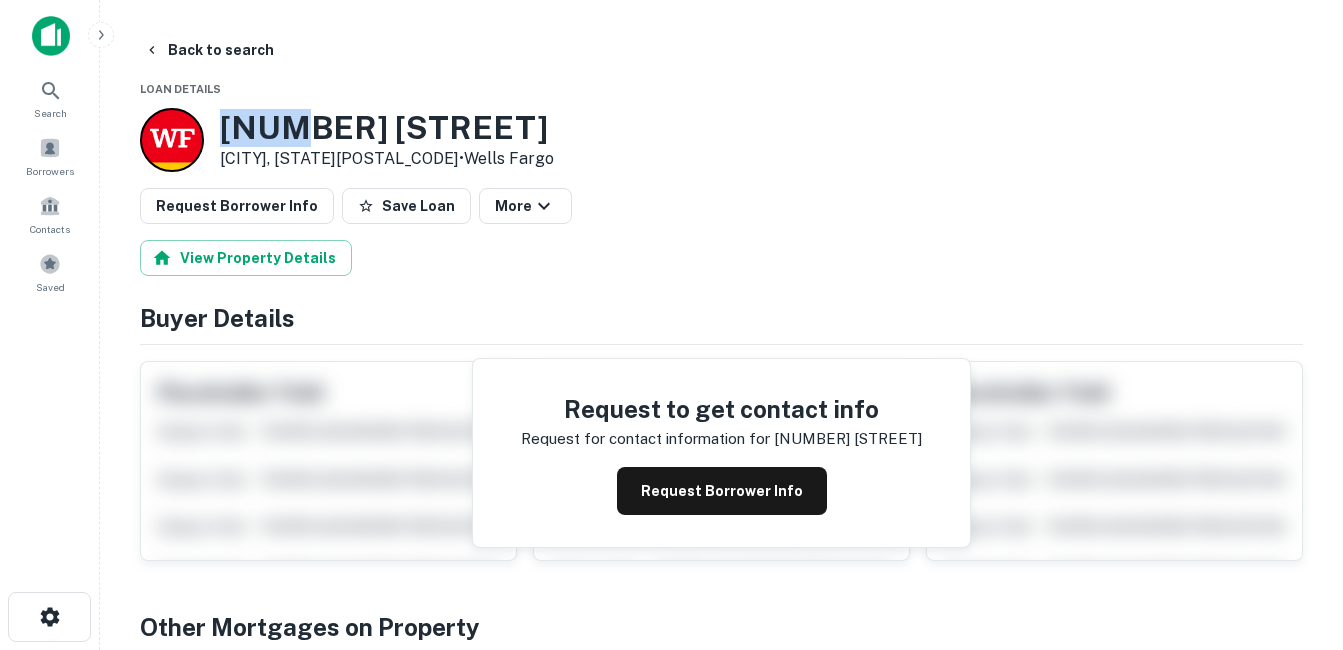 click on "201 Meadow Dr" at bounding box center (387, 128) 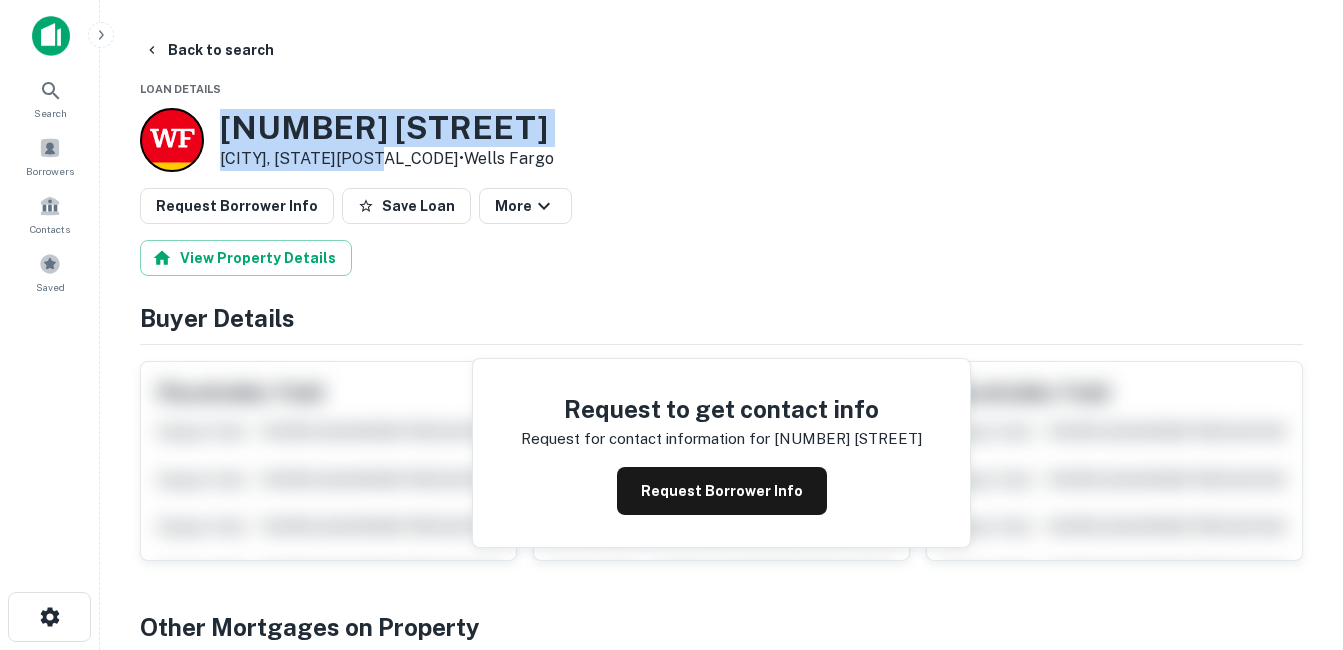 drag, startPoint x: 293, startPoint y: 134, endPoint x: 376, endPoint y: 152, distance: 84.92938 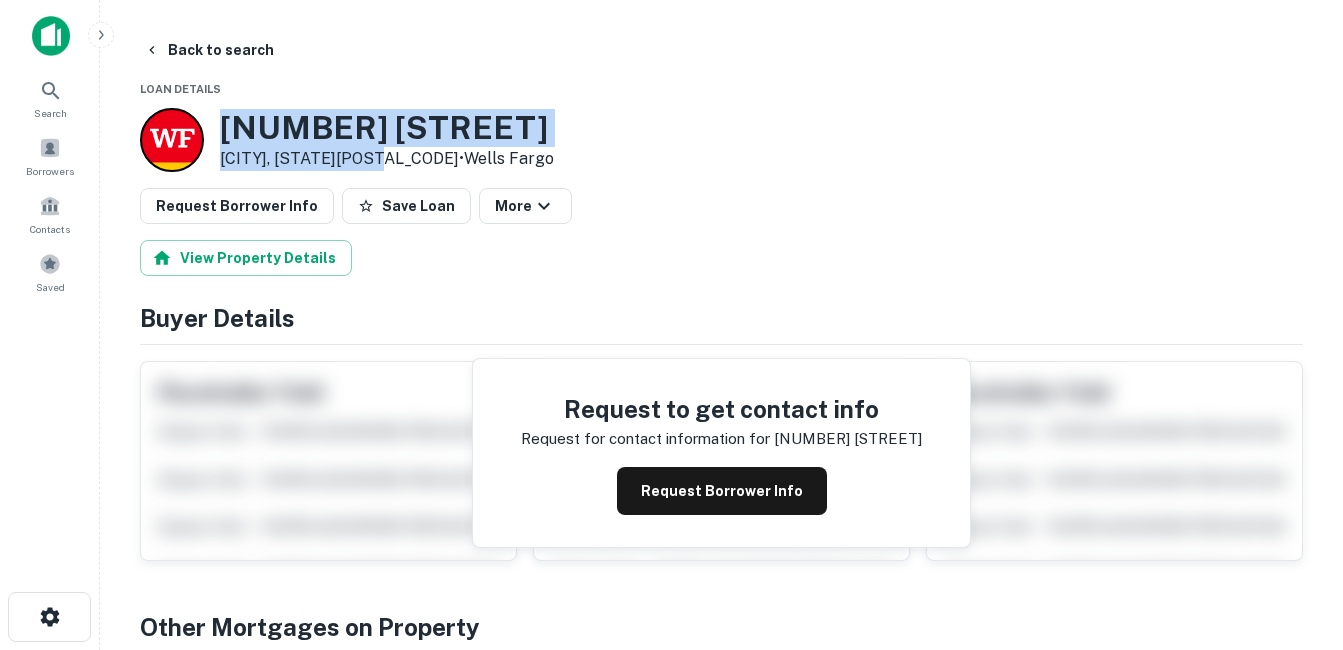 drag, startPoint x: 376, startPoint y: 152, endPoint x: 312, endPoint y: 144, distance: 64.49806 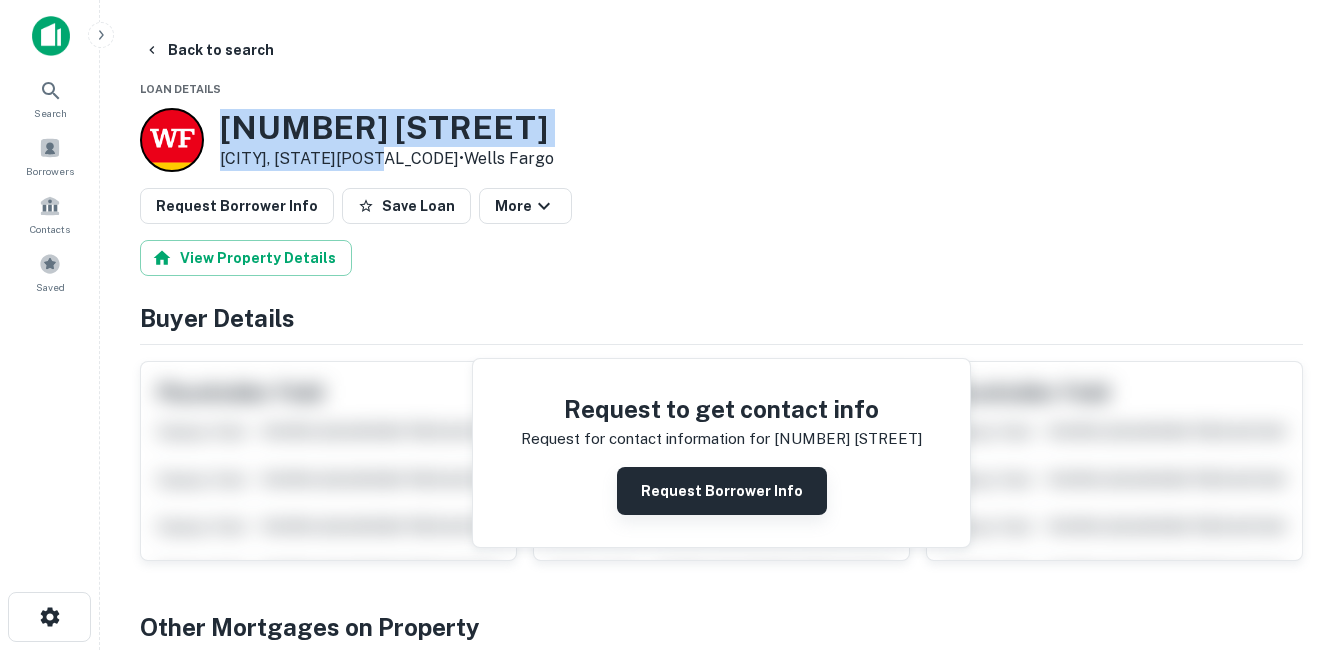 click on "201 Meadow Dr" at bounding box center (387, 128) 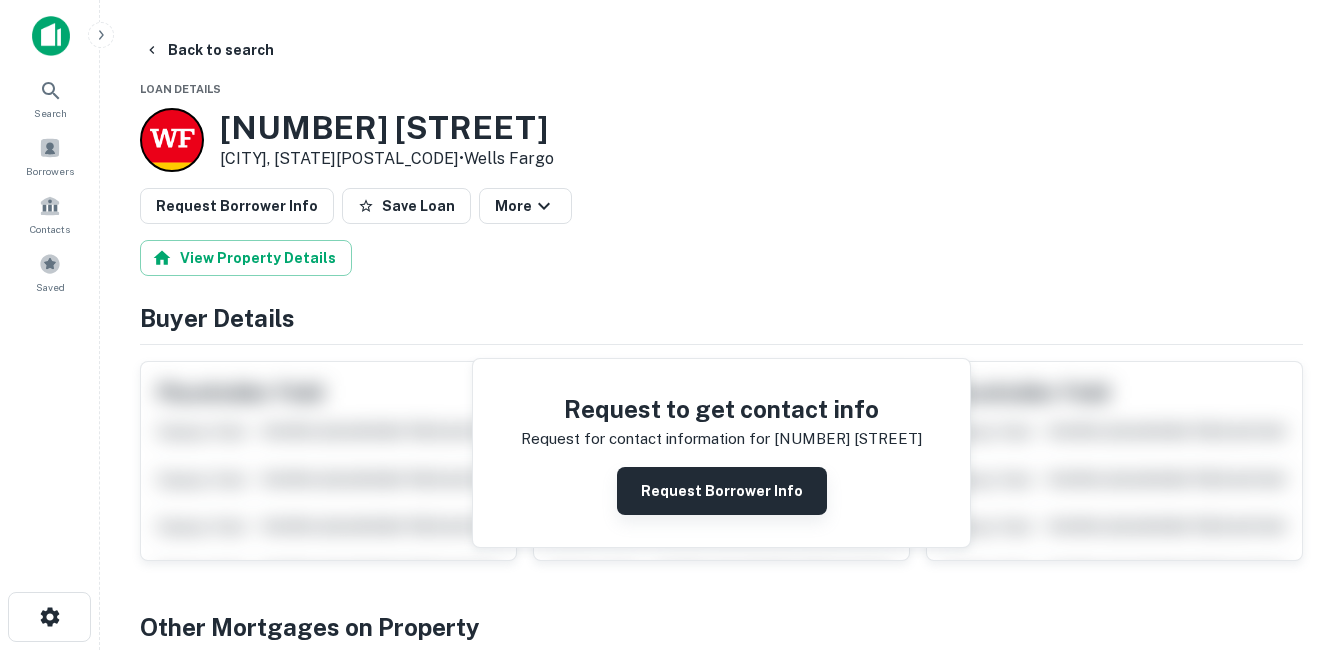 click on "Request Borrower Info" at bounding box center (722, 491) 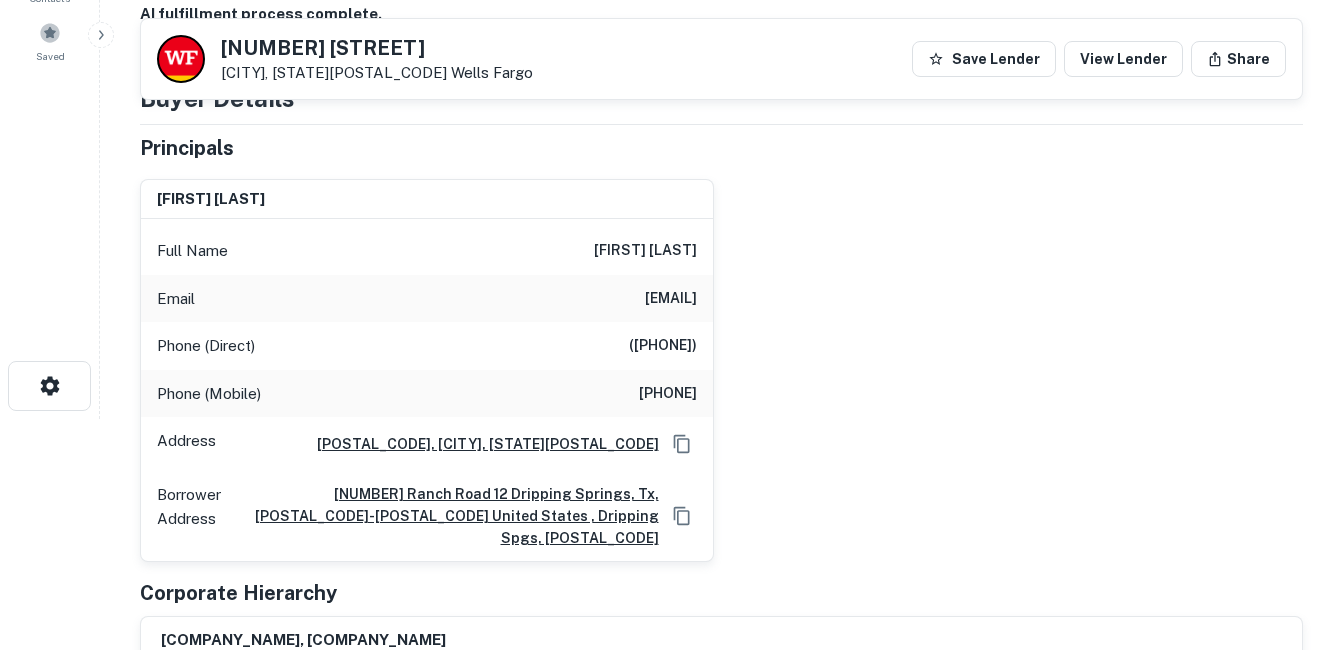 scroll, scrollTop: 200, scrollLeft: 0, axis: vertical 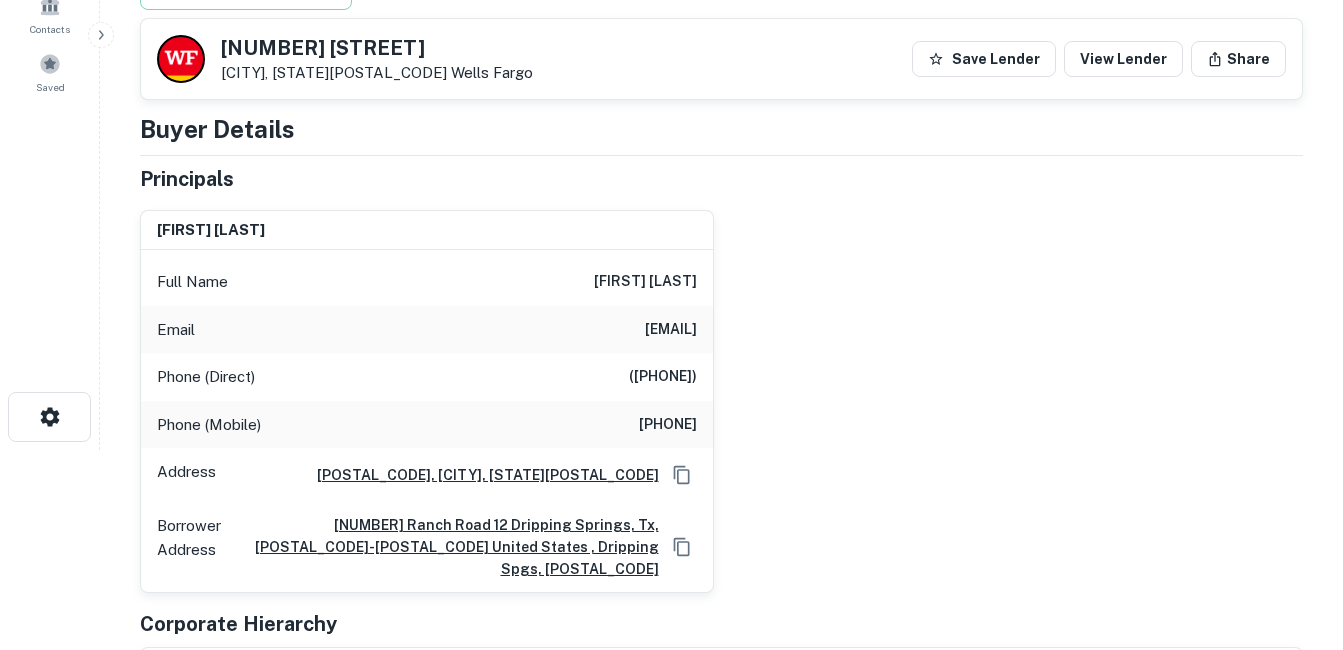 click on "kunjalbs@yahoo.com" at bounding box center (671, 330) 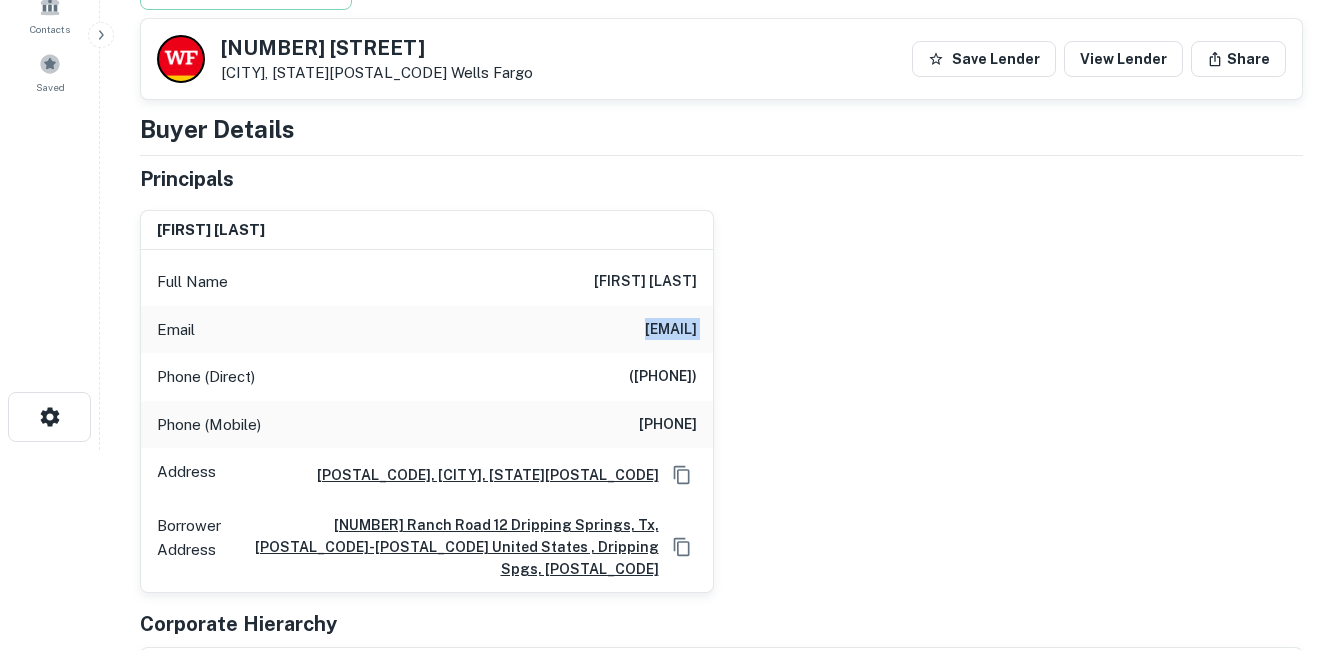 click on "kunjalbs@yahoo.com" at bounding box center (671, 330) 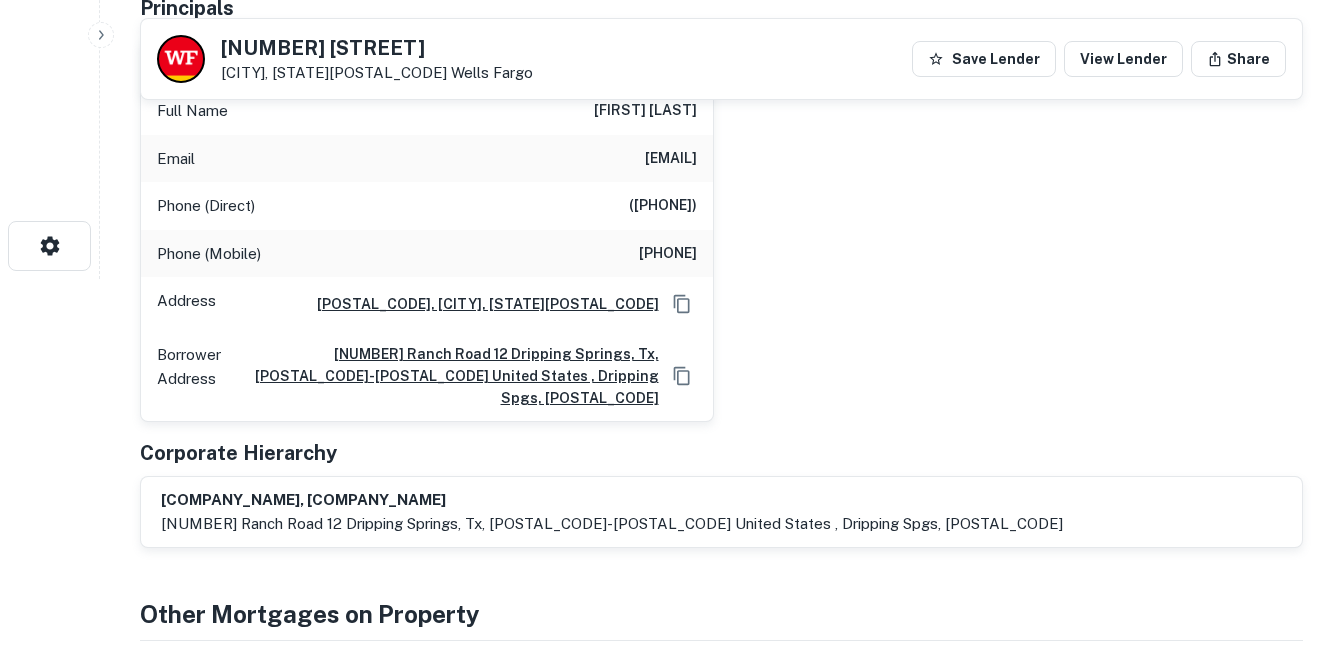 scroll, scrollTop: 300, scrollLeft: 0, axis: vertical 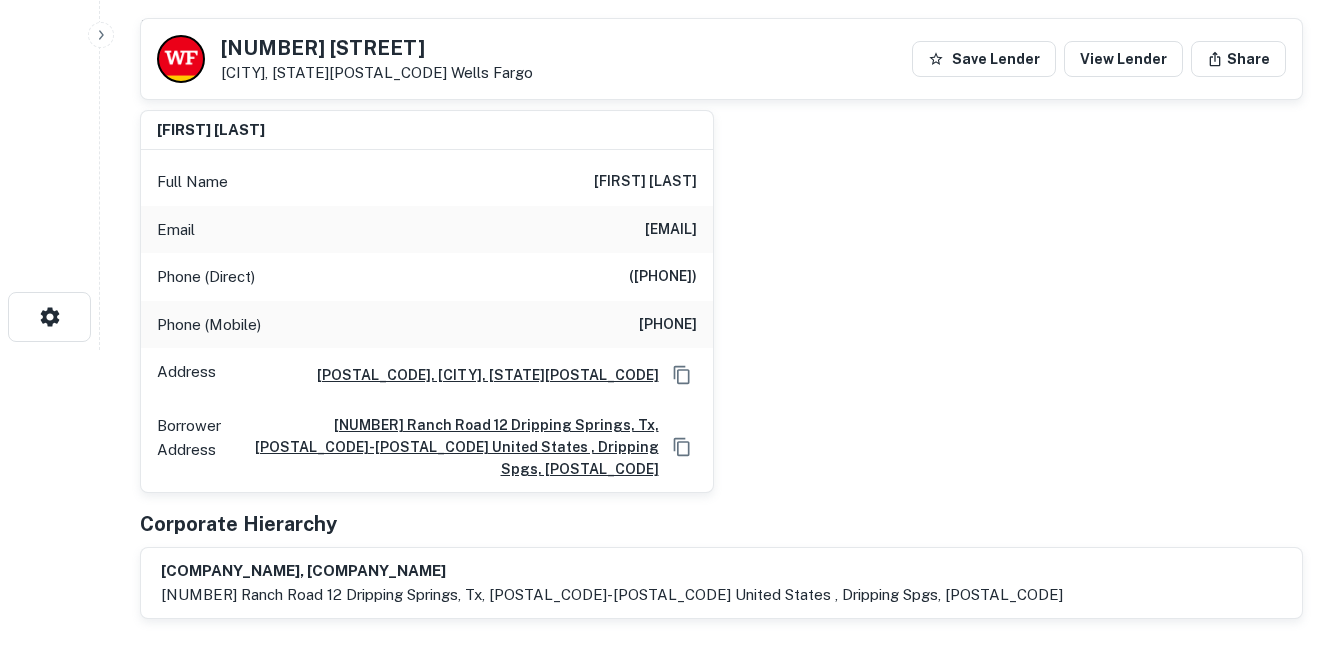 click on "(510) 882-7273" at bounding box center [637, 325] 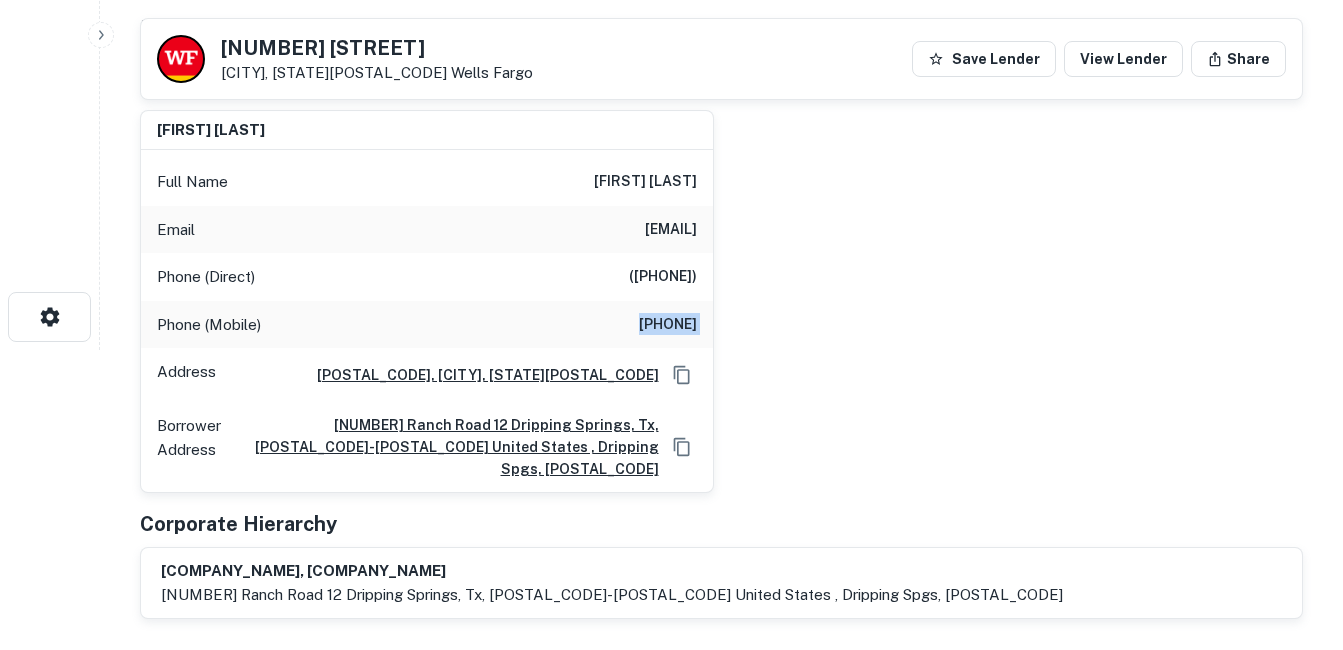 click on "(510) 882-7273" at bounding box center [637, 325] 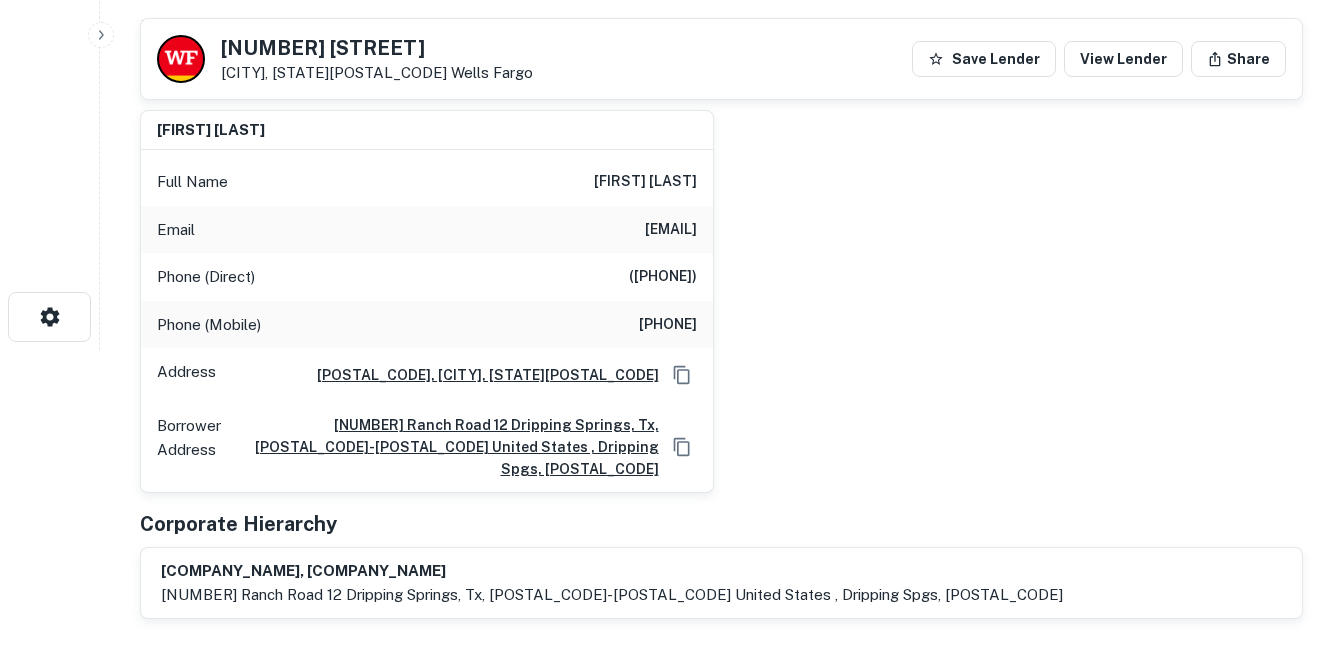 click on "kunjal vazir Full Name kunjal vazir Email kunjalbs@yahoo.com Phone (Direct) (708) 782-5765 Phone (Mobile) (510) 882-7273 Address Po Box 1666, Dripping Springs, TX78620  Borrower Address 26200 ranch road 12 dripping springs, tx, 78620-4903 united states , dripping spgs, 78620" at bounding box center (713, 294) 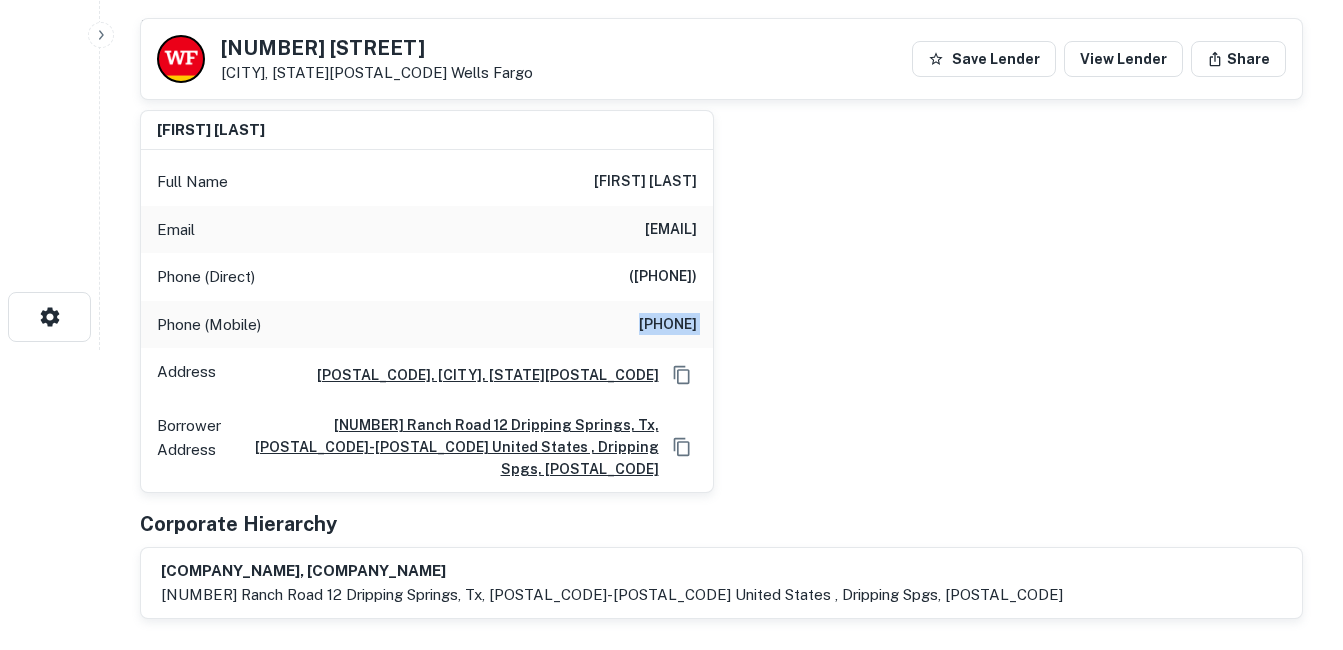 click on "(510) 882-7273" at bounding box center (637, 325) 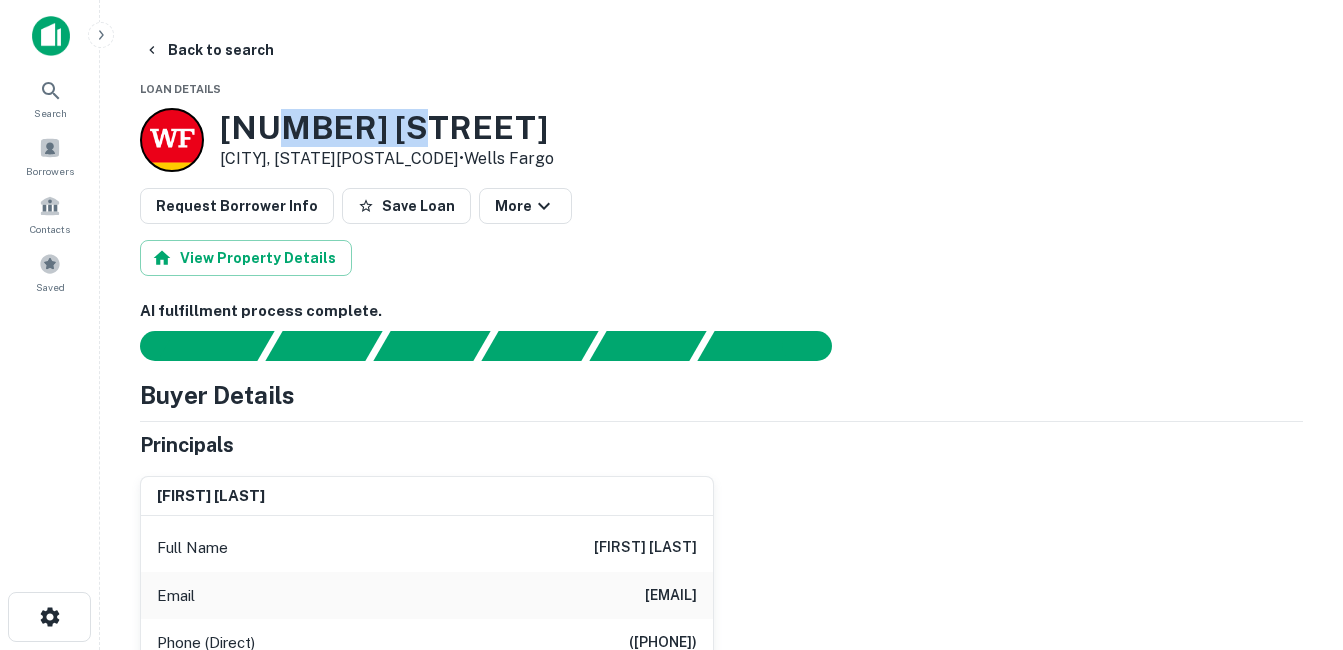 drag, startPoint x: 274, startPoint y: 126, endPoint x: 424, endPoint y: 120, distance: 150.11995 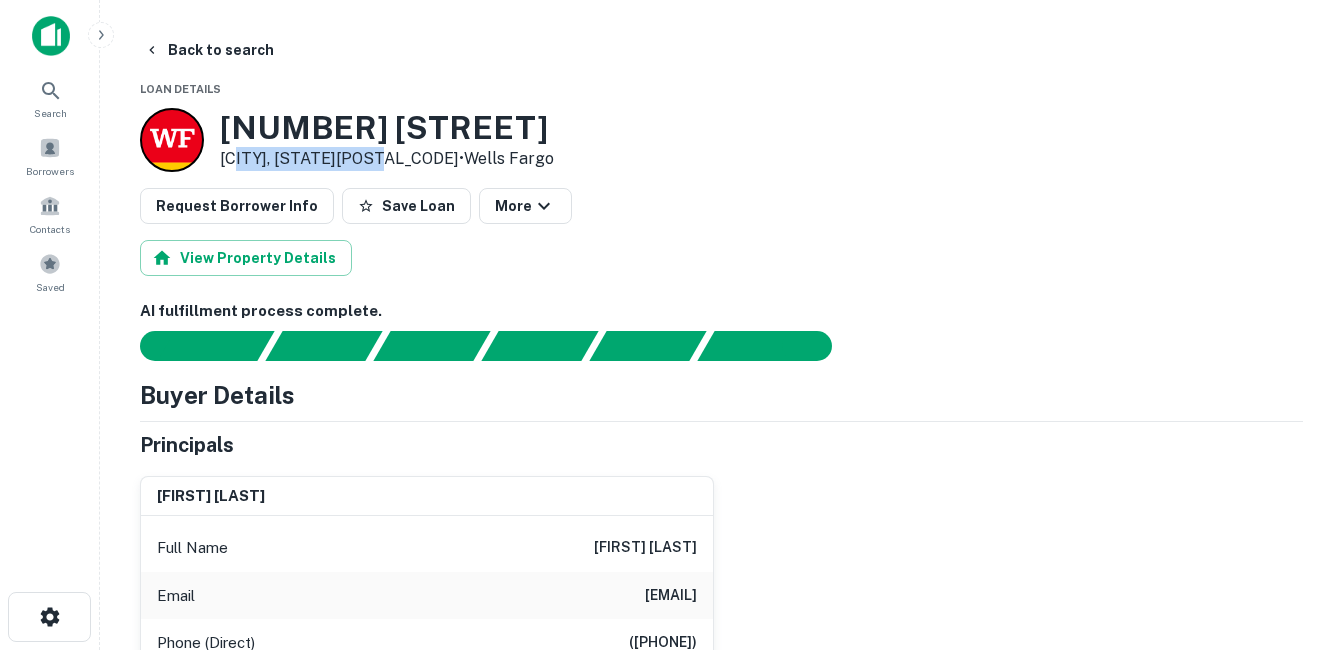 drag, startPoint x: 375, startPoint y: 162, endPoint x: 236, endPoint y: 167, distance: 139.0899 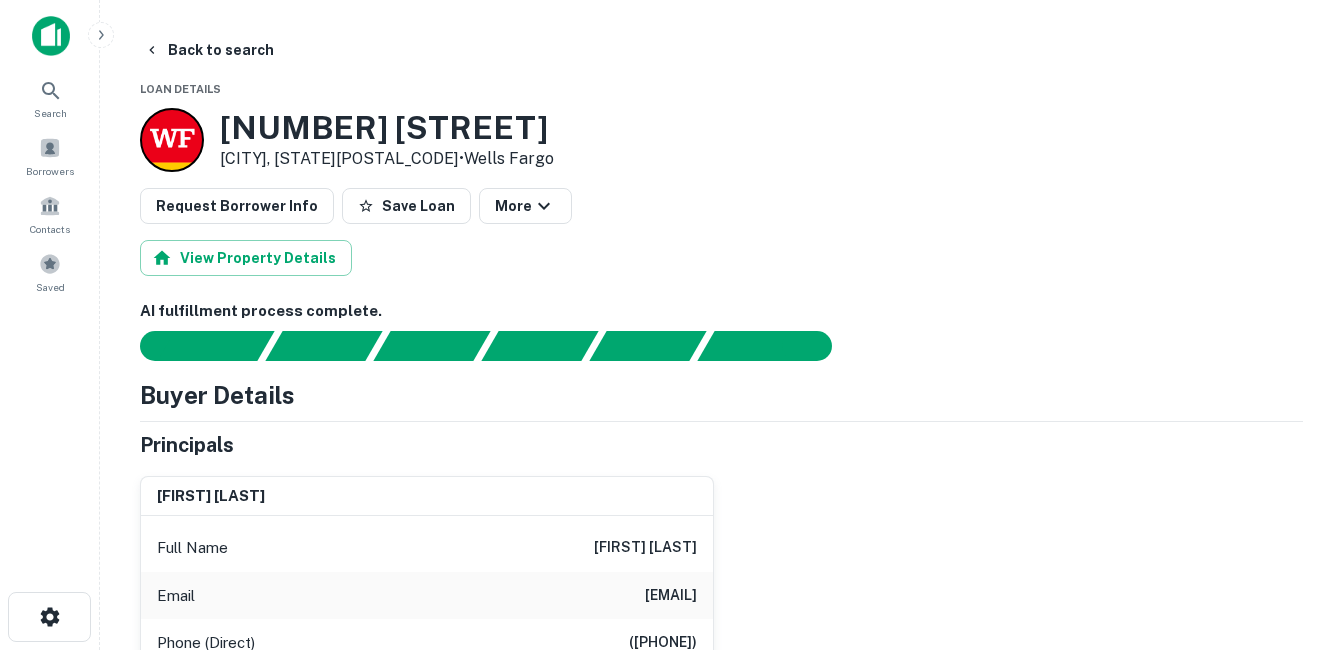 drag, startPoint x: 236, startPoint y: 167, endPoint x: 226, endPoint y: 163, distance: 10.770329 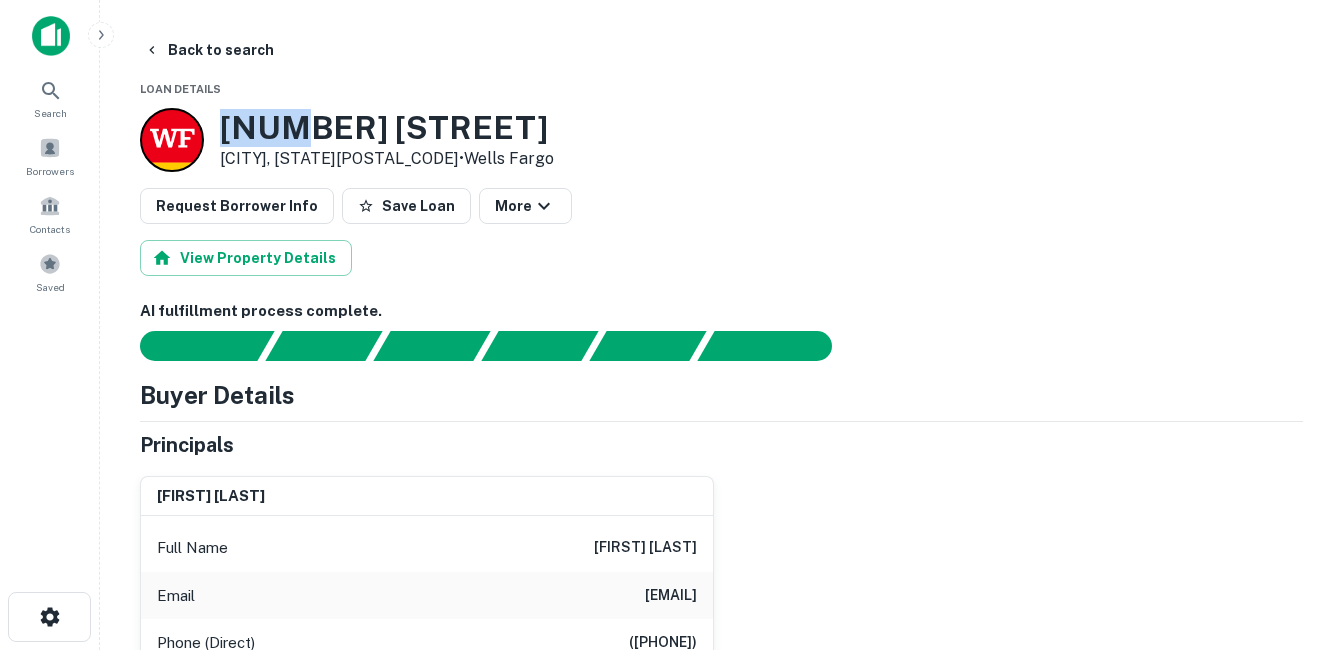 click on "201 Meadow Dr" at bounding box center (387, 128) 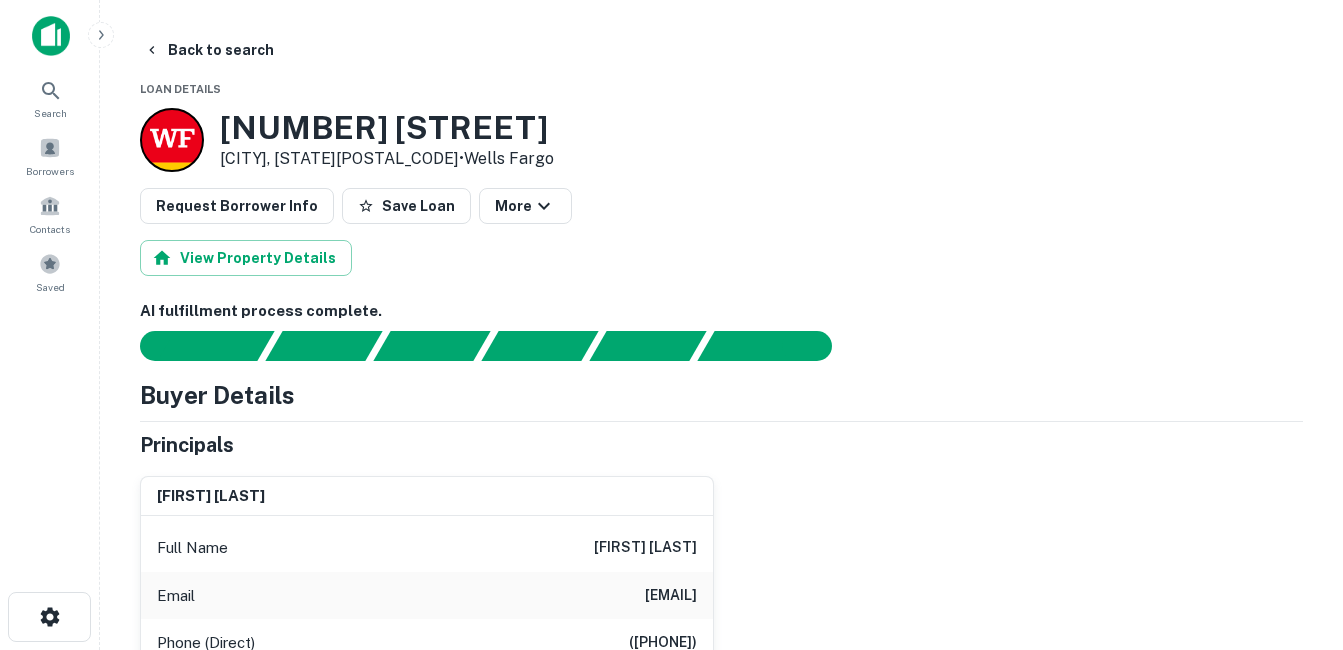 drag, startPoint x: 243, startPoint y: 129, endPoint x: 227, endPoint y: 153, distance: 28.84441 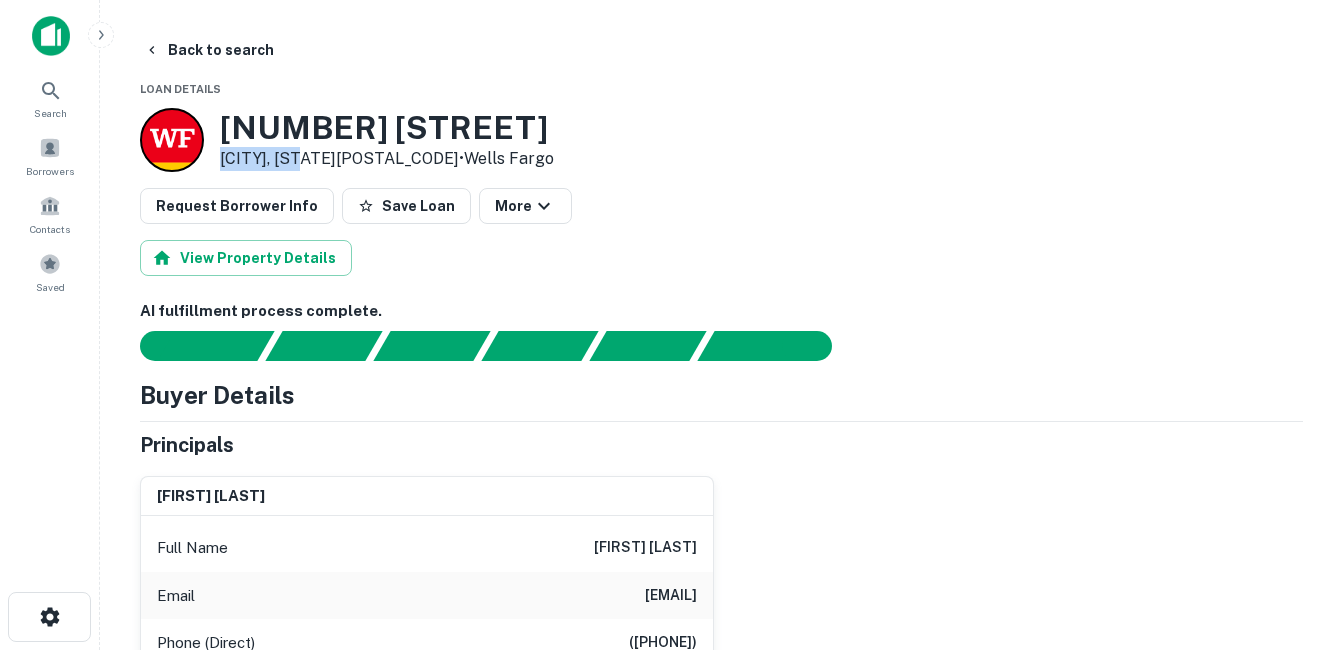 click on "Castroville, TX78009   •  Wells Fargo" at bounding box center (387, 159) 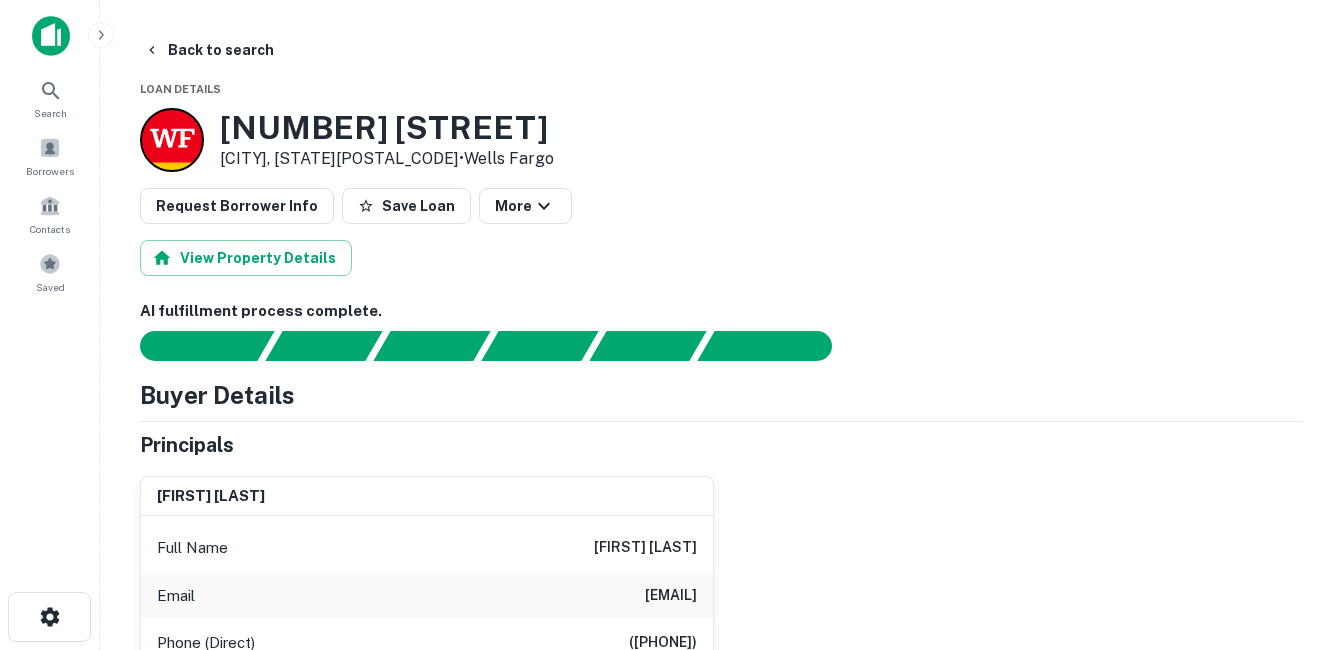 drag, startPoint x: 227, startPoint y: 153, endPoint x: 235, endPoint y: 139, distance: 16.124516 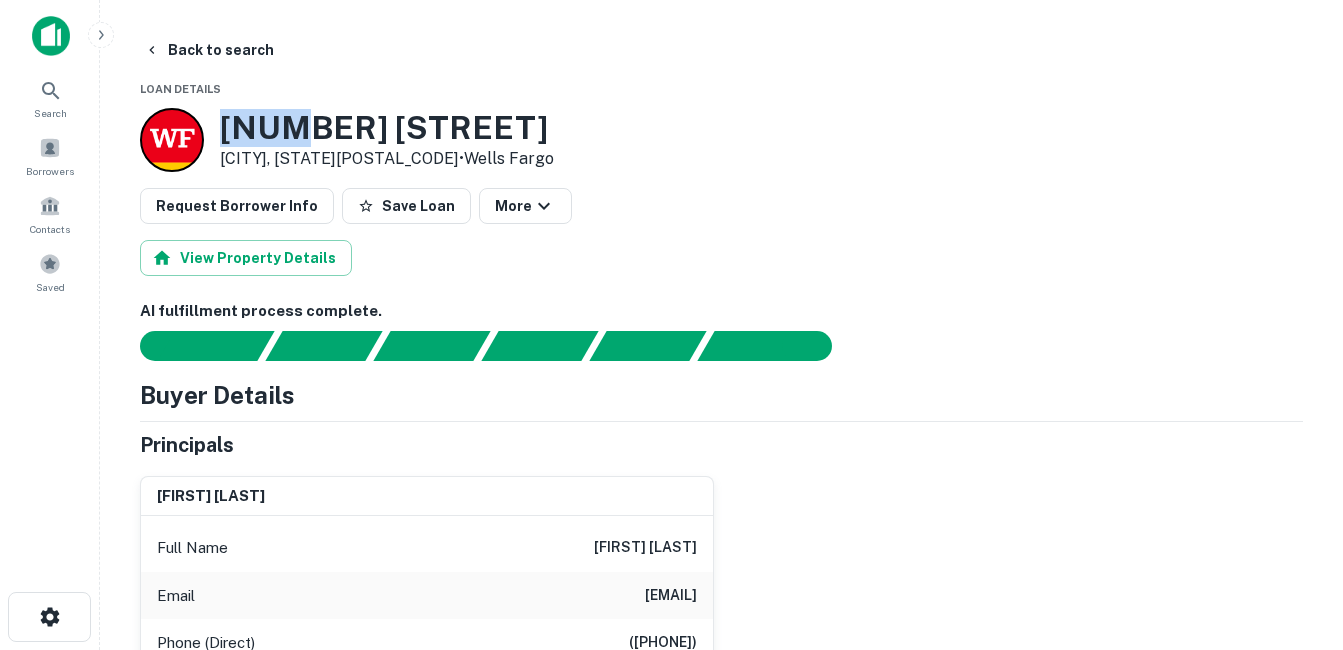 click on "201 Meadow Dr" at bounding box center [387, 128] 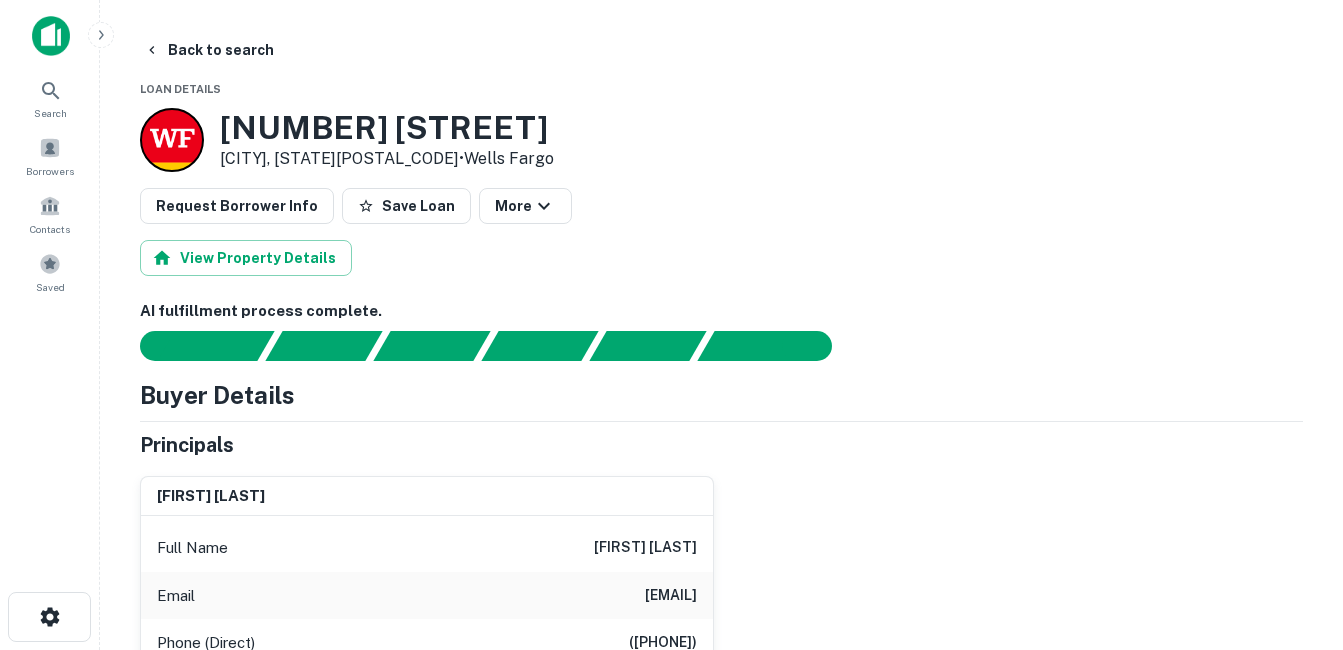 drag, startPoint x: 235, startPoint y: 139, endPoint x: 219, endPoint y: 158, distance: 24.839485 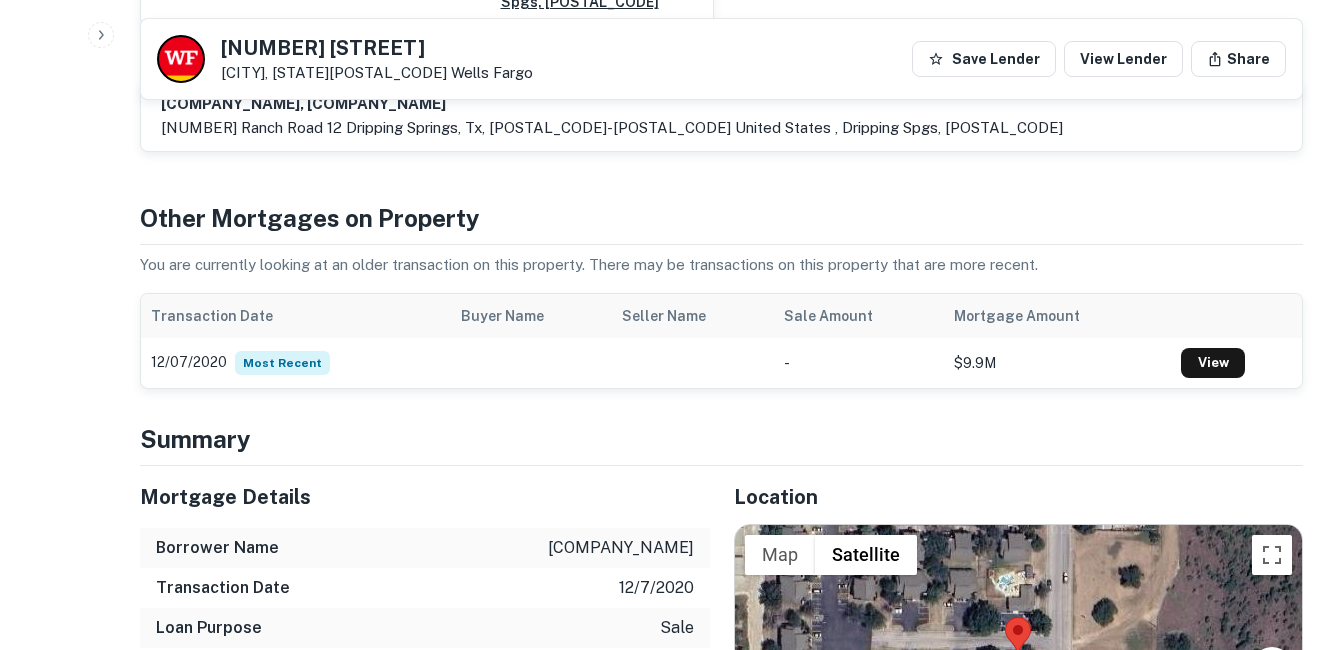 scroll, scrollTop: 800, scrollLeft: 0, axis: vertical 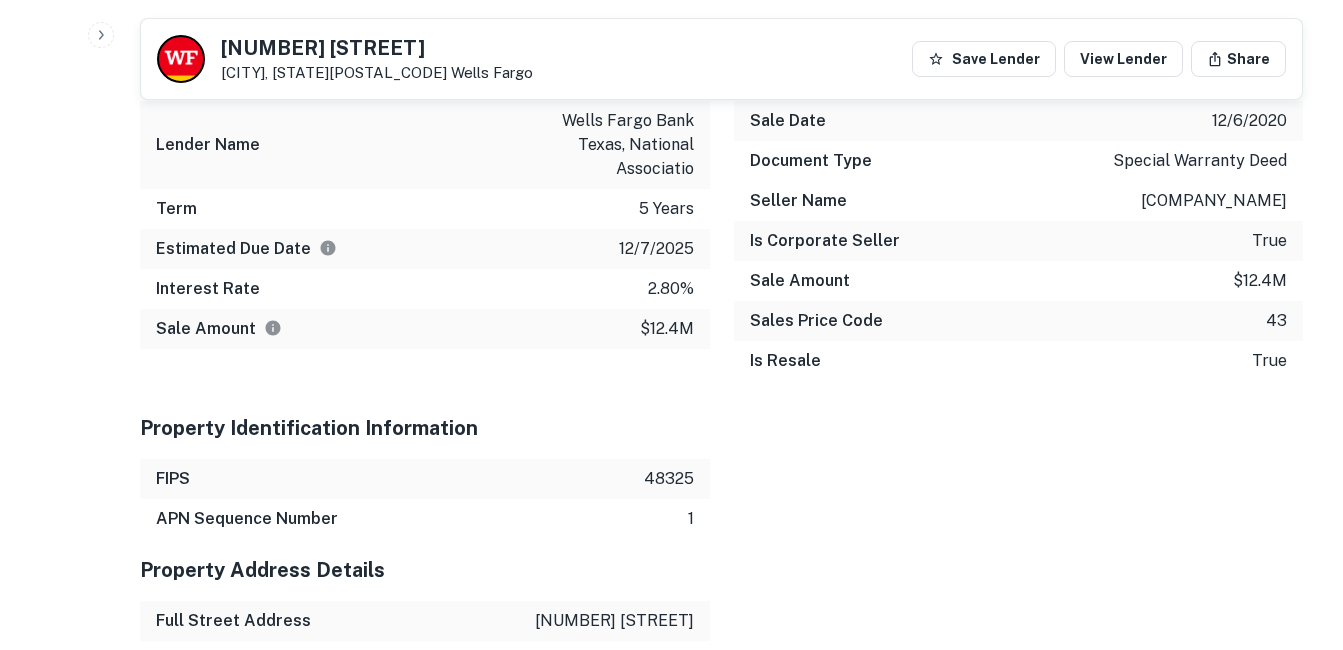 drag, startPoint x: 327, startPoint y: 331, endPoint x: 325, endPoint y: 302, distance: 29.068884 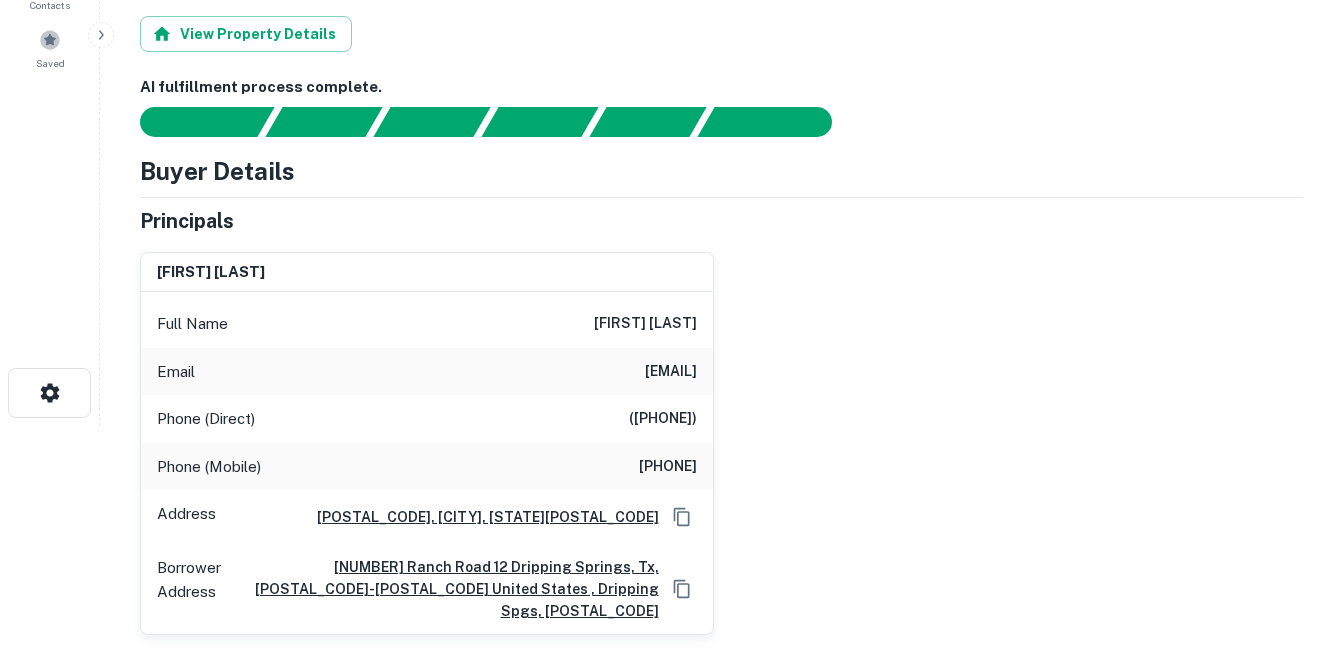 scroll, scrollTop: 0, scrollLeft: 0, axis: both 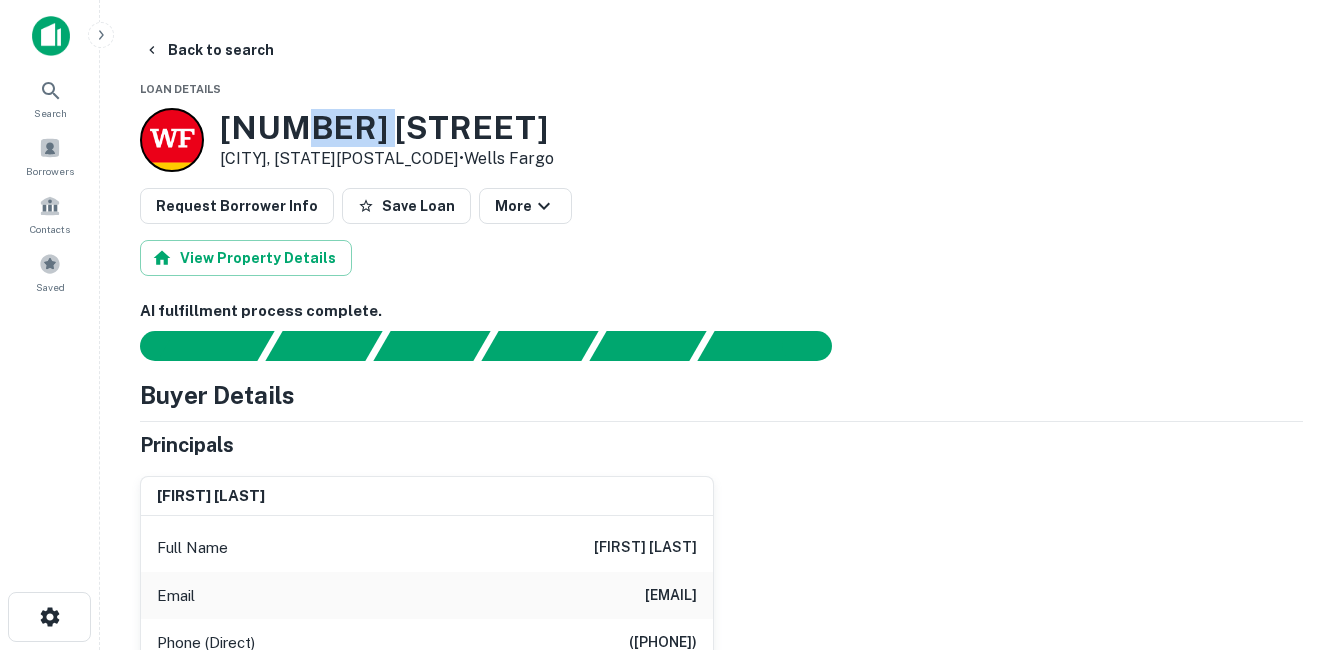 drag, startPoint x: 279, startPoint y: 120, endPoint x: 380, endPoint y: 105, distance: 102.10779 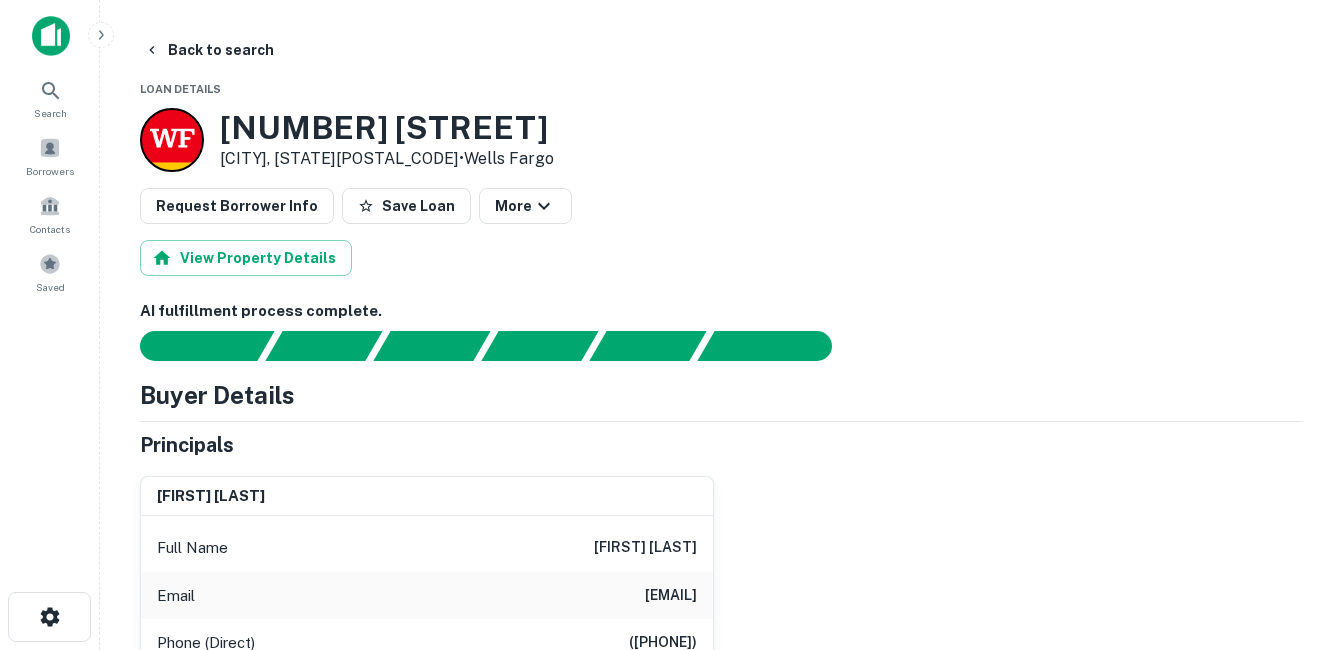 drag, startPoint x: 380, startPoint y: 105, endPoint x: 259, endPoint y: 138, distance: 125.4193 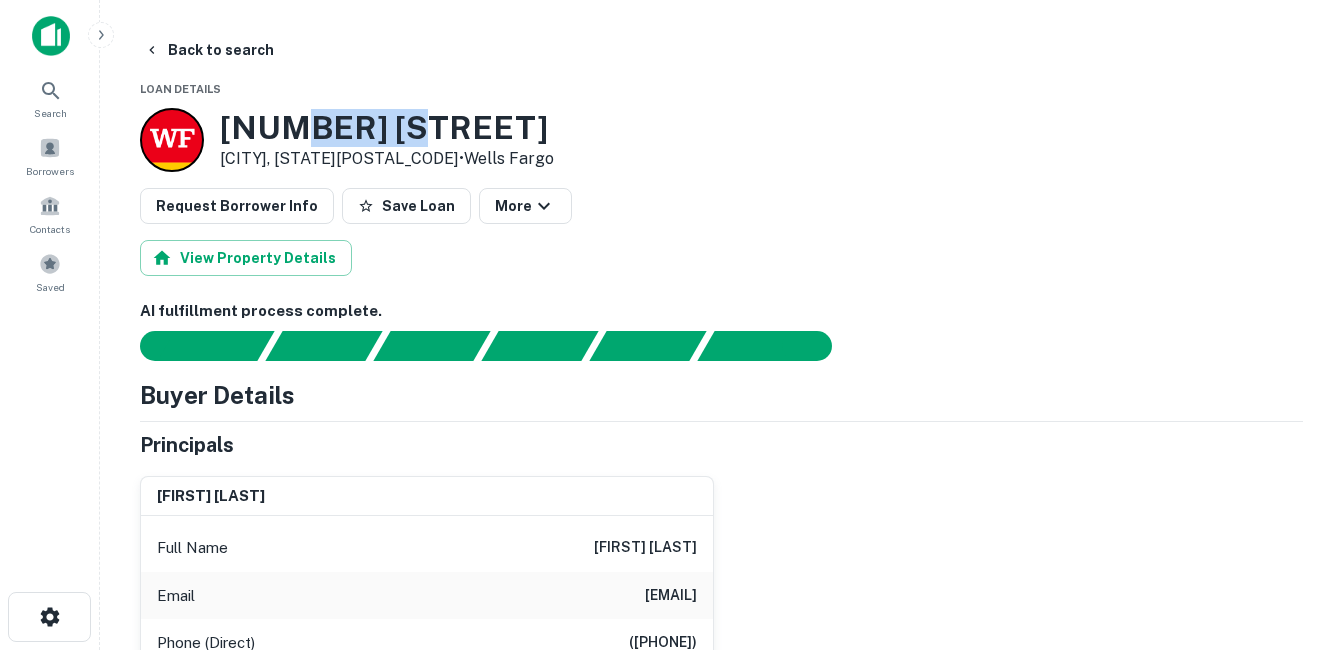 click on "201 Meadow Dr" at bounding box center (387, 128) 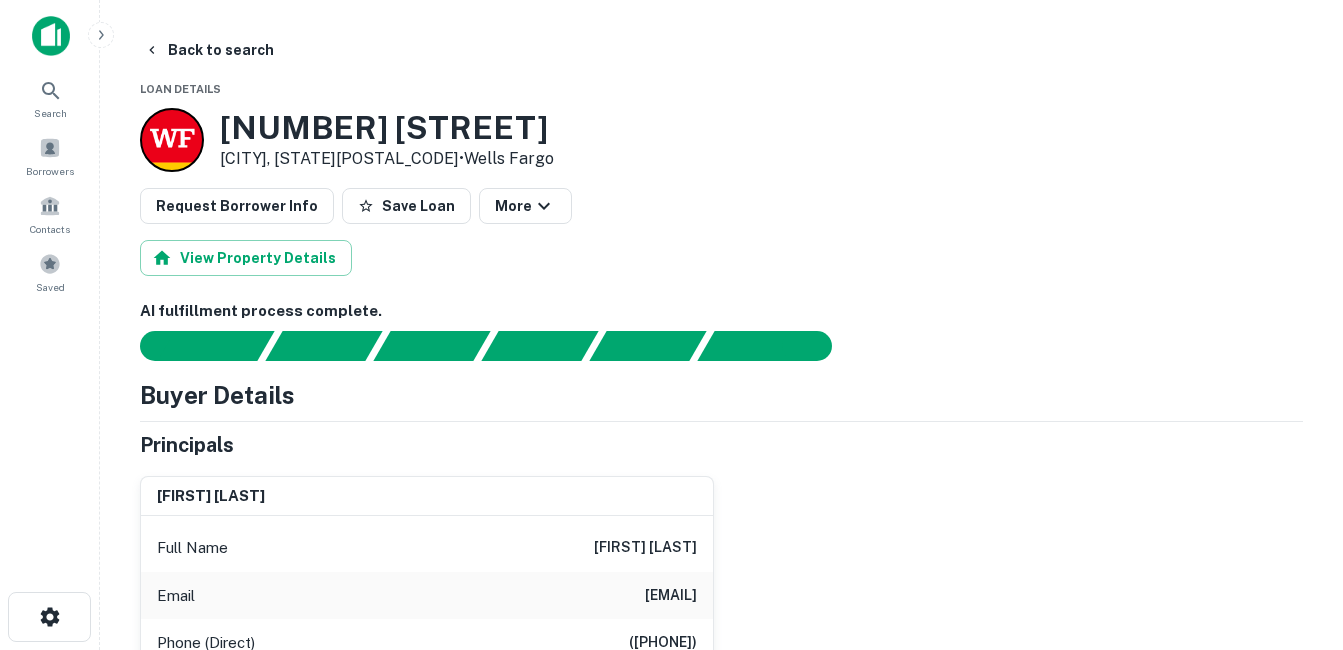 drag, startPoint x: 305, startPoint y: 145, endPoint x: 280, endPoint y: 162, distance: 30.232433 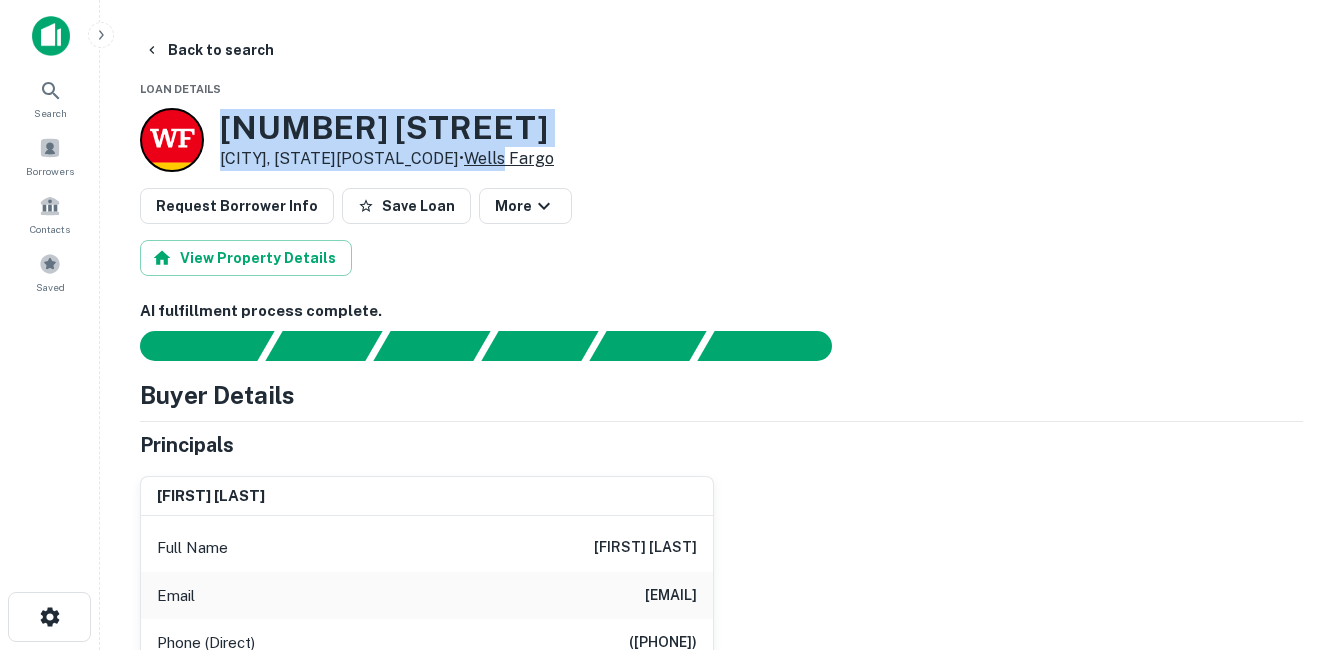 drag, startPoint x: 280, startPoint y: 136, endPoint x: 431, endPoint y: 157, distance: 152.45328 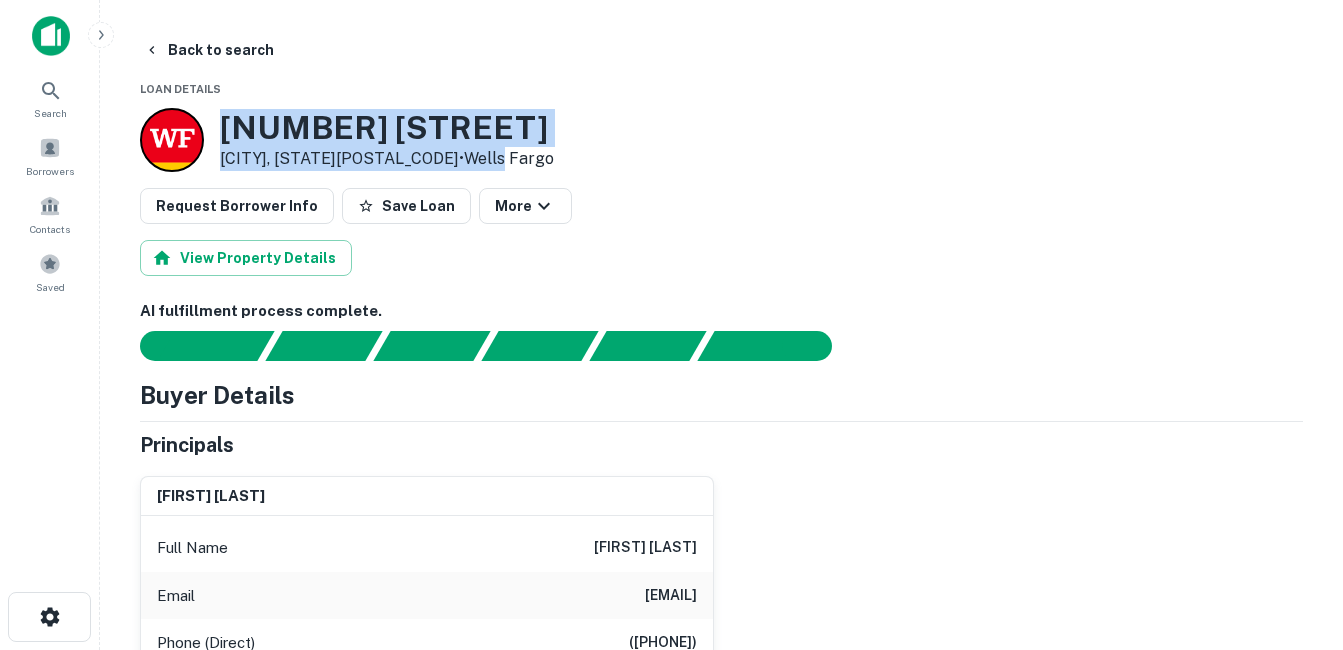 drag, startPoint x: 431, startPoint y: 157, endPoint x: 328, endPoint y: 147, distance: 103.4843 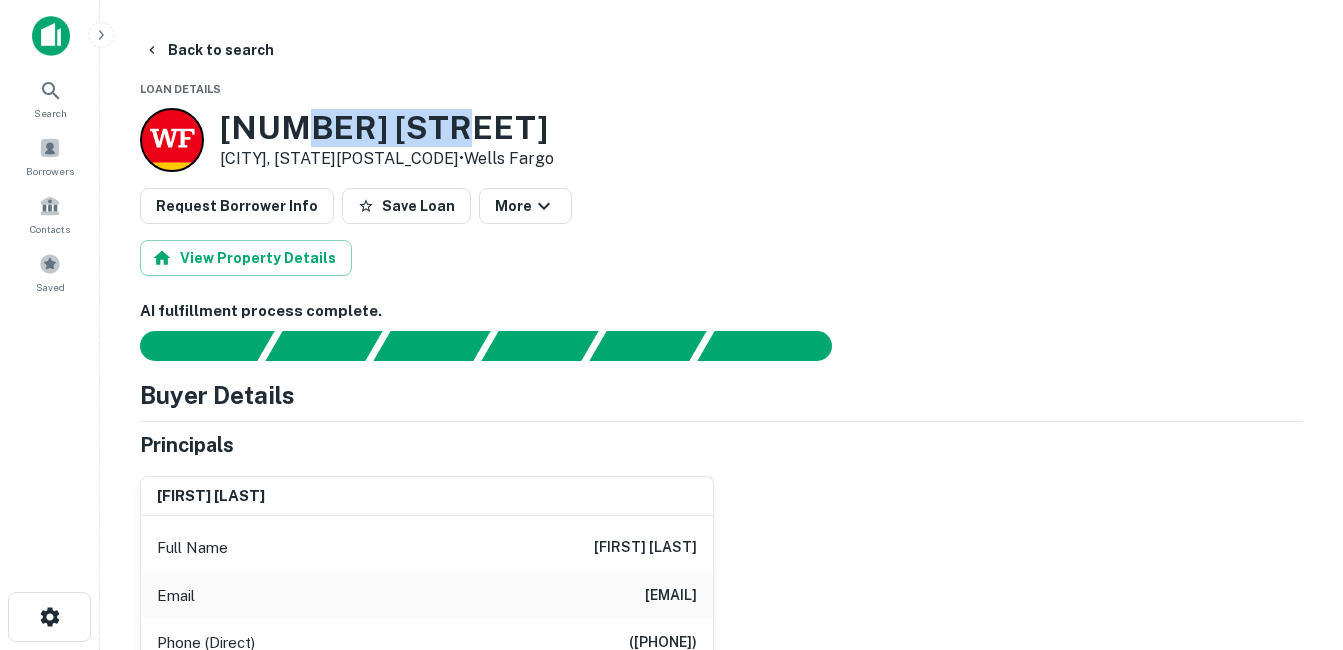 drag, startPoint x: 410, startPoint y: 127, endPoint x: 286, endPoint y: 115, distance: 124.57929 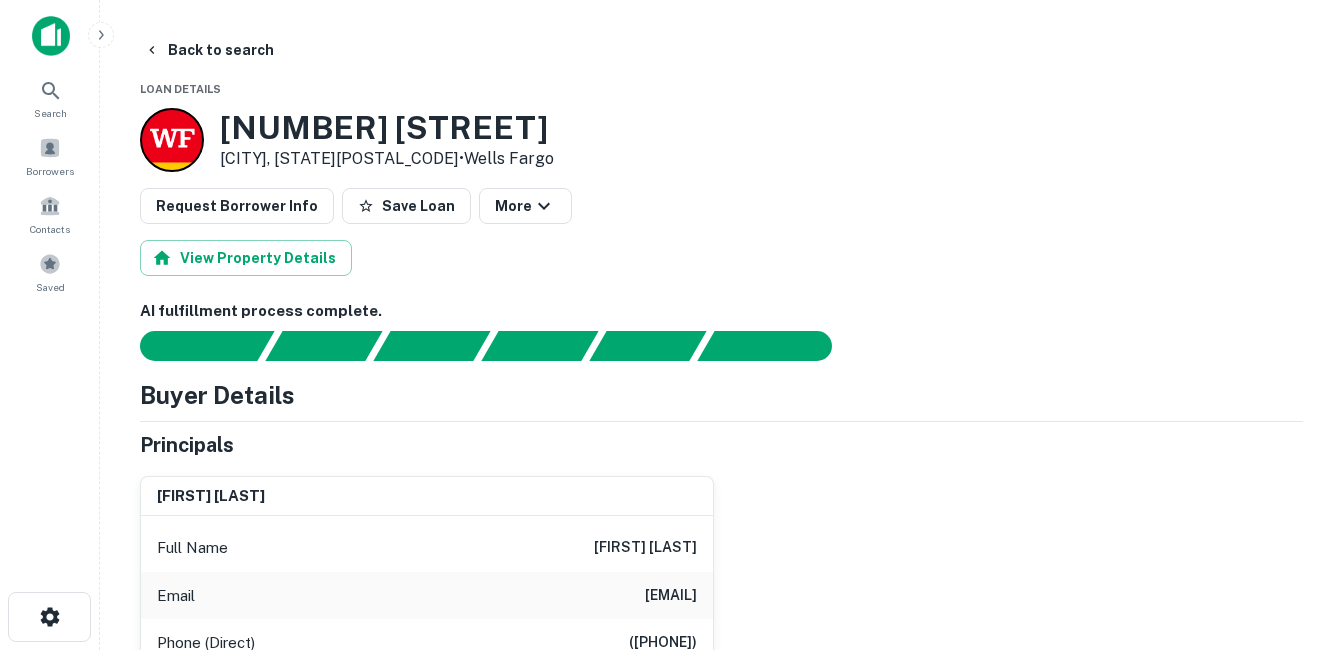 drag, startPoint x: 286, startPoint y: 115, endPoint x: 270, endPoint y: 118, distance: 16.27882 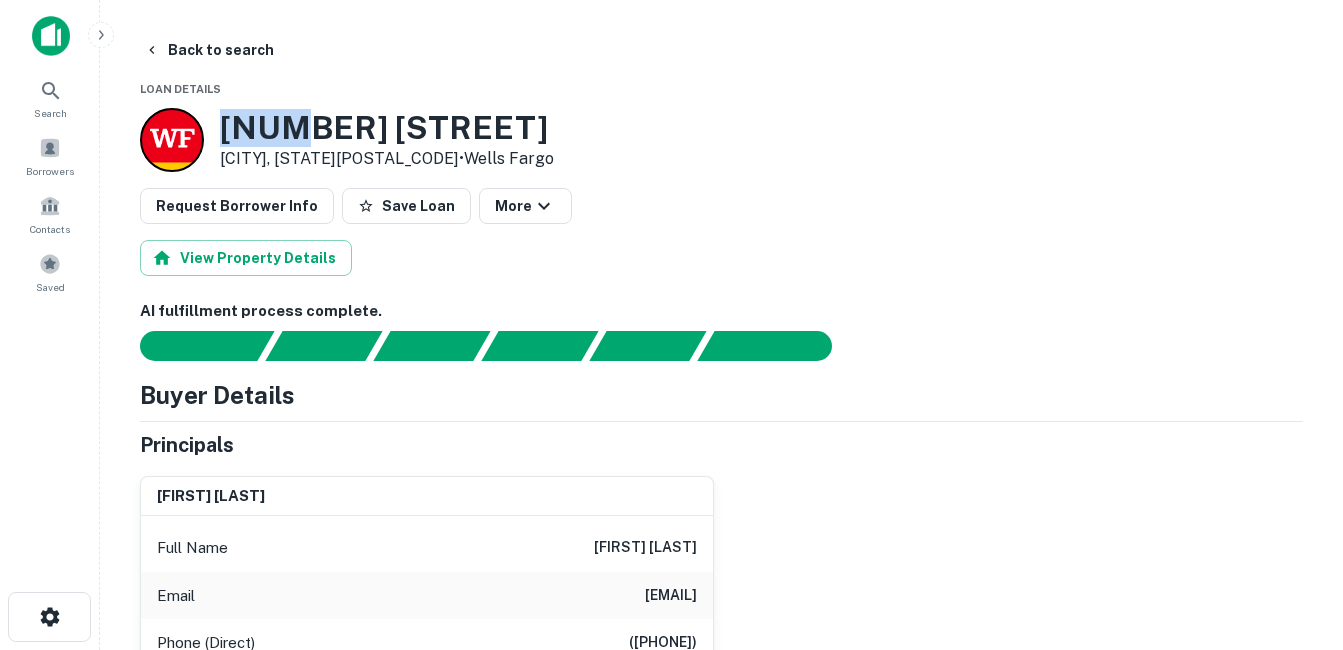 click on "201 Meadow Dr" at bounding box center [387, 128] 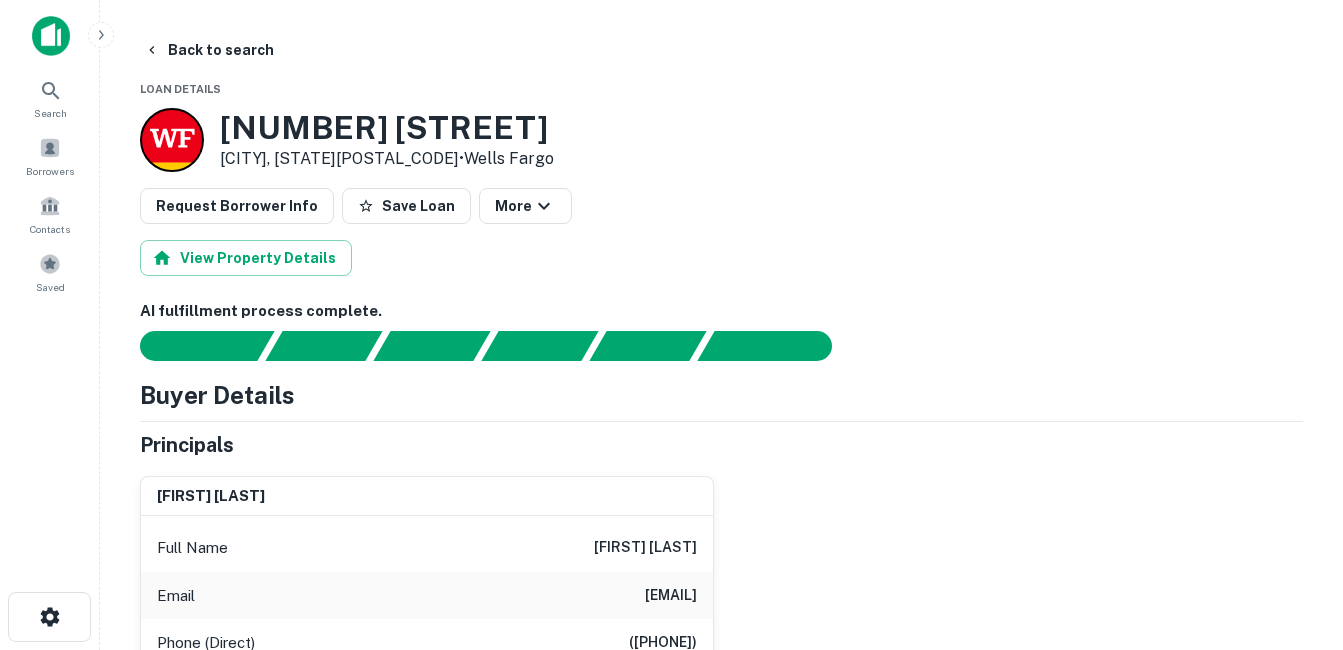drag, startPoint x: 251, startPoint y: 121, endPoint x: 242, endPoint y: 148, distance: 28.460499 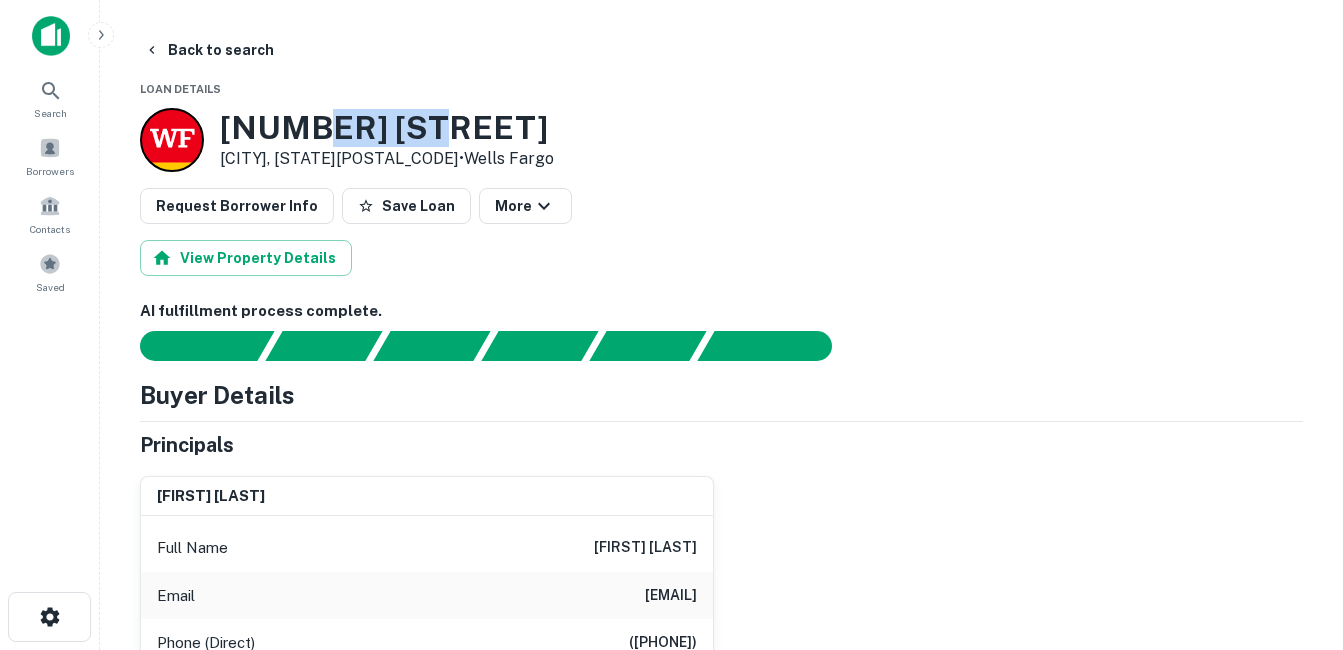 drag, startPoint x: 364, startPoint y: 133, endPoint x: 306, endPoint y: 139, distance: 58.30952 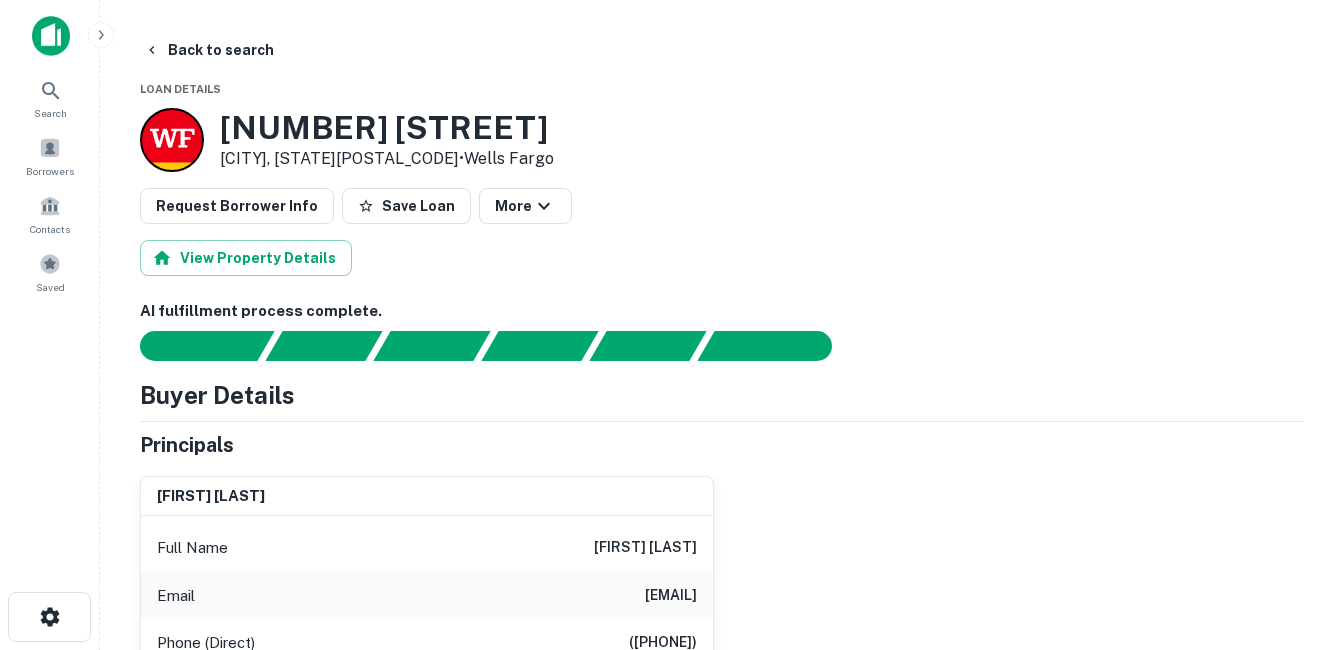 drag, startPoint x: 306, startPoint y: 139, endPoint x: 281, endPoint y: 137, distance: 25.079872 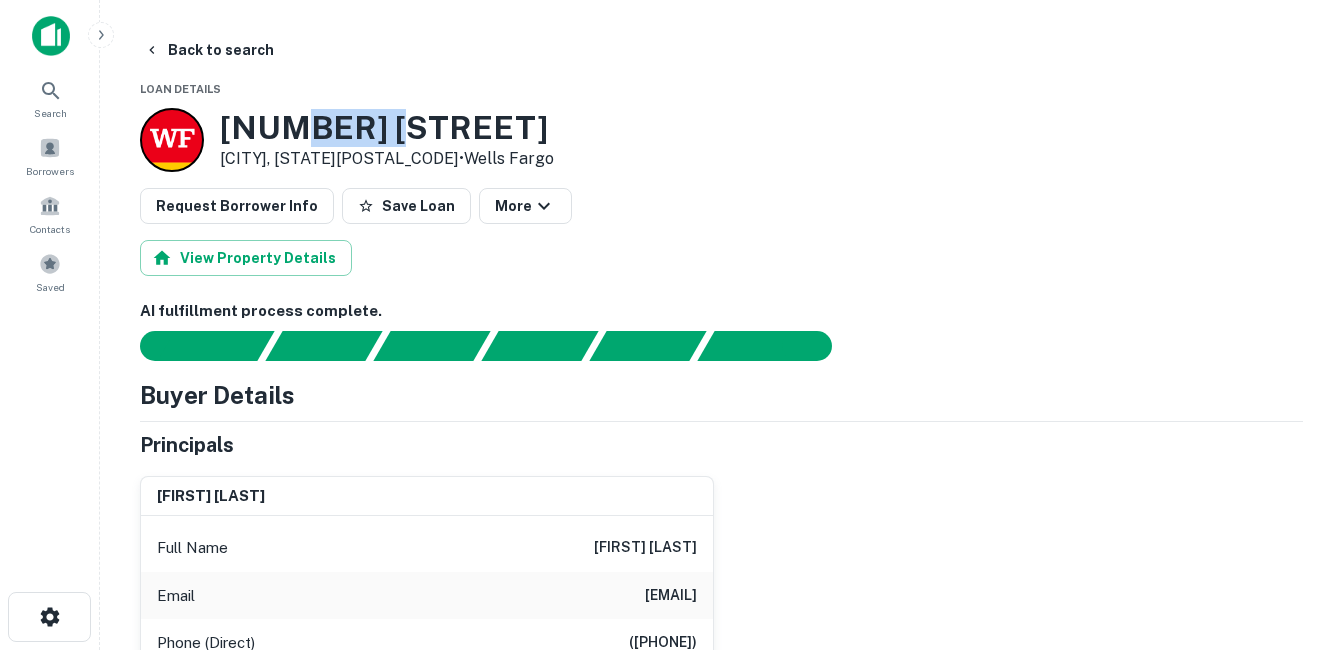 drag, startPoint x: 283, startPoint y: 126, endPoint x: 406, endPoint y: 117, distance: 123.32883 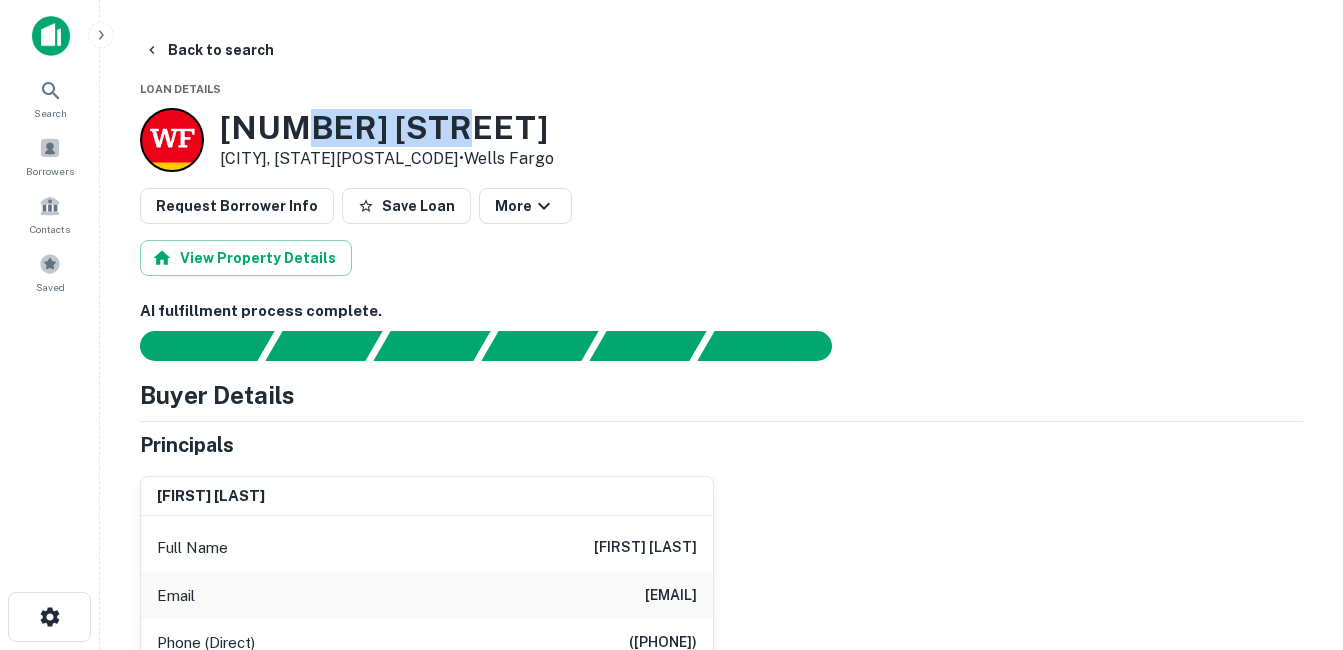 drag, startPoint x: 446, startPoint y: 128, endPoint x: 287, endPoint y: 136, distance: 159.20113 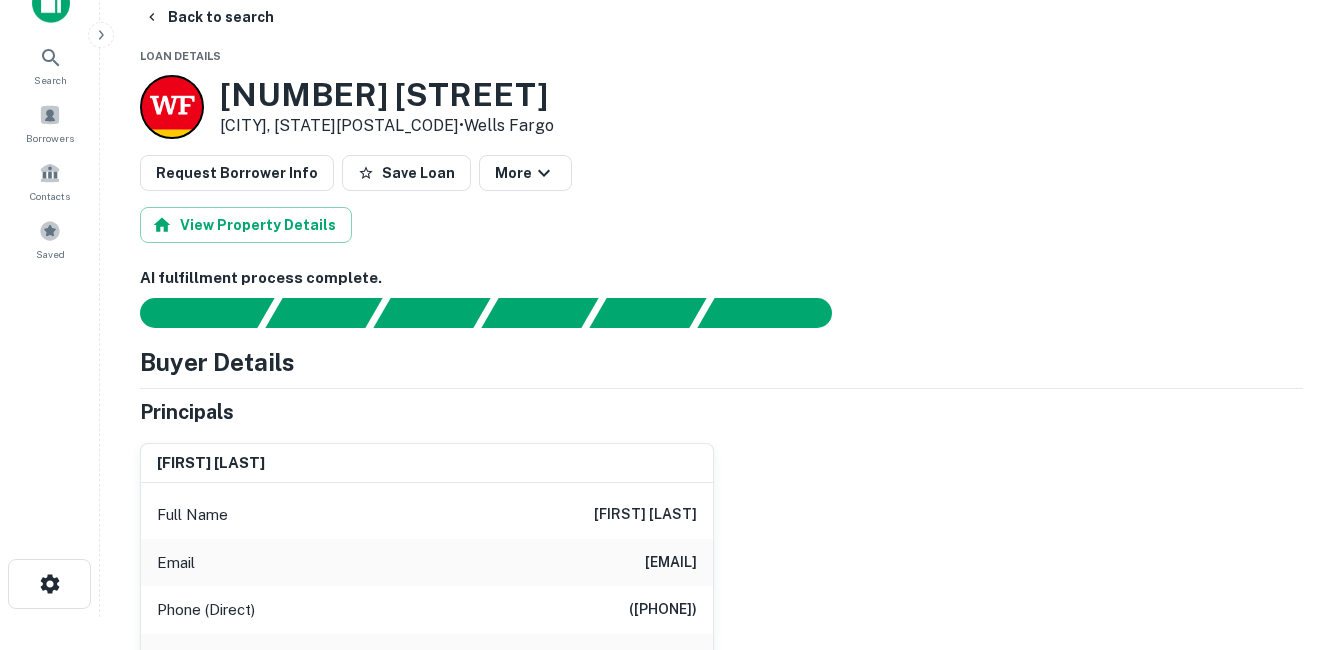 scroll, scrollTop: 4, scrollLeft: 0, axis: vertical 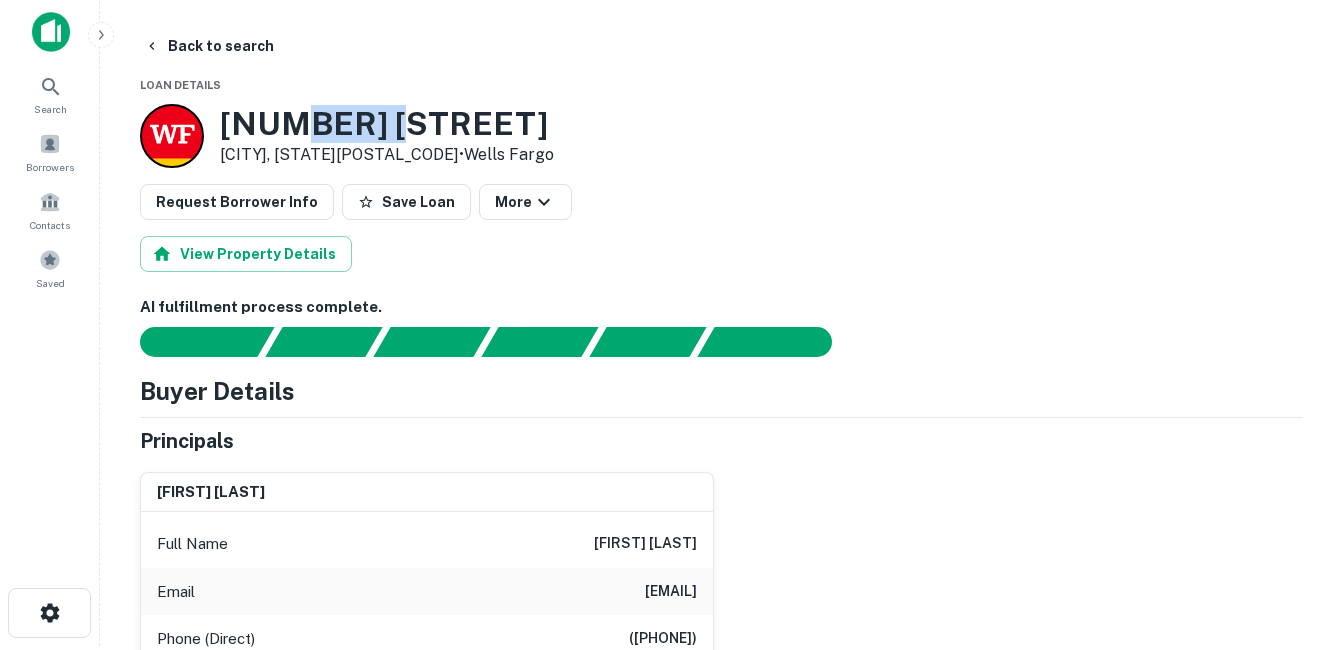 drag, startPoint x: 284, startPoint y: 128, endPoint x: 403, endPoint y: 126, distance: 119.01681 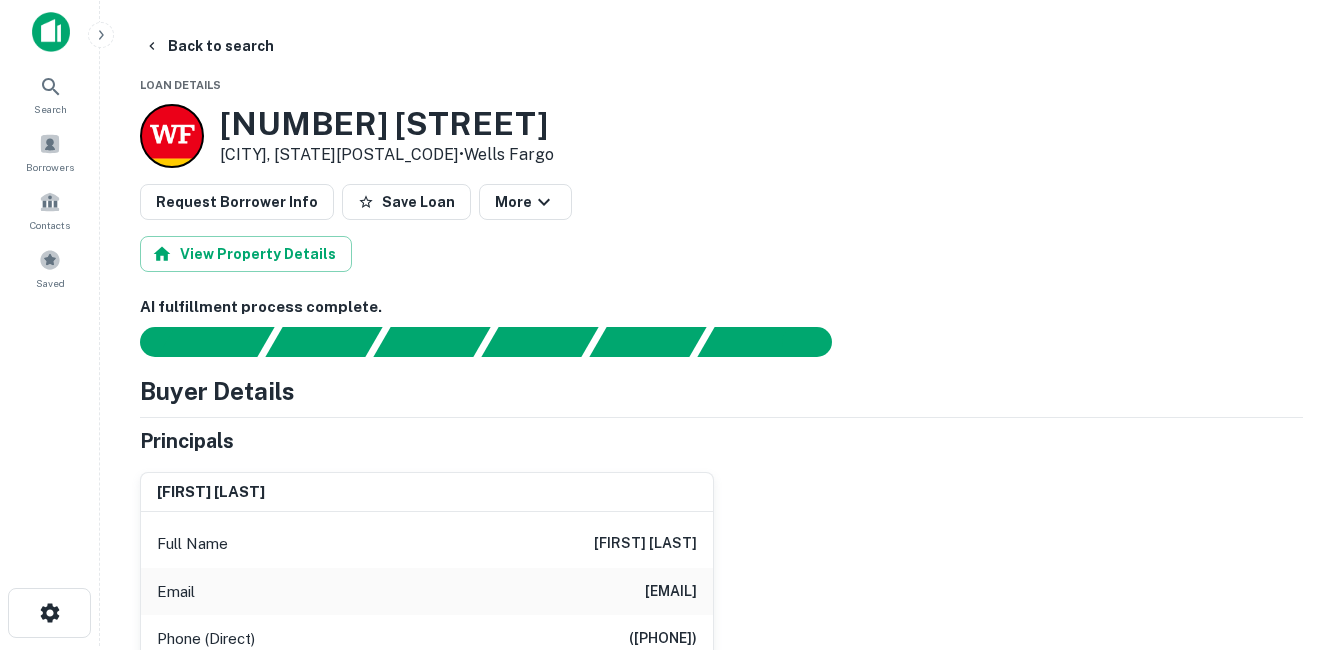 drag, startPoint x: 403, startPoint y: 126, endPoint x: 374, endPoint y: 157, distance: 42.44997 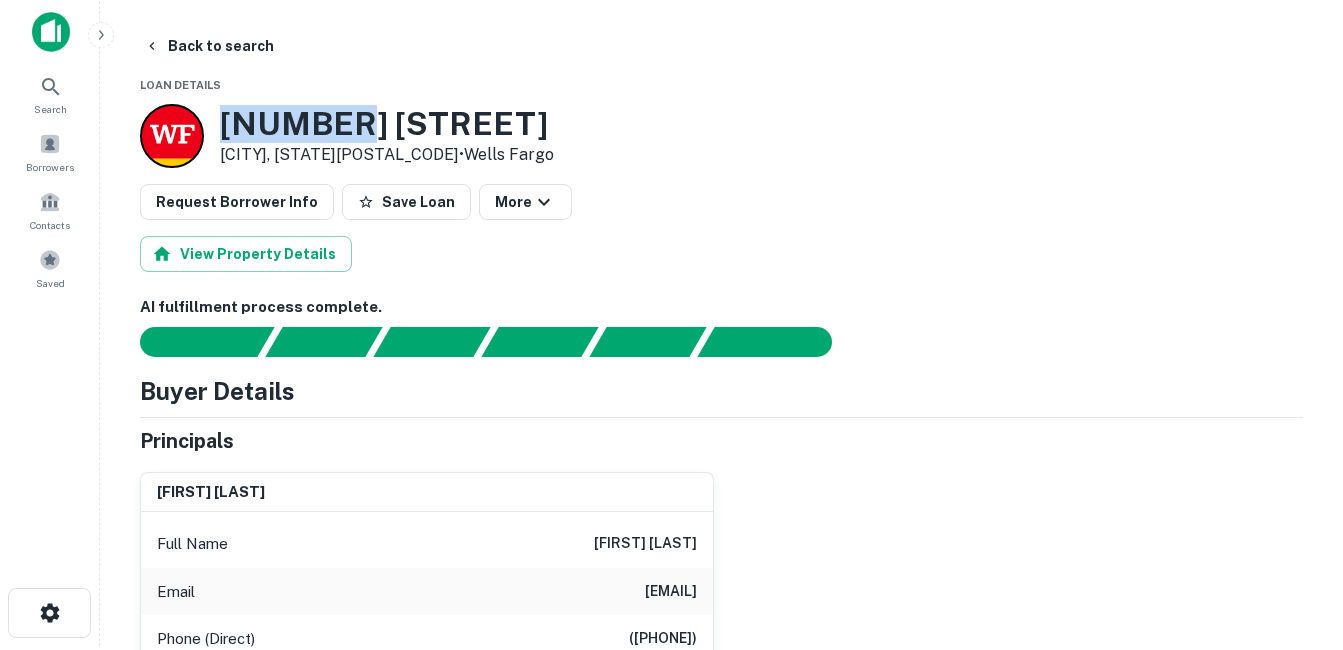 click on "201 Meadow Dr Castroville, TX78009   •  Wells Fargo" at bounding box center (347, 136) 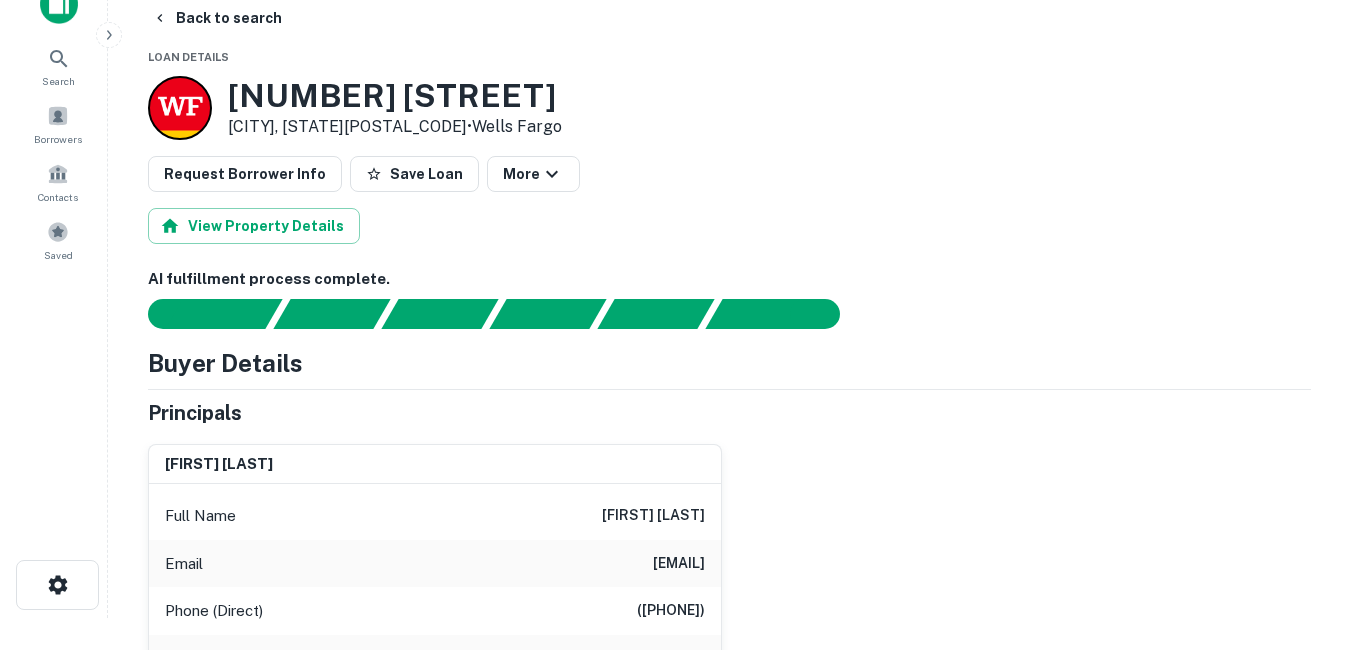 scroll, scrollTop: 0, scrollLeft: 0, axis: both 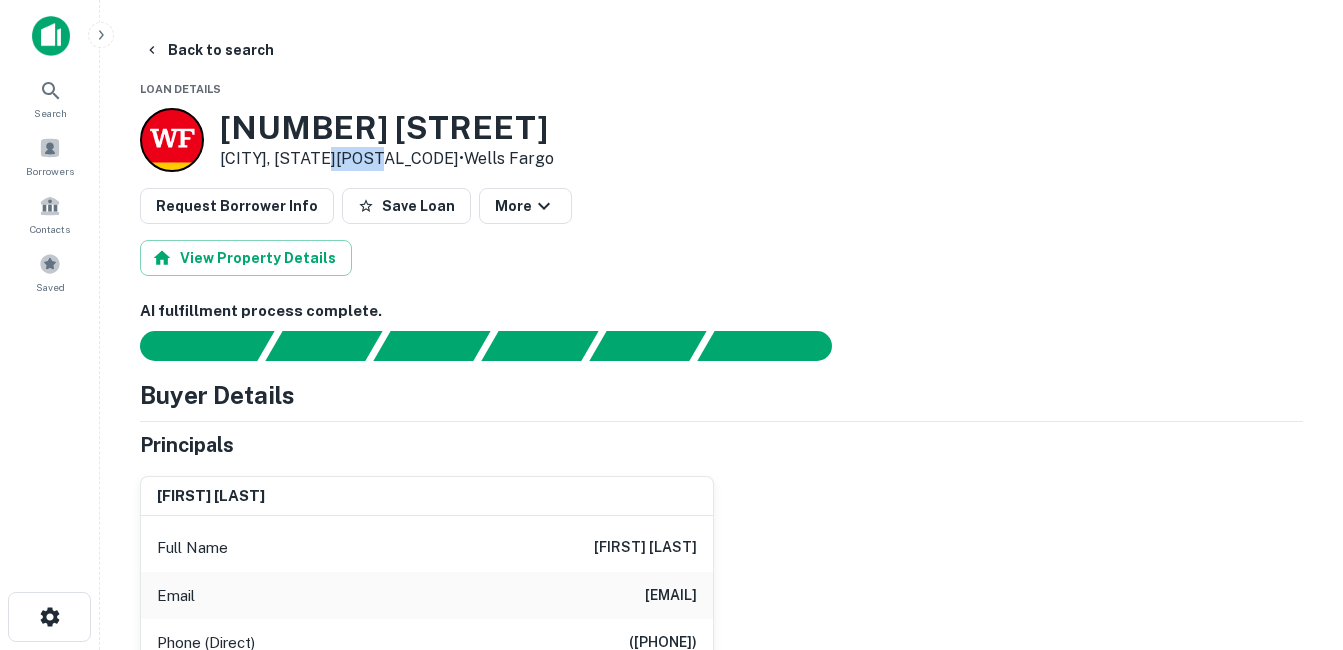 drag, startPoint x: 375, startPoint y: 154, endPoint x: 311, endPoint y: 157, distance: 64.070274 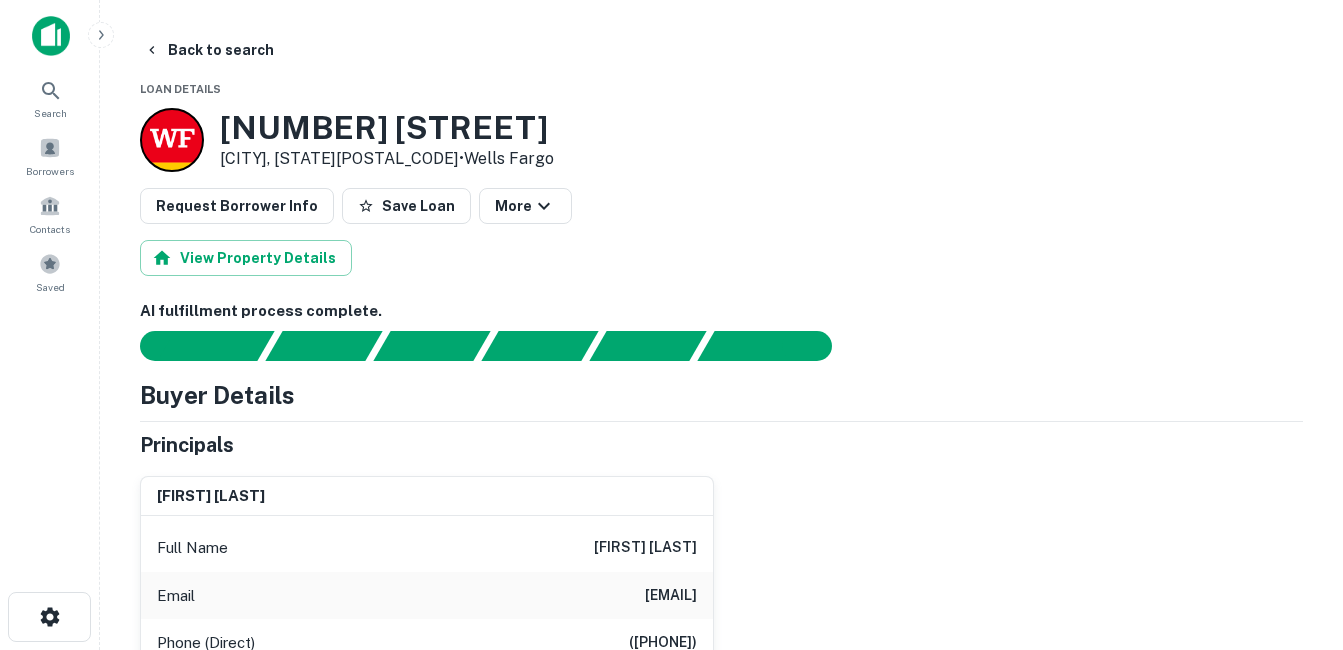 drag, startPoint x: 311, startPoint y: 157, endPoint x: 266, endPoint y: 157, distance: 45 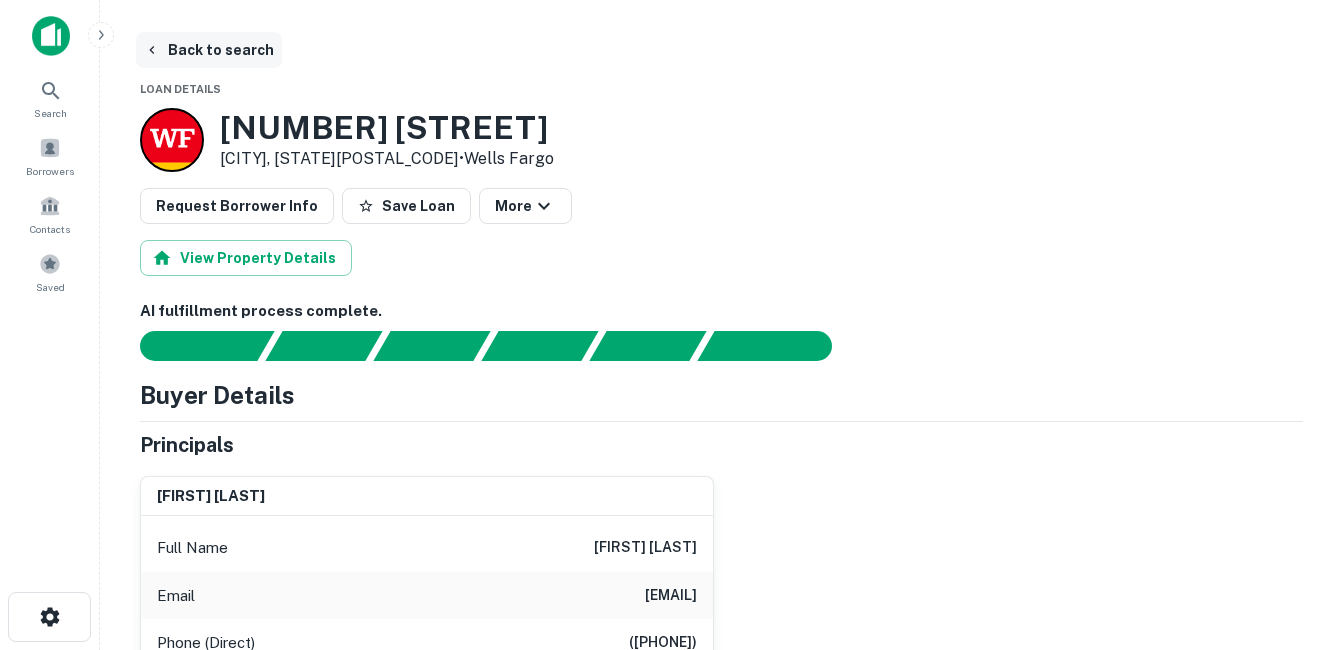 click on "Back to search" at bounding box center [209, 50] 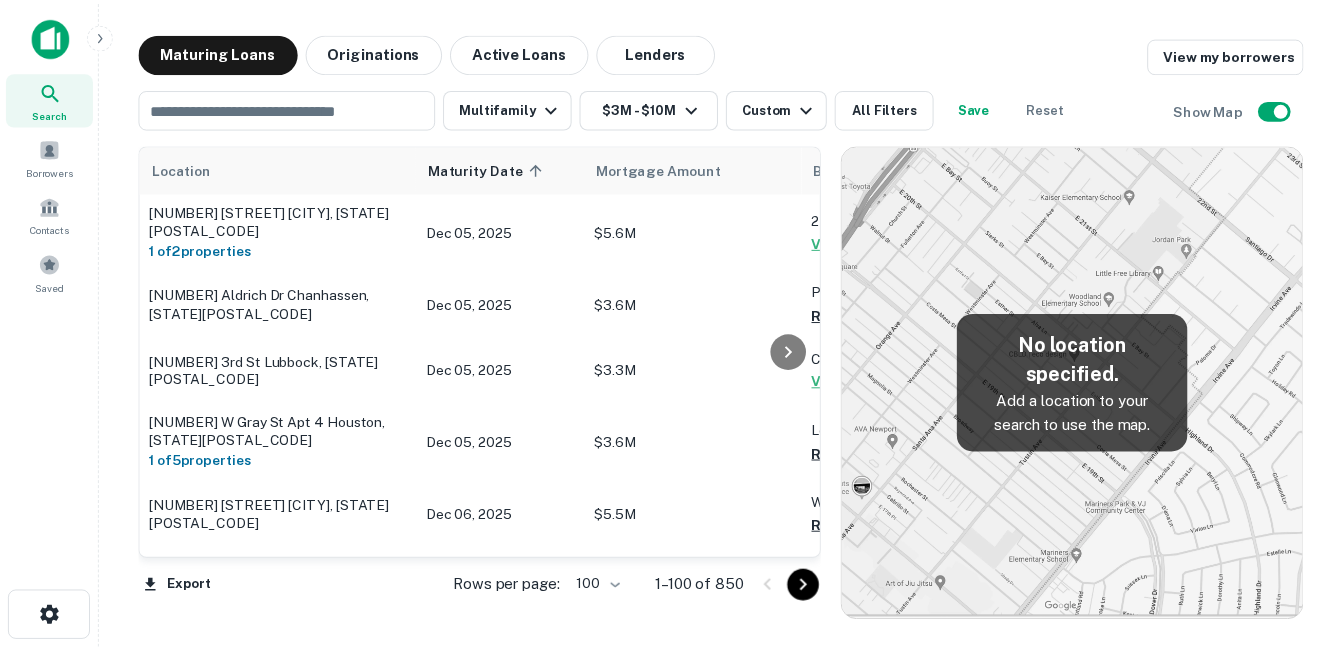 scroll, scrollTop: 1700, scrollLeft: 0, axis: vertical 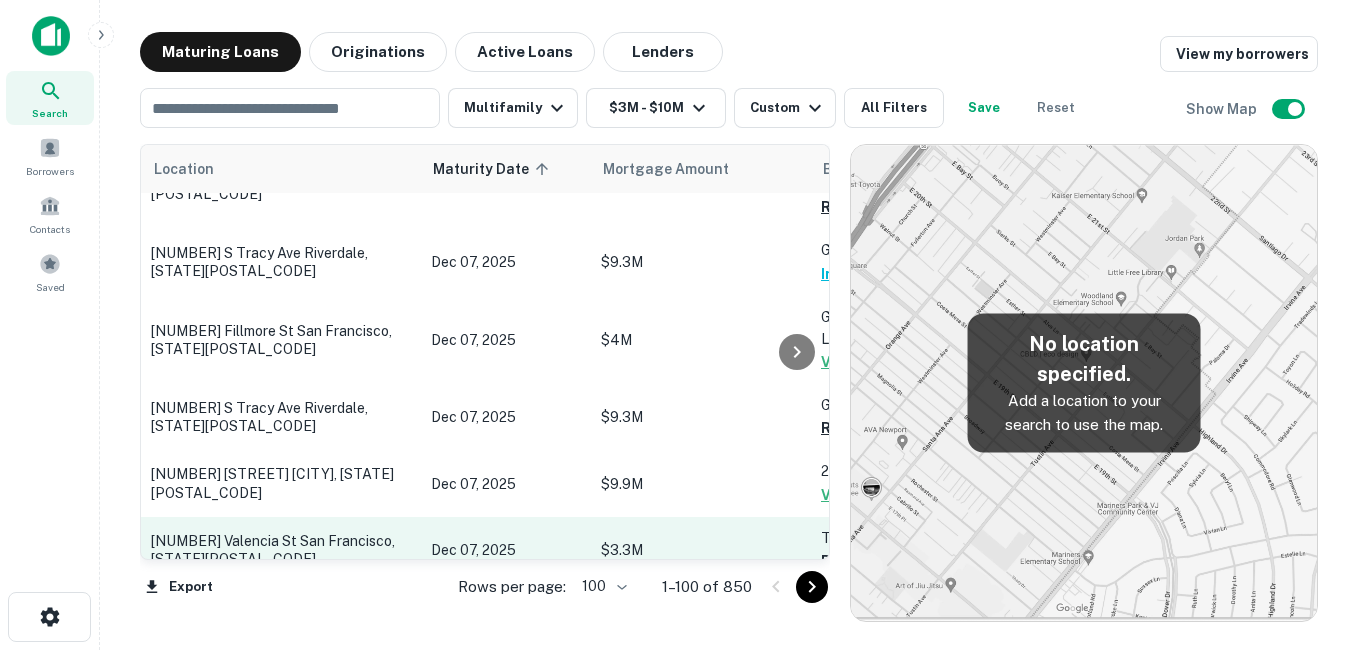 click on "[NUMBER] [STREET] [CITY], [STATE][POSTAL_CODE]" at bounding box center [281, 550] 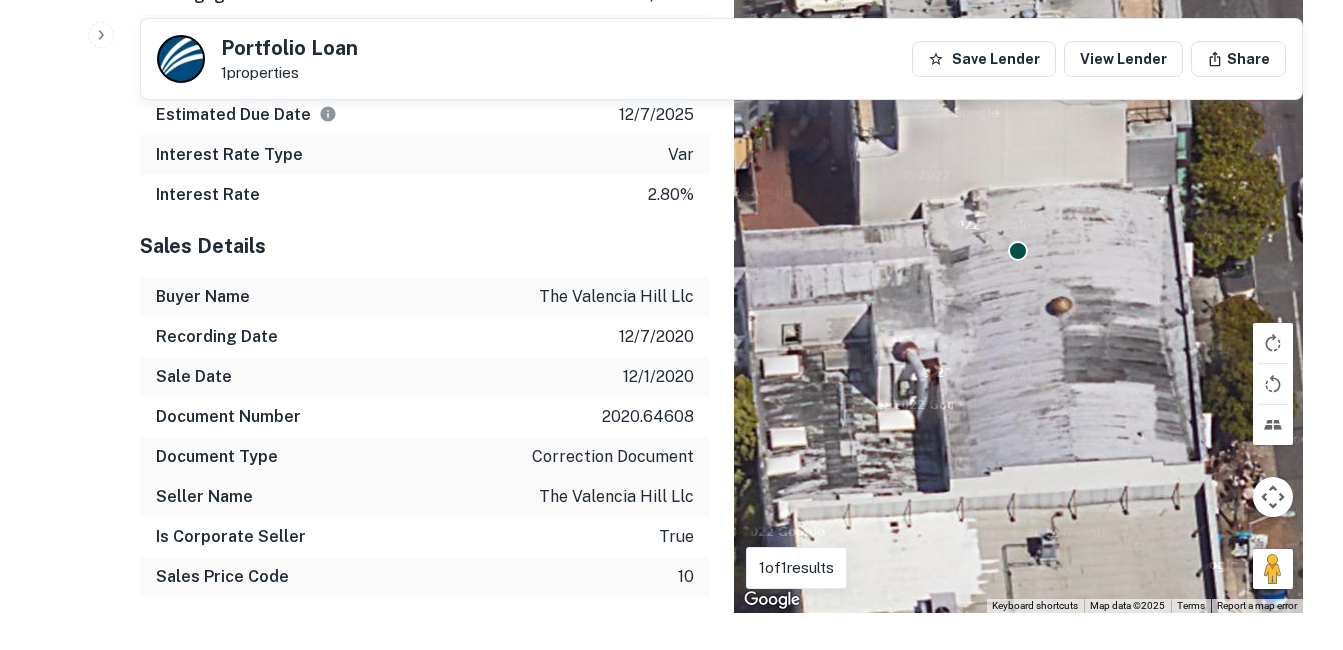 scroll, scrollTop: 1200, scrollLeft: 0, axis: vertical 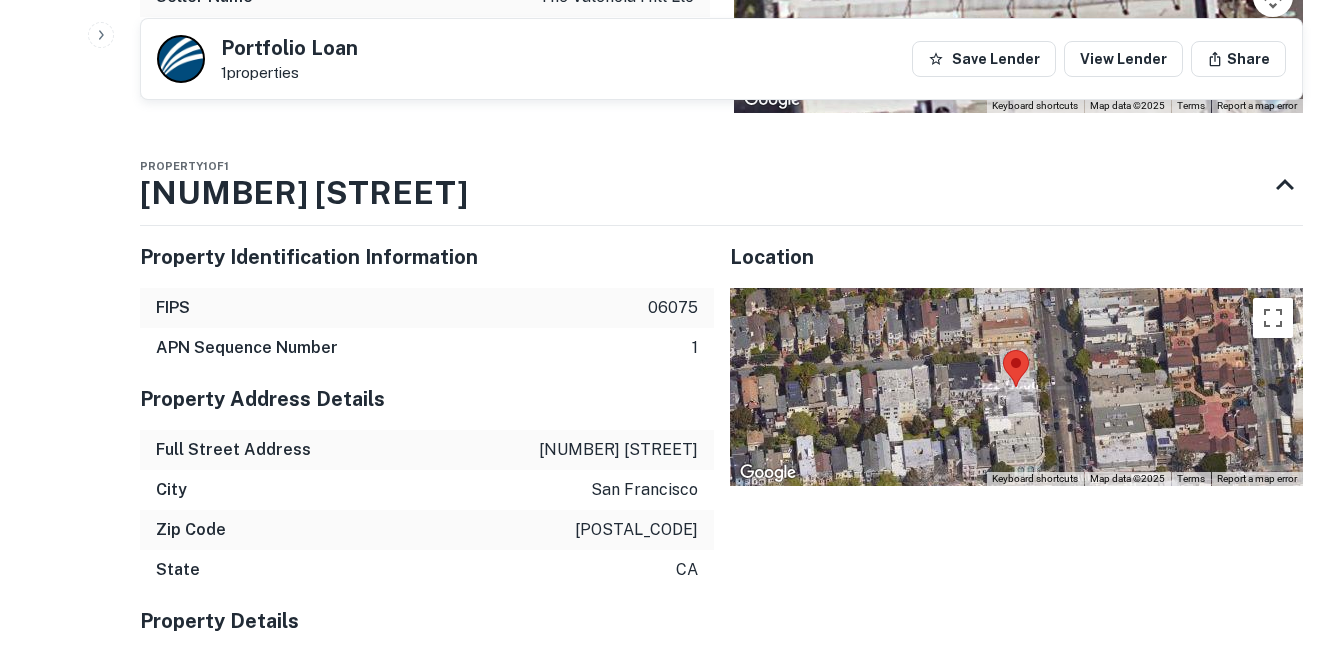 click on "[NUMBER] [STREET]" at bounding box center (618, 450) 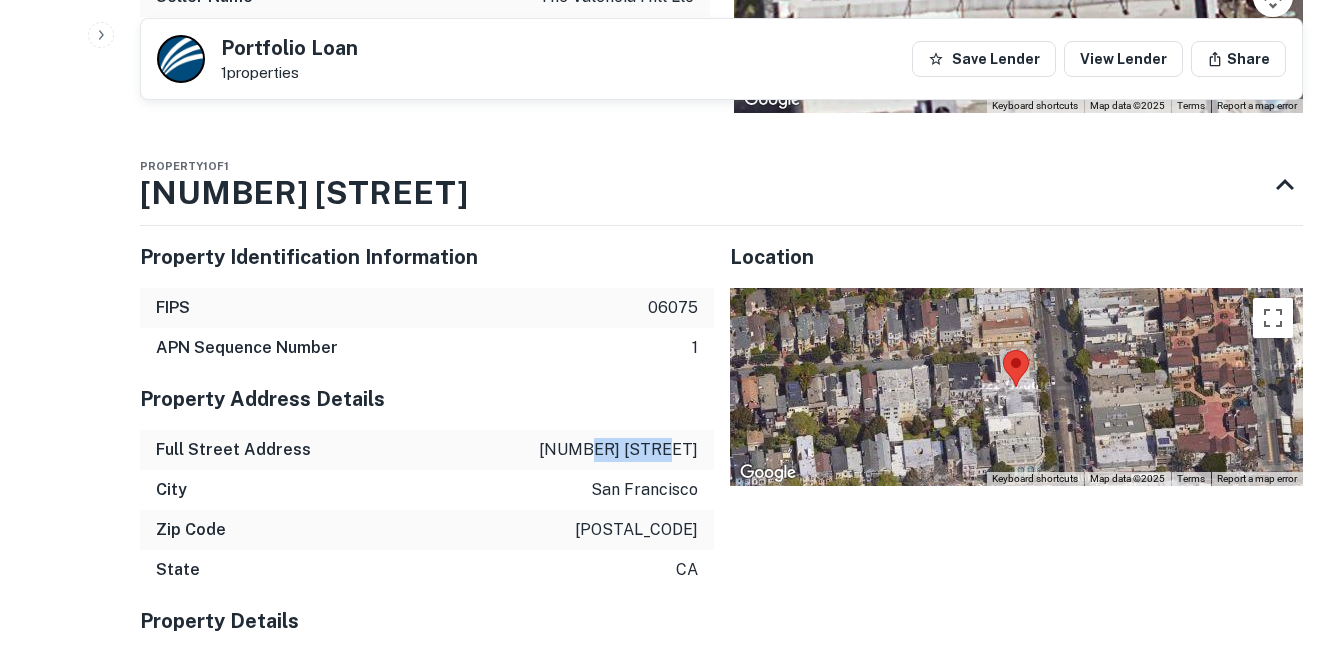 click on "[NUMBER] [STREET]" at bounding box center (618, 450) 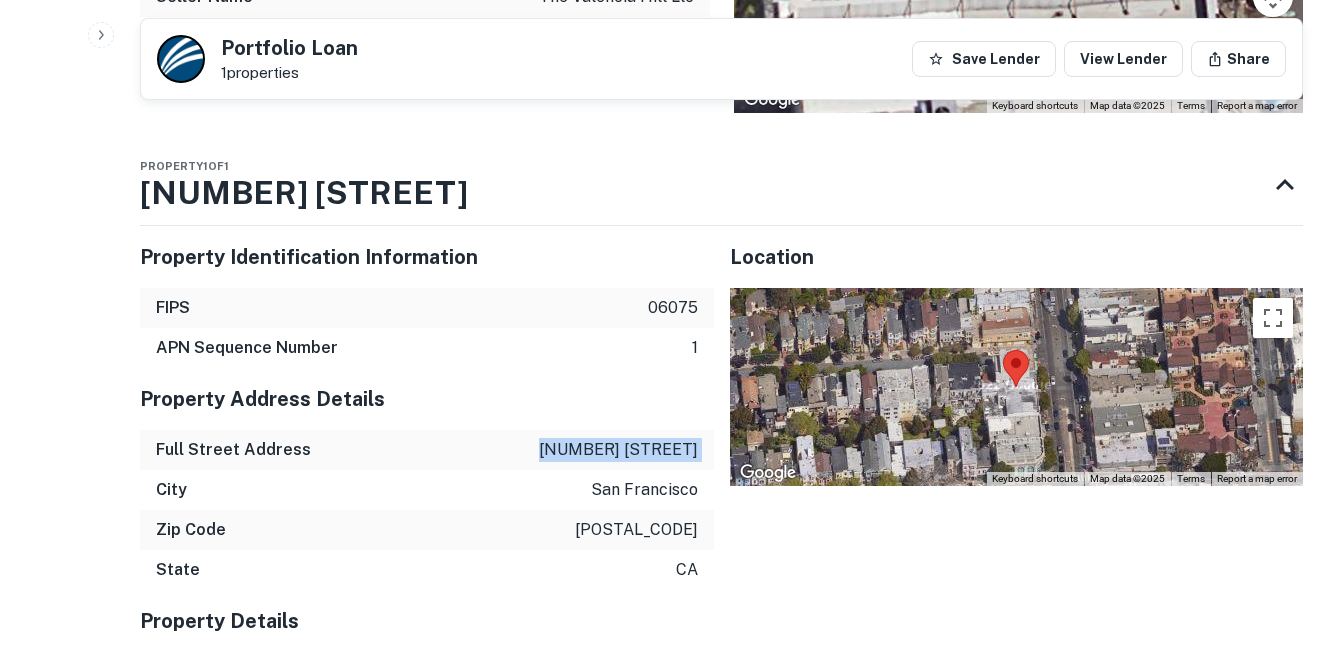 click on "[NUMBER] [STREET]" at bounding box center (618, 450) 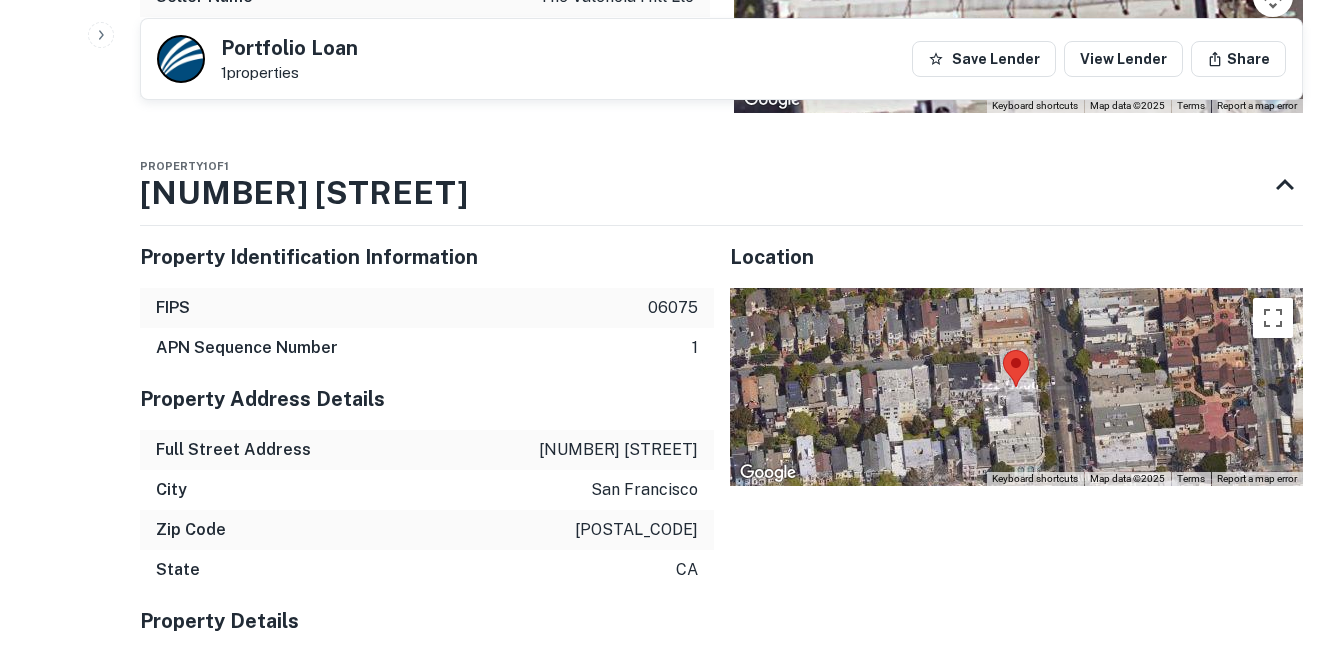 drag, startPoint x: 619, startPoint y: 442, endPoint x: 667, endPoint y: 106, distance: 339.41125 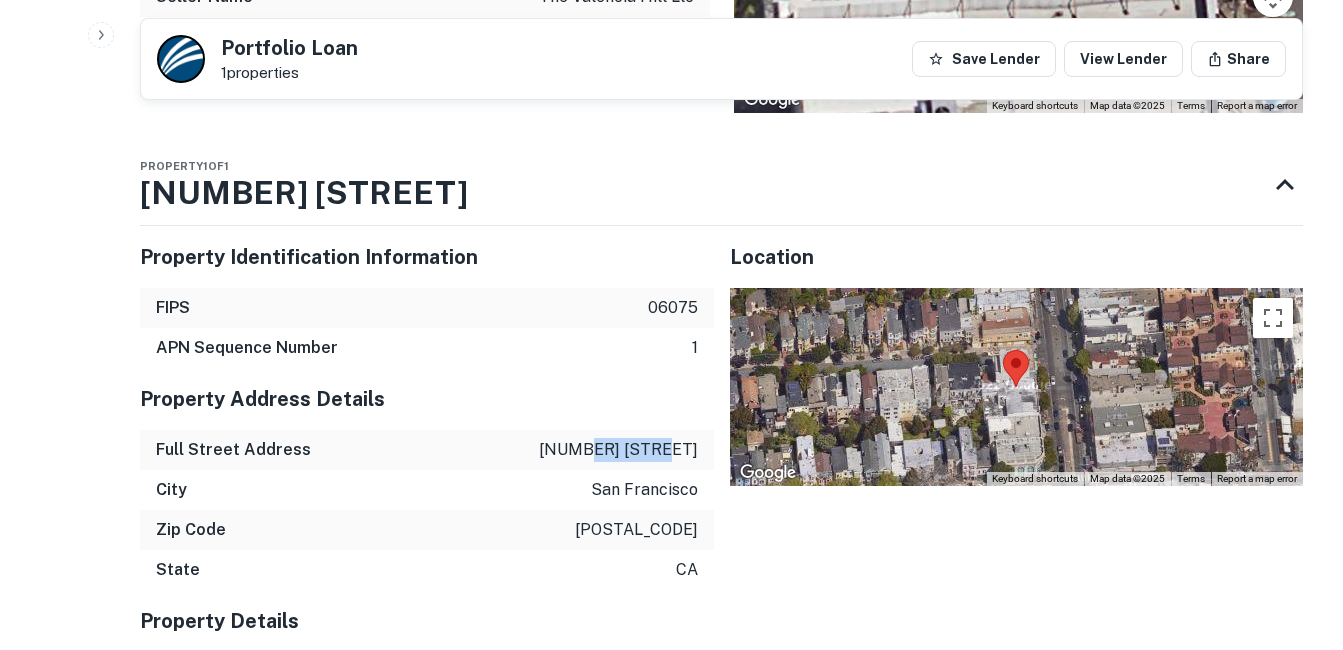 click on "[NUMBER] [STREET]" at bounding box center (618, 450) 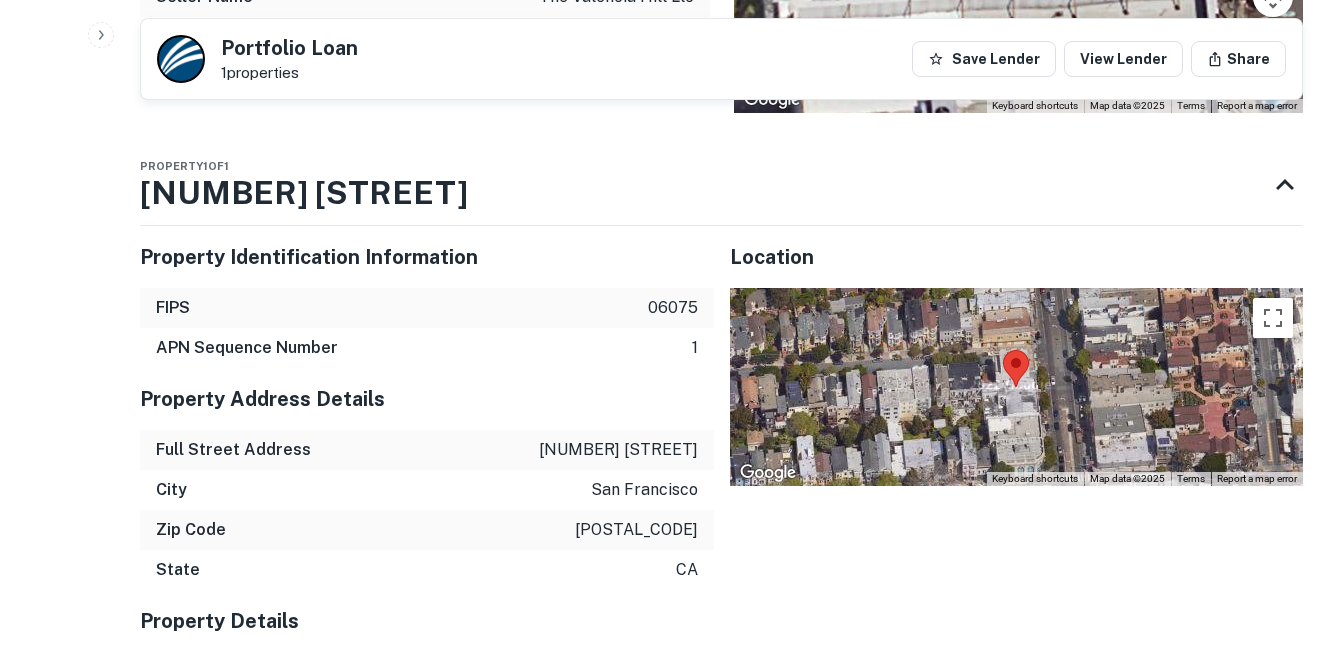drag, startPoint x: 649, startPoint y: 455, endPoint x: 629, endPoint y: 446, distance: 21.931713 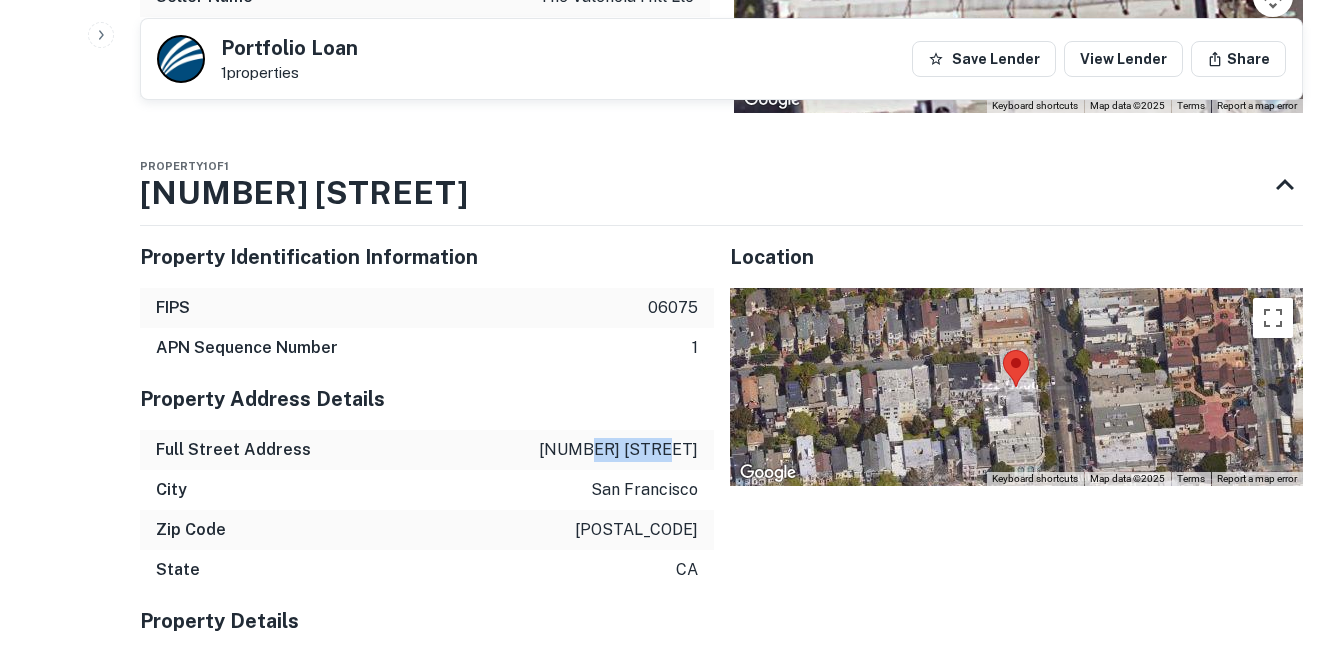 click on "[NUMBER] [STREET]" at bounding box center [618, 450] 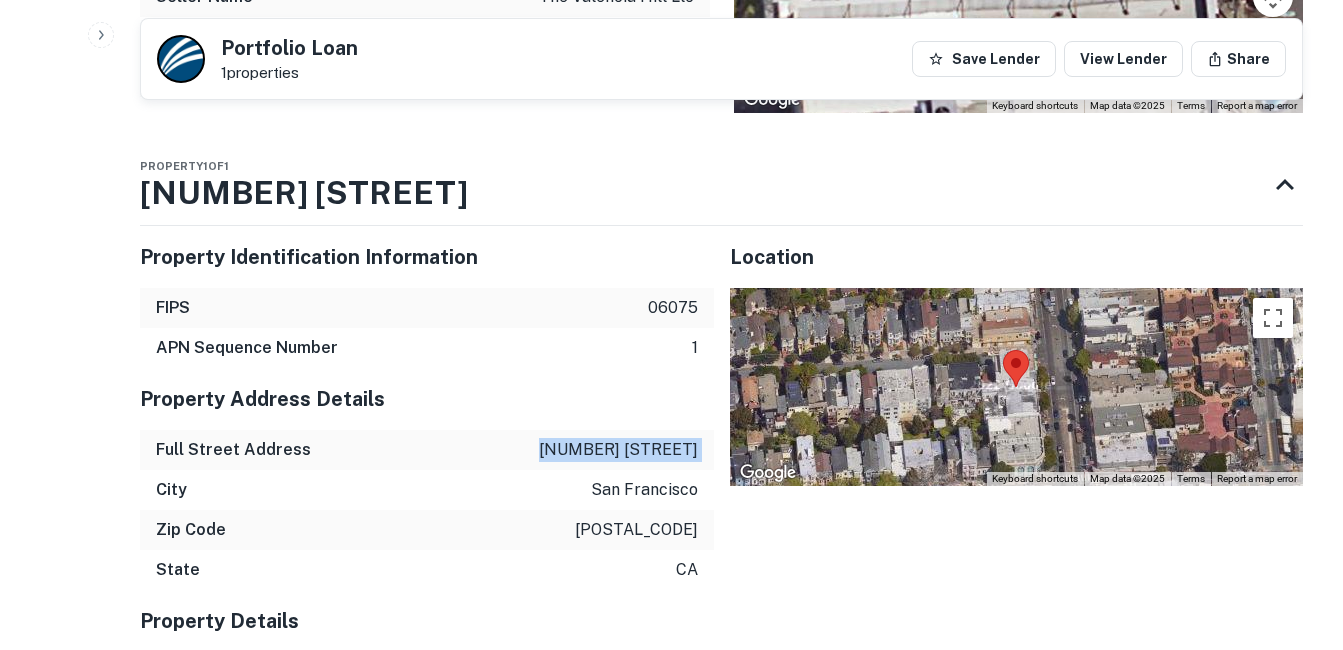 click on "[NUMBER] [STREET]" at bounding box center [618, 450] 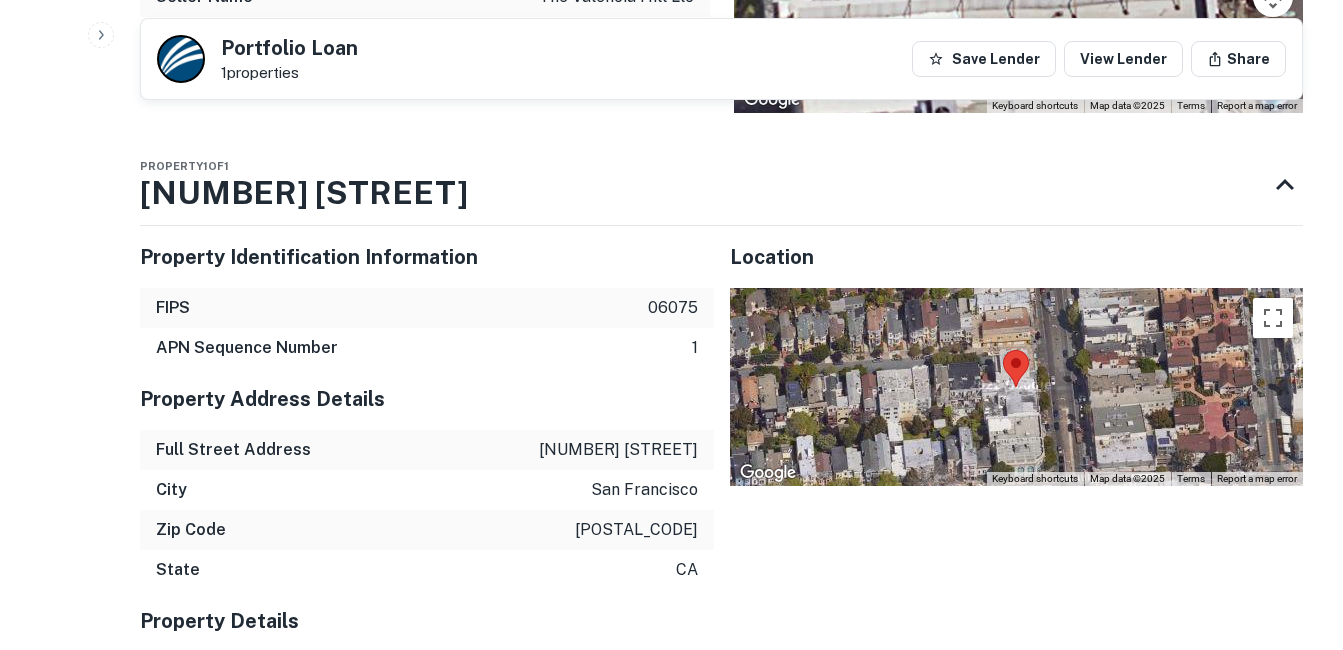 click on "[NUMBER] [STREET]" at bounding box center (618, 450) 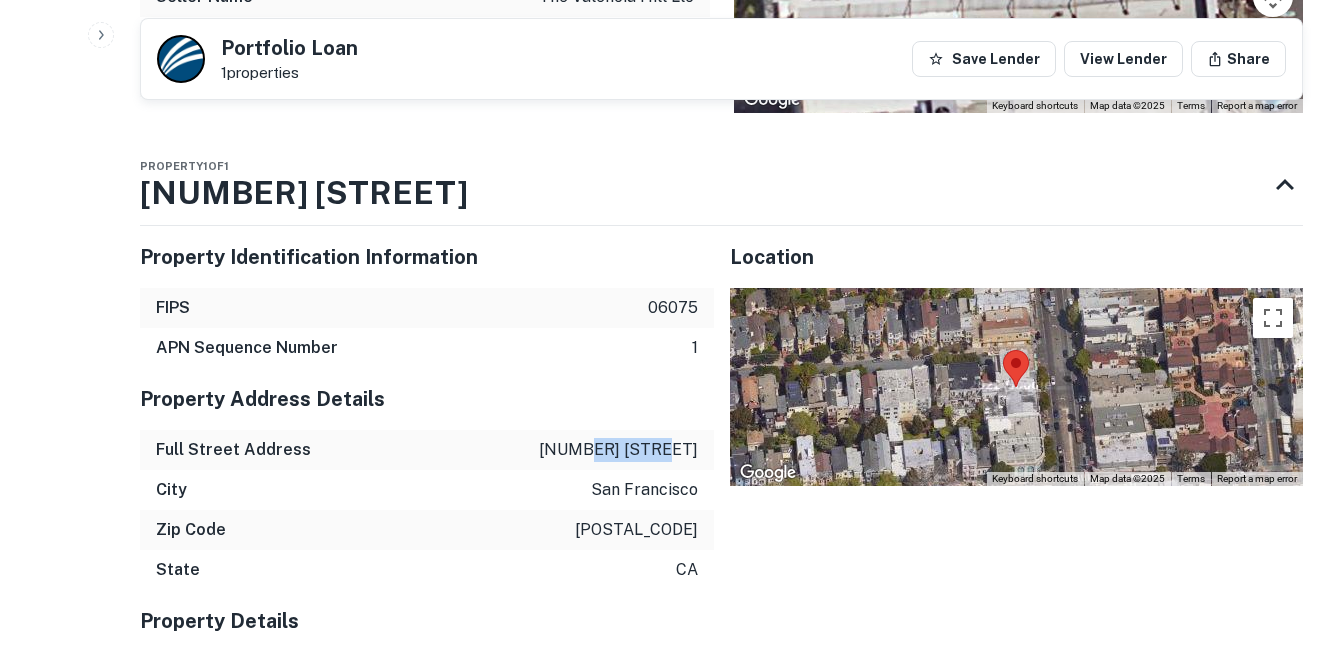 click on "[NUMBER] [STREET]" at bounding box center (618, 450) 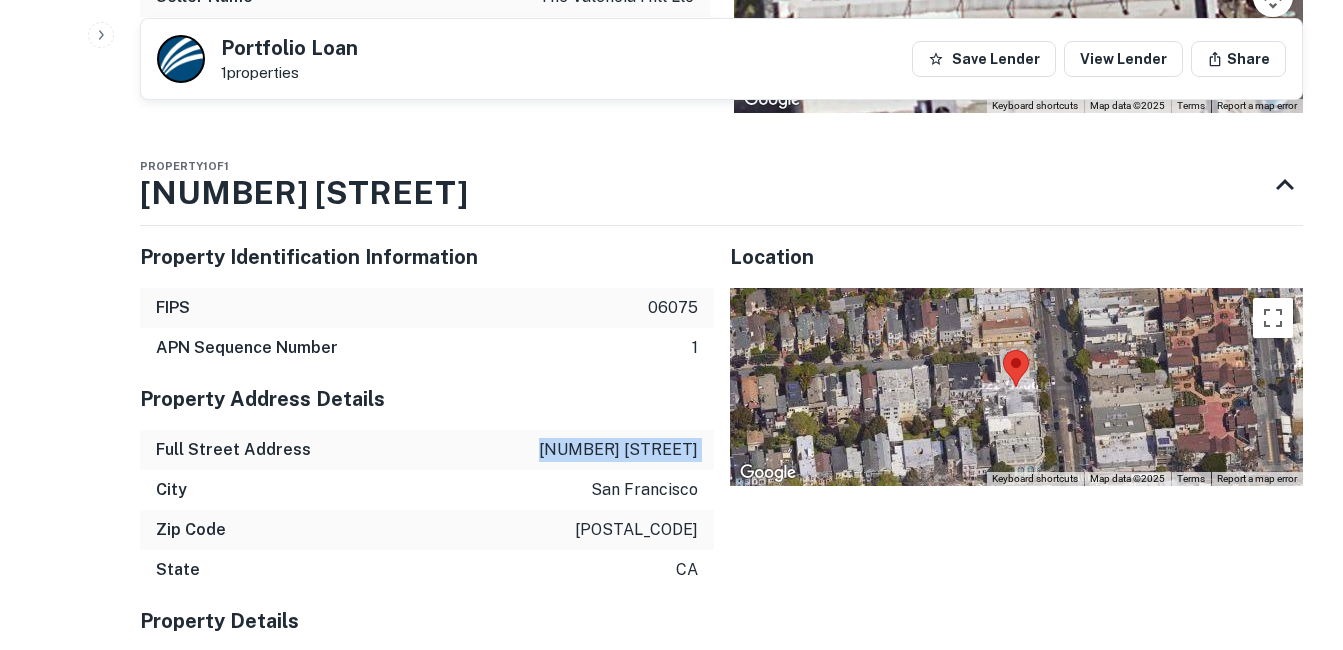 click on "[NUMBER] [STREET]" at bounding box center (618, 450) 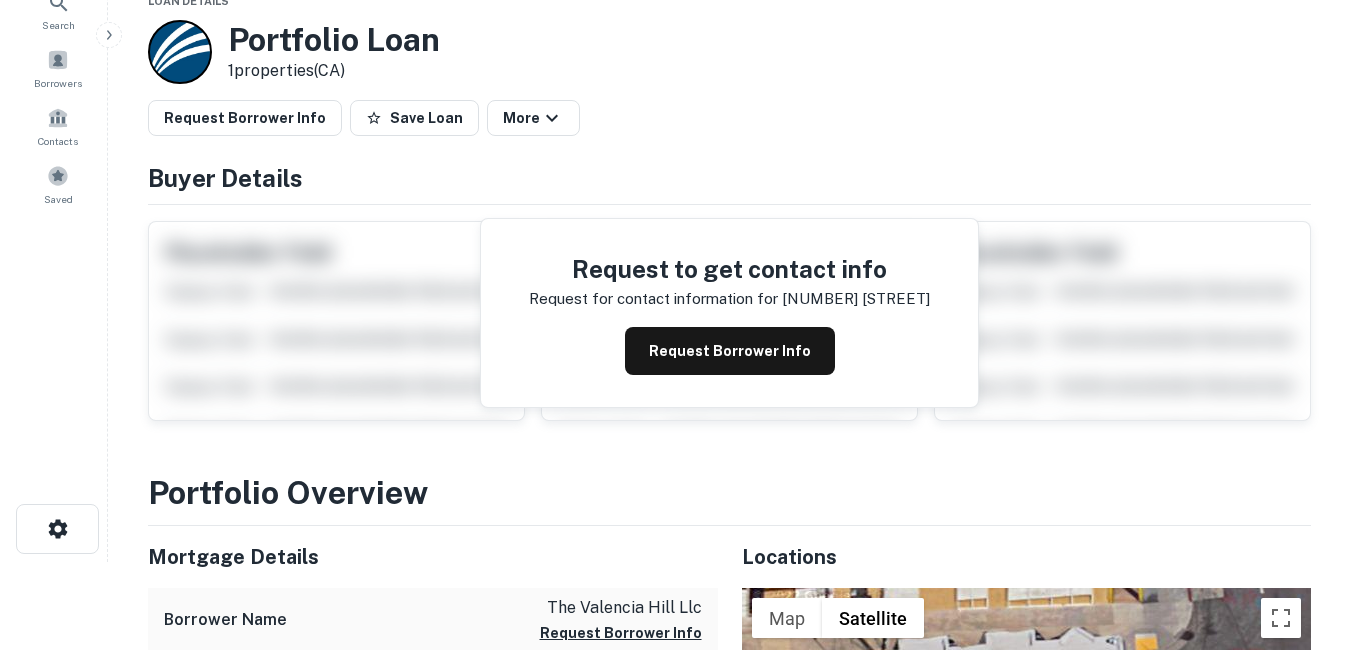 scroll, scrollTop: 0, scrollLeft: 0, axis: both 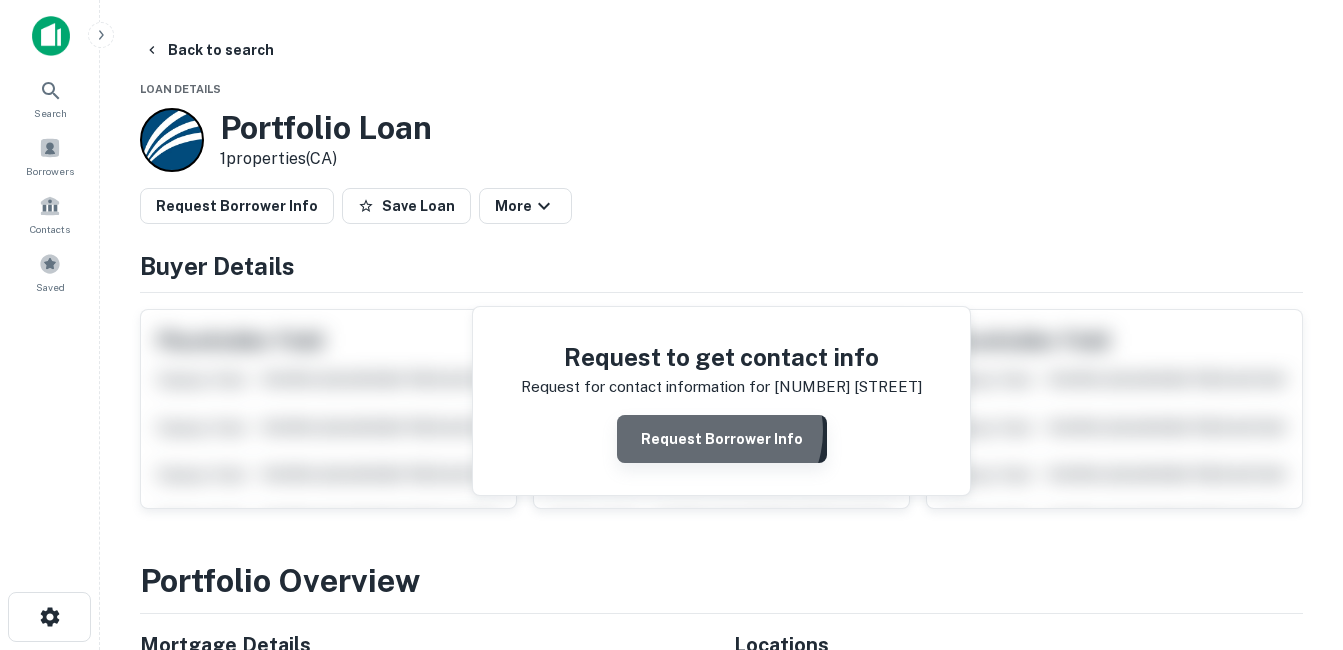 click on "Request Borrower Info" at bounding box center (722, 439) 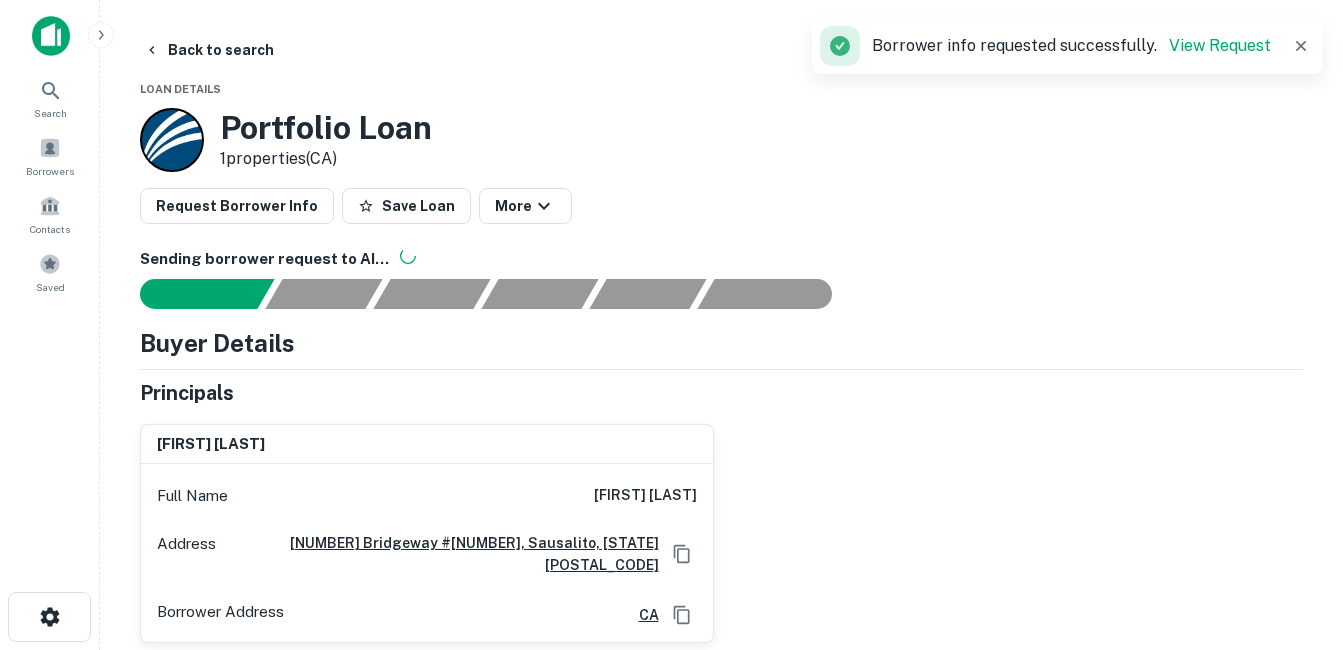 click on "Portfolio Loan" at bounding box center [326, 128] 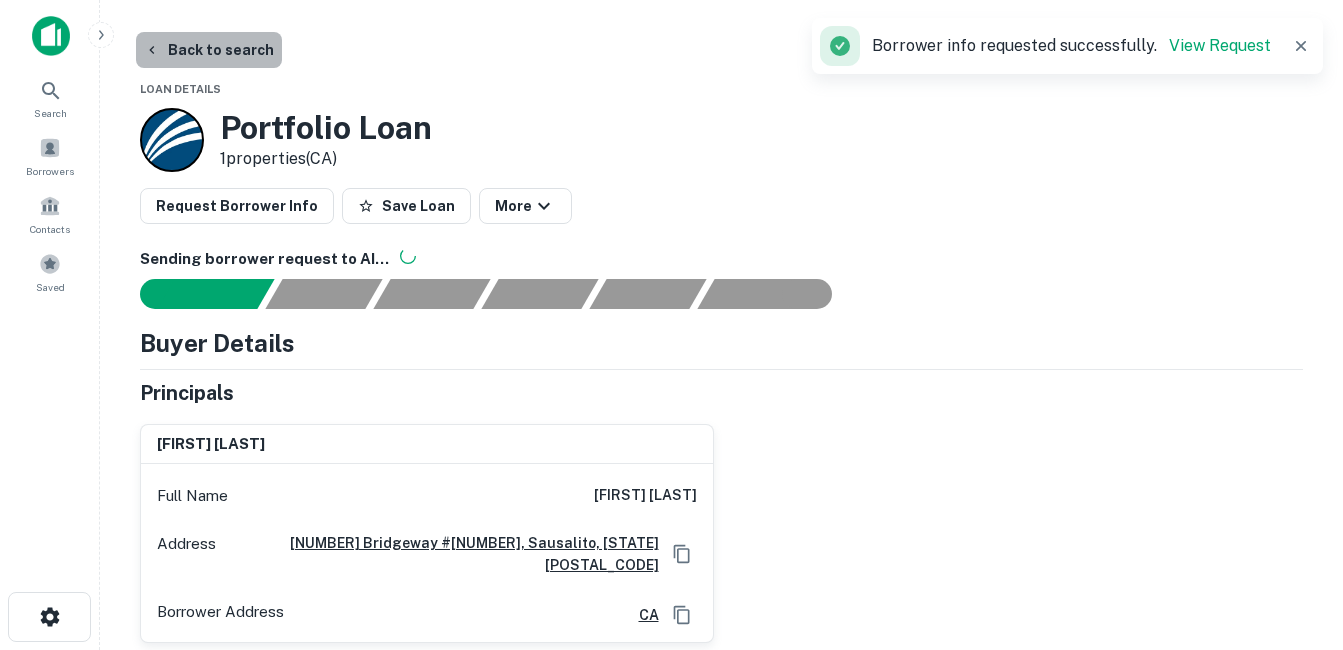 click on "Back to search" at bounding box center [209, 50] 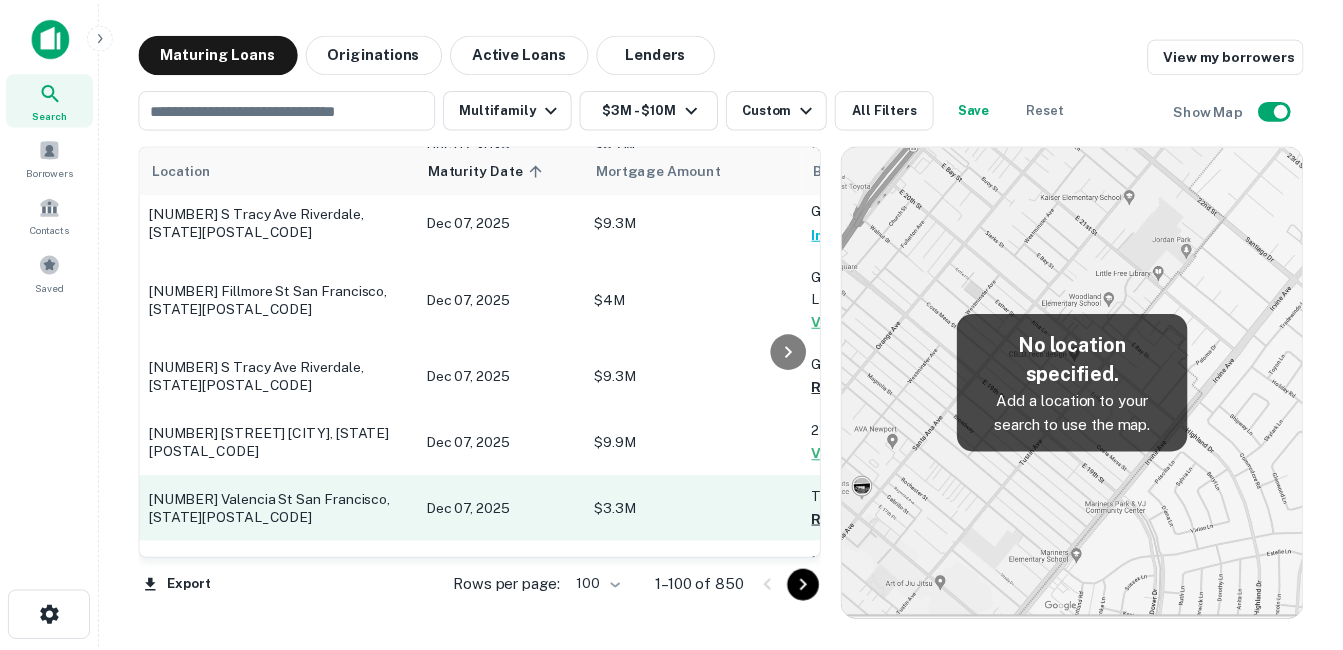 scroll, scrollTop: 1800, scrollLeft: 0, axis: vertical 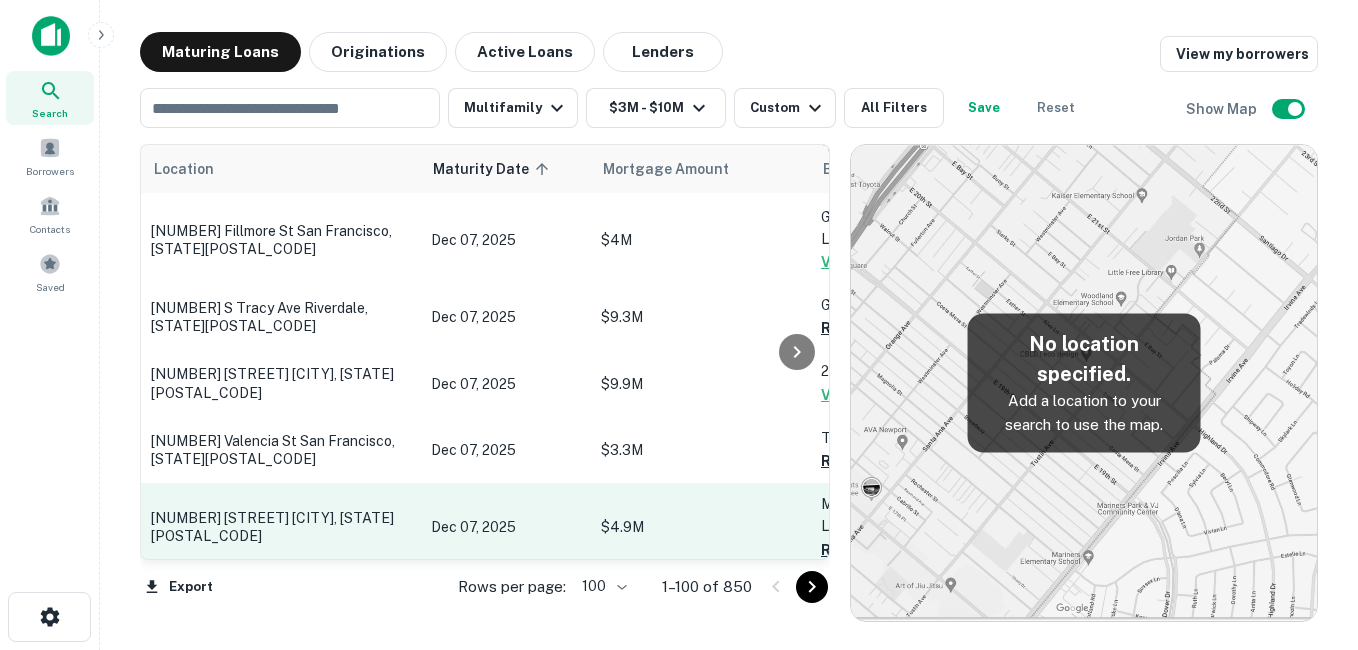 click on "[NUMBER] [STREET] [CITY], [STATE][POSTAL_CODE]" at bounding box center (281, 527) 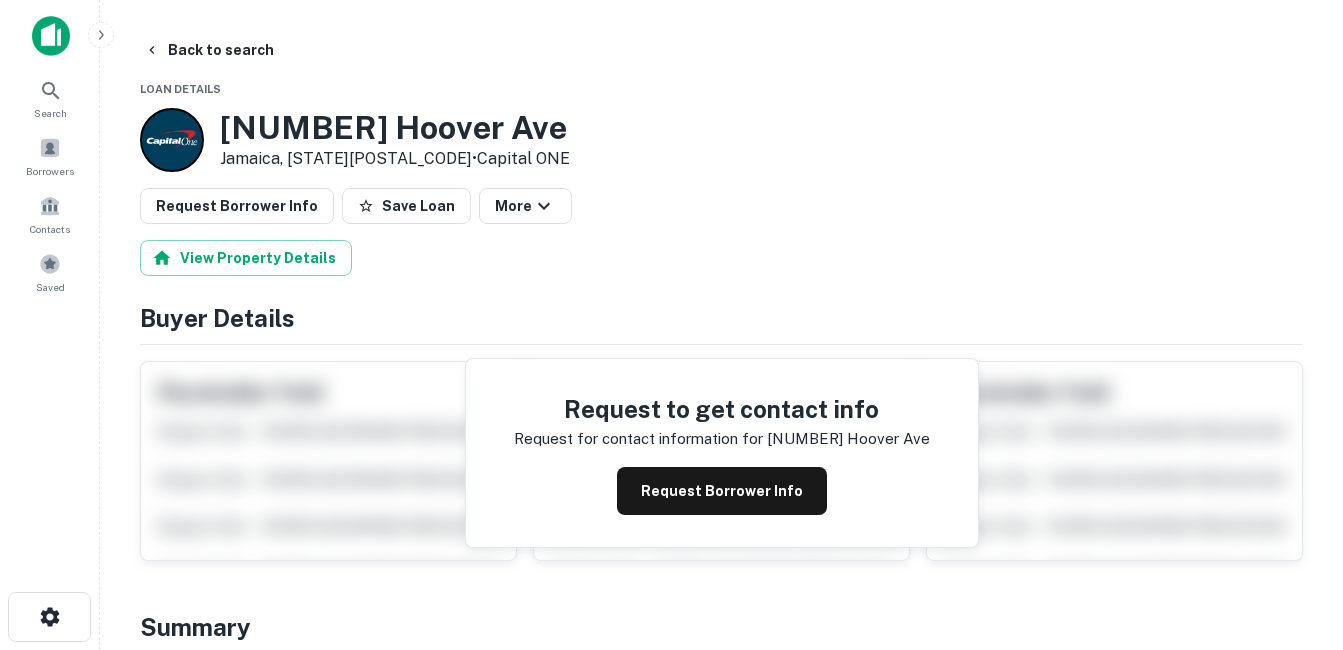 drag, startPoint x: 217, startPoint y: 126, endPoint x: 361, endPoint y: 158, distance: 147.51271 